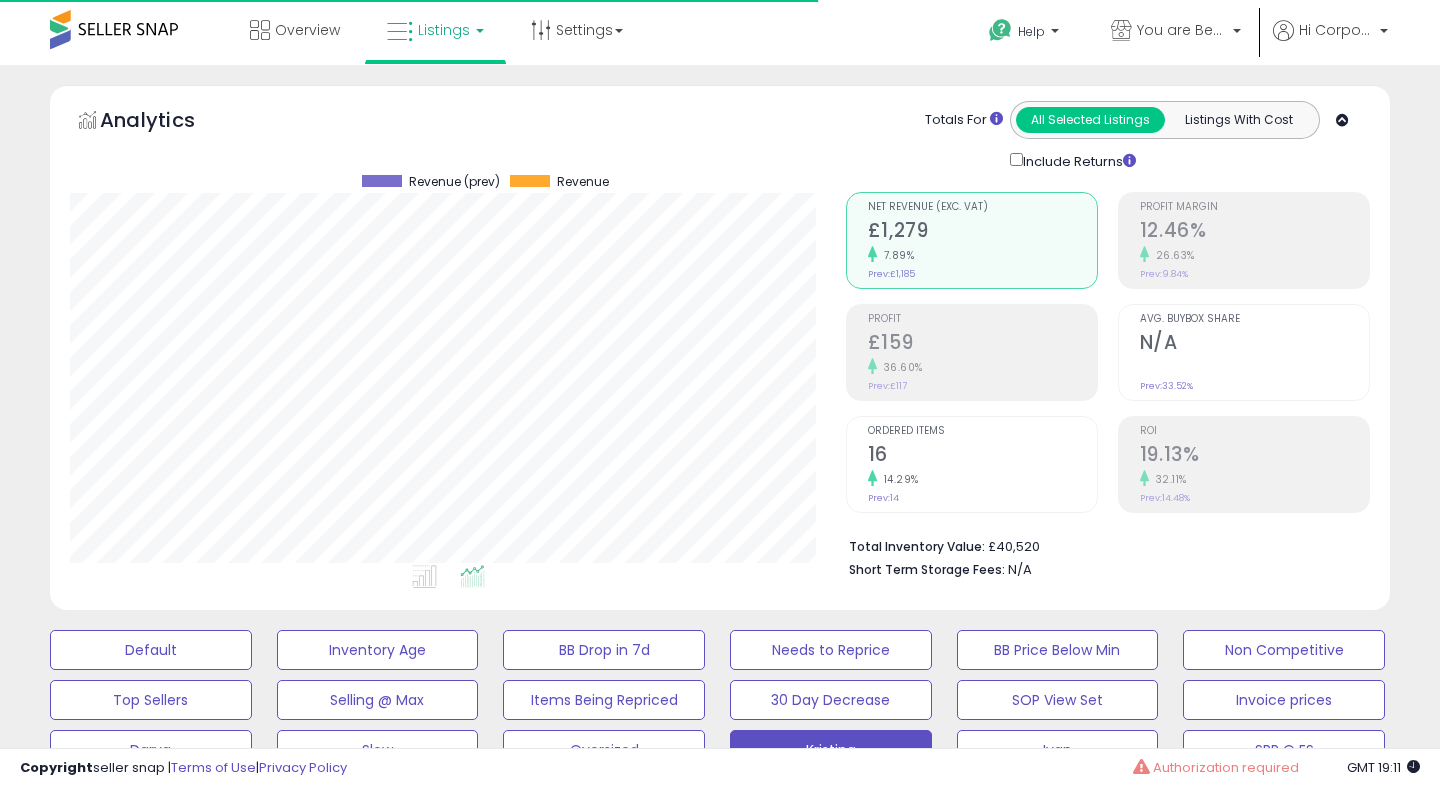 scroll, scrollTop: 49, scrollLeft: 0, axis: vertical 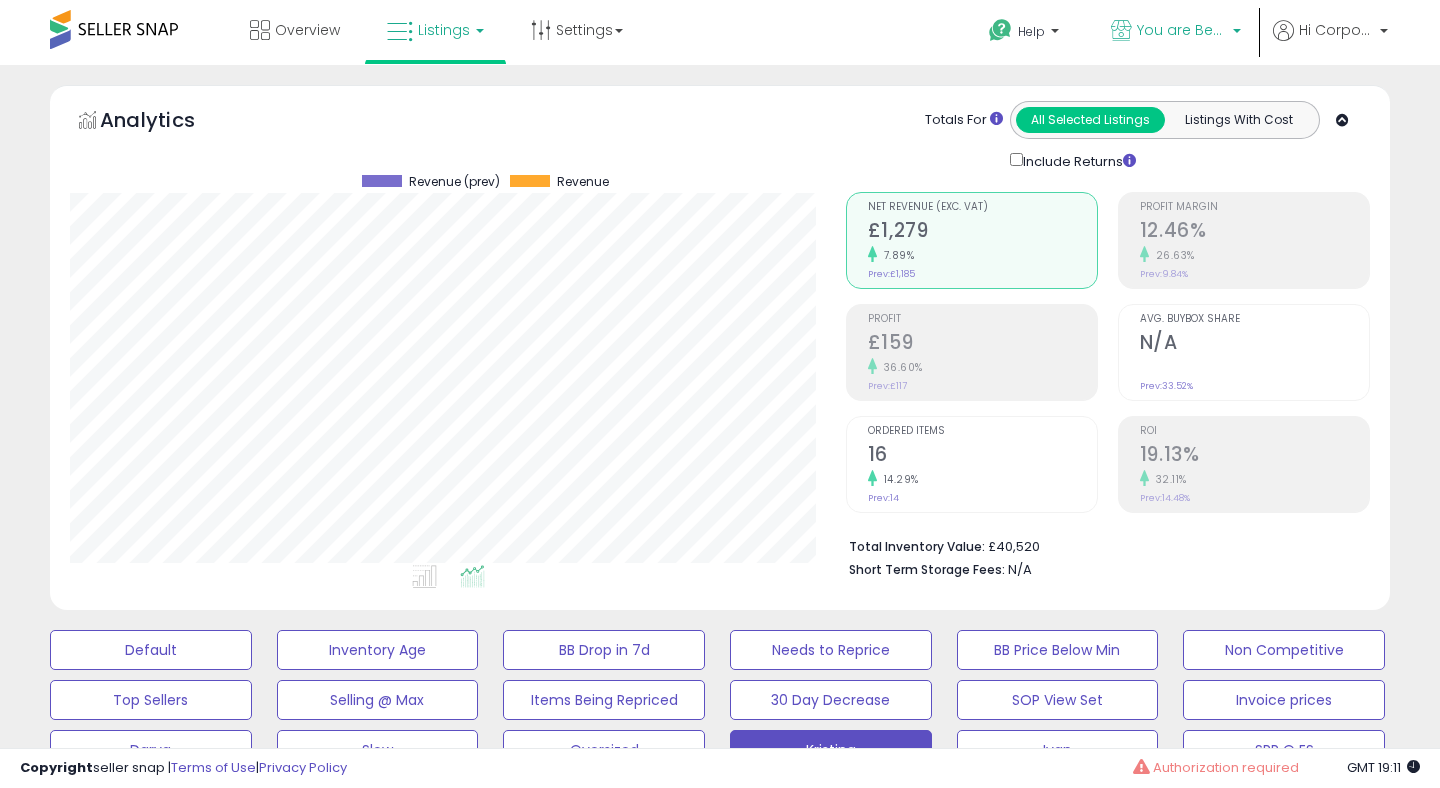 click on "You are Beautiful ([COUNTRY])" at bounding box center [1182, 30] 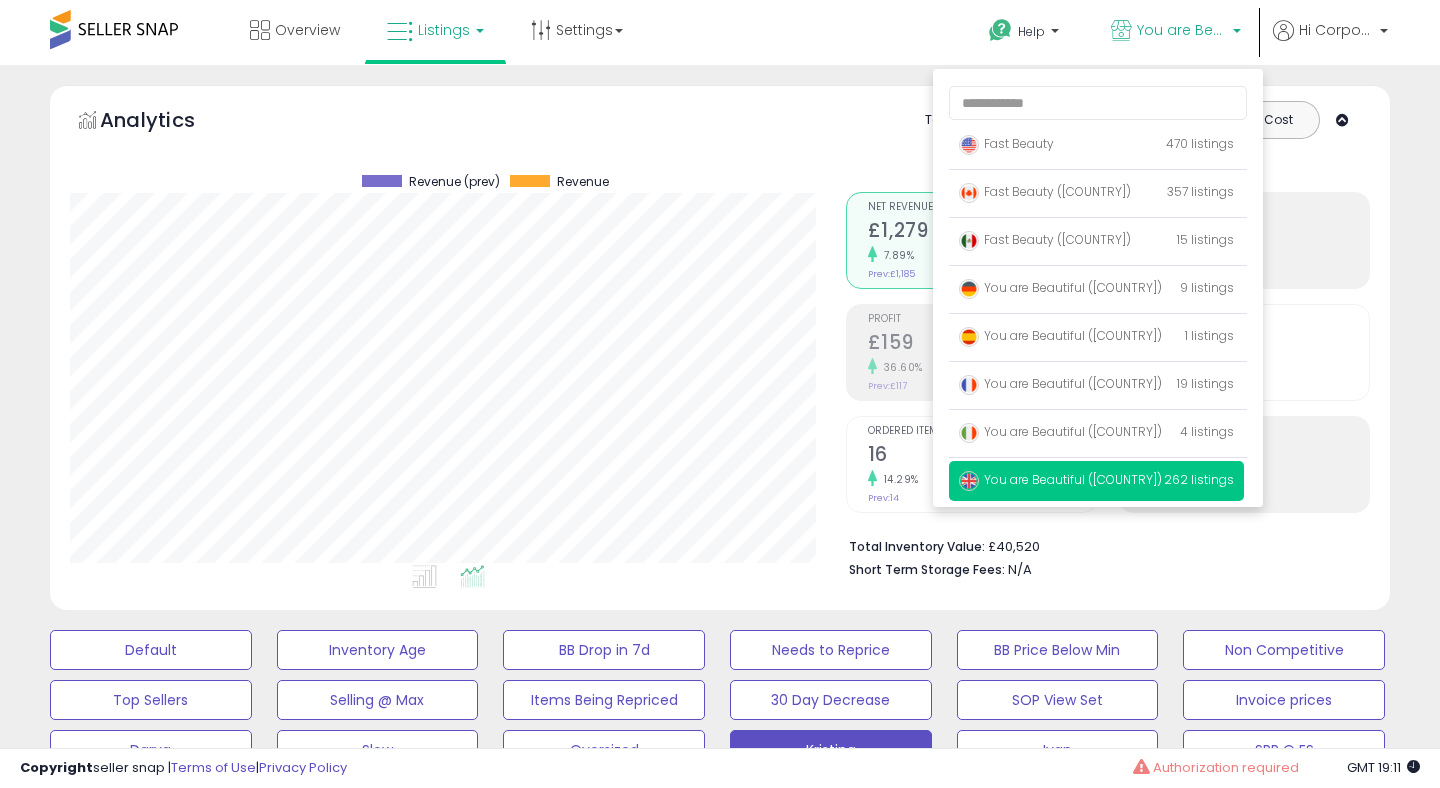 click on "Analytics
Totals For
All Selected Listings
Listings With Cost
Include Returns" at bounding box center [720, 136] 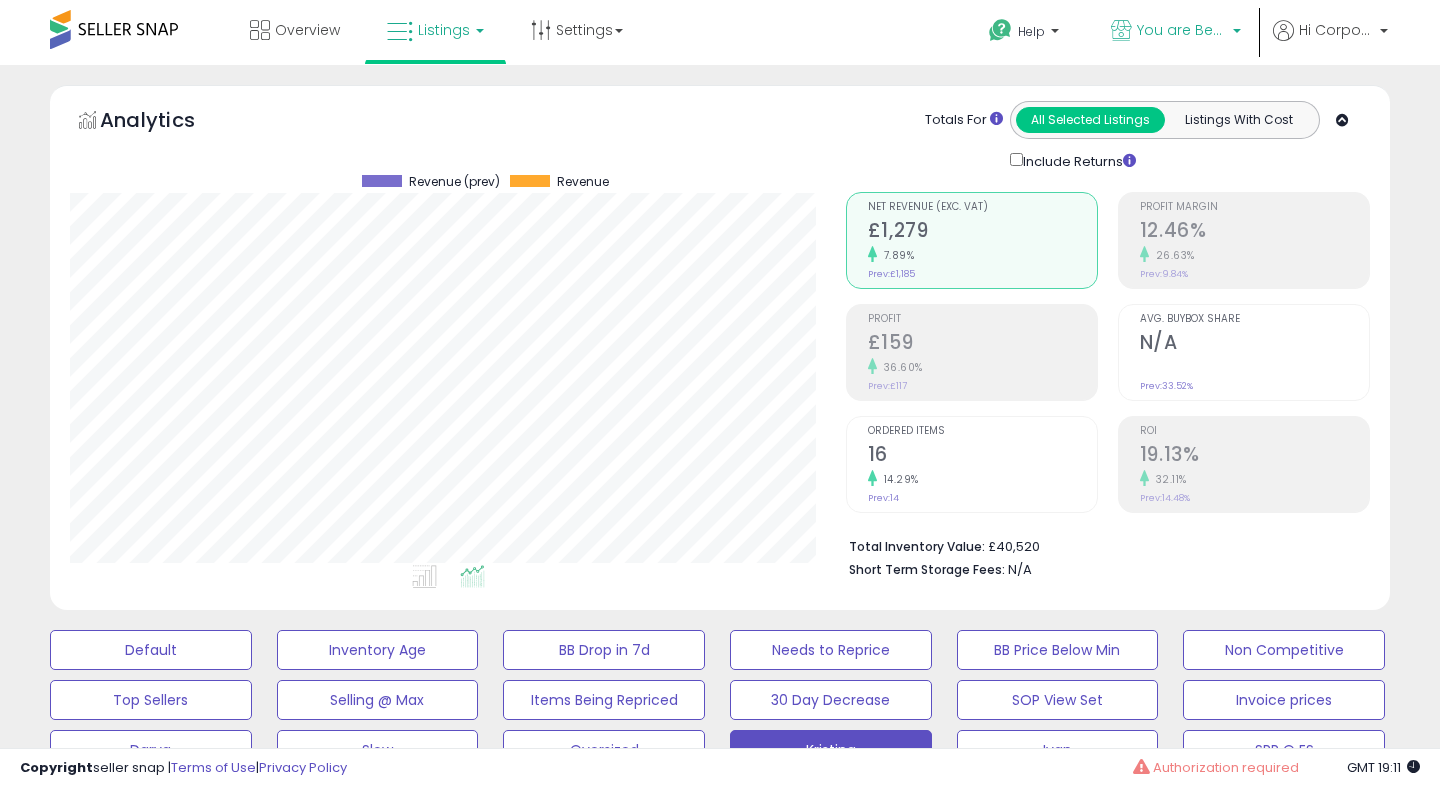 click on "You are Beautiful ([COUNTRY])" at bounding box center [1182, 30] 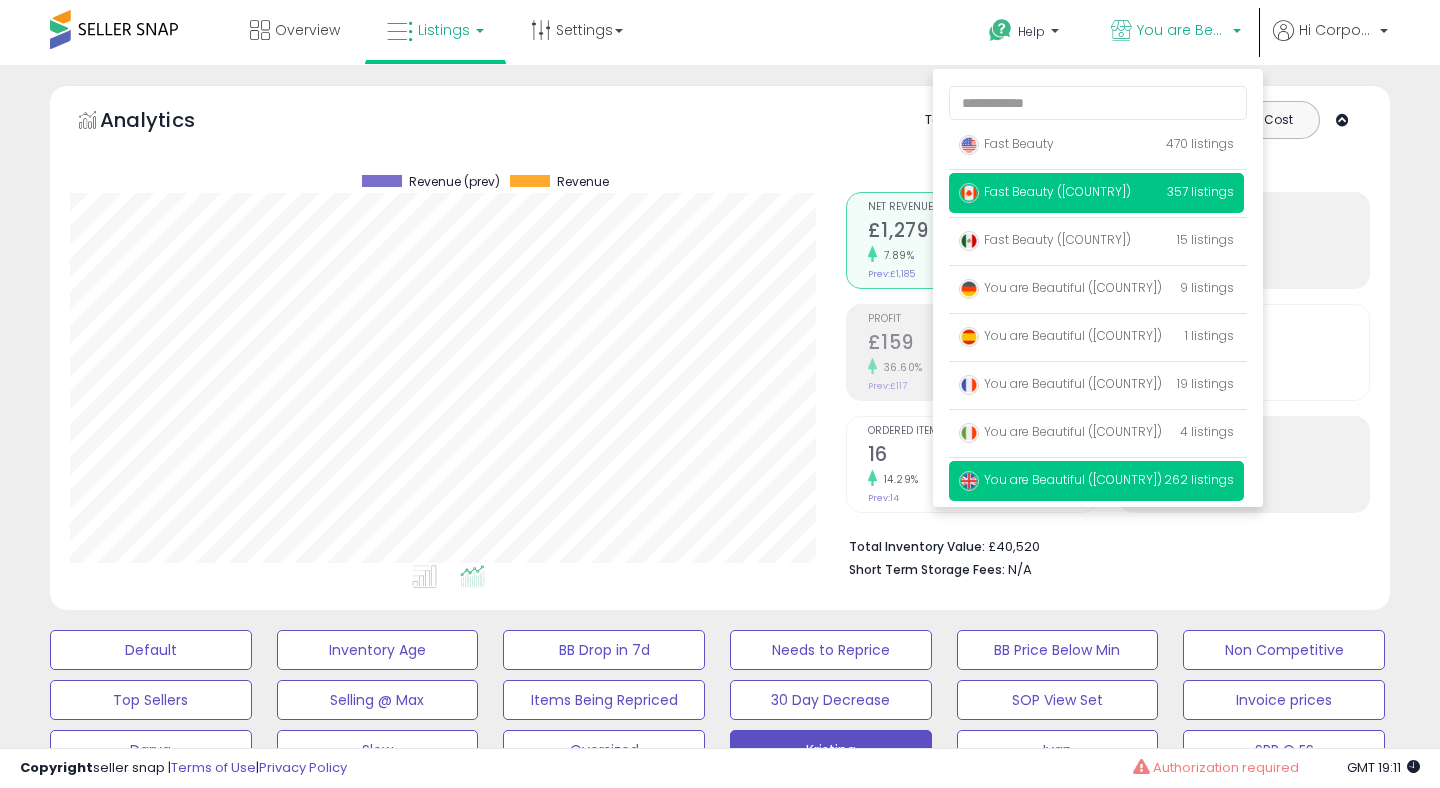 click on "Fast Beauty ([COUNTRY])" at bounding box center (1045, 191) 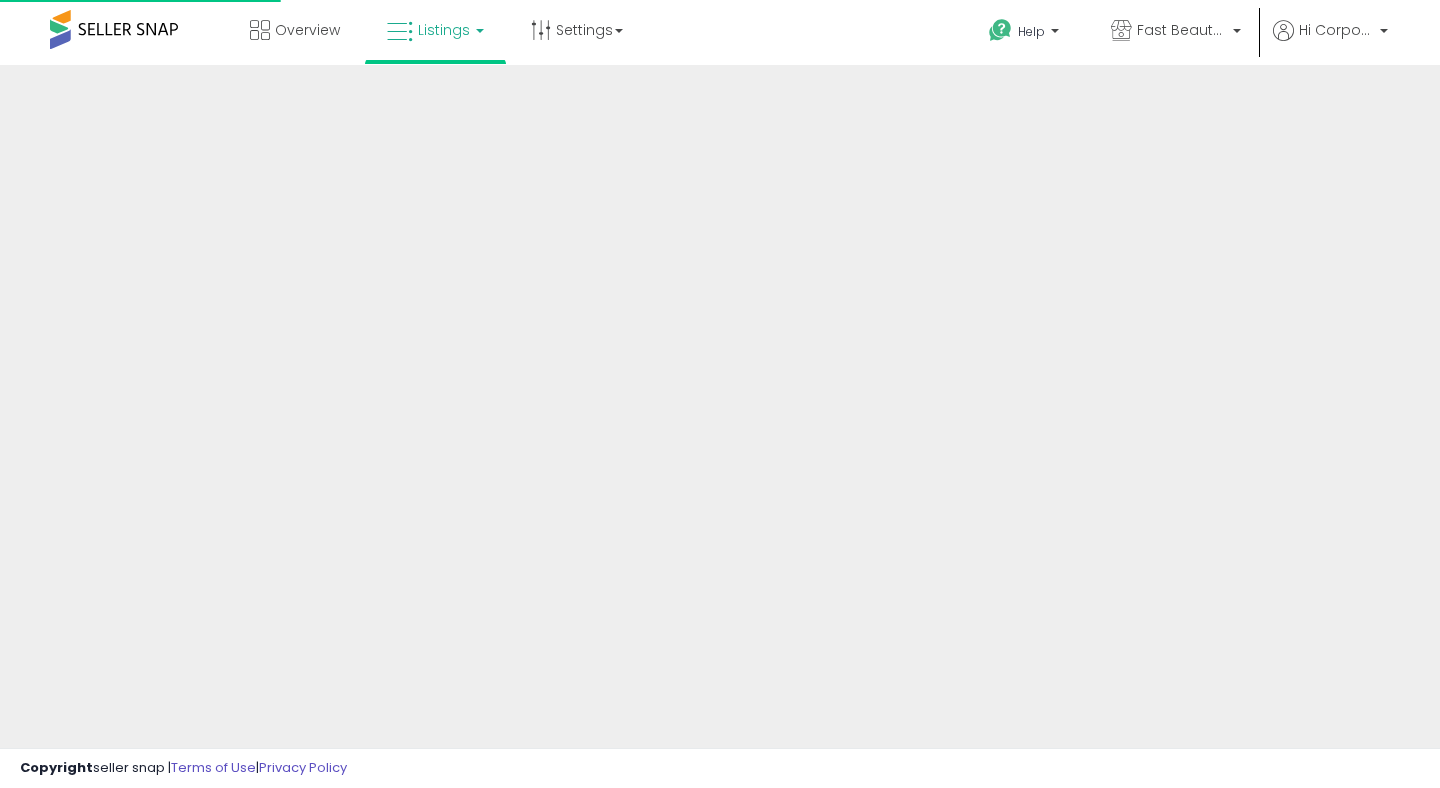 scroll, scrollTop: 0, scrollLeft: 0, axis: both 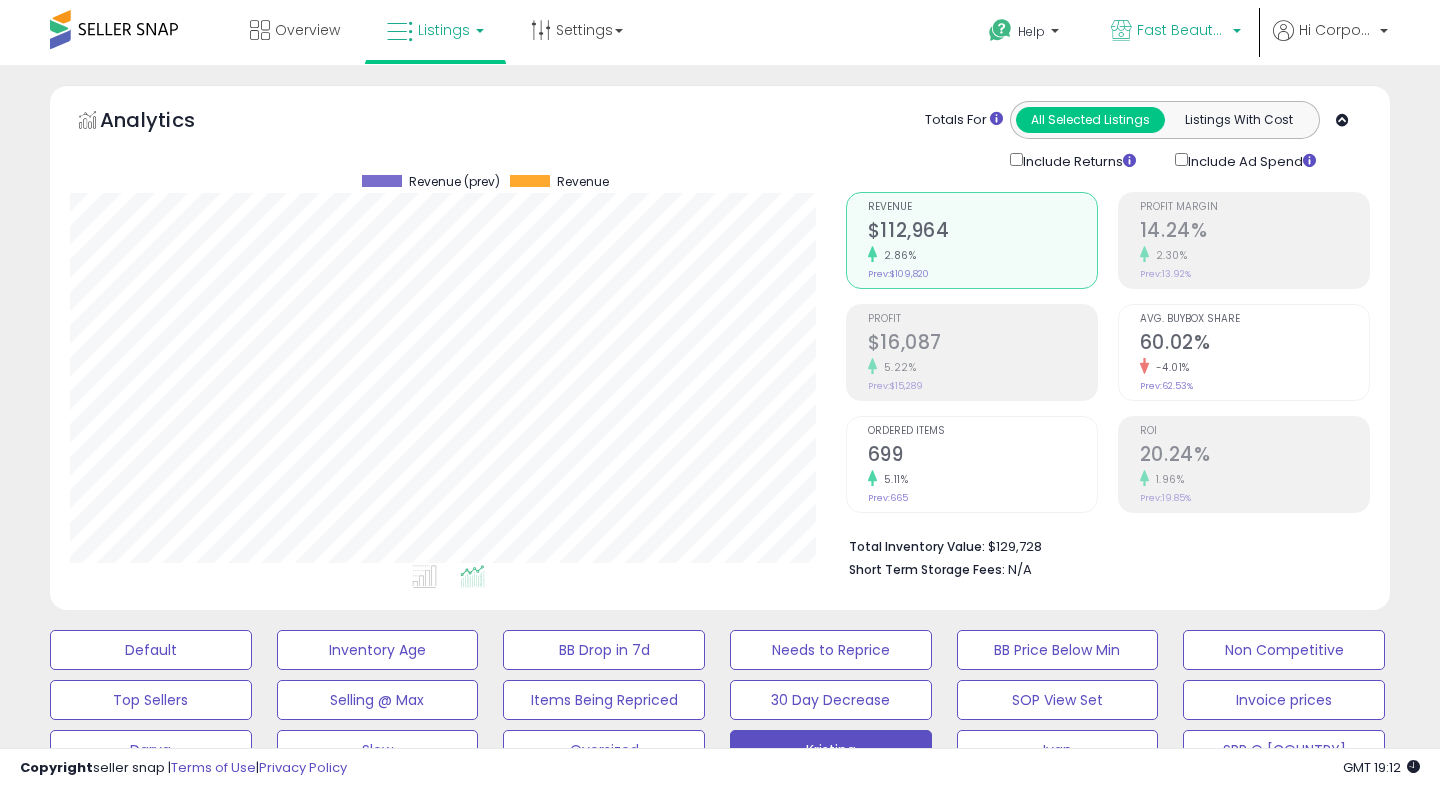 click on "Fast Beauty ([COUNTRY])" at bounding box center [1182, 30] 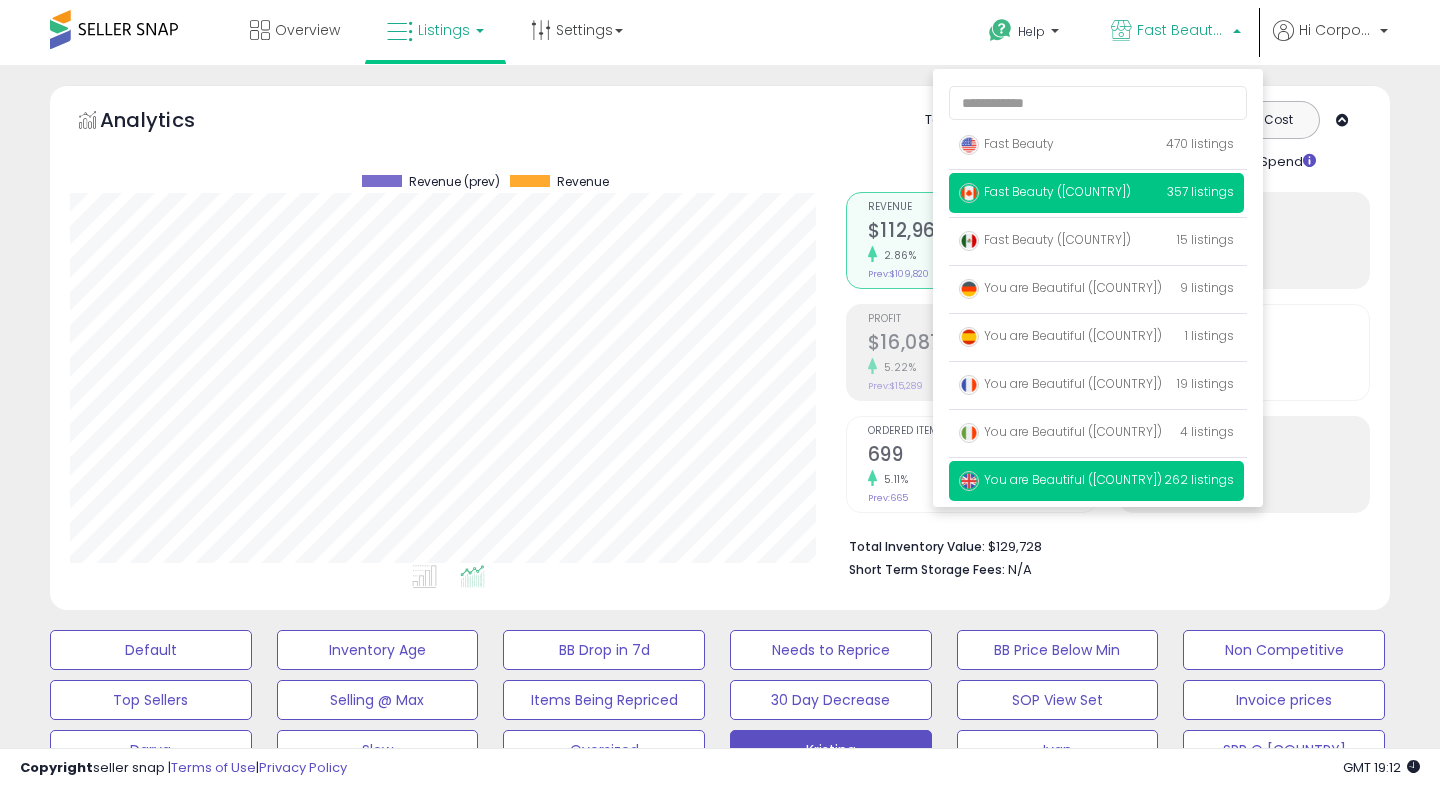 click on "You are Beautiful ([COUNTRY])" at bounding box center (1060, 479) 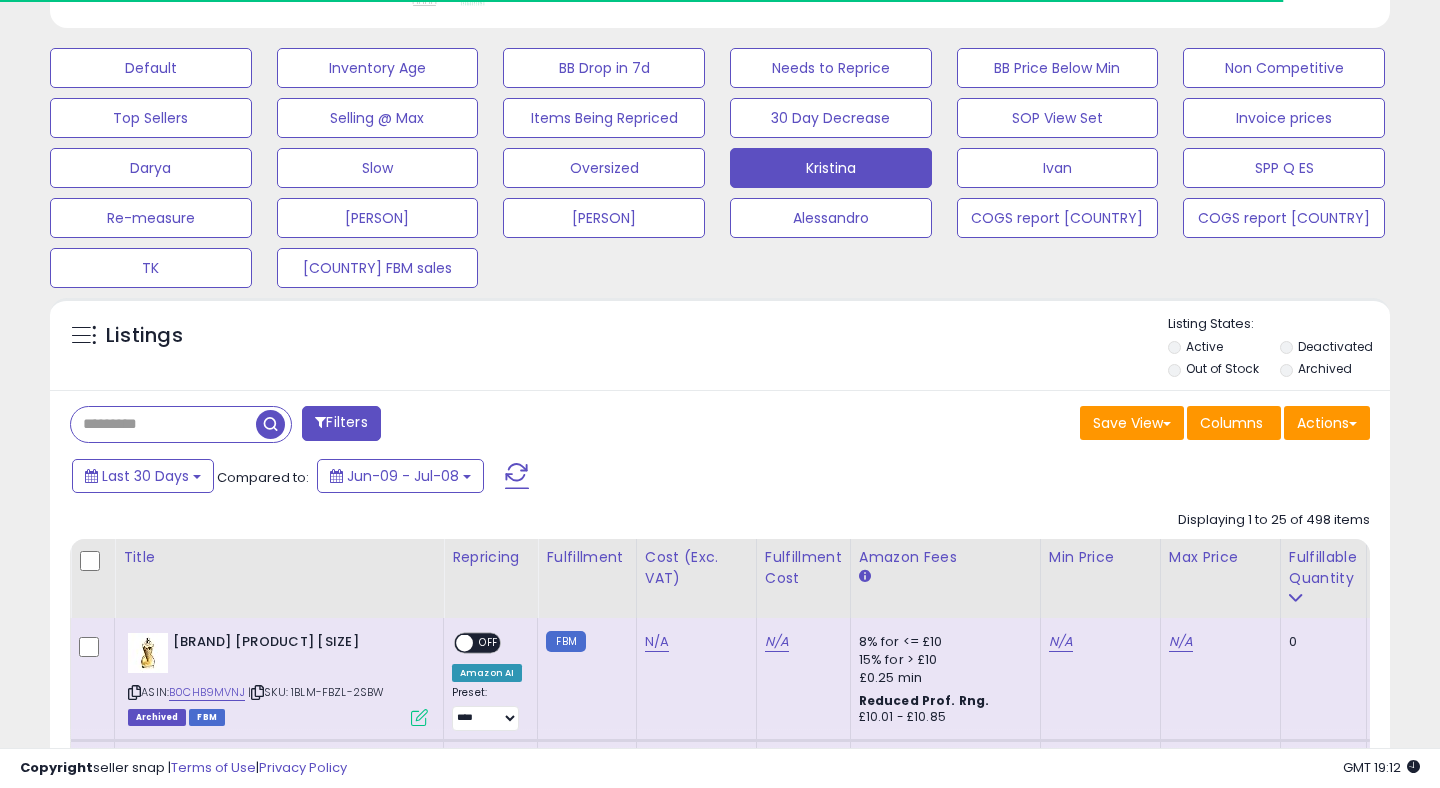 scroll, scrollTop: 589, scrollLeft: 0, axis: vertical 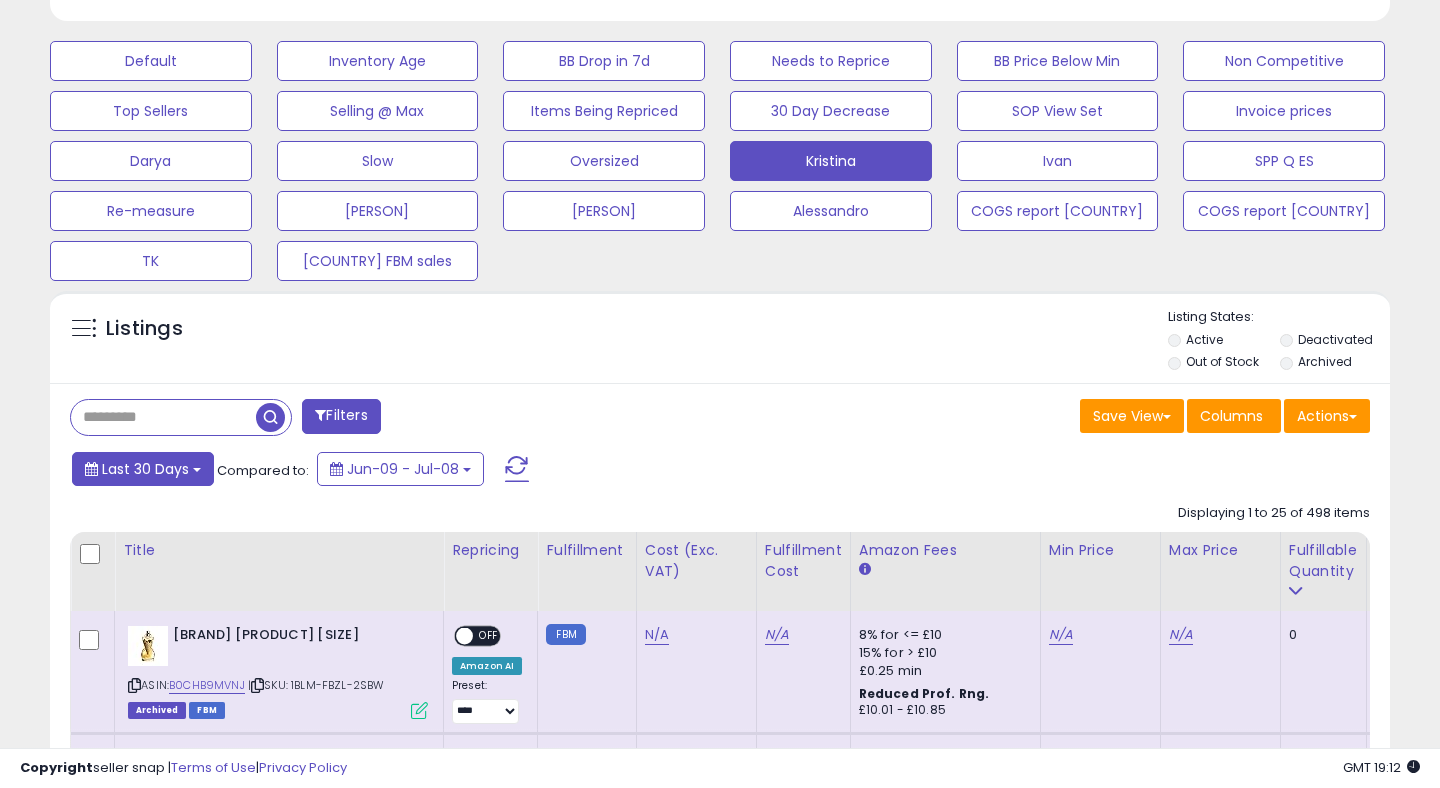 click on "Last 30 Days" at bounding box center (145, 469) 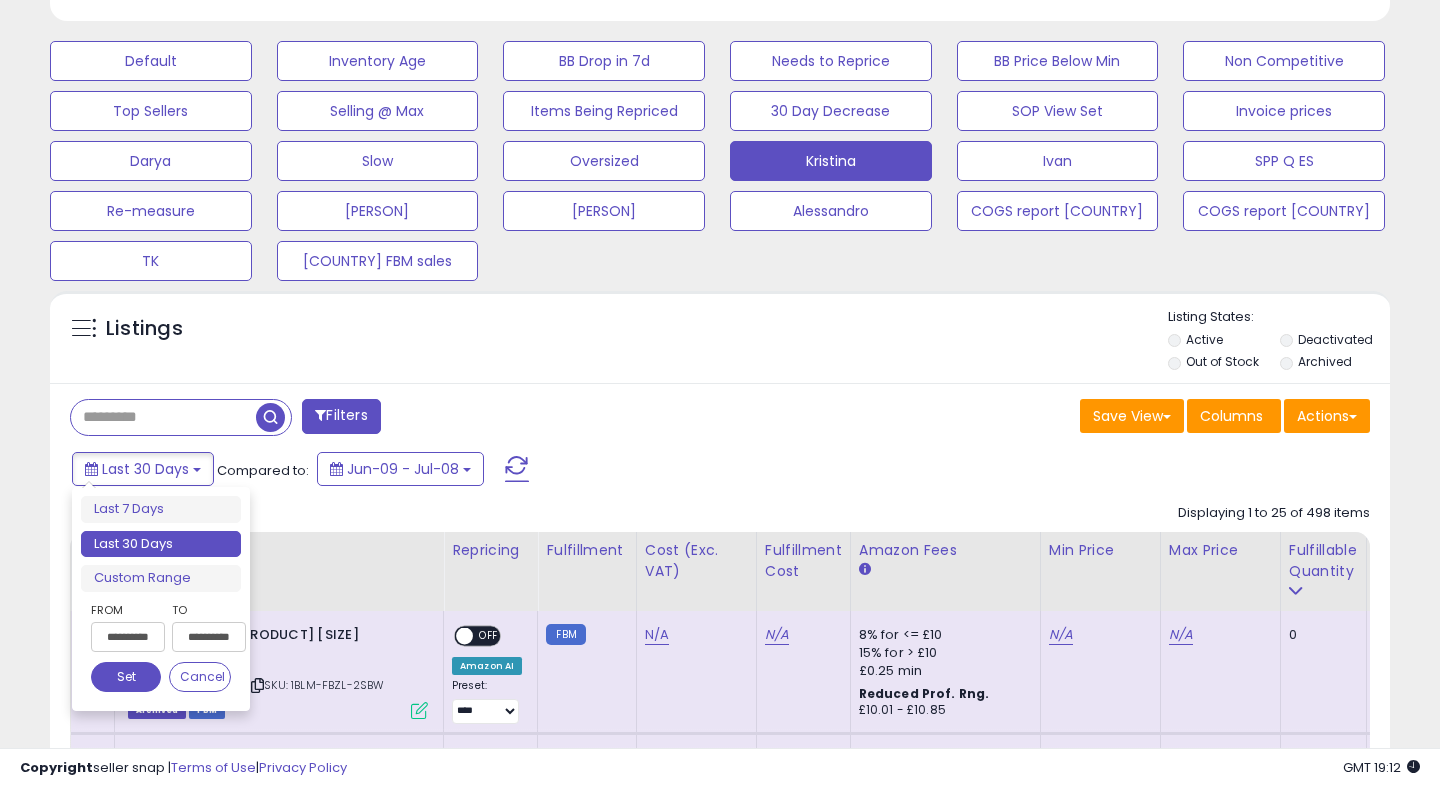 click on "**********" at bounding box center (128, 637) 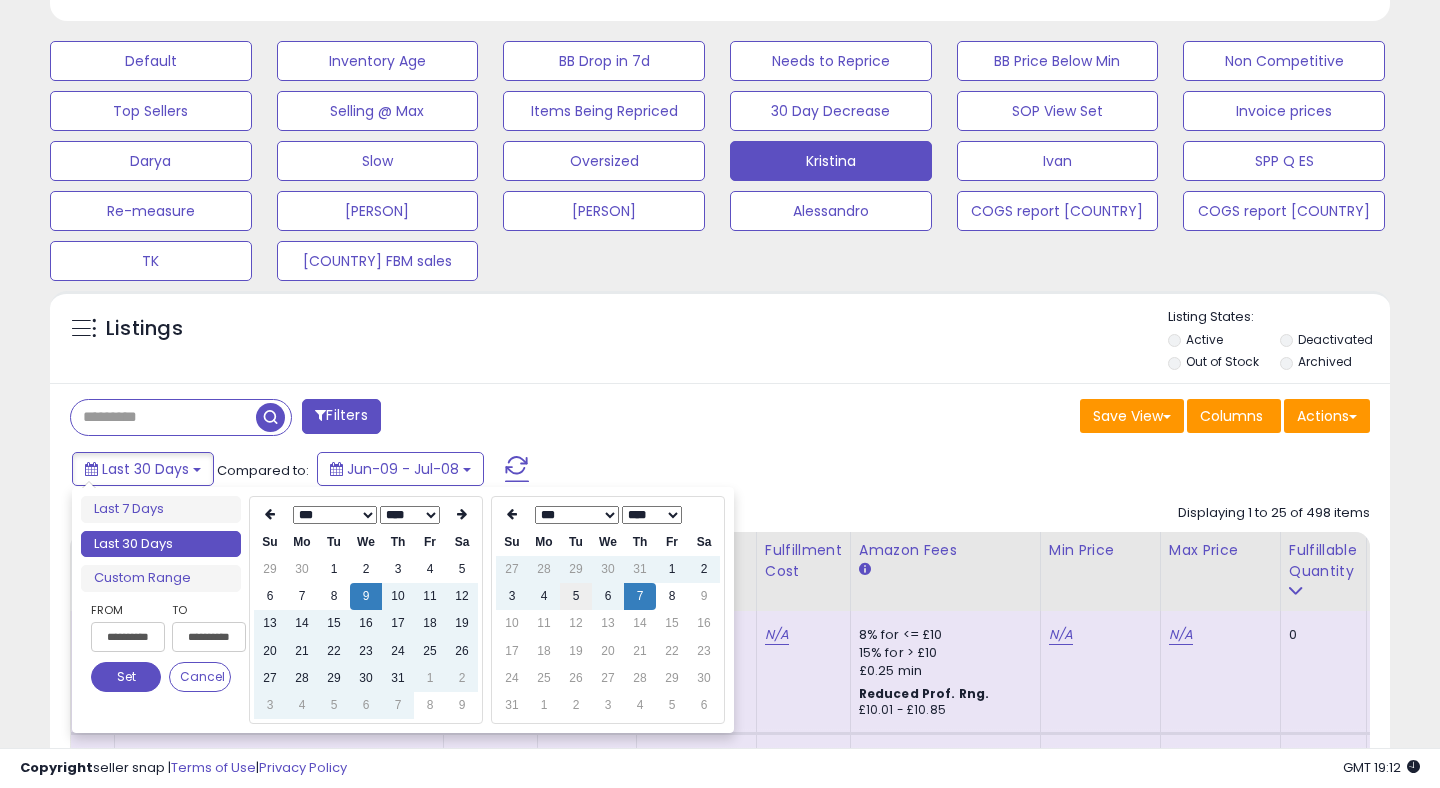 type on "**********" 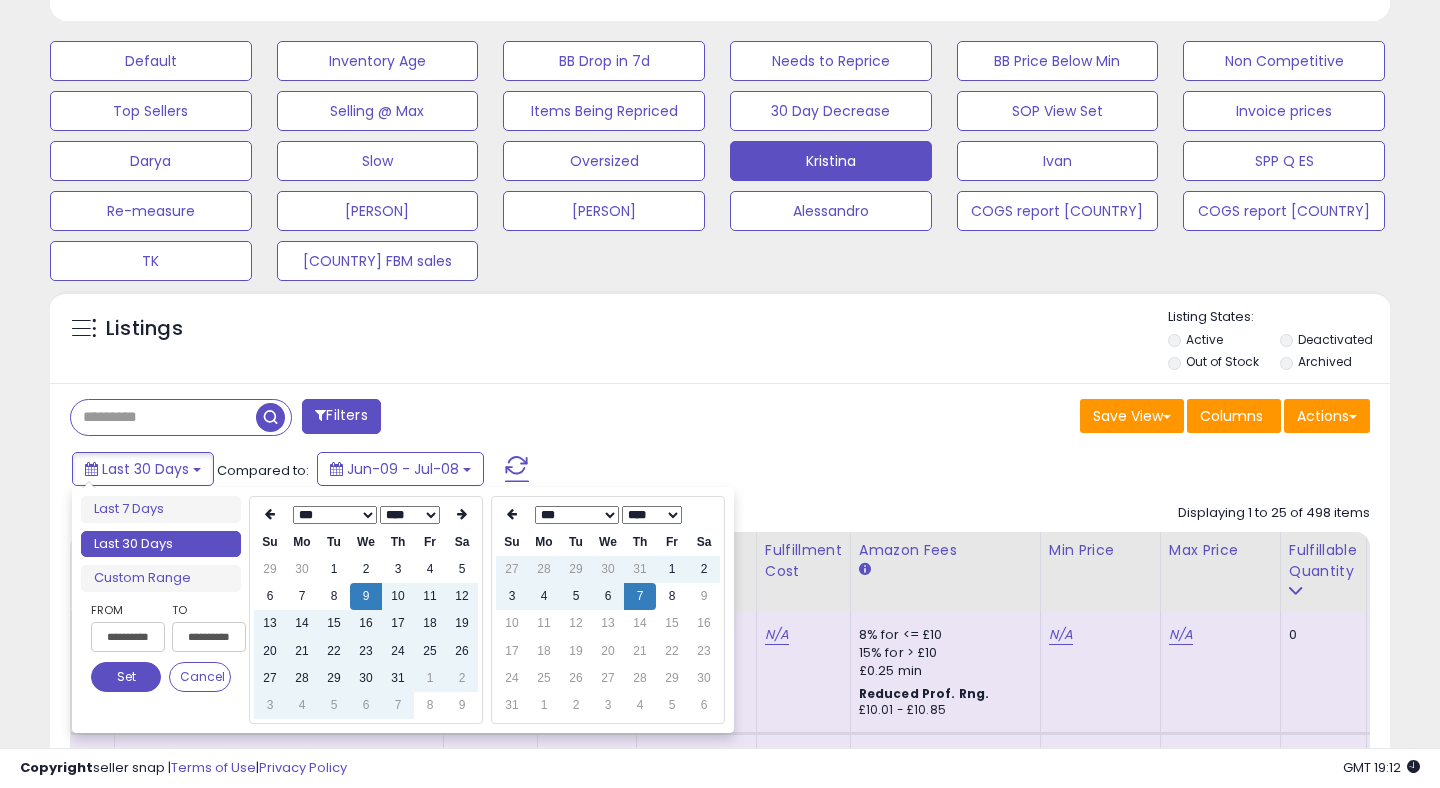 type on "**********" 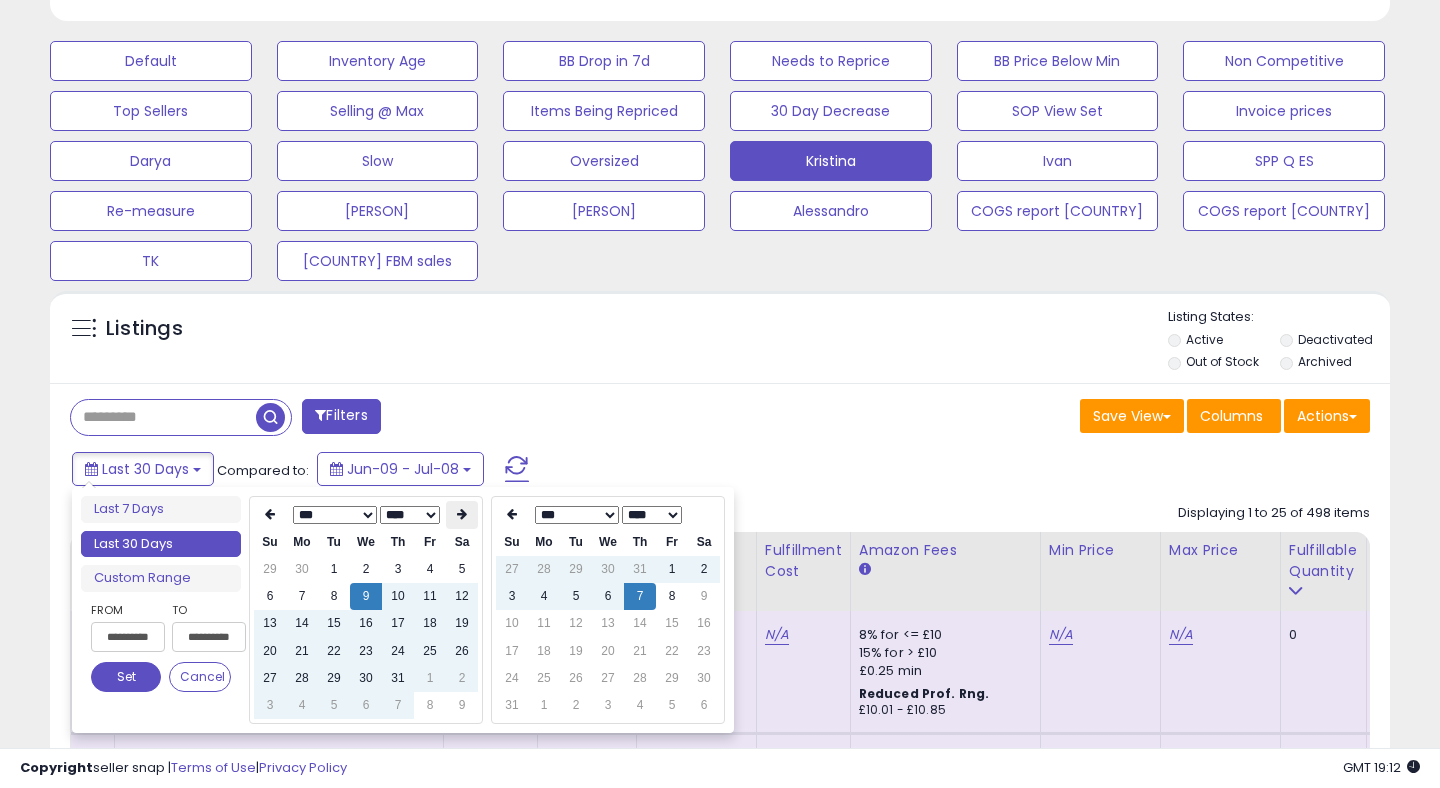 click at bounding box center [462, 515] 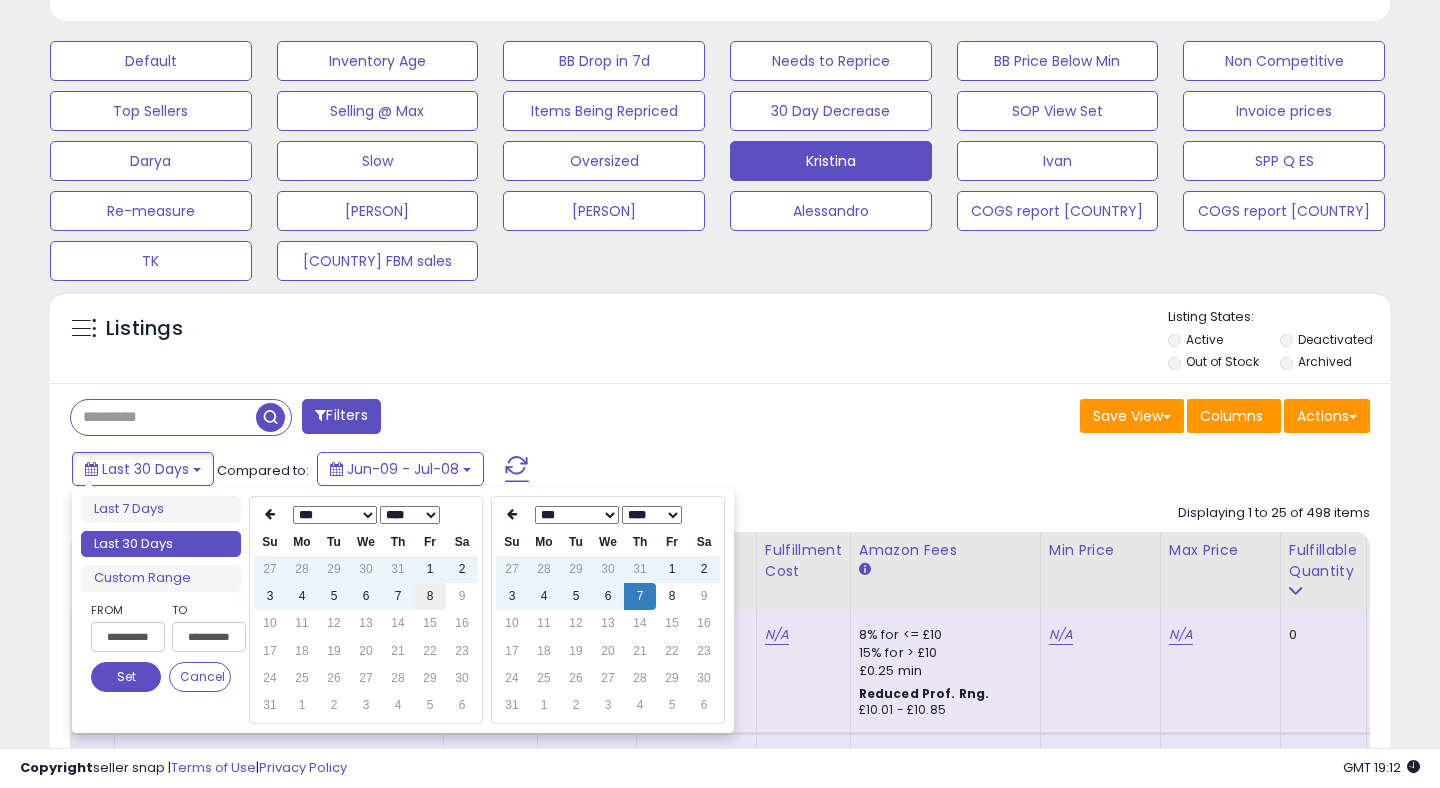 type on "**********" 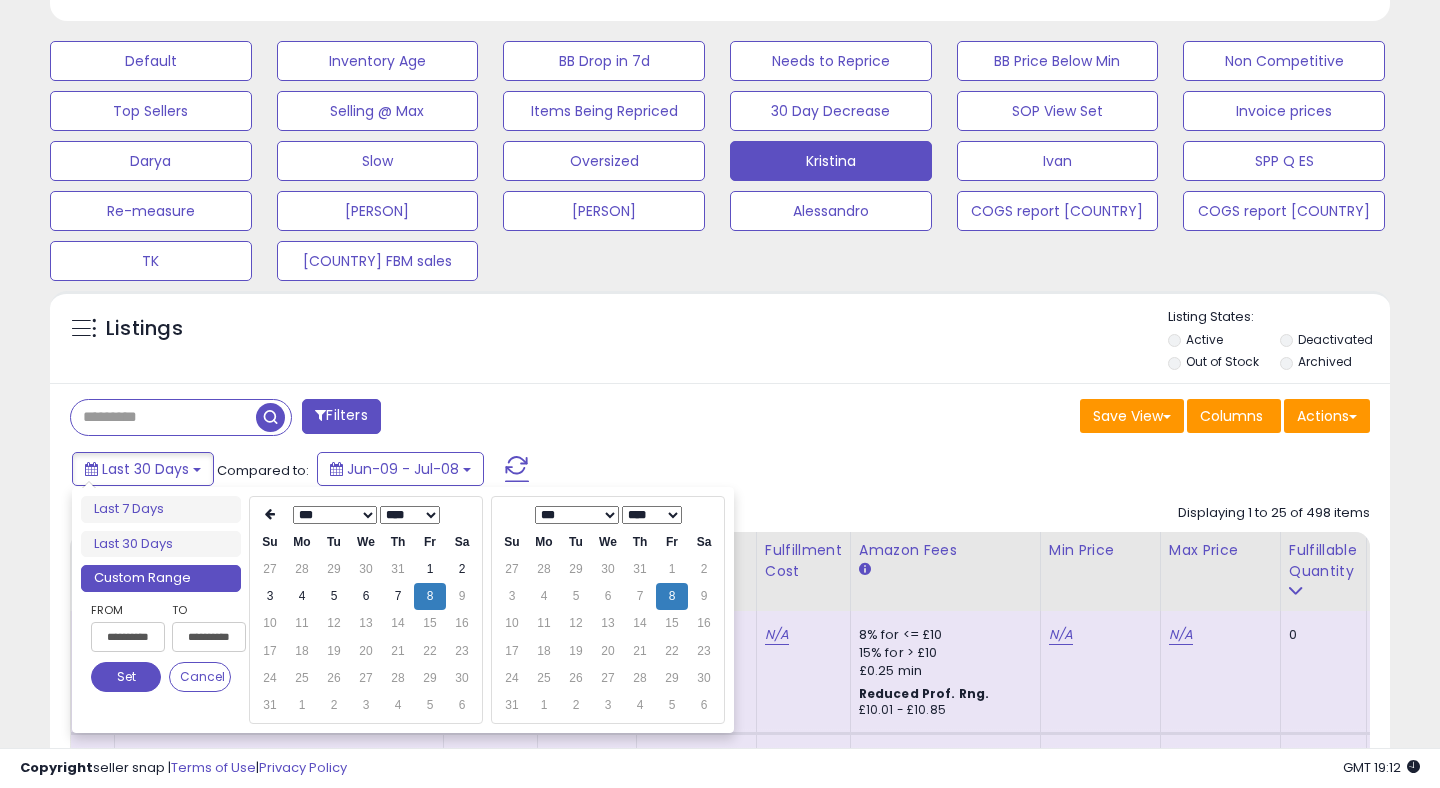 type on "**********" 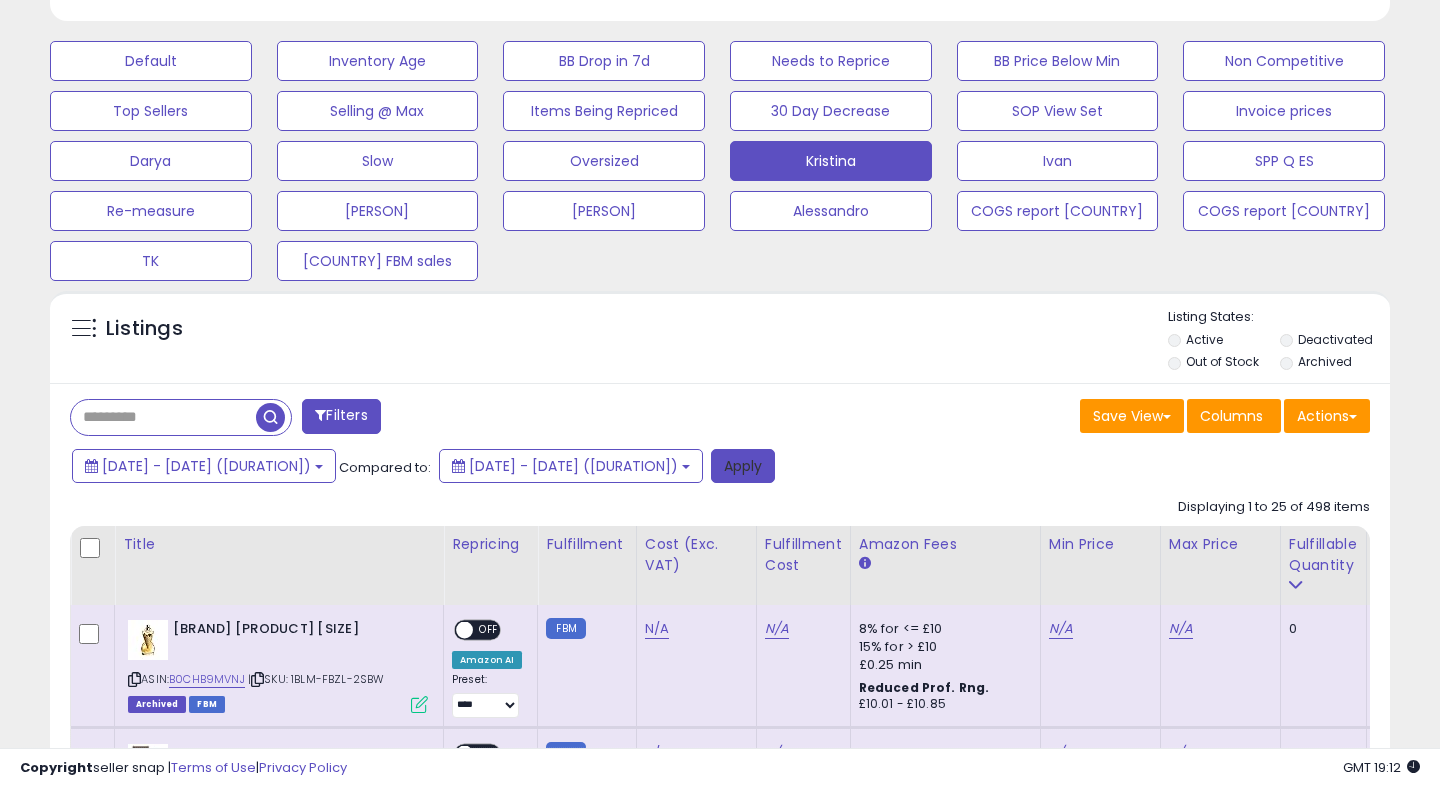 click on "Apply" at bounding box center (743, 466) 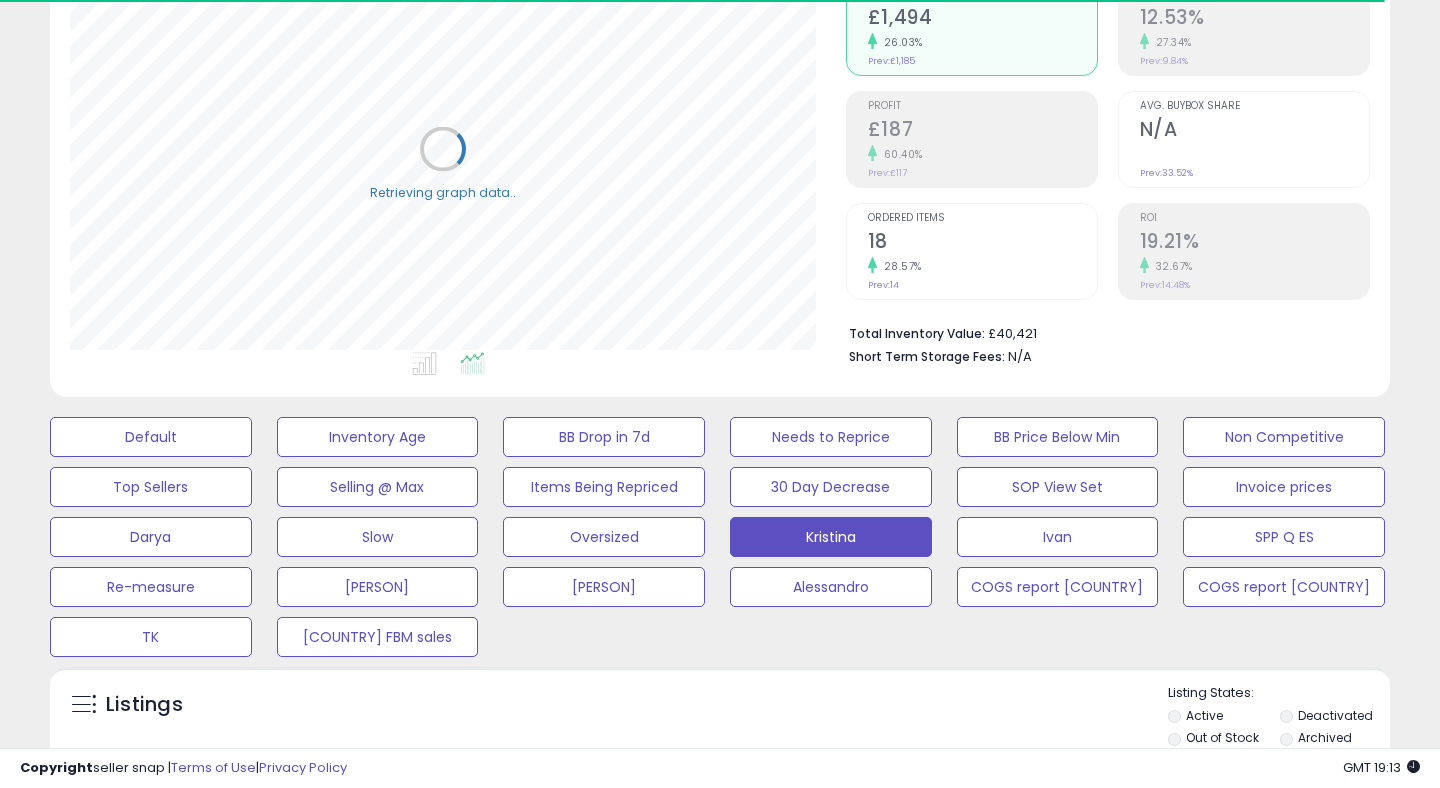 scroll, scrollTop: 0, scrollLeft: 0, axis: both 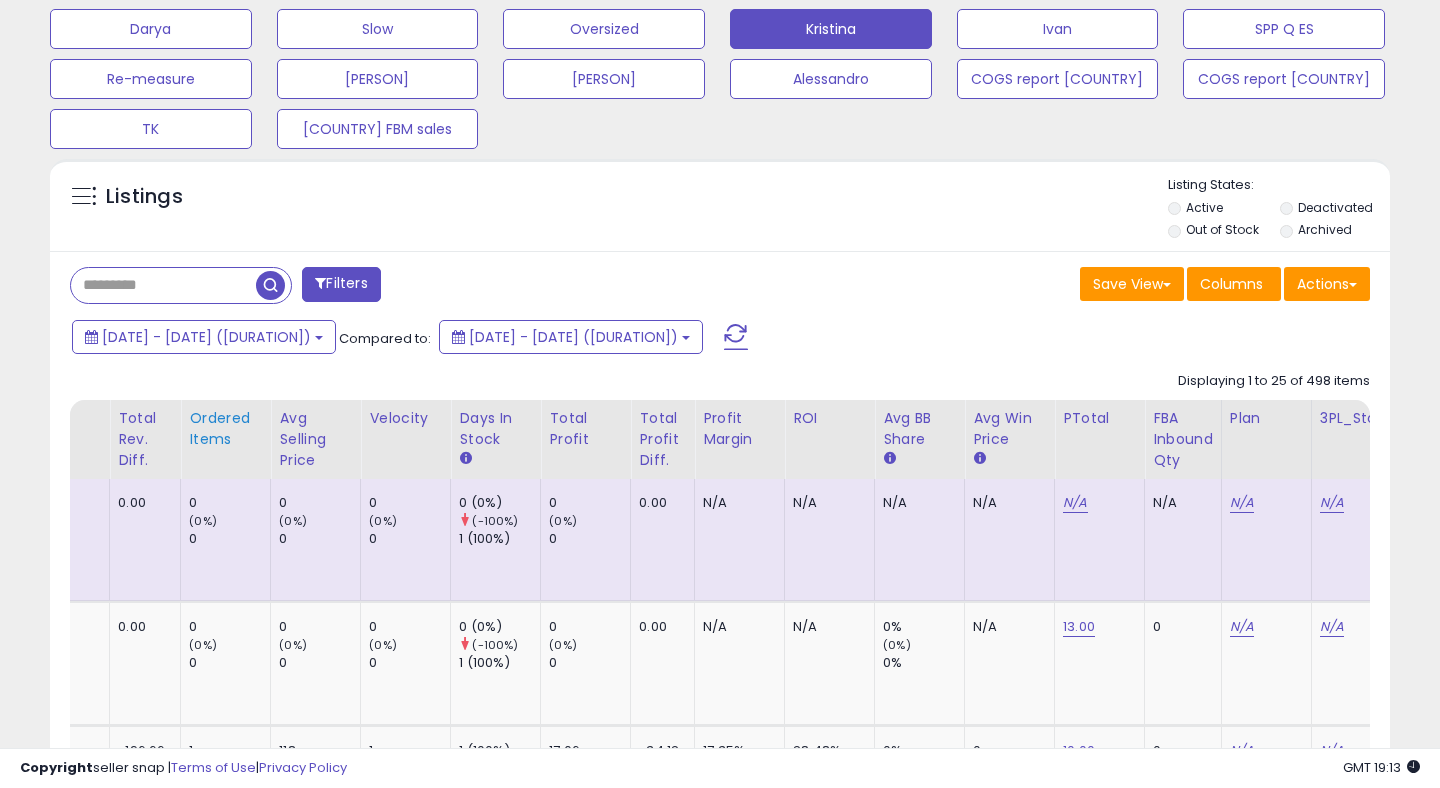 click on "Ordered Items" at bounding box center [225, 429] 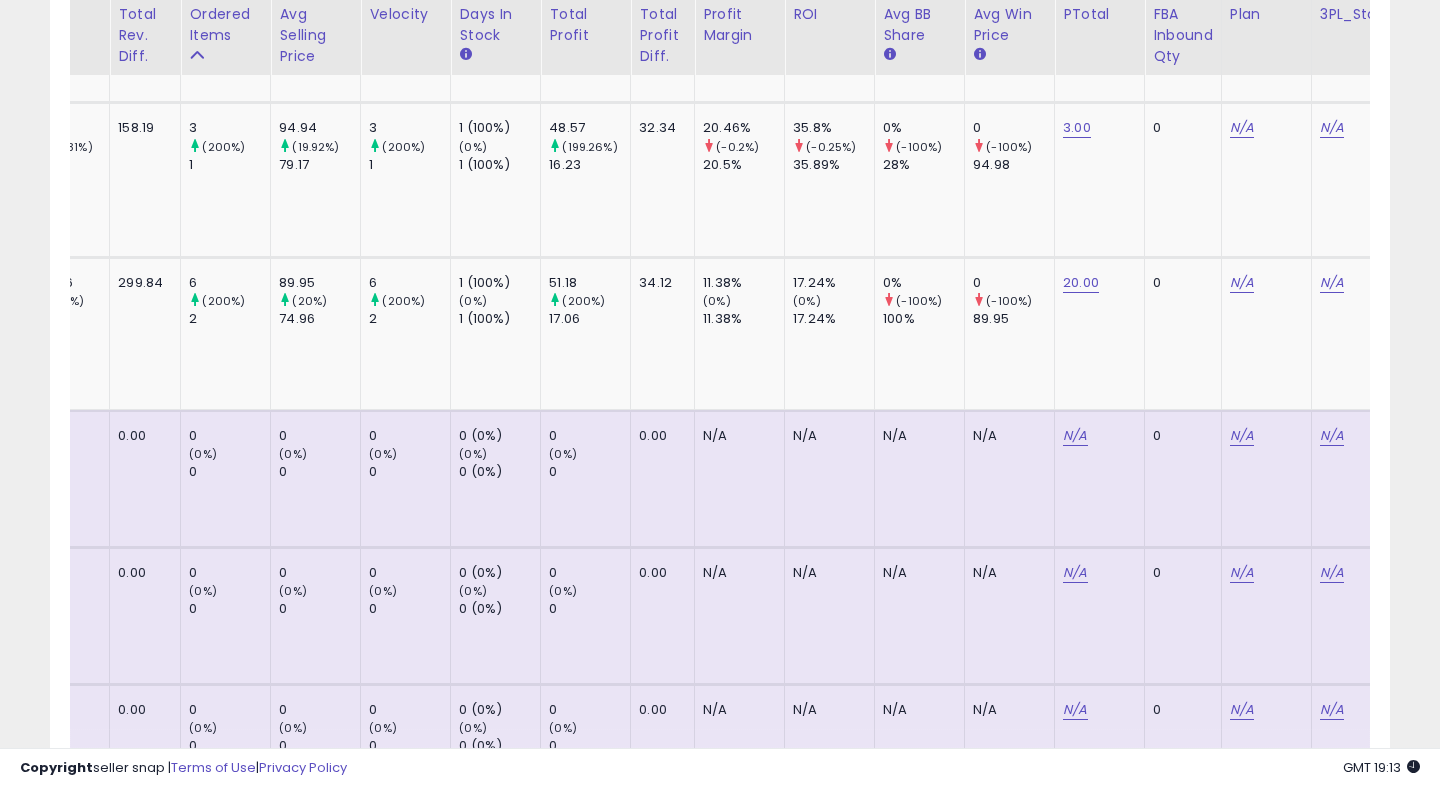 scroll, scrollTop: 2038, scrollLeft: 0, axis: vertical 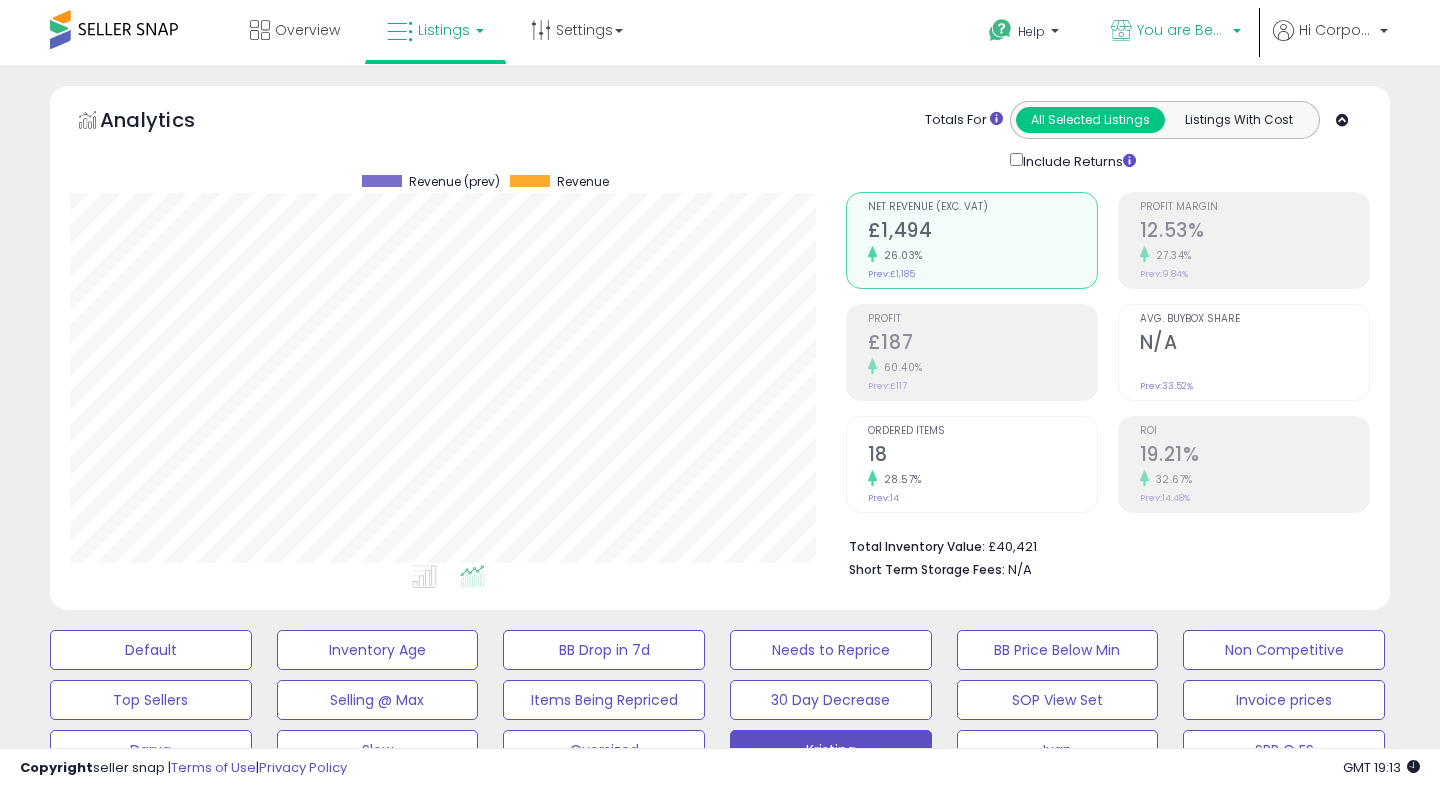 click on "You are Beautiful (UK)" at bounding box center [1176, 32] 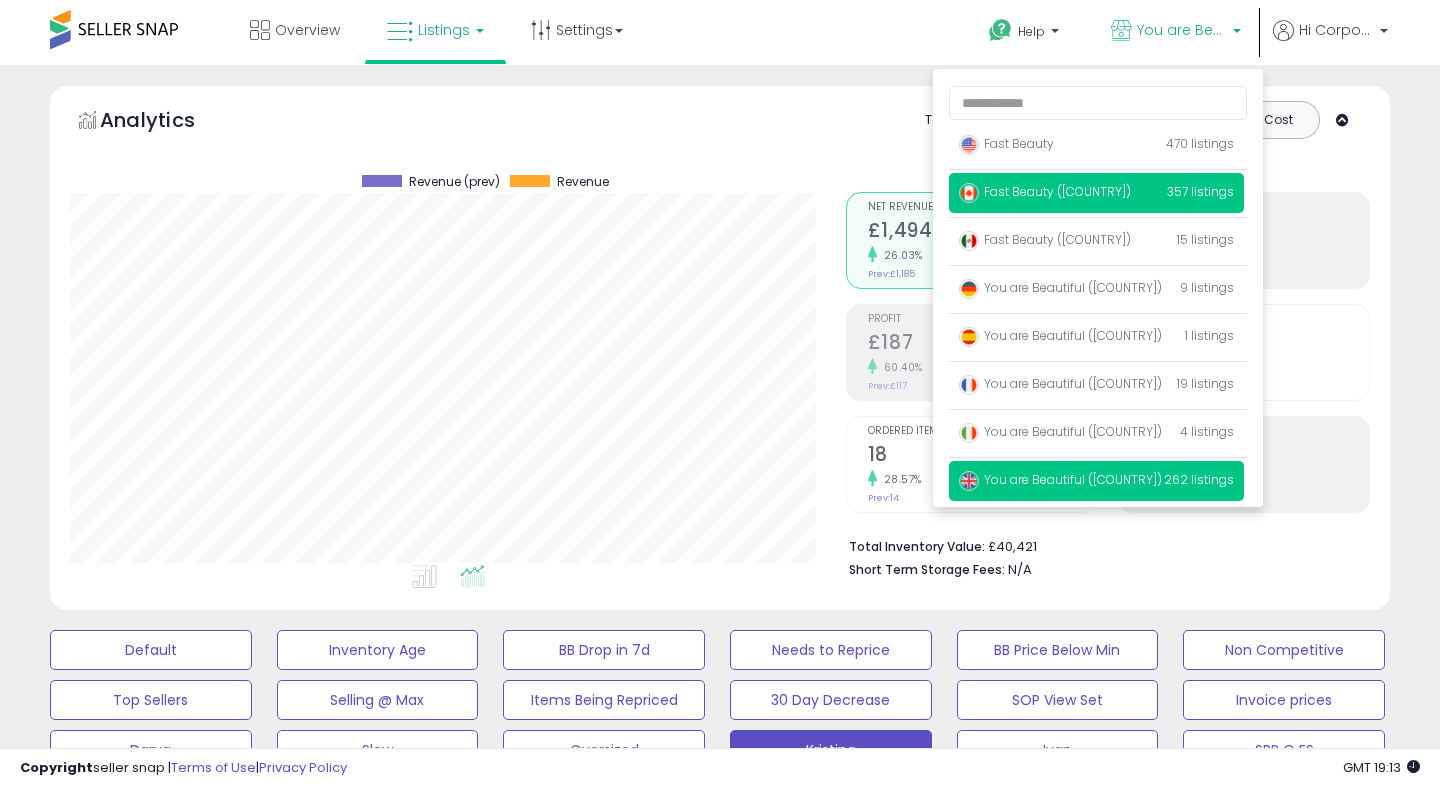 click at bounding box center (969, 193) 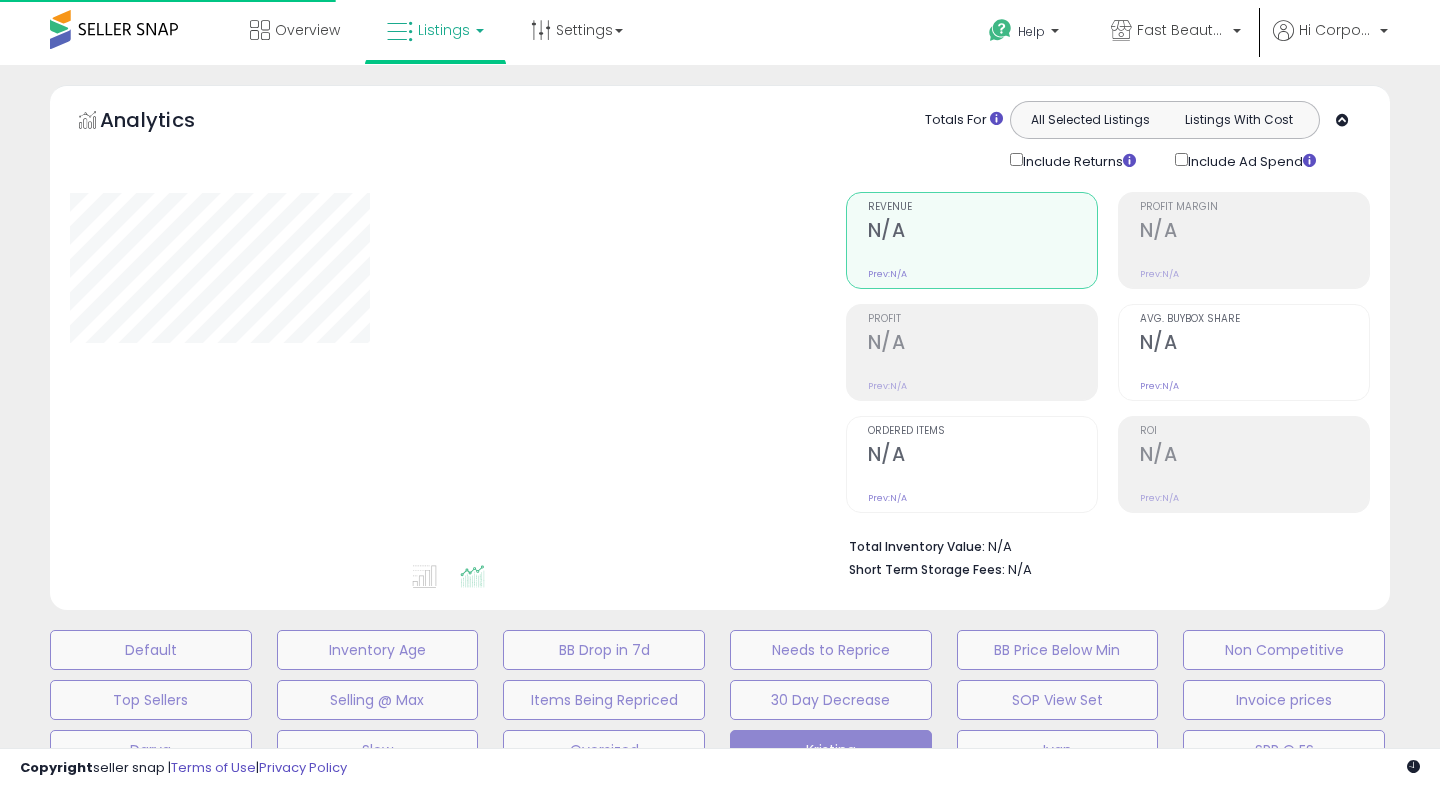 scroll, scrollTop: 0, scrollLeft: 0, axis: both 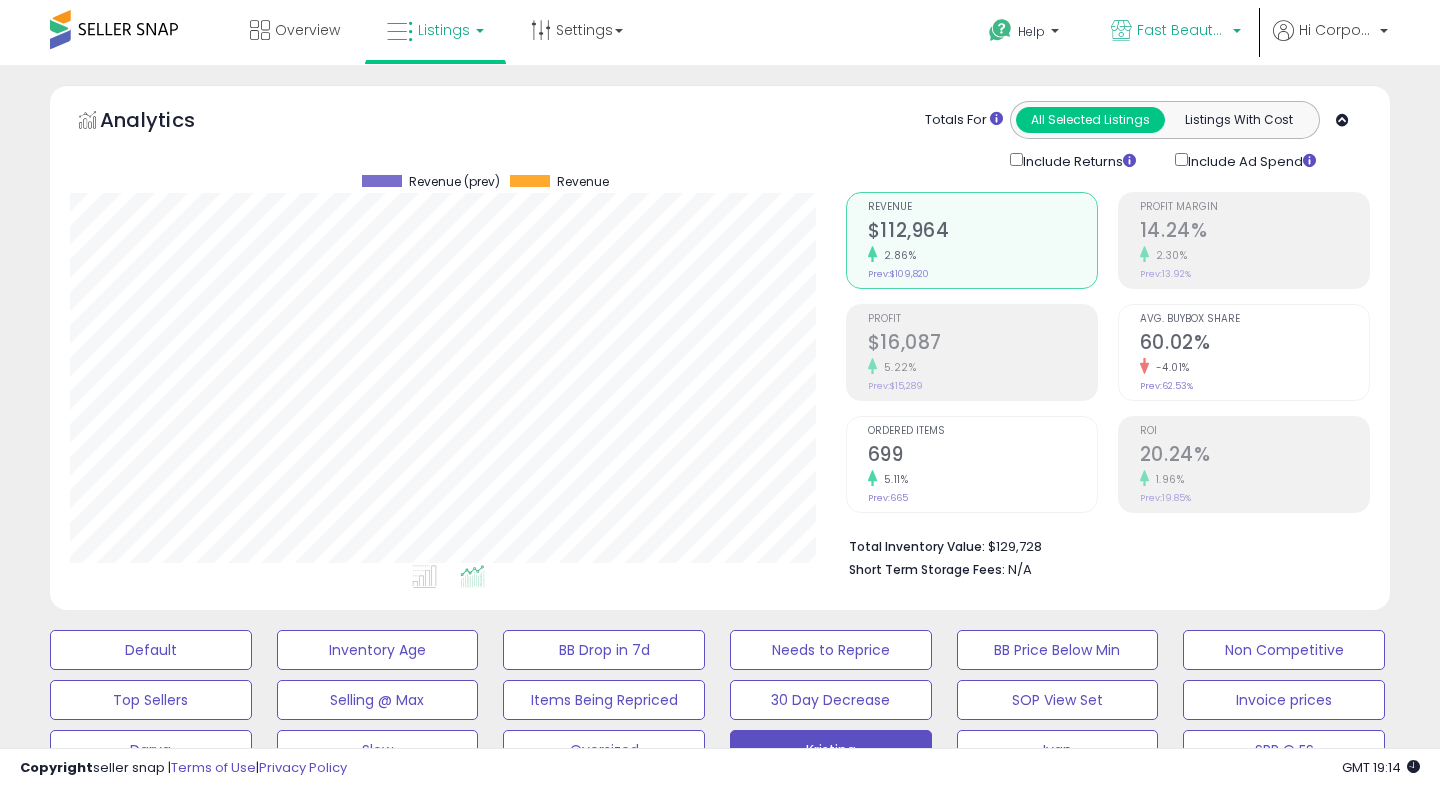 click on "Fast Beauty (Canada)" at bounding box center (1176, 32) 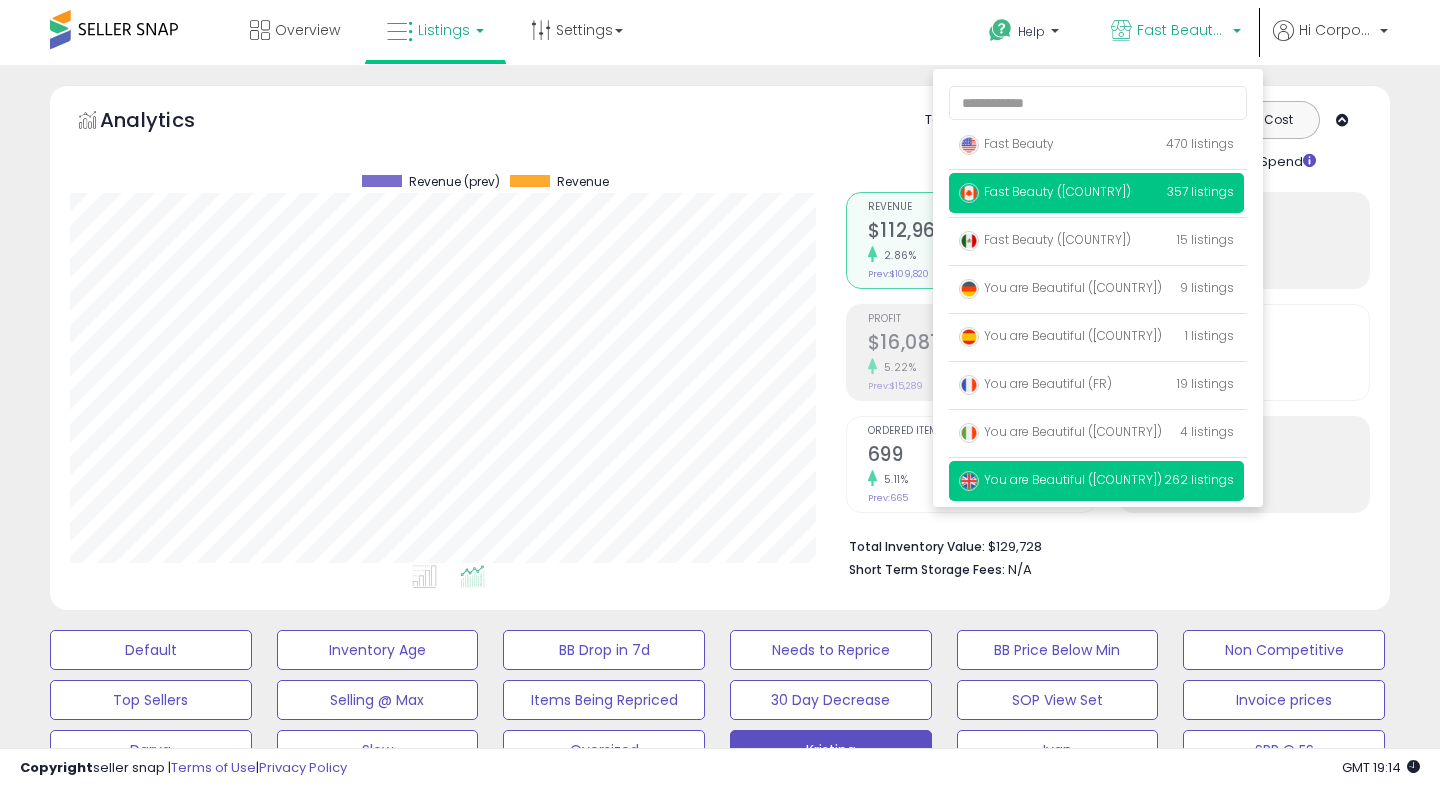 click on "You are Beautiful (UK)" at bounding box center [1060, 479] 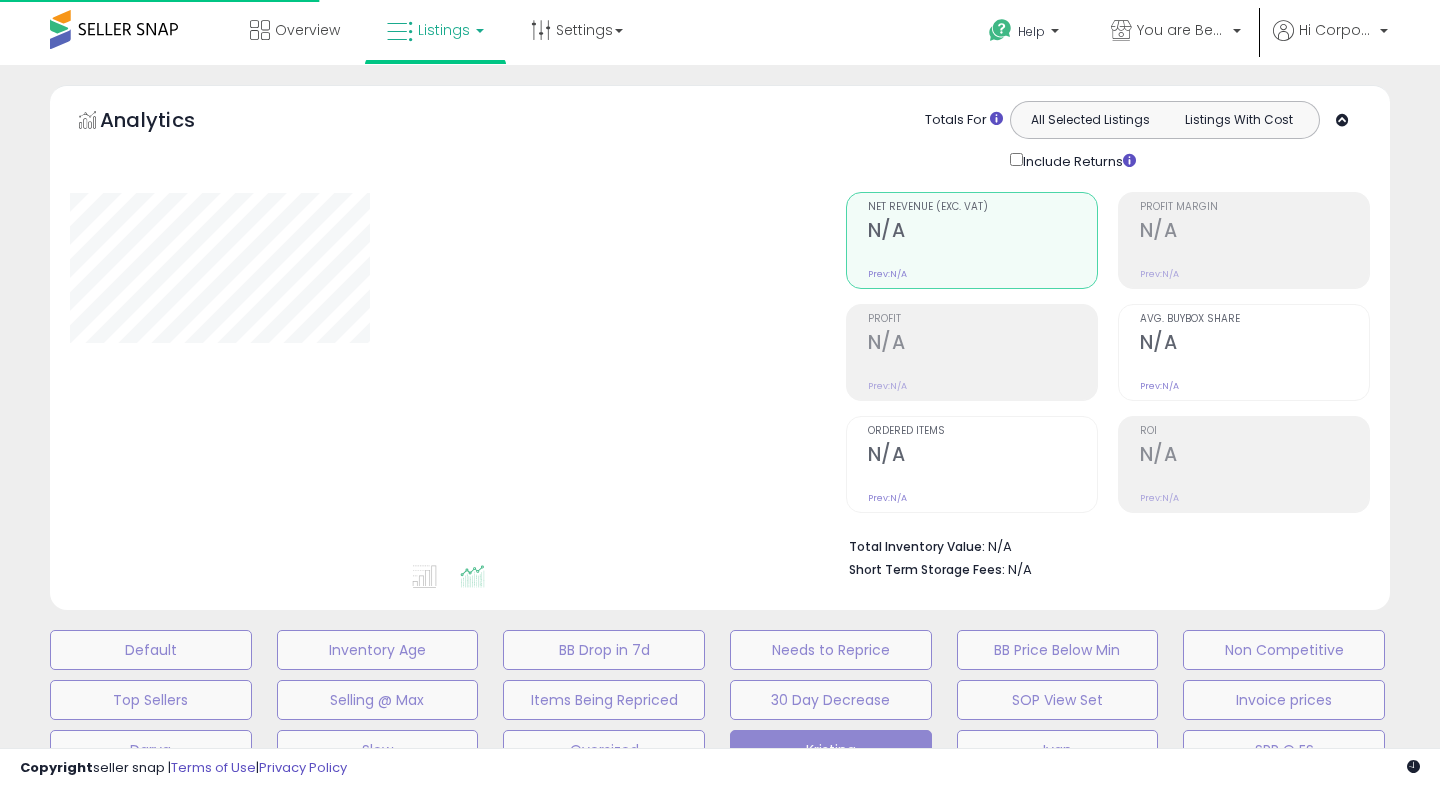 scroll, scrollTop: 0, scrollLeft: 0, axis: both 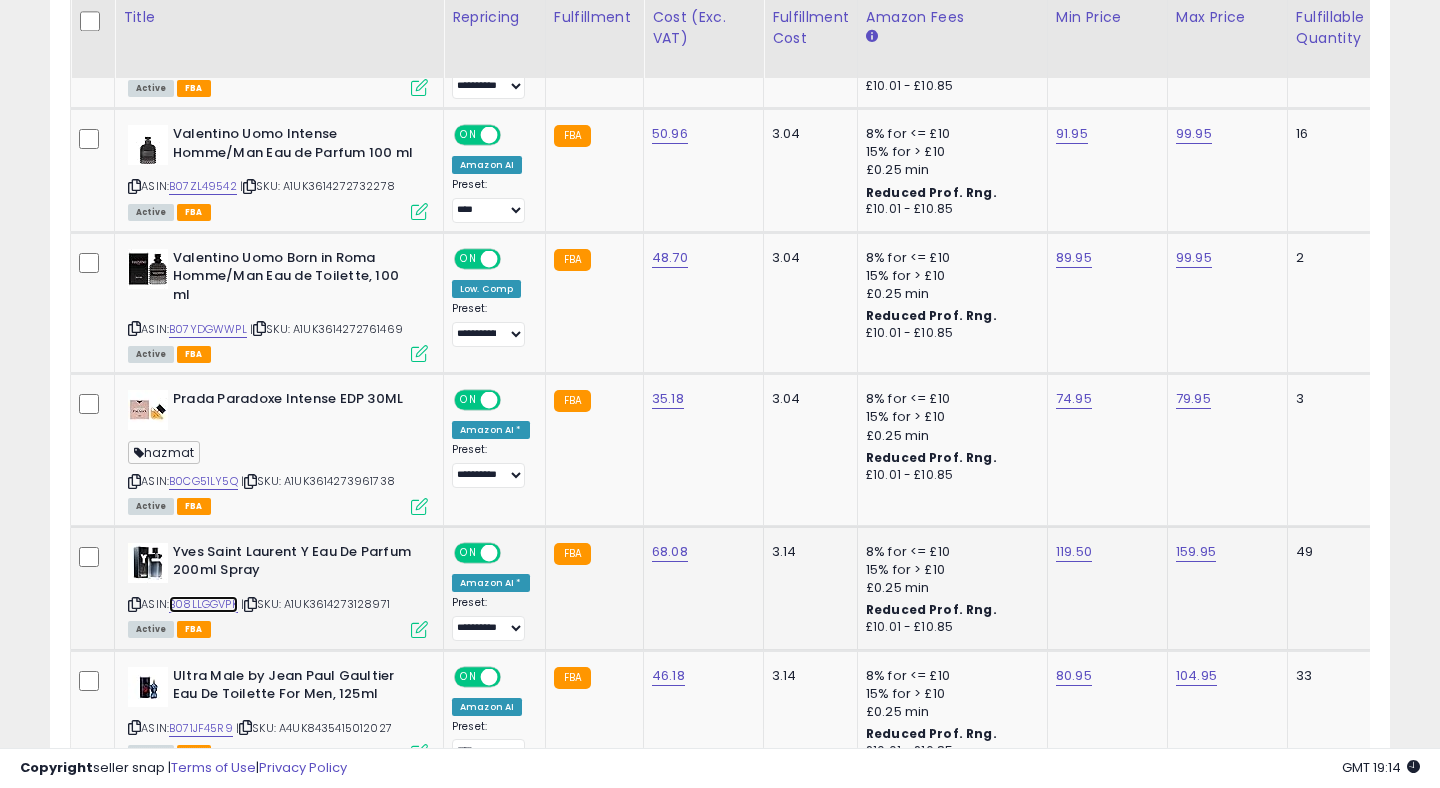 click on "B08LLGGVPK" at bounding box center (203, 604) 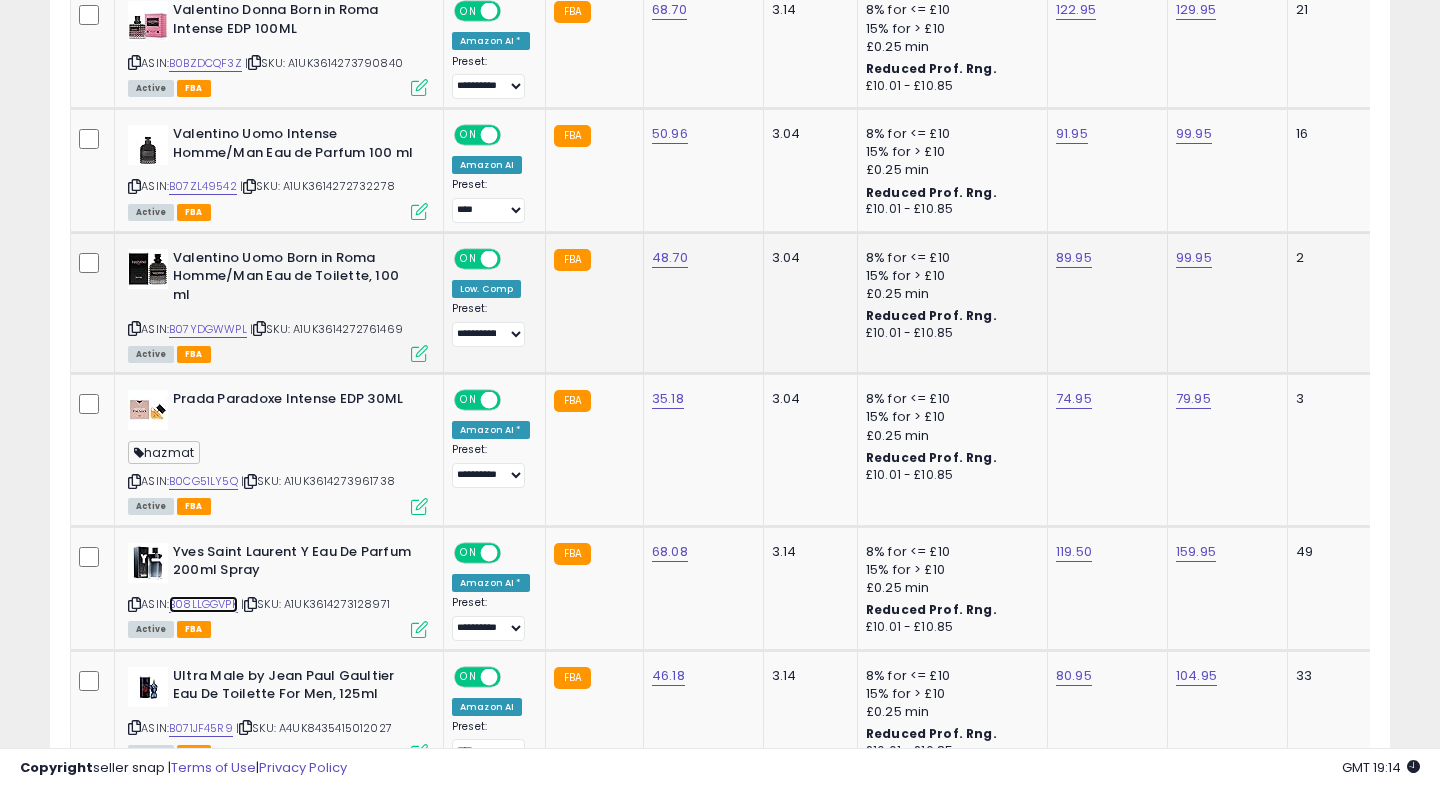 scroll, scrollTop: 0, scrollLeft: 0, axis: both 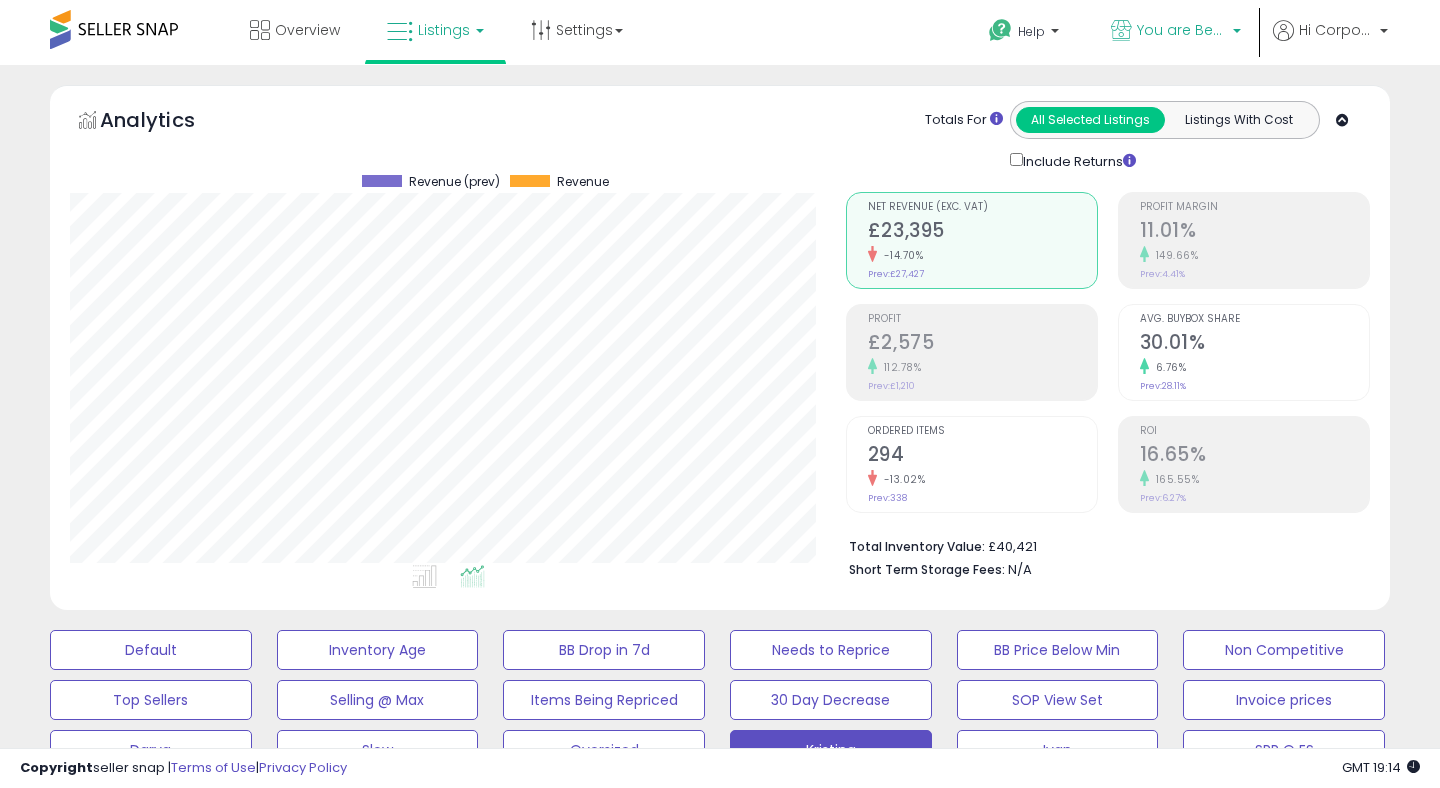 click on "You are Beautiful (UK)" at bounding box center (1182, 30) 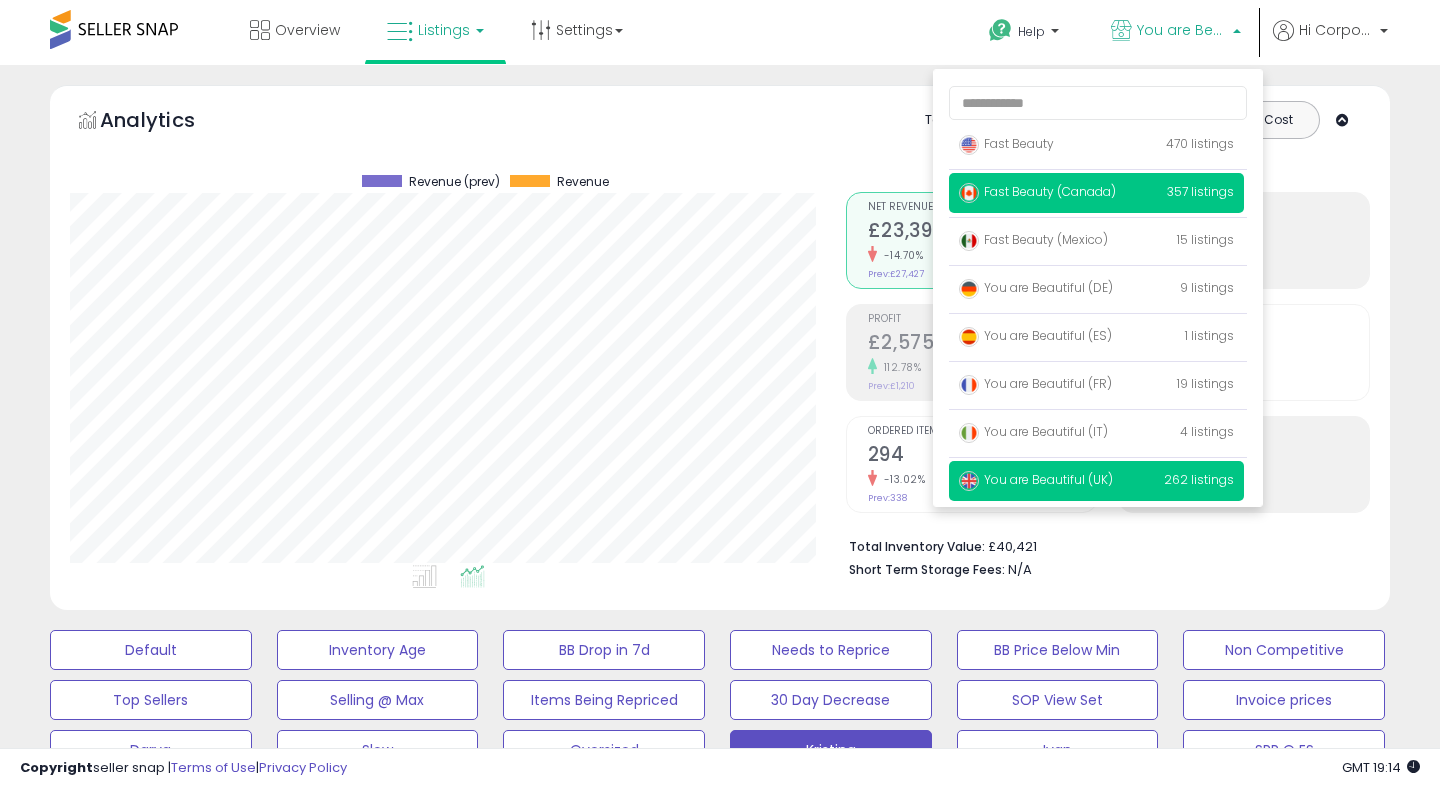 click on "Fast Beauty (Canada)" at bounding box center [1037, 191] 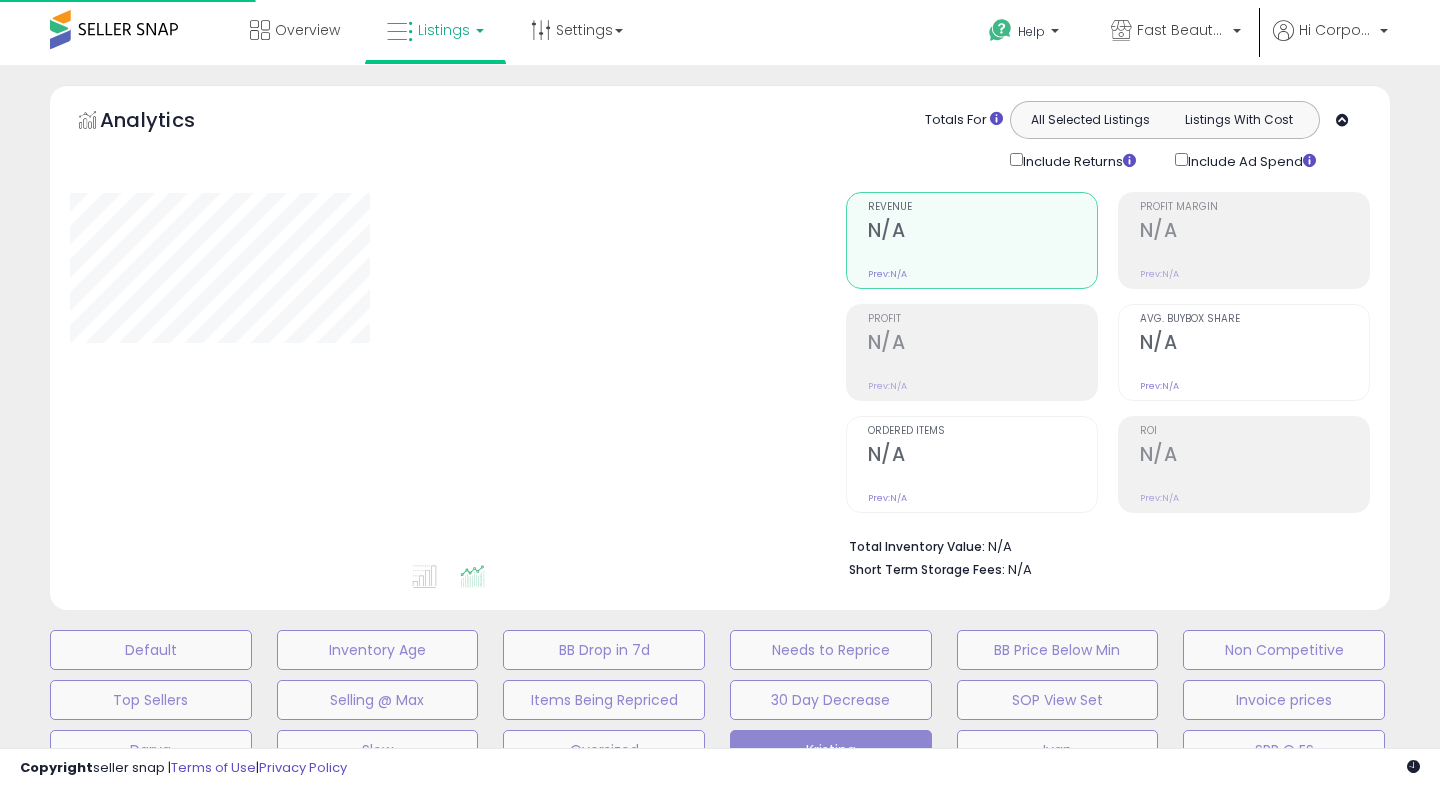 scroll, scrollTop: 0, scrollLeft: 0, axis: both 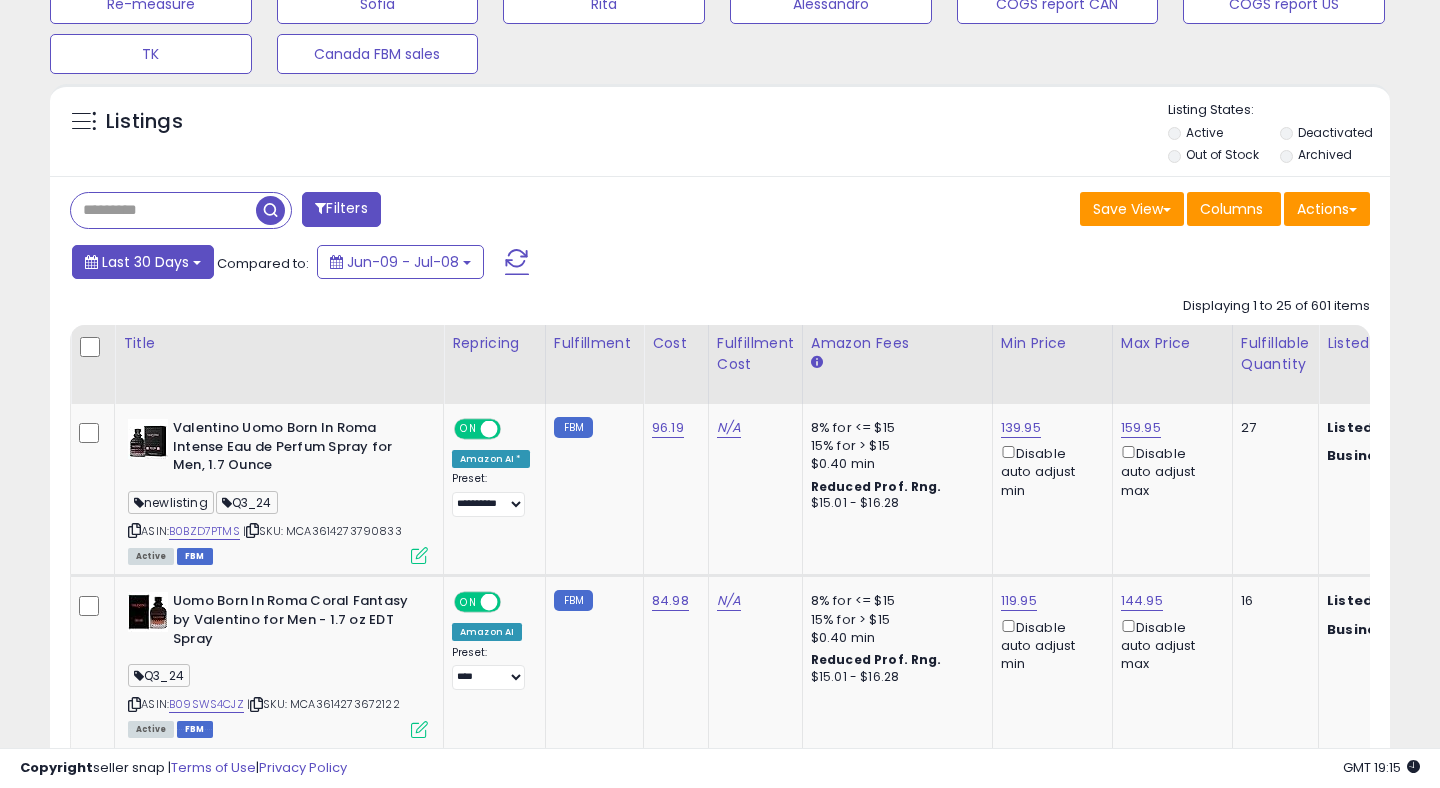 click on "Last 30 Days" at bounding box center (145, 262) 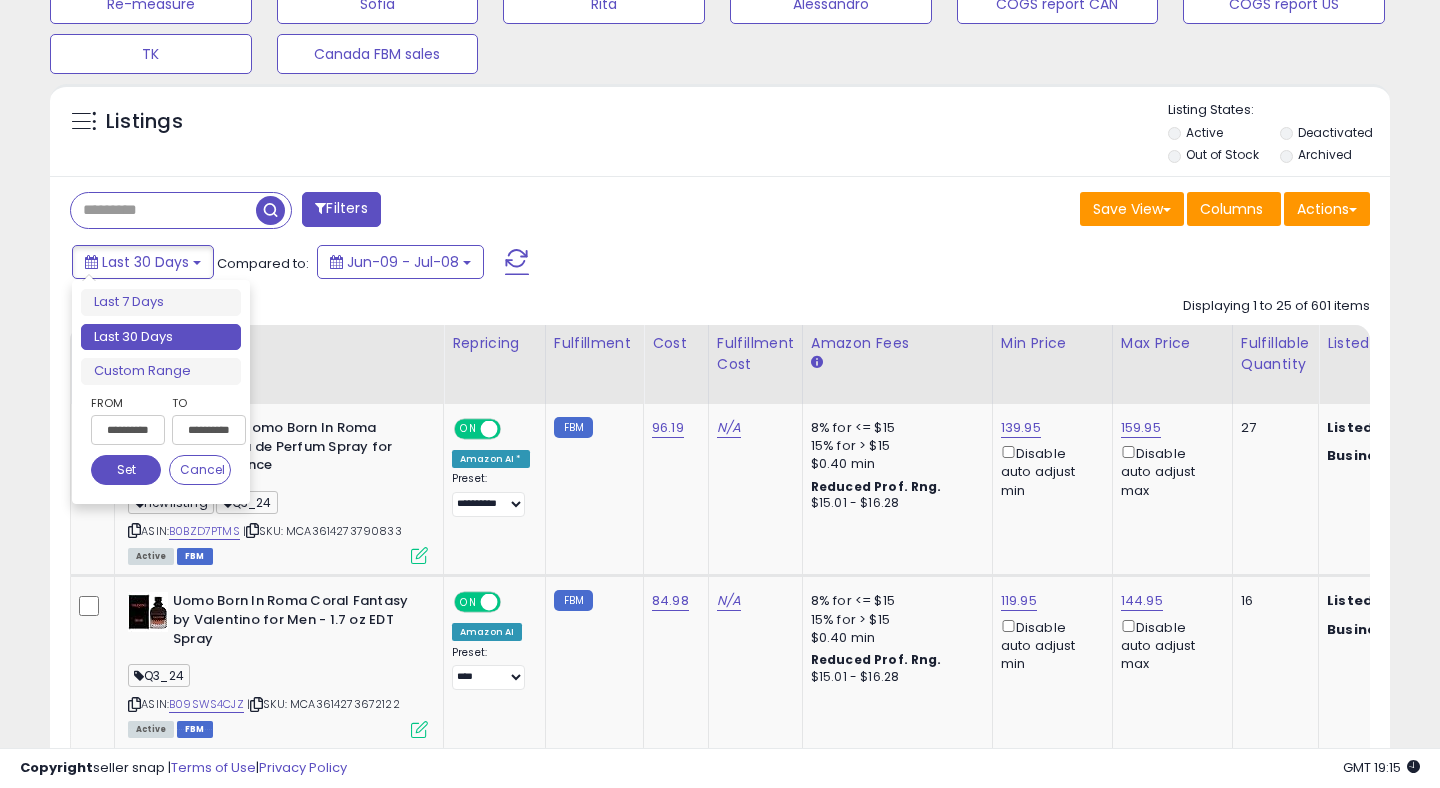 click on "**********" at bounding box center (128, 430) 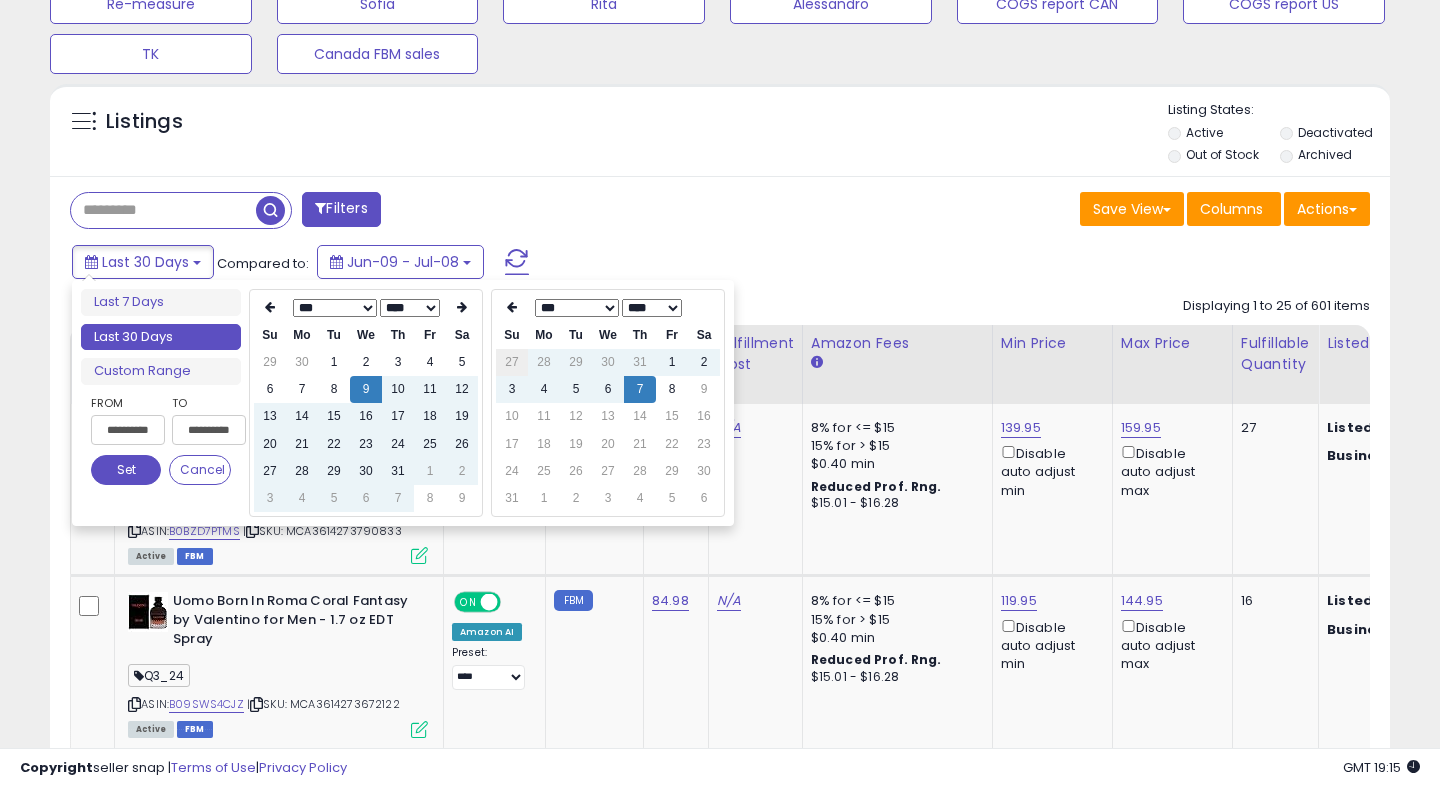 type on "**********" 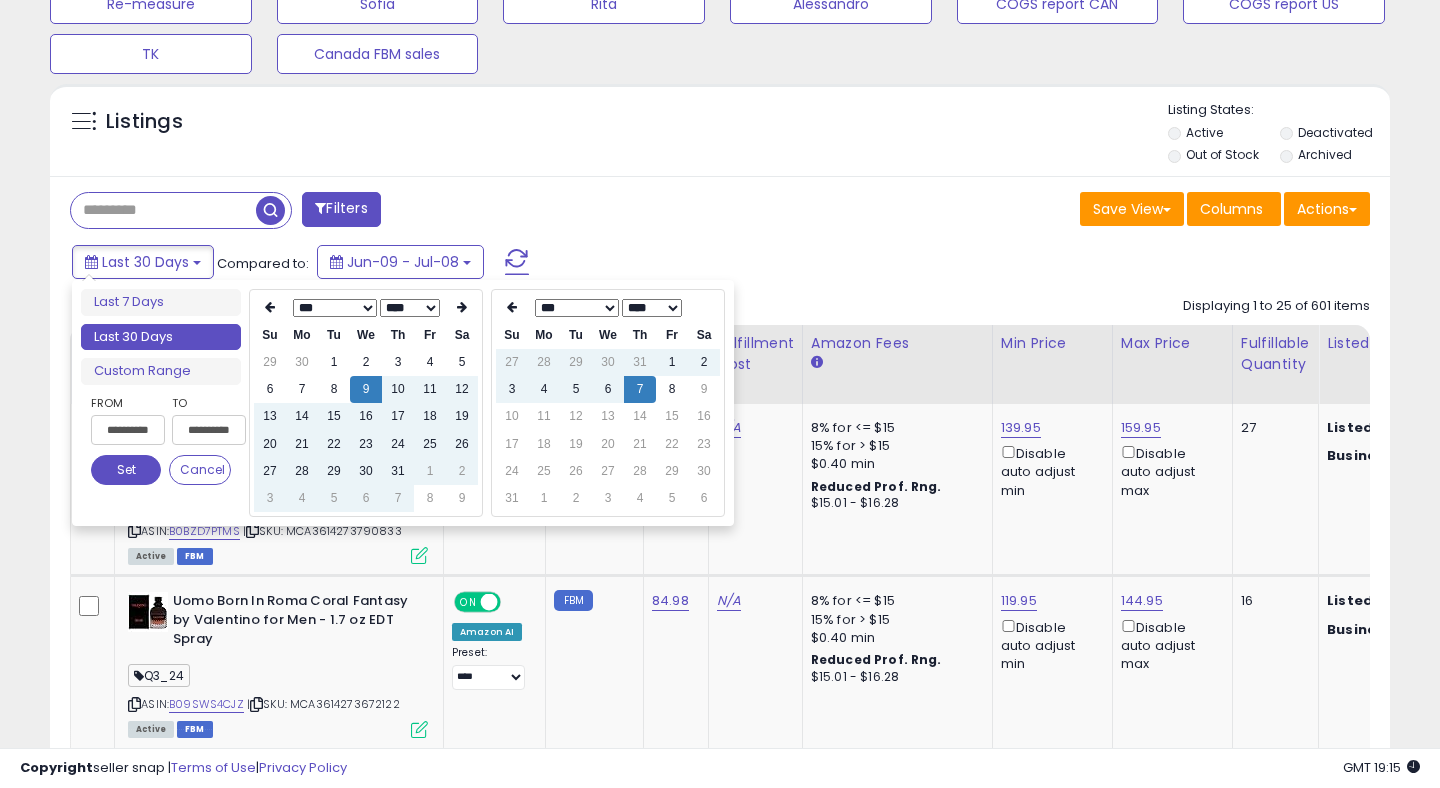 type on "**********" 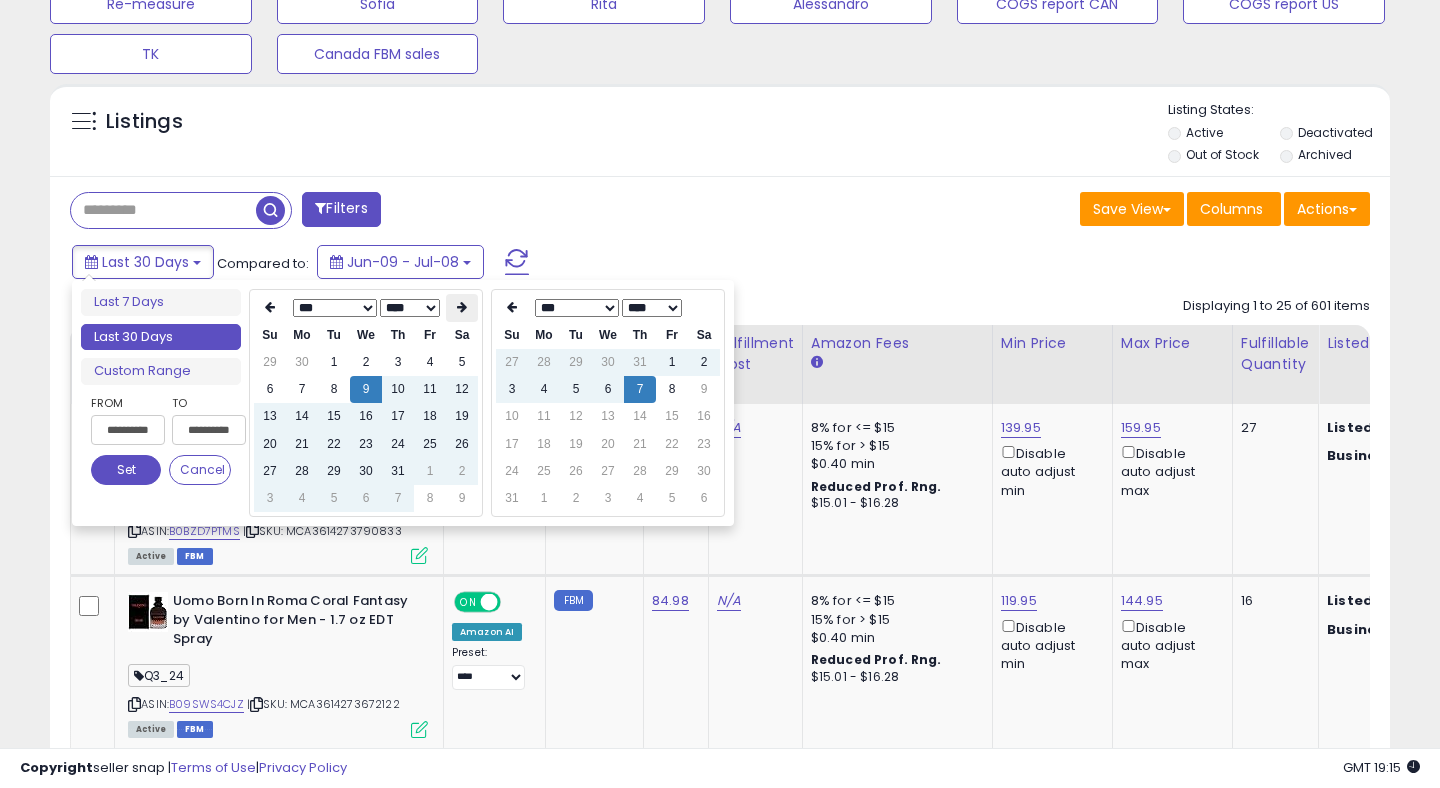 click at bounding box center [462, 308] 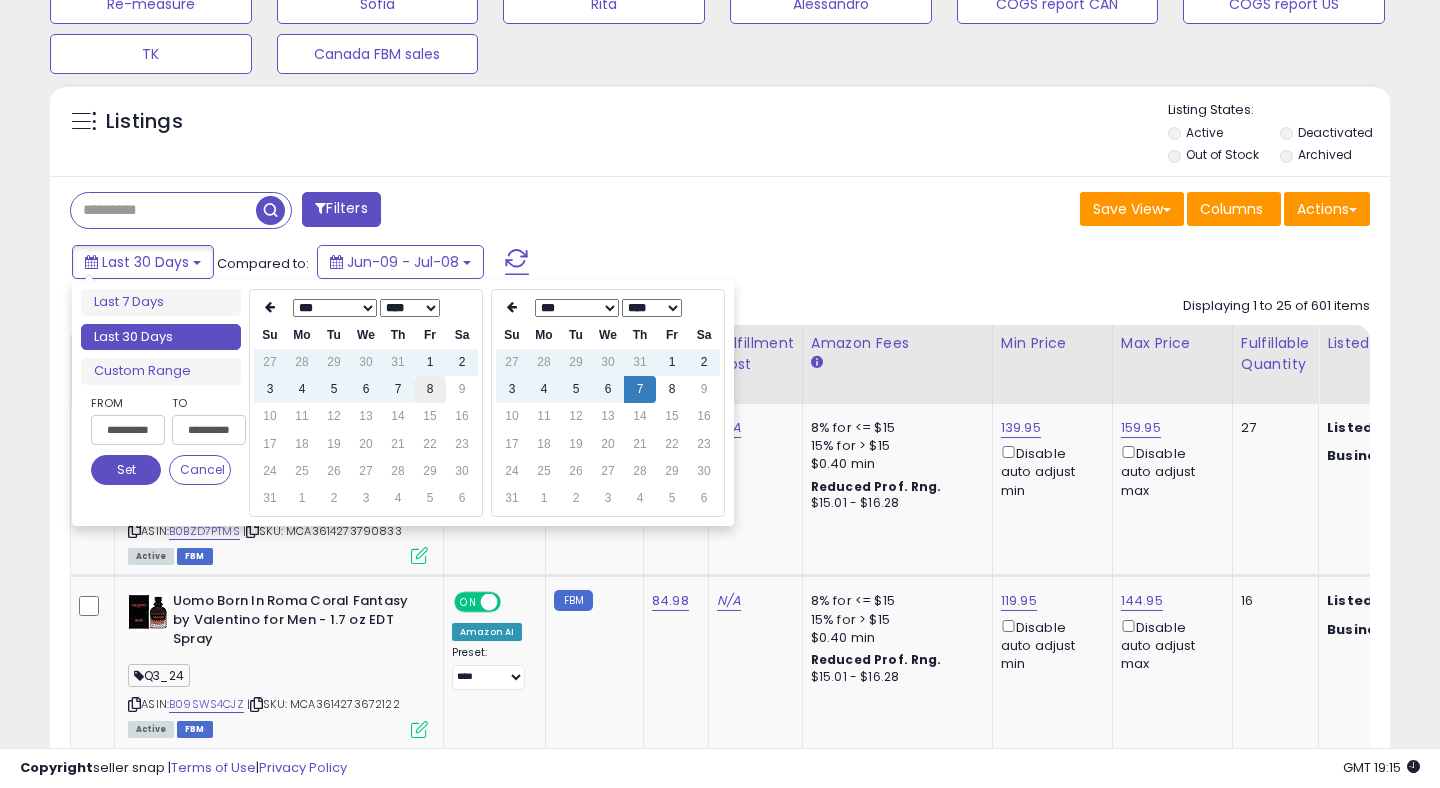 type on "**********" 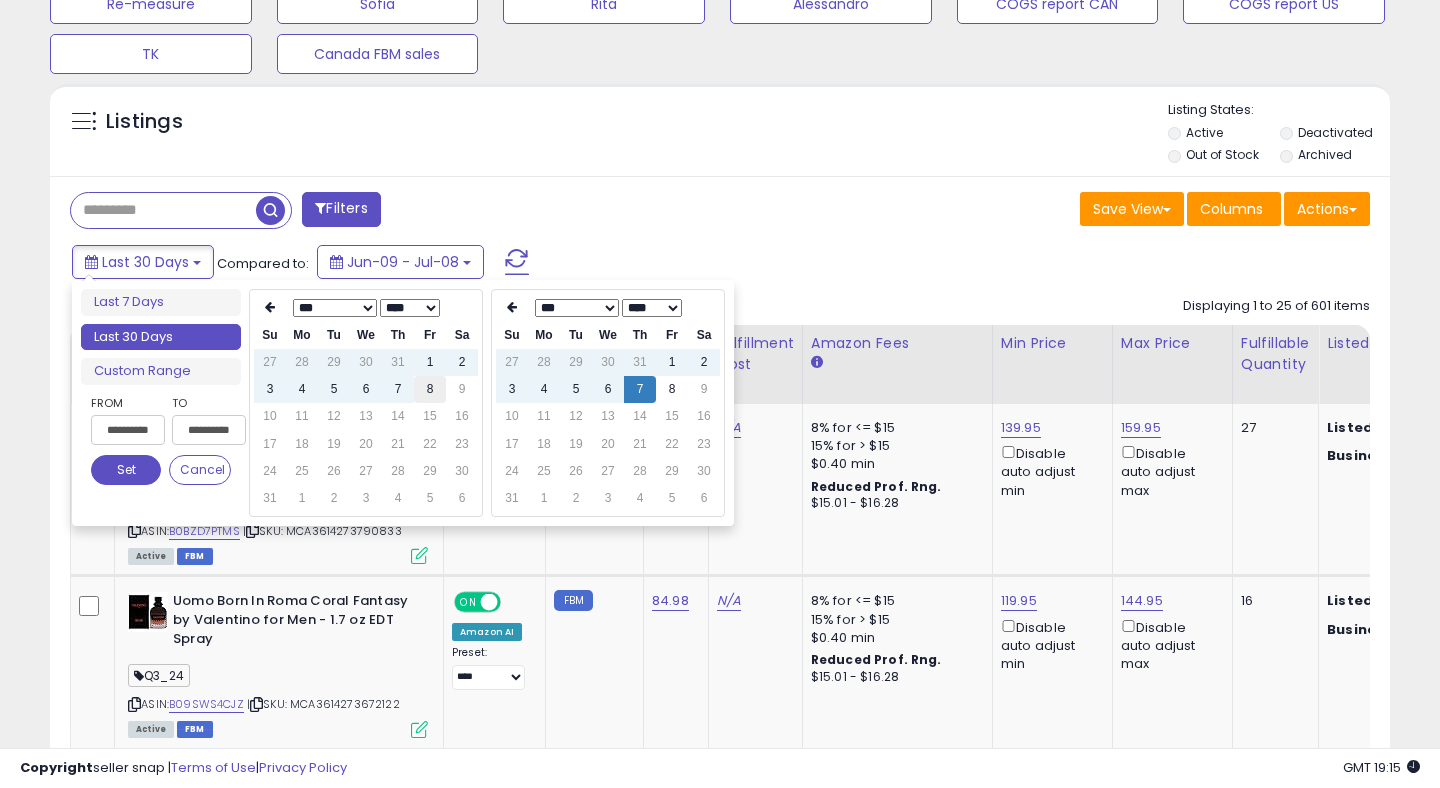 click on "8" at bounding box center (430, 389) 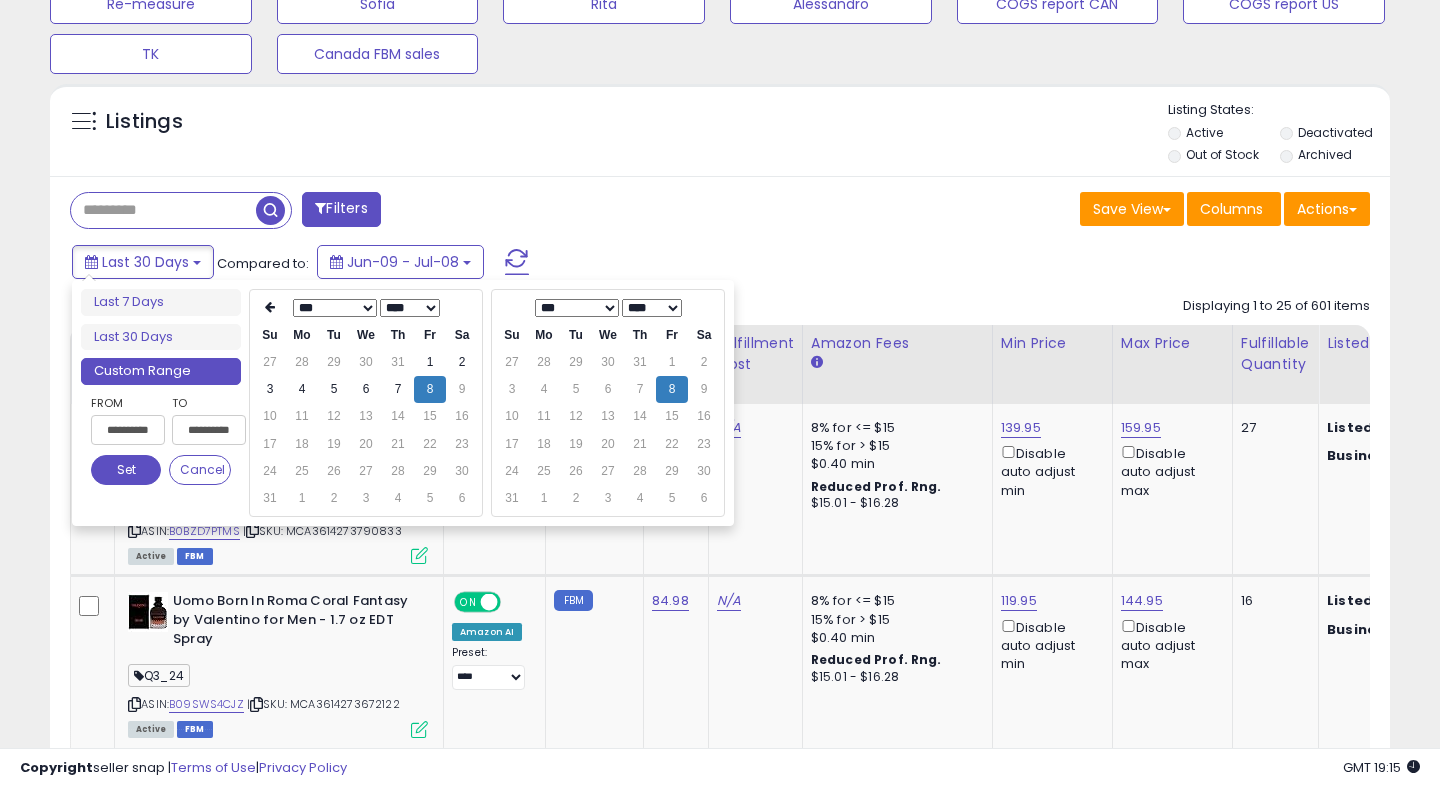 type on "**********" 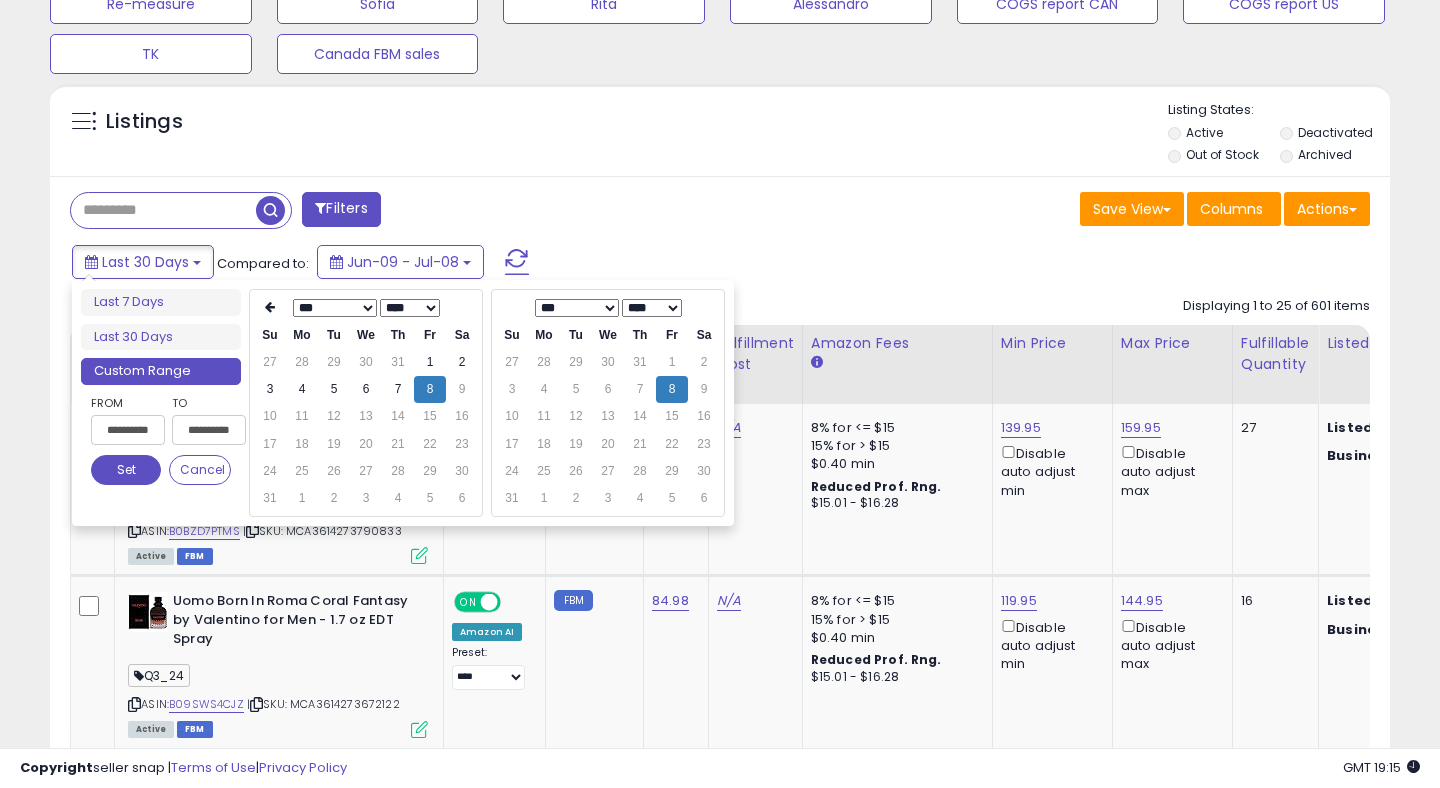 click on "Set" at bounding box center [126, 470] 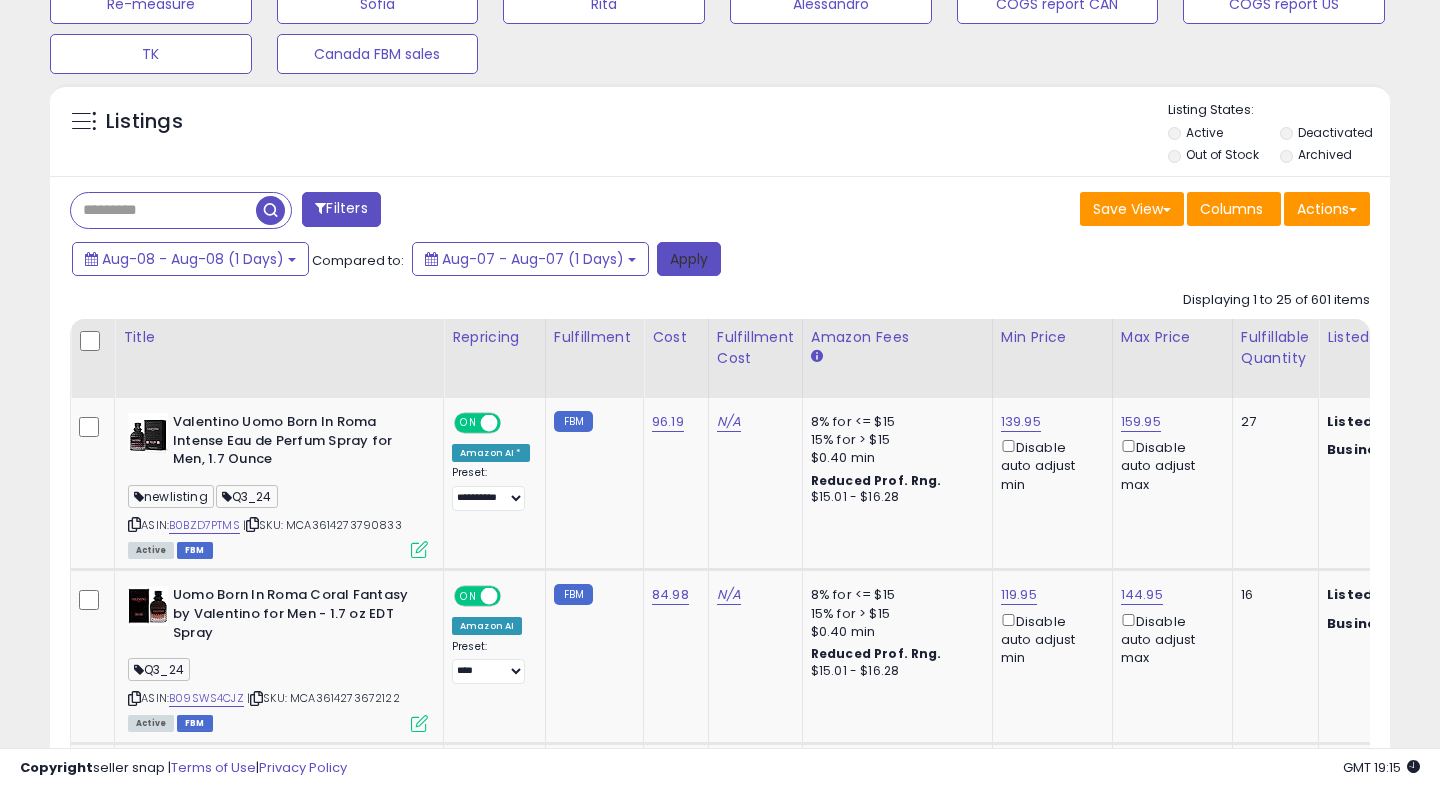 click on "Apply" at bounding box center (689, 259) 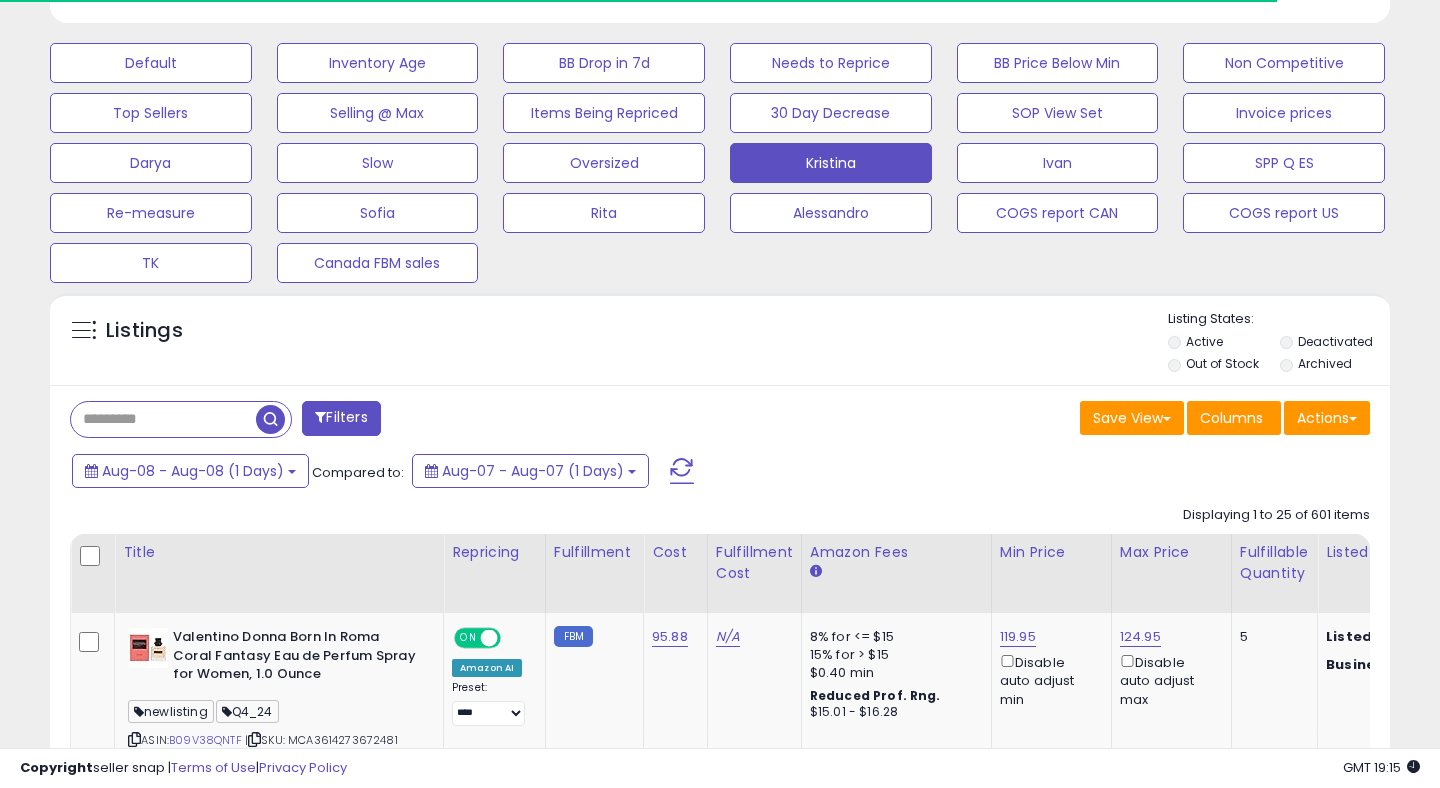 scroll, scrollTop: 796, scrollLeft: 0, axis: vertical 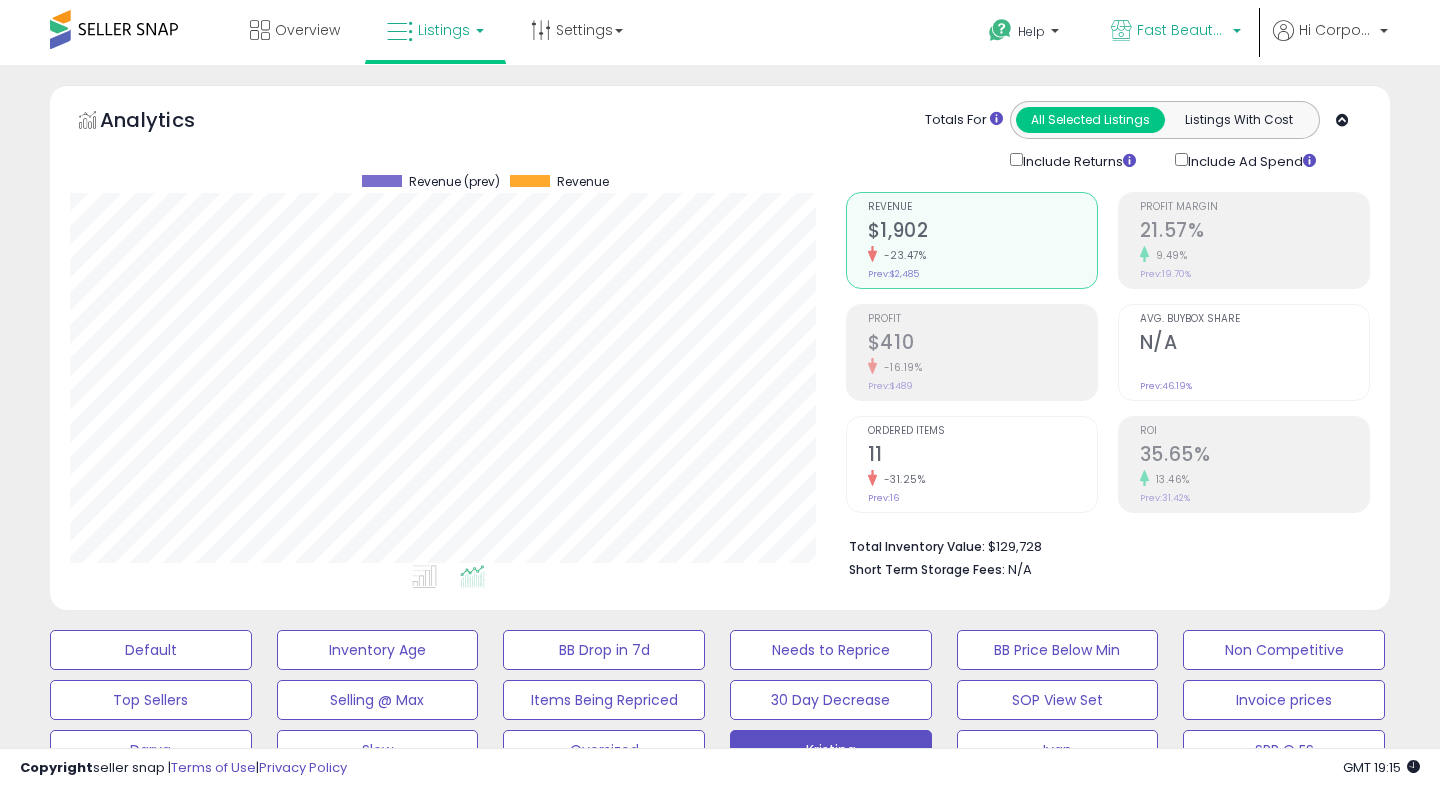 click on "Fast Beauty (Canada)" at bounding box center (1182, 30) 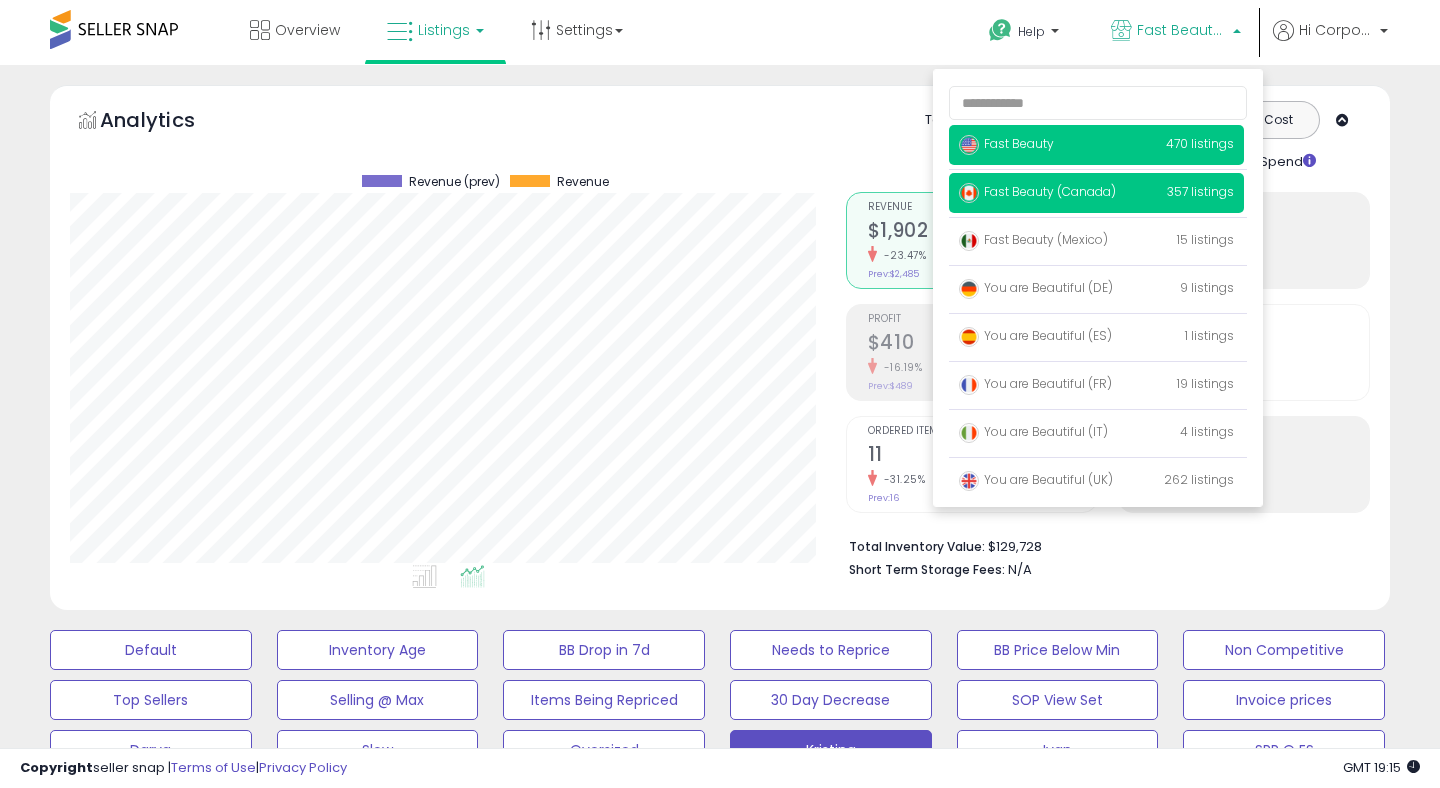 click on "Fast Beauty" at bounding box center (1006, 143) 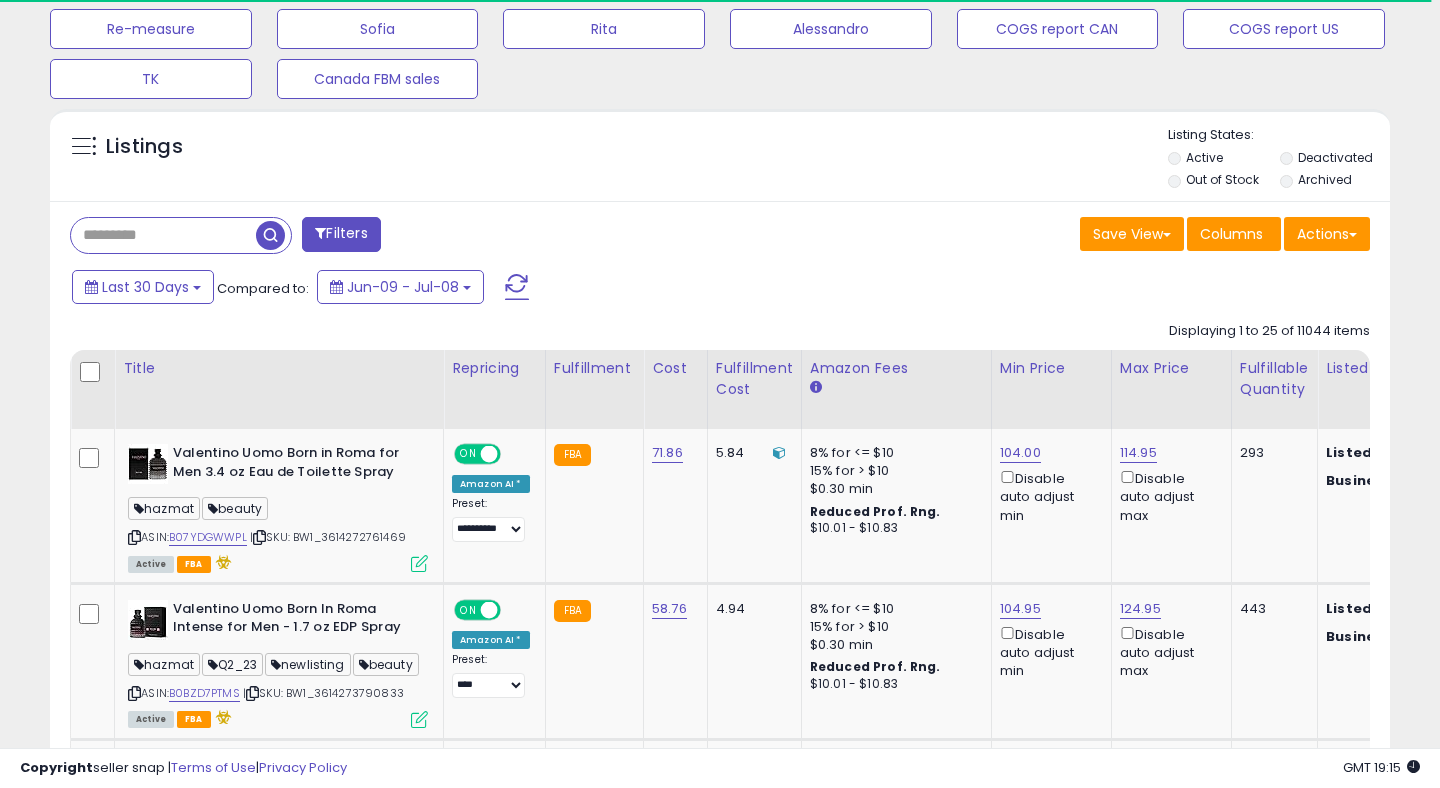 scroll, scrollTop: 805, scrollLeft: 0, axis: vertical 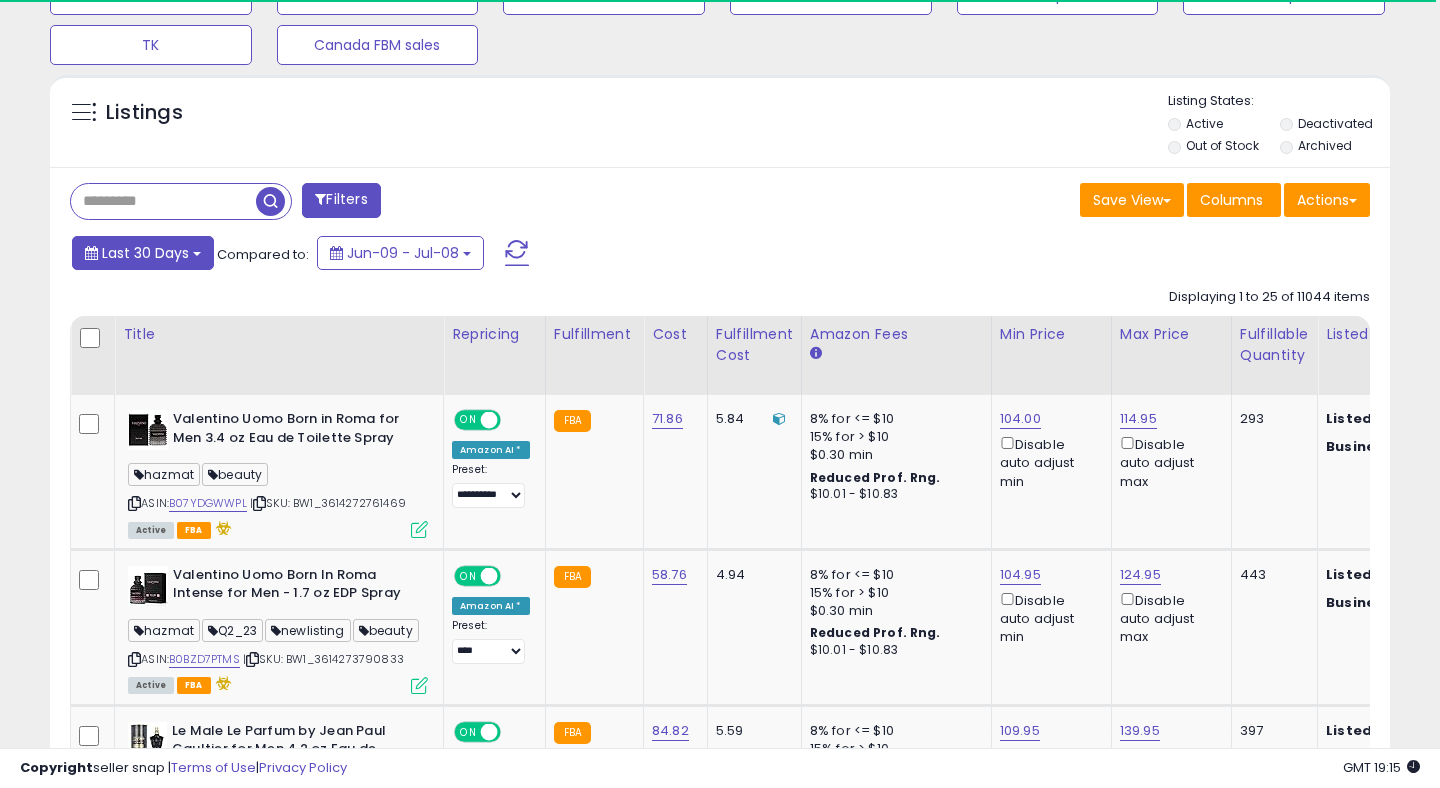 click on "Last 30 Days" at bounding box center [145, 253] 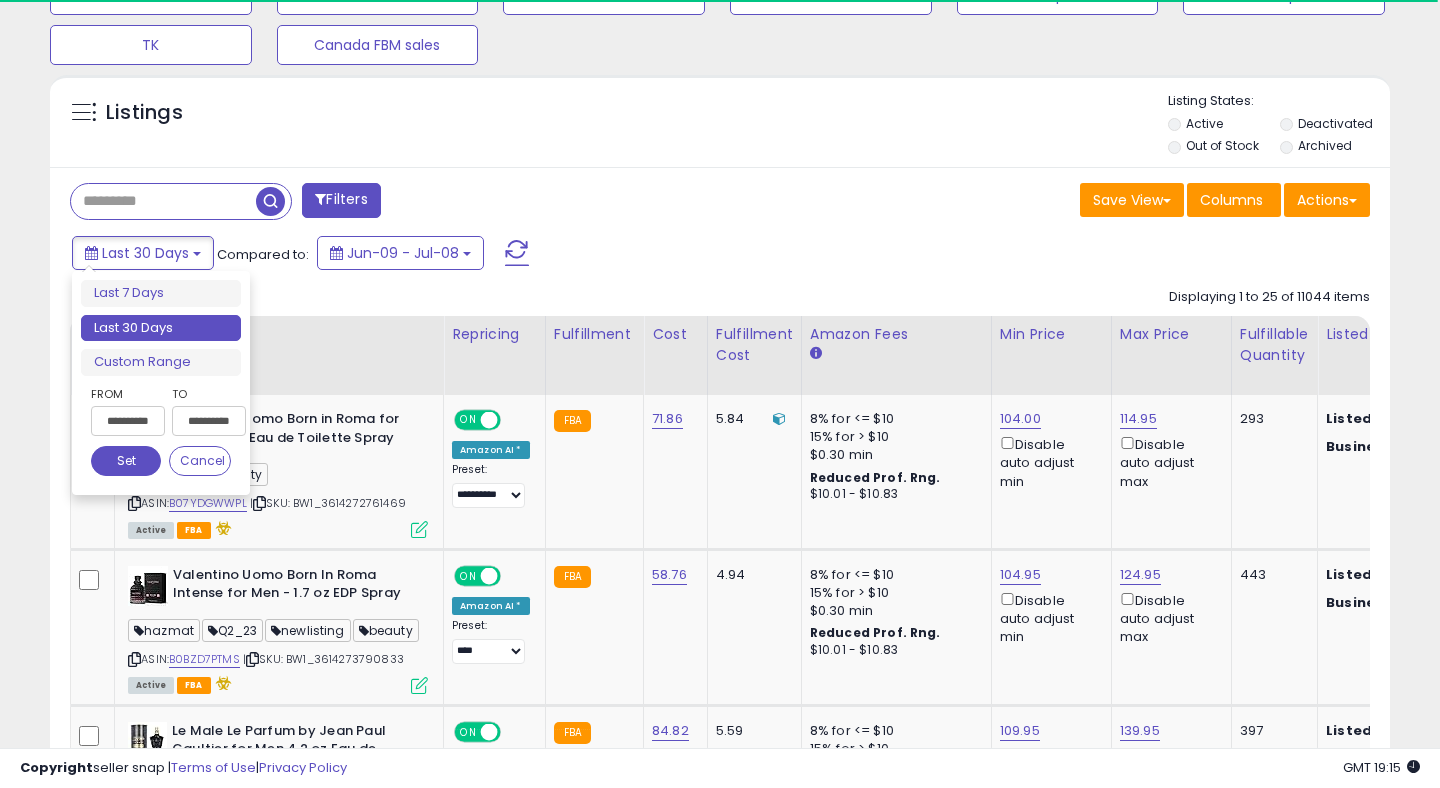 click on "**********" at bounding box center (128, 421) 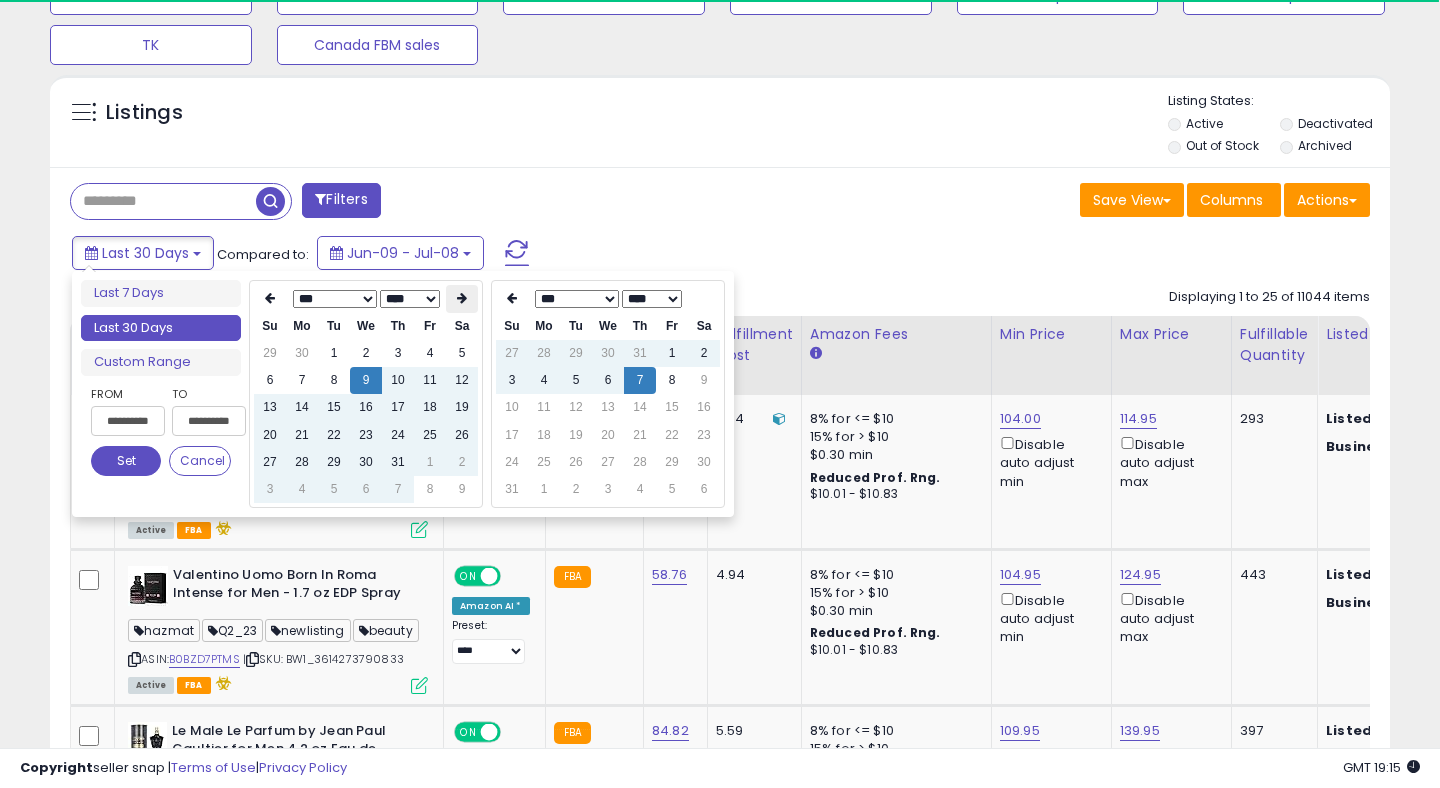 click at bounding box center (462, 299) 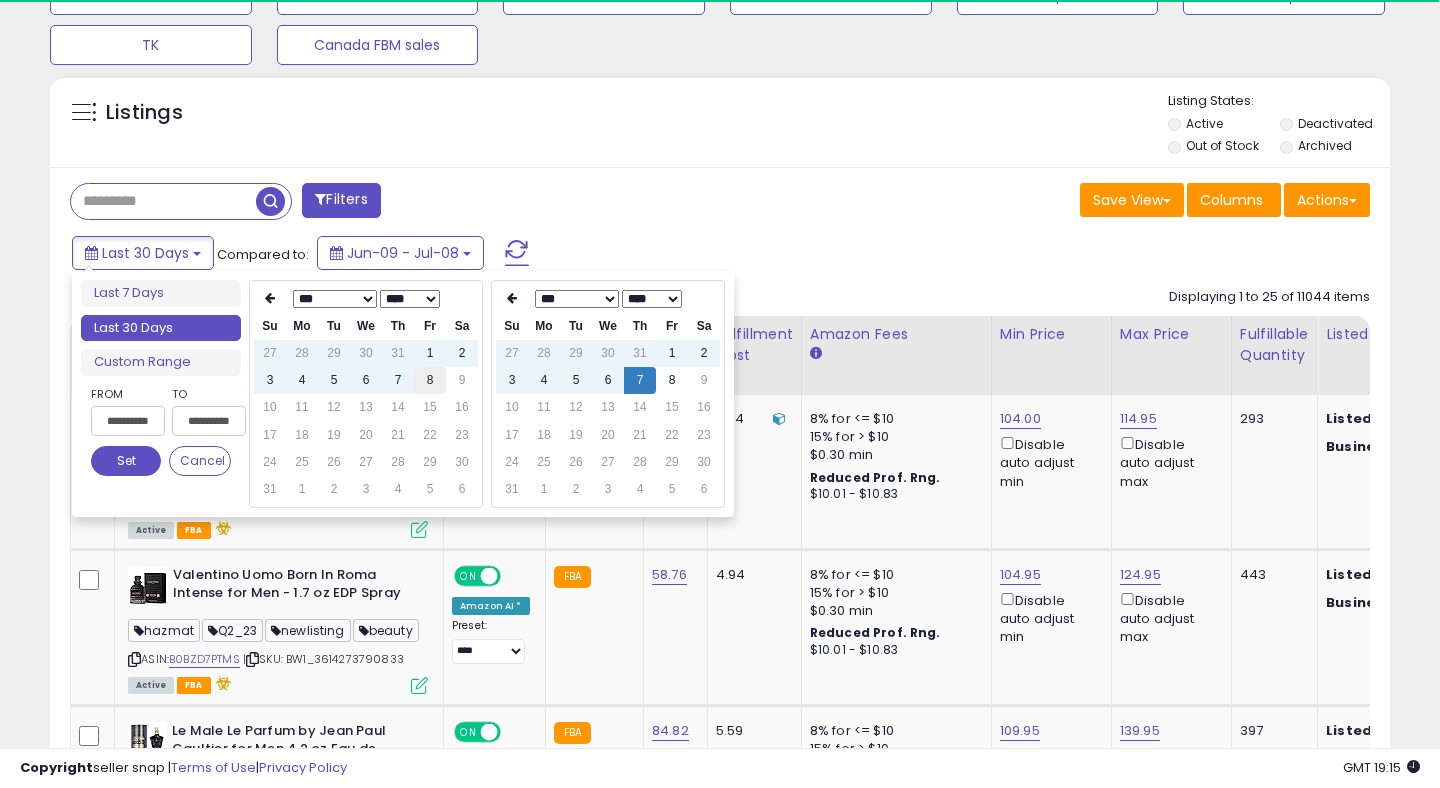 type on "**********" 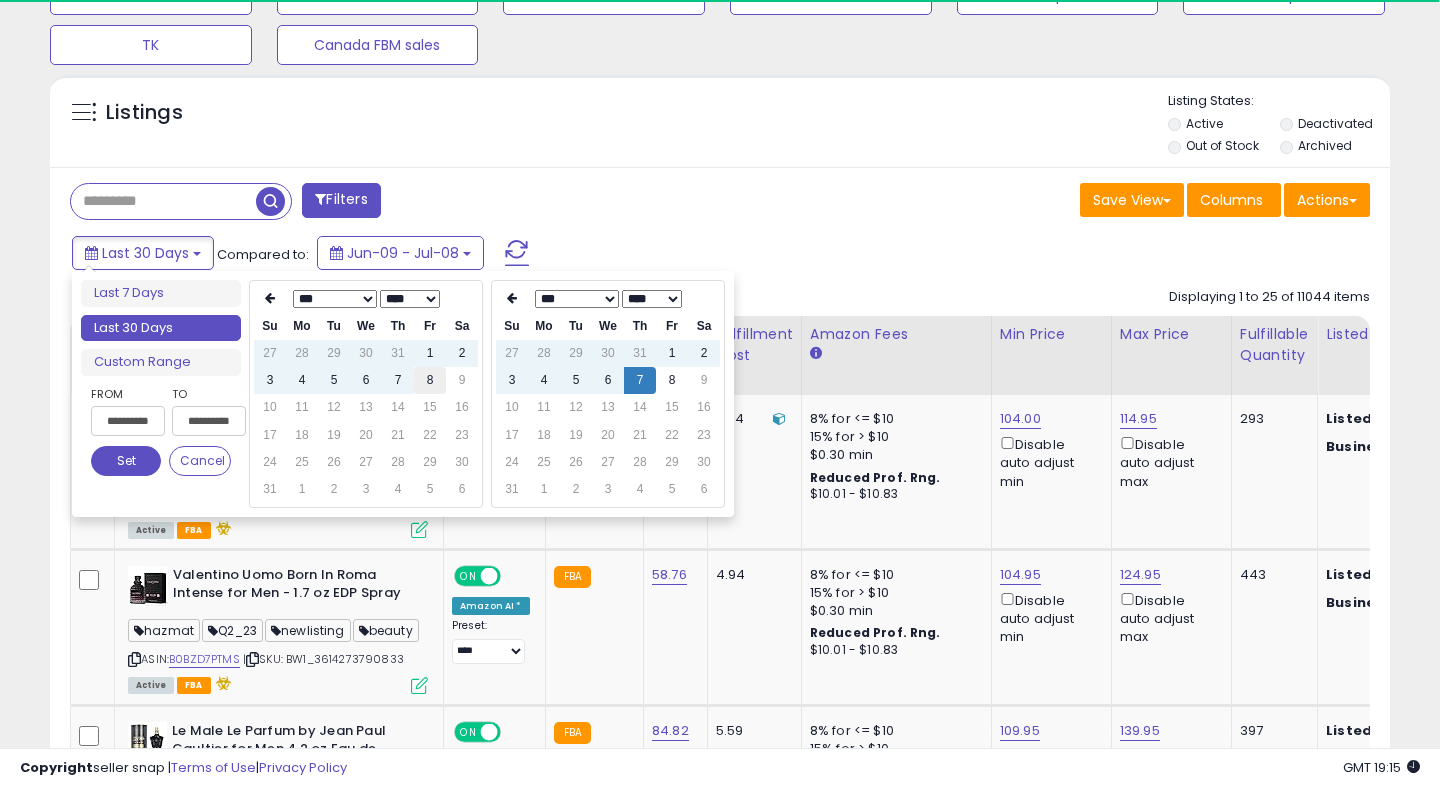 click on "8" at bounding box center (430, 380) 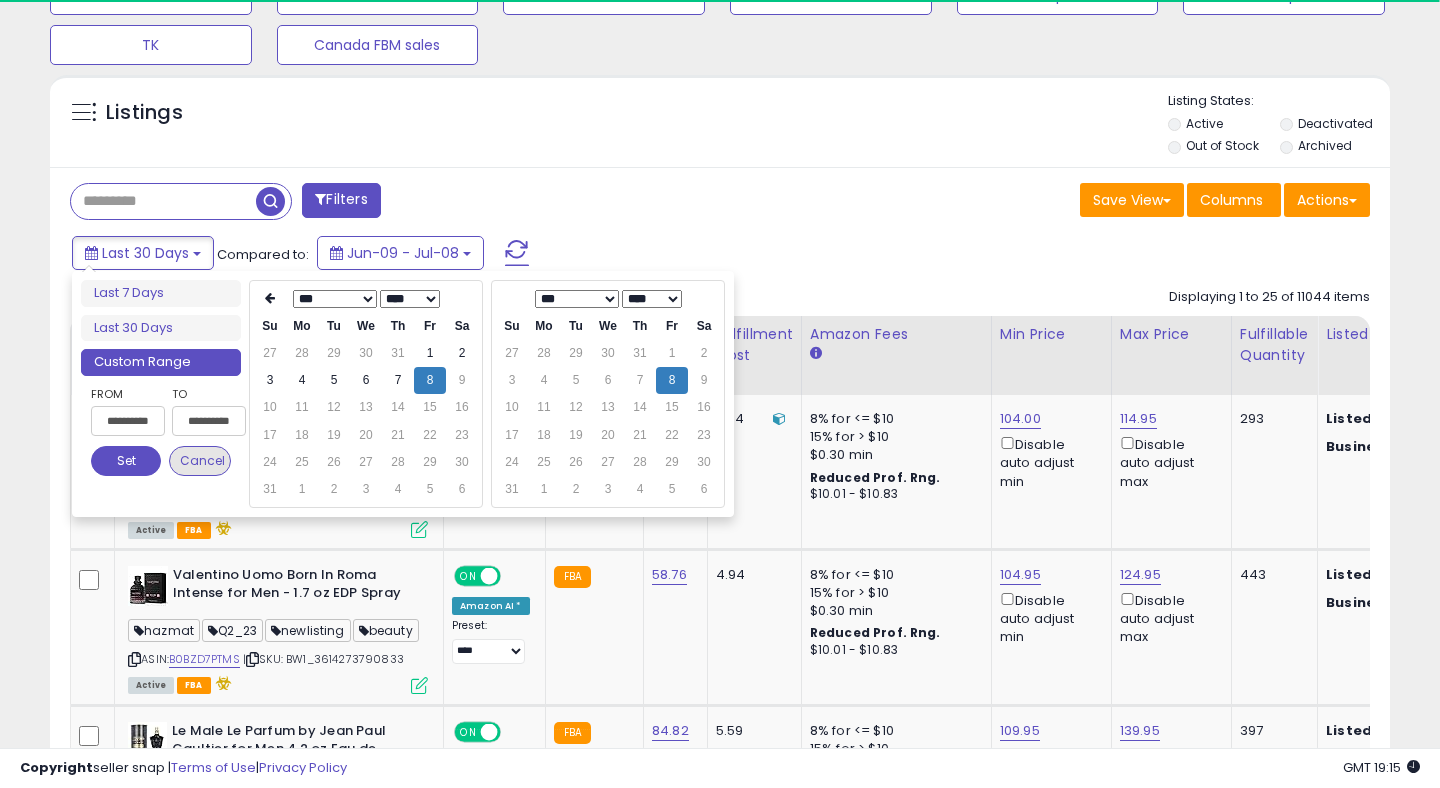 type on "**********" 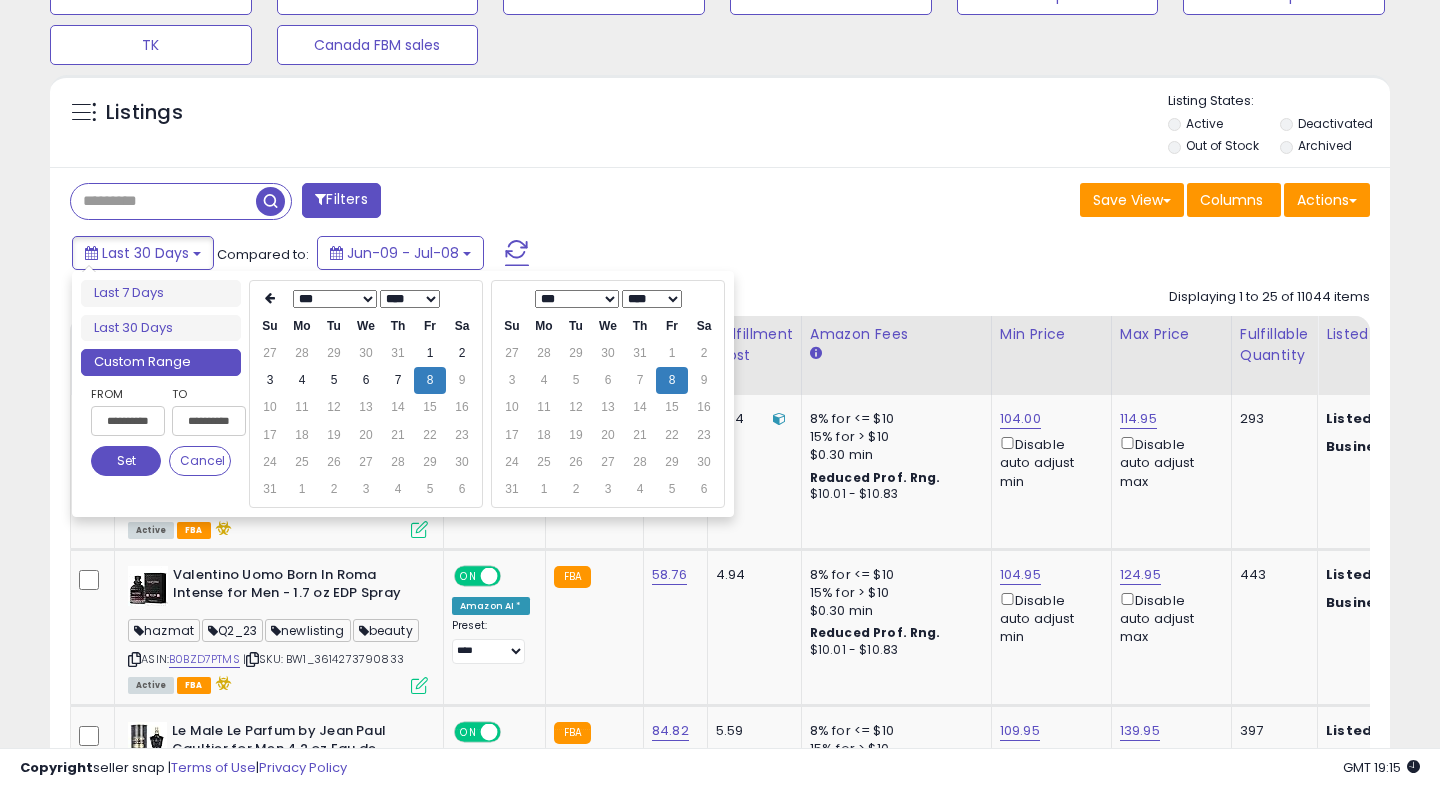 scroll, scrollTop: 999590, scrollLeft: 999224, axis: both 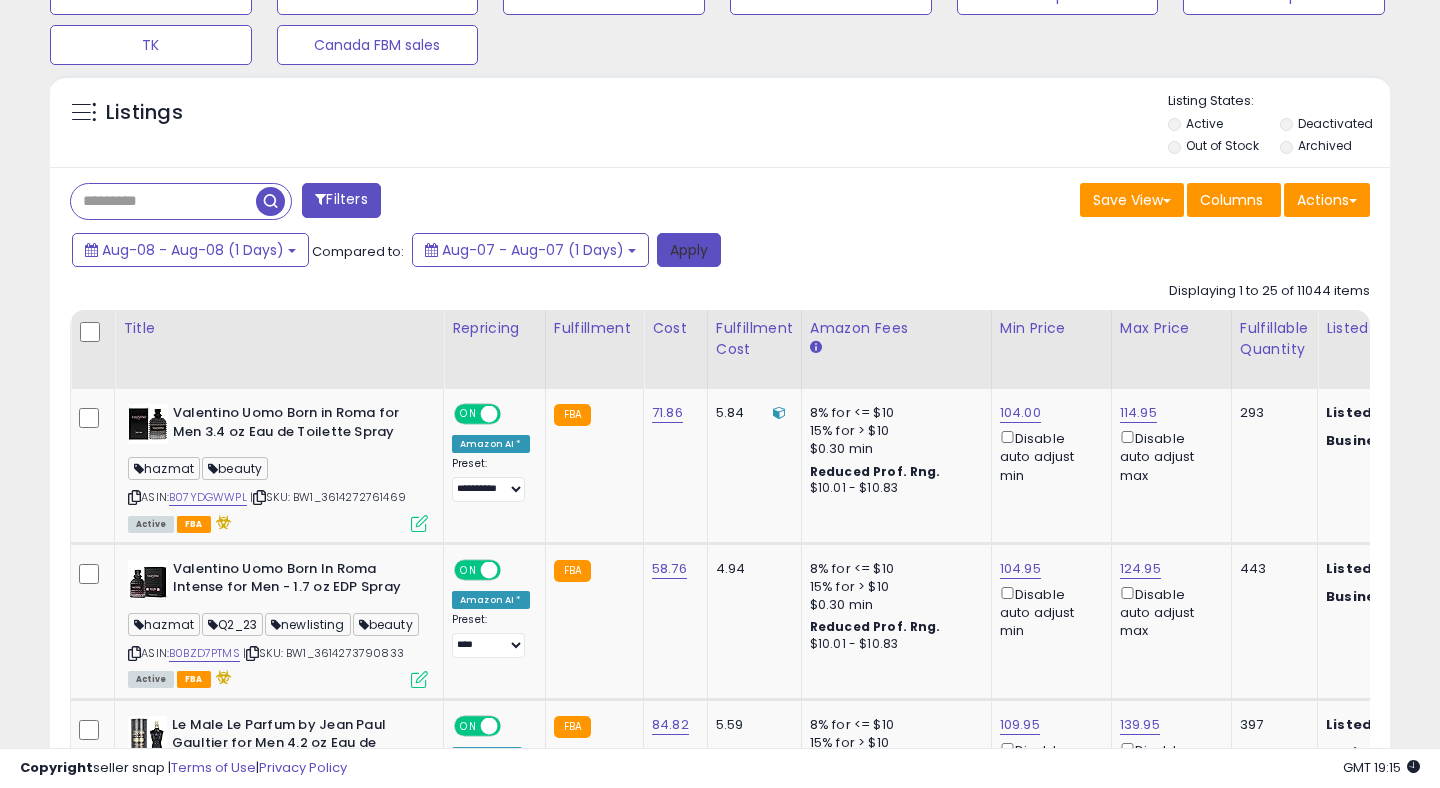 click on "Apply" at bounding box center (689, 250) 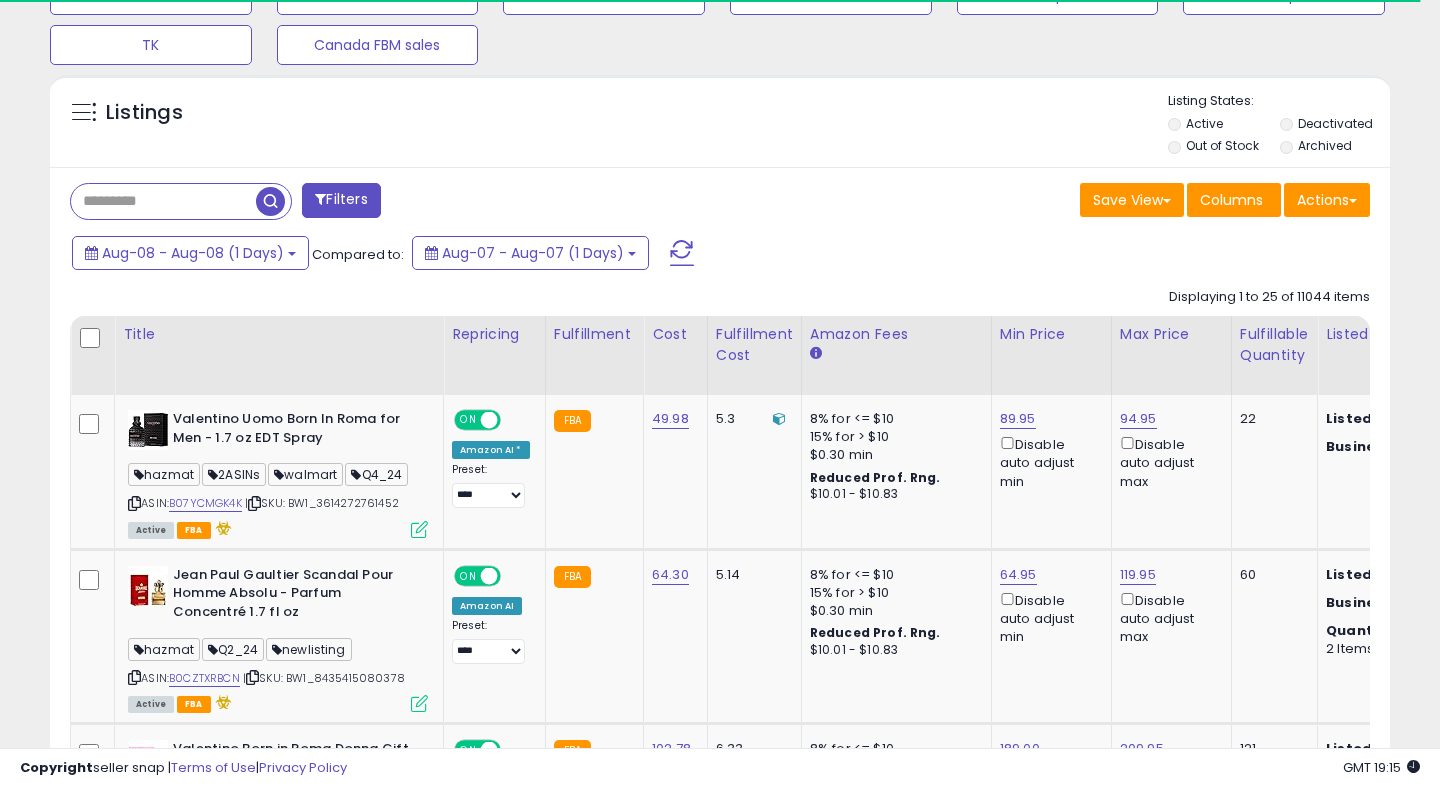 scroll, scrollTop: 0, scrollLeft: 0, axis: both 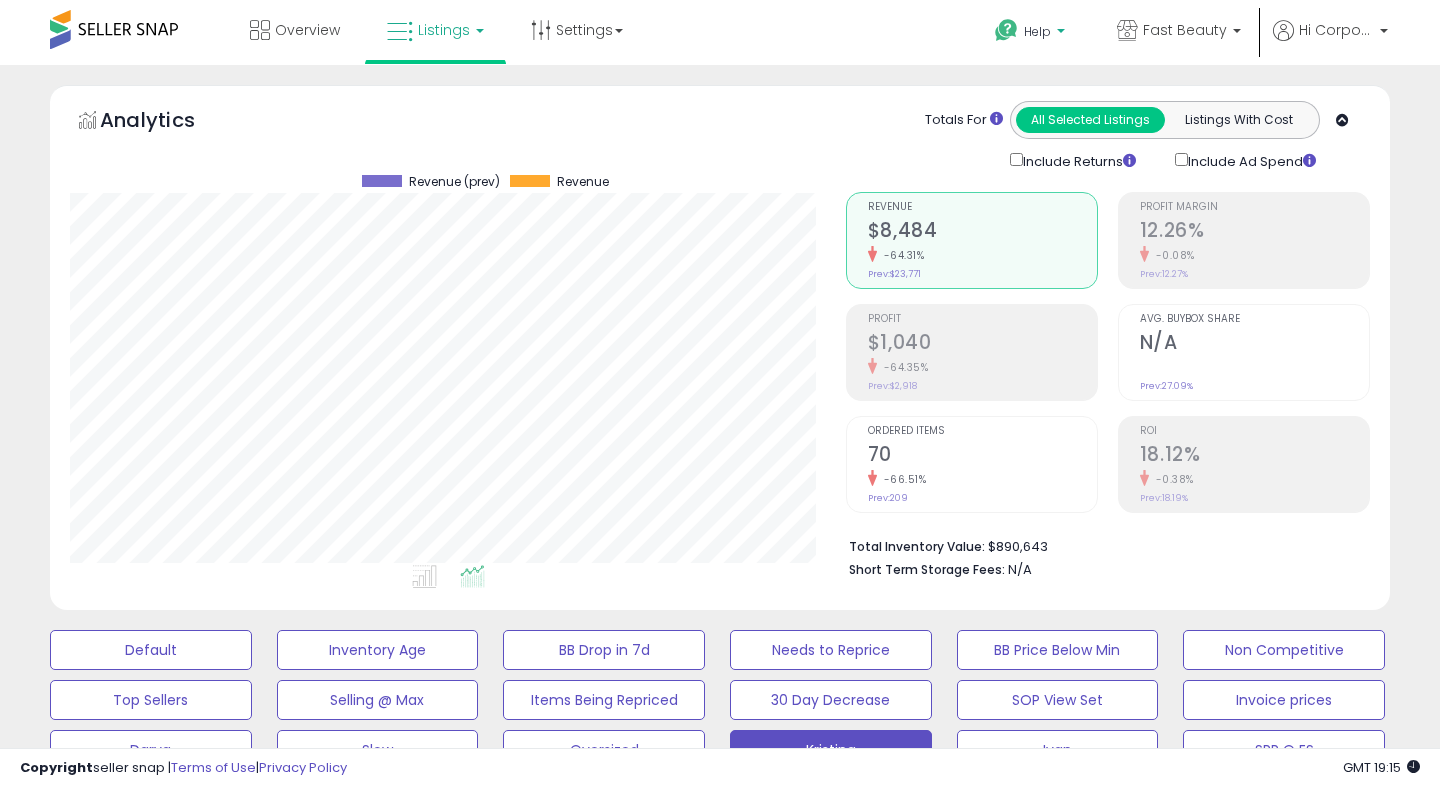 click at bounding box center [1006, 30] 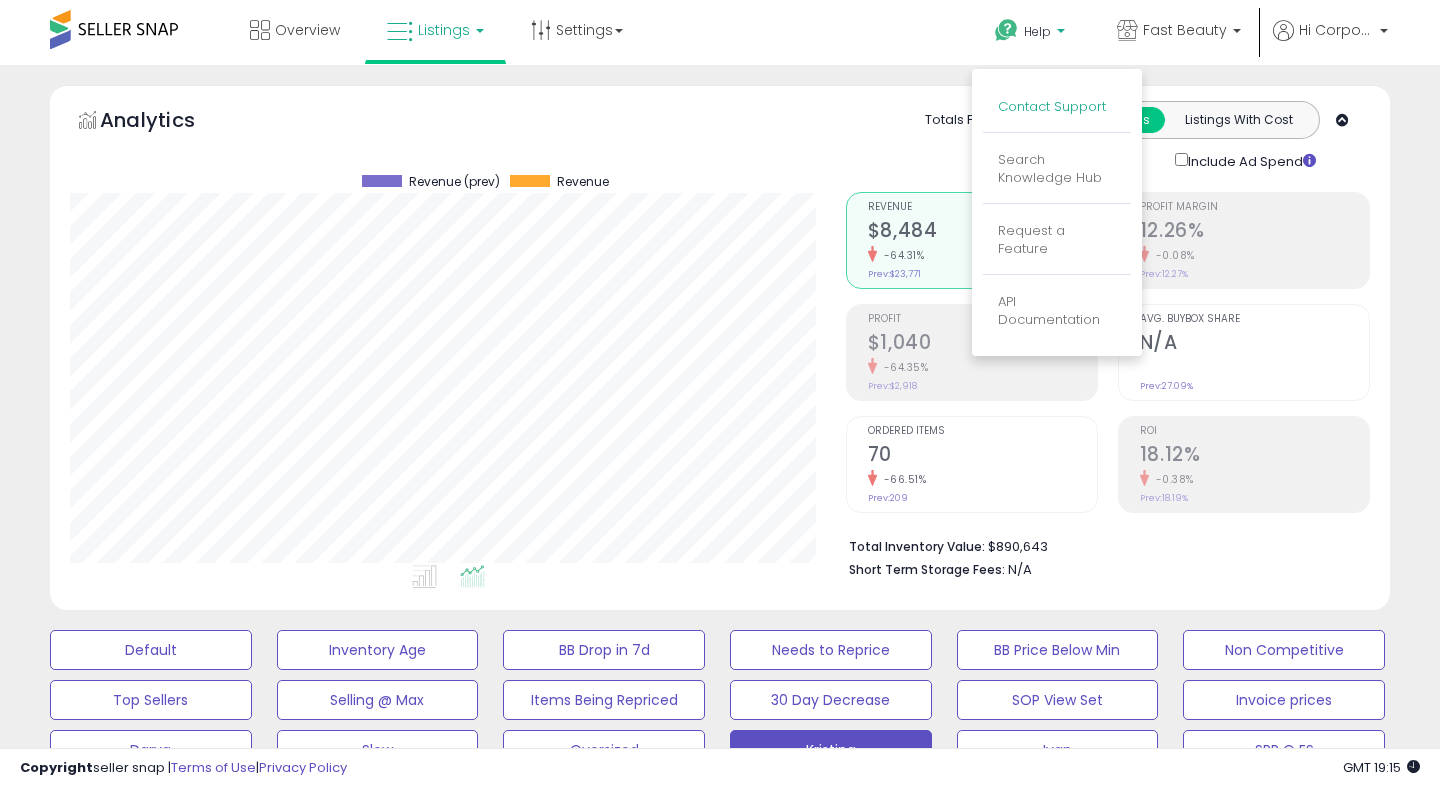 click on "Contact Support" at bounding box center [1052, 106] 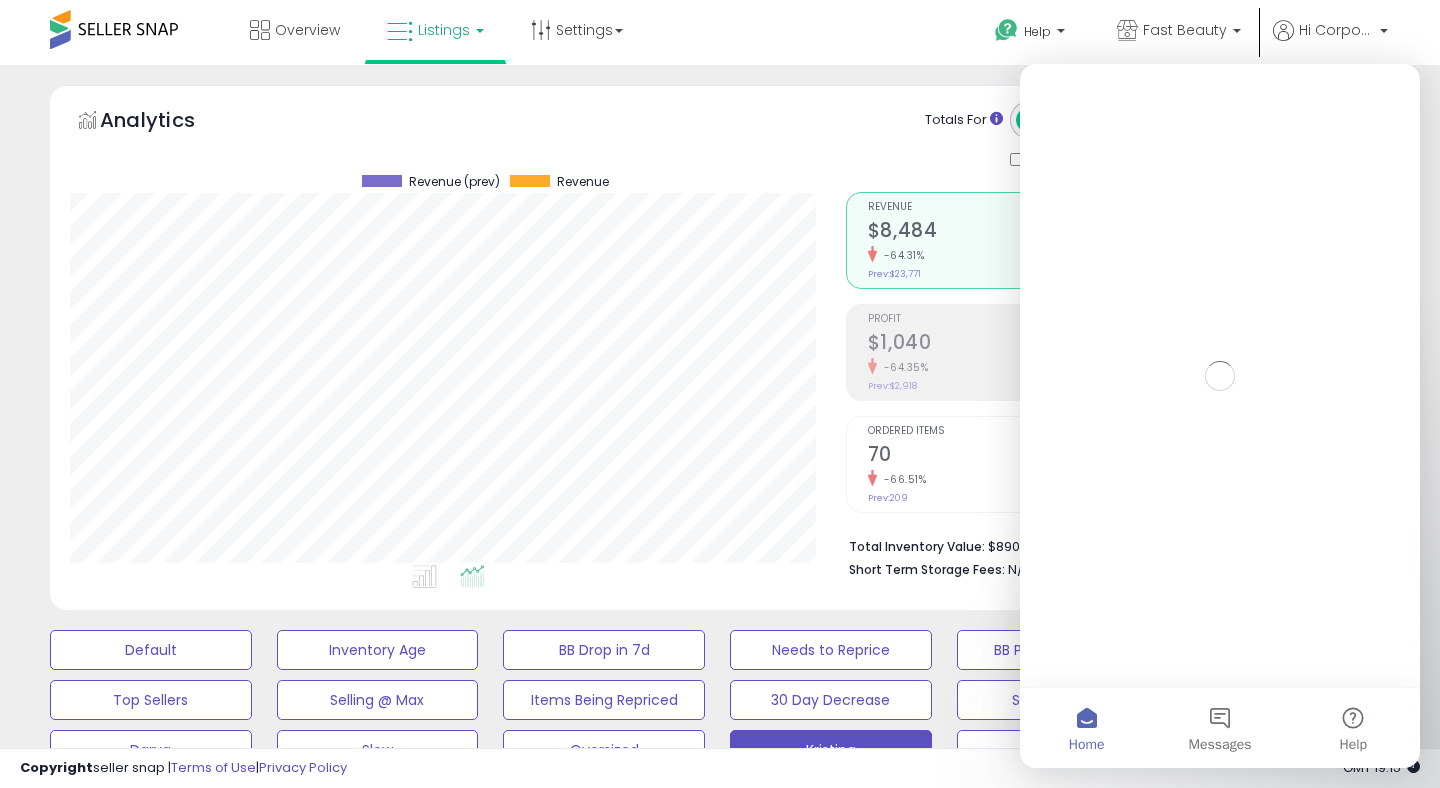 scroll, scrollTop: 0, scrollLeft: 0, axis: both 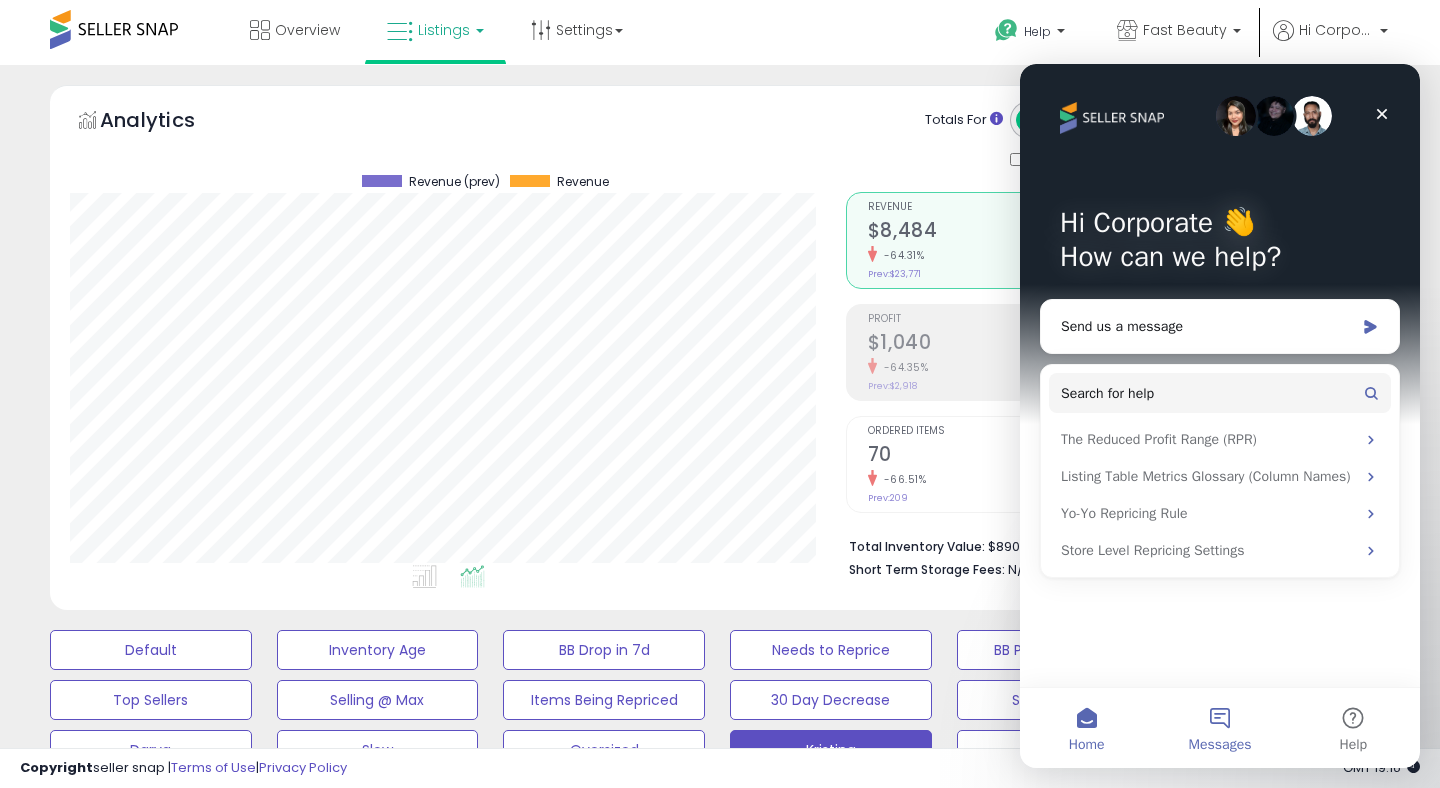 click on "Messages" at bounding box center [1219, 728] 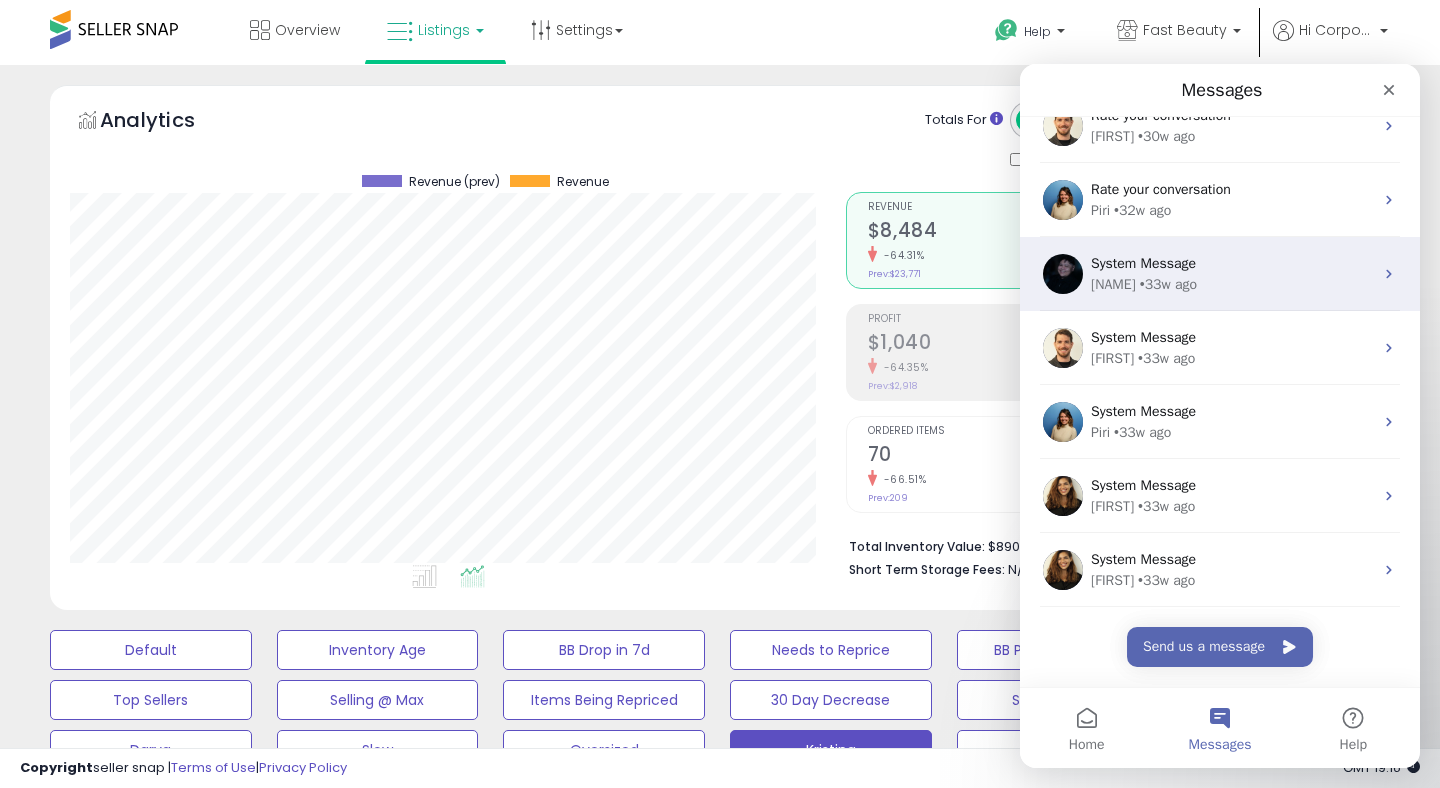 scroll, scrollTop: 0, scrollLeft: 0, axis: both 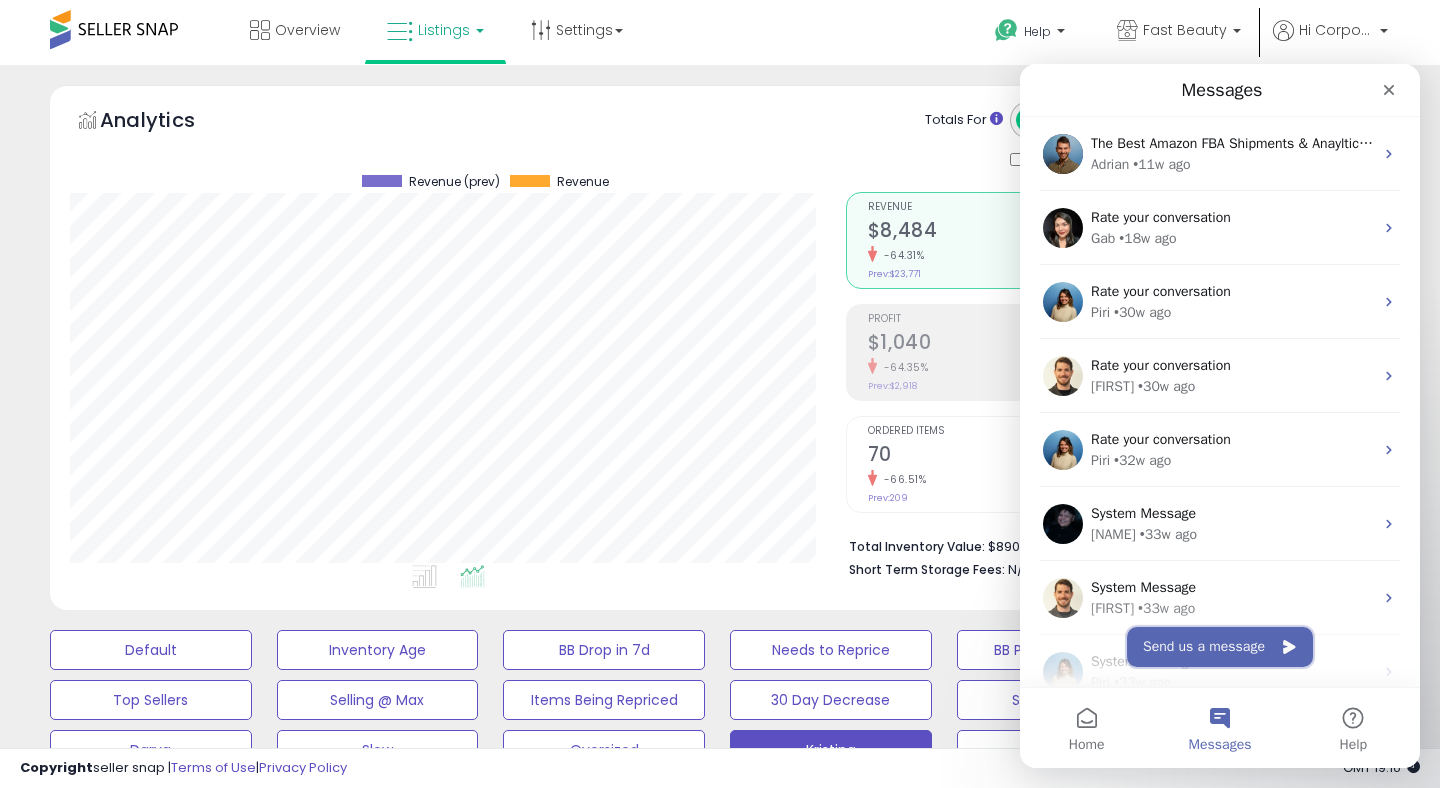 click on "Send us a message" at bounding box center (1220, 647) 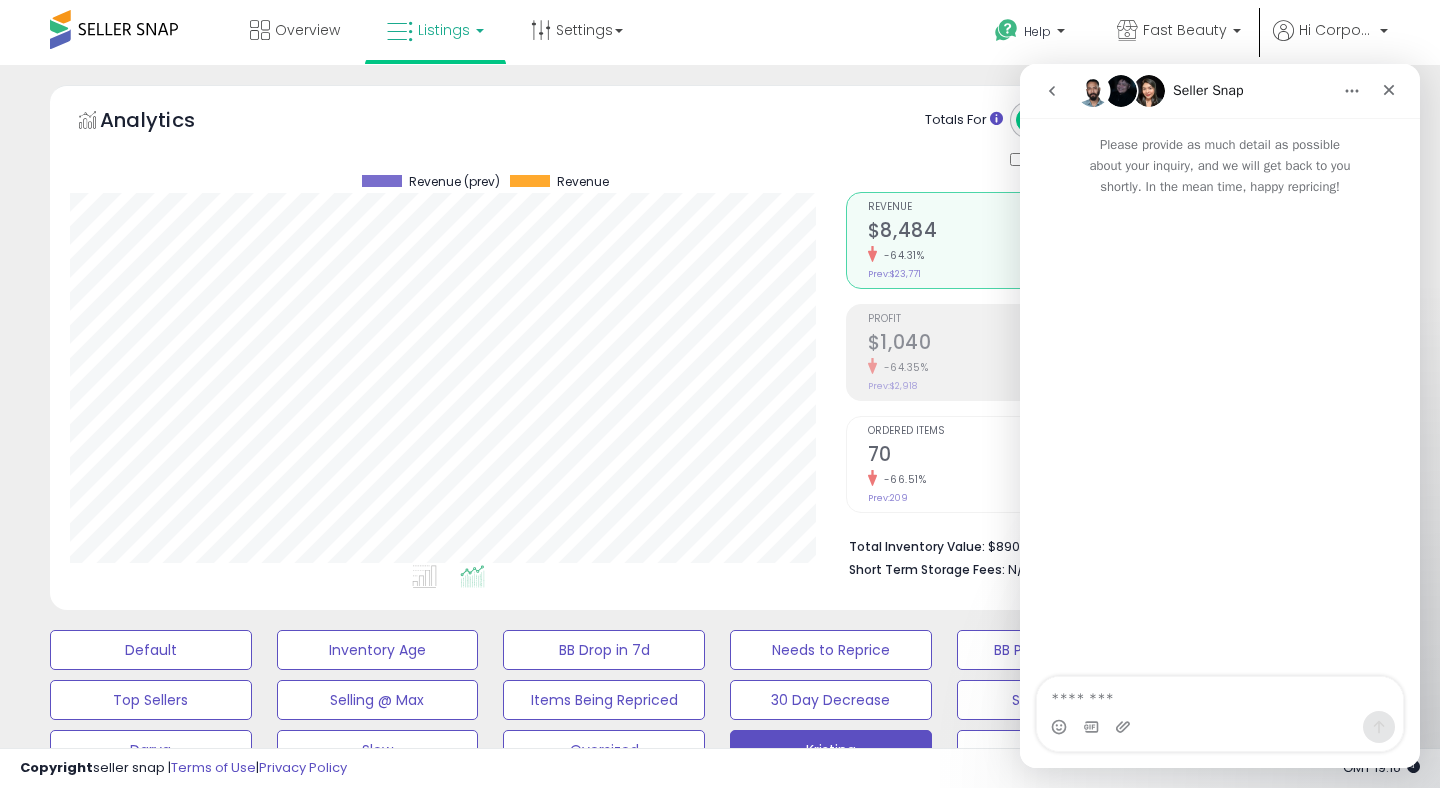 click at bounding box center [1220, 694] 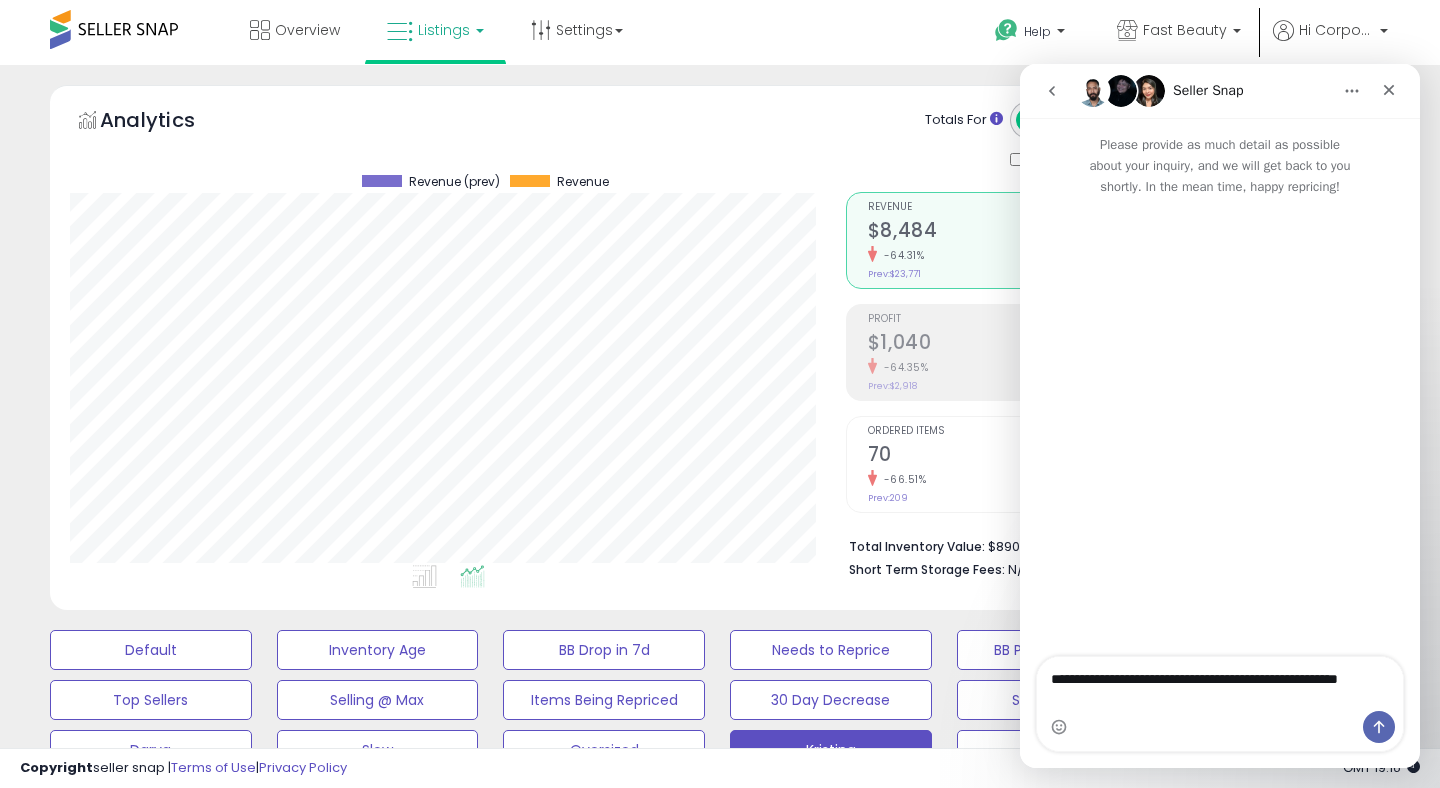 type on "**********" 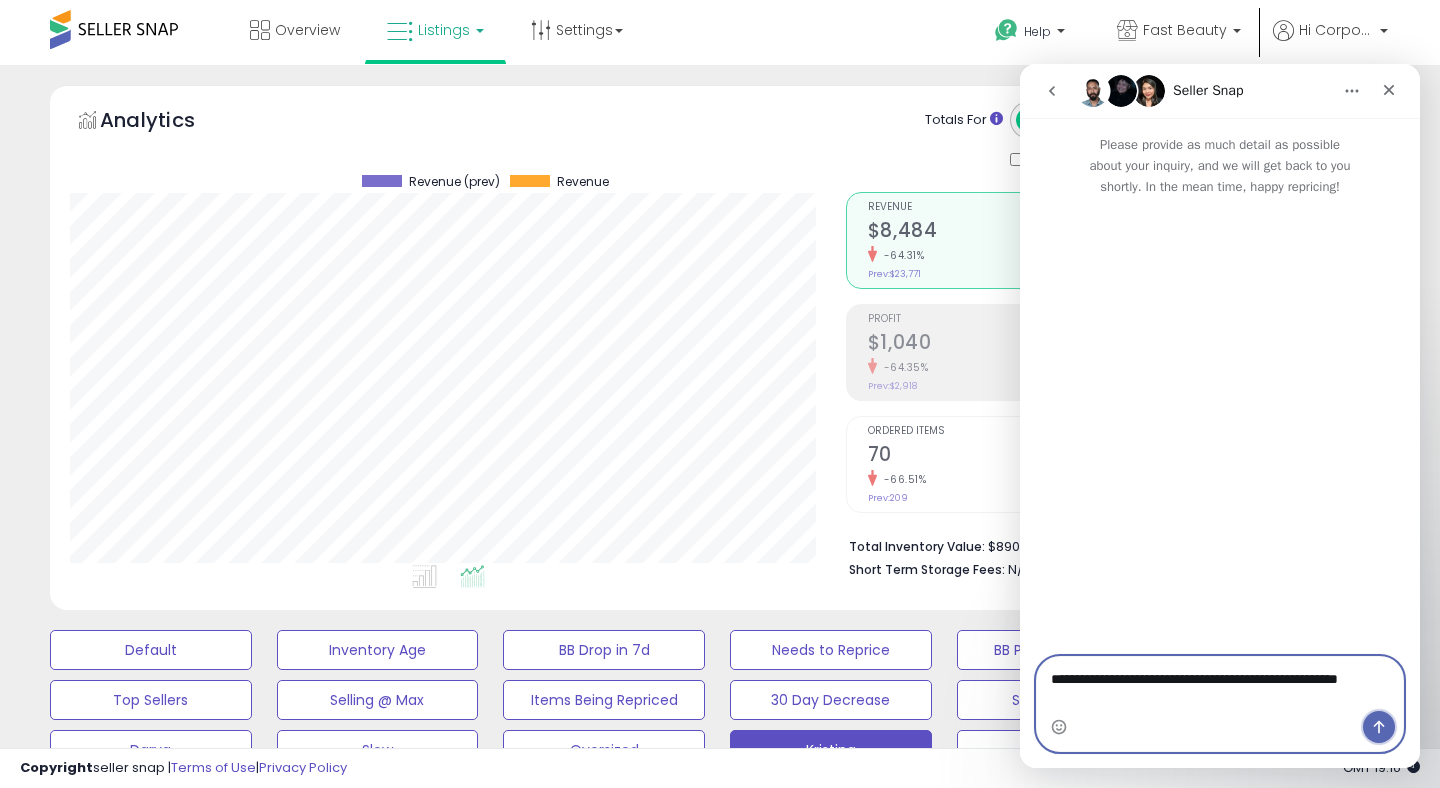 click 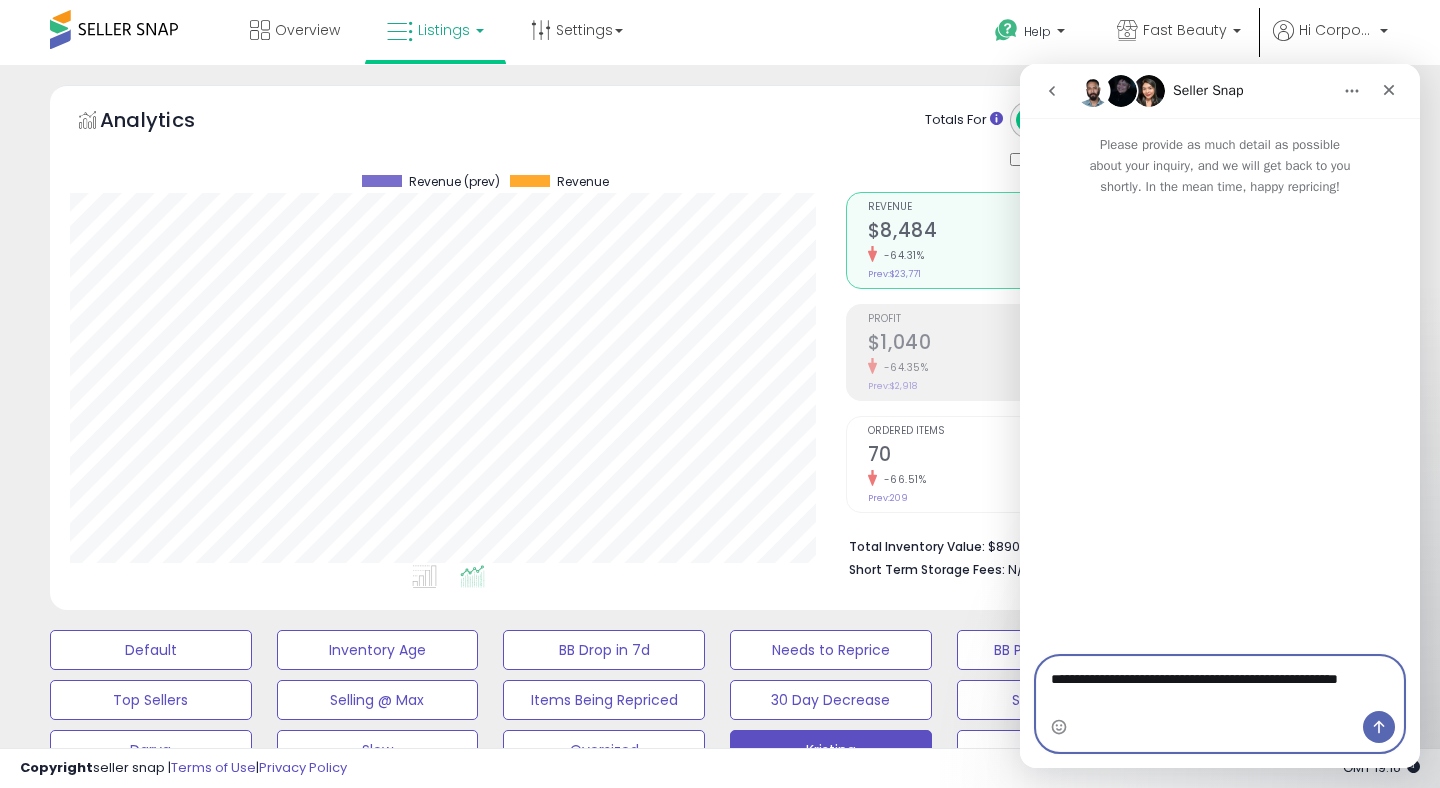 type 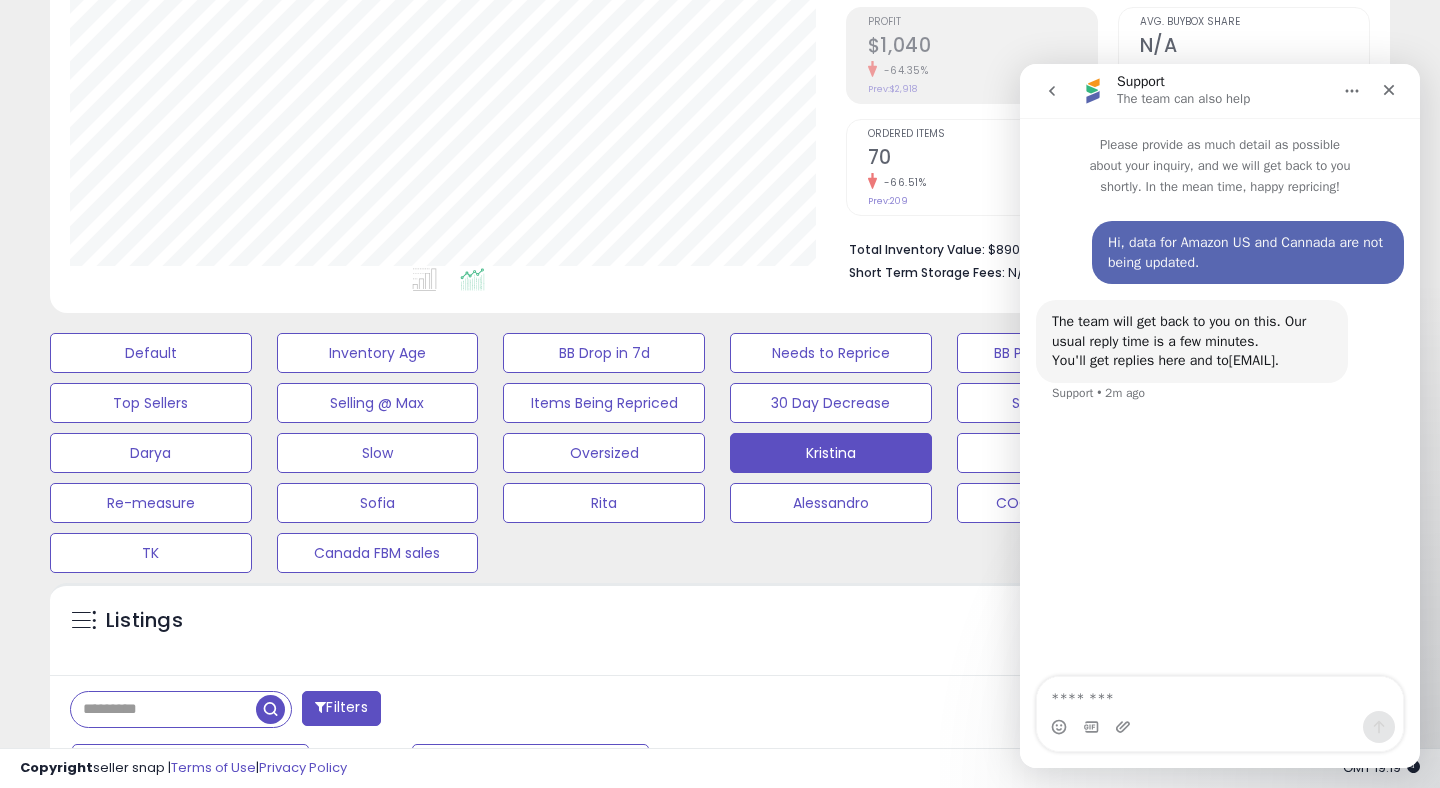 scroll, scrollTop: 322, scrollLeft: 0, axis: vertical 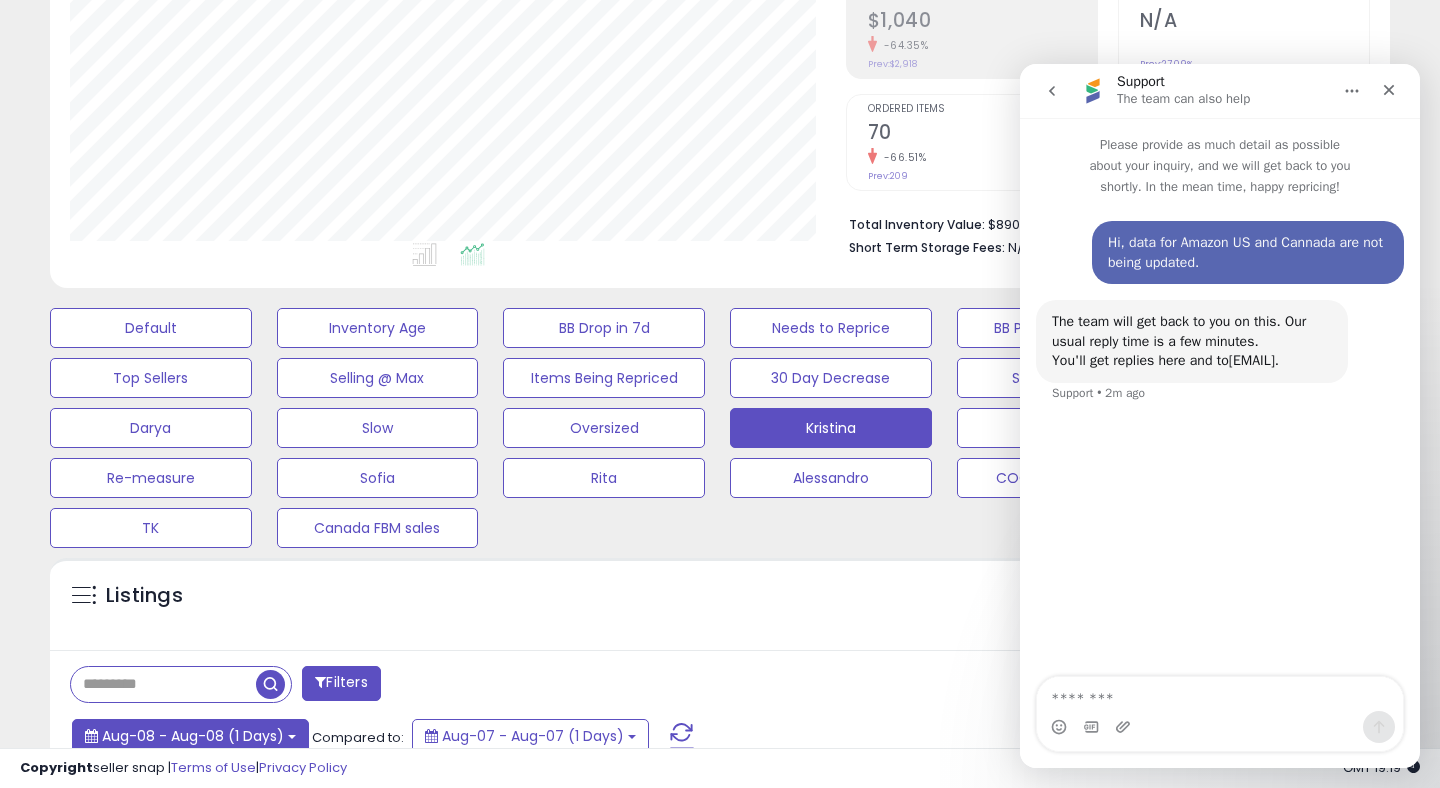 click on "Aug-08 - Aug-08 (1 Days)" at bounding box center (193, 736) 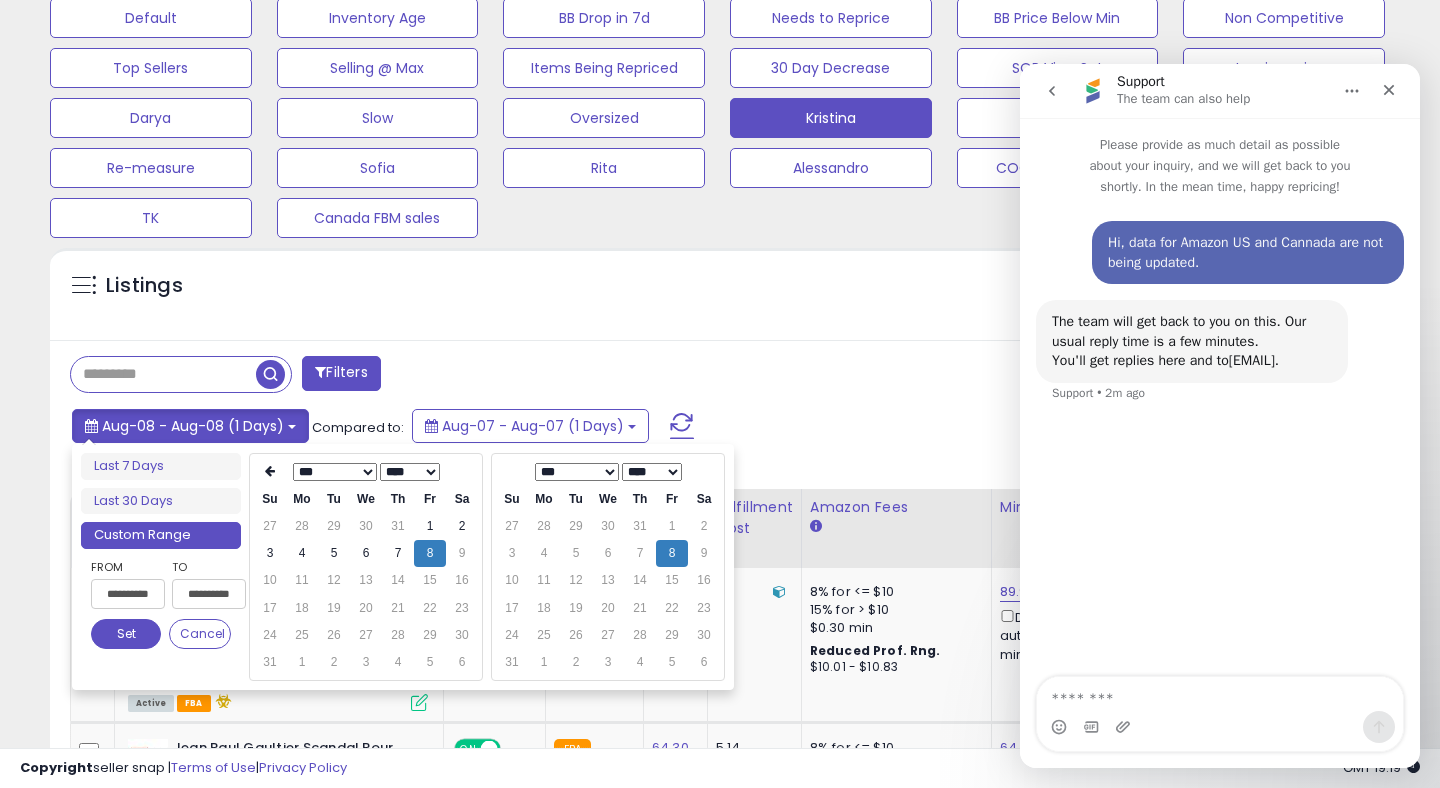 scroll, scrollTop: 662, scrollLeft: 0, axis: vertical 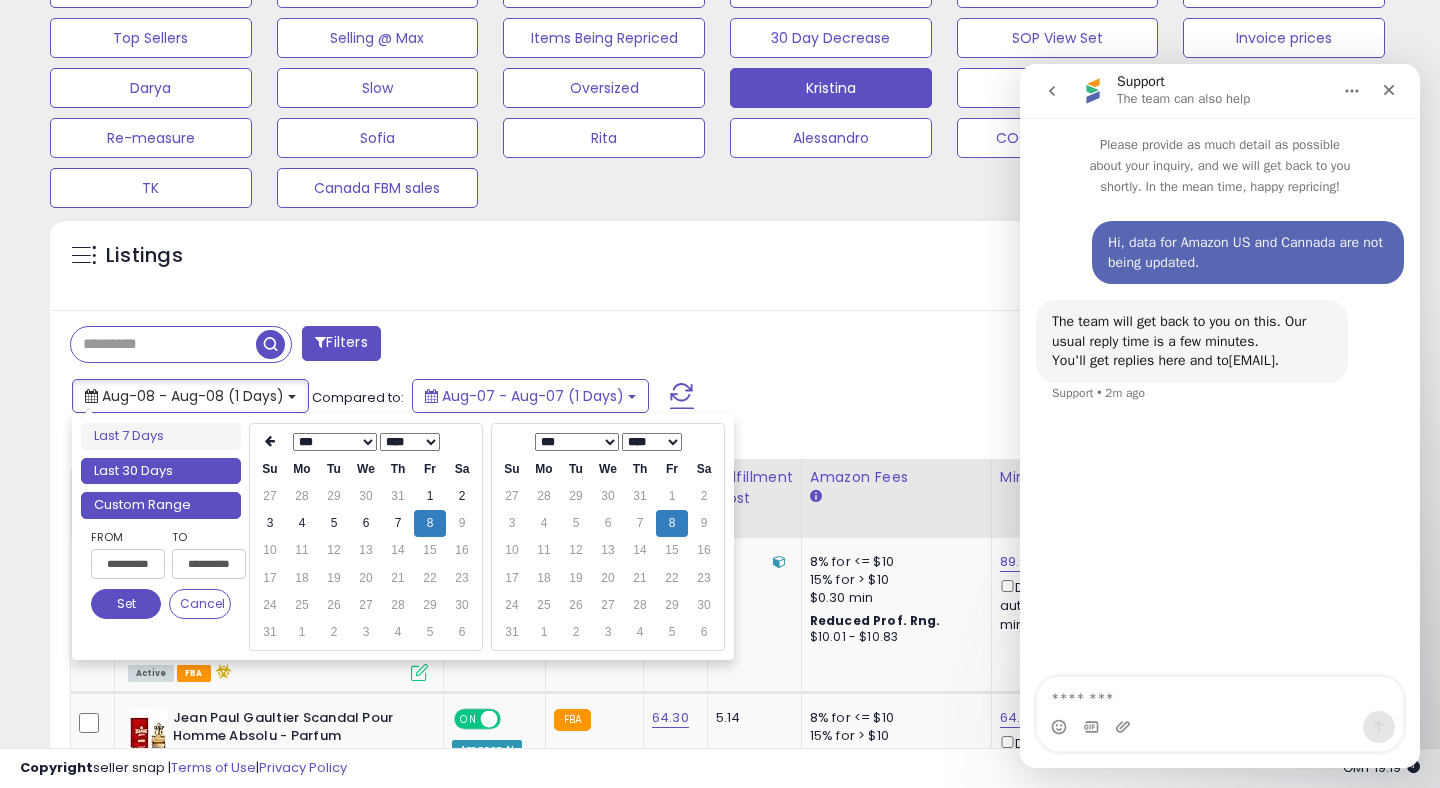 type on "**********" 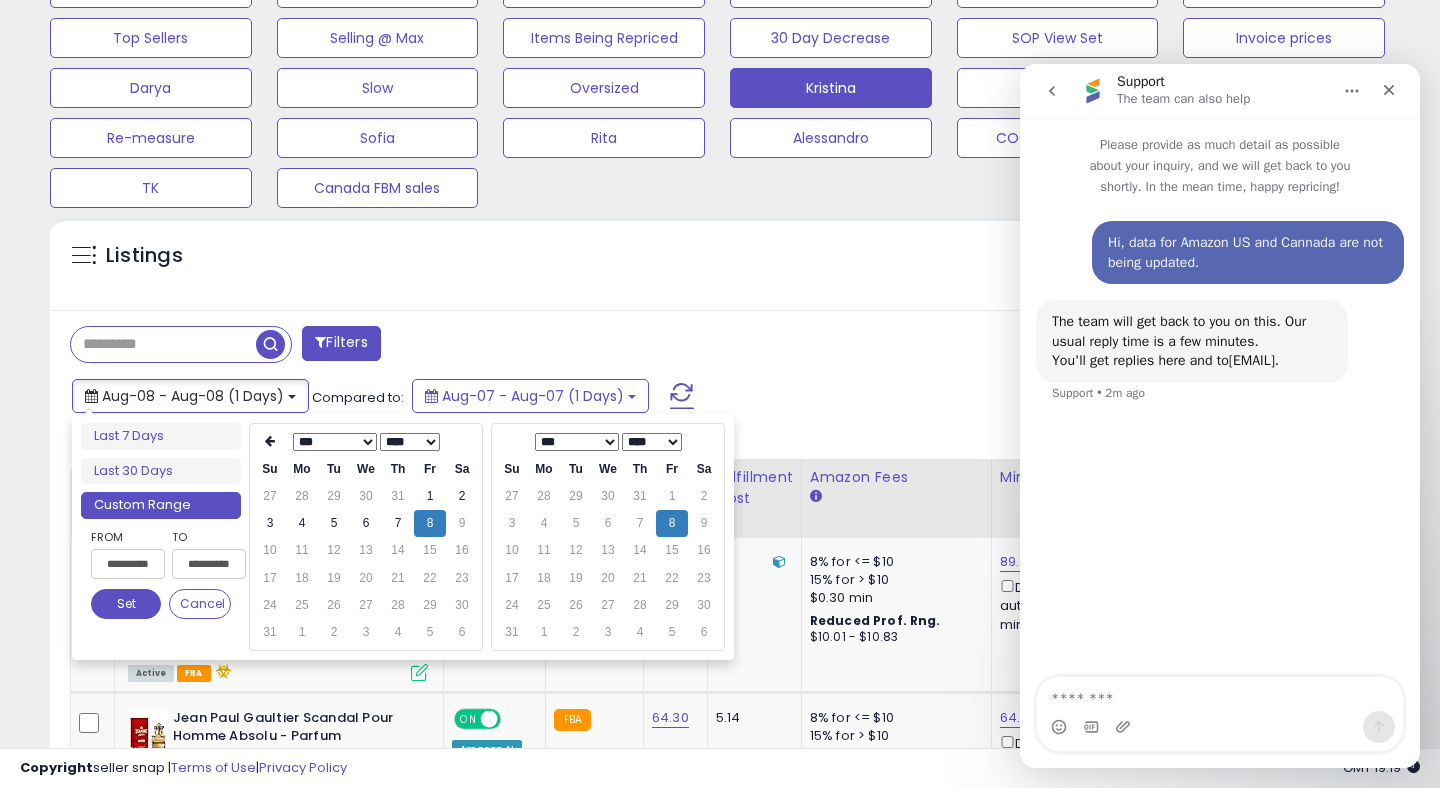 type on "**********" 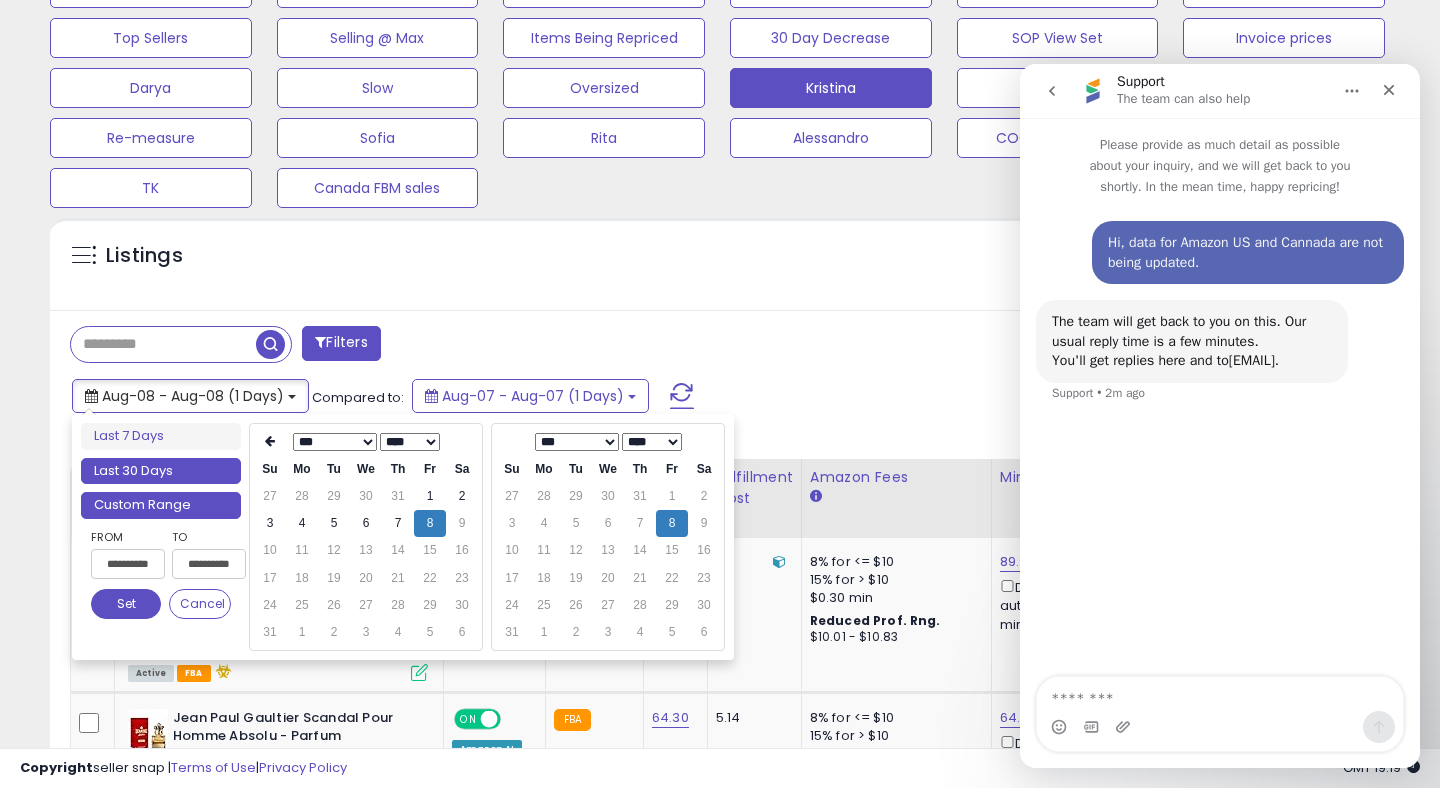 type on "**********" 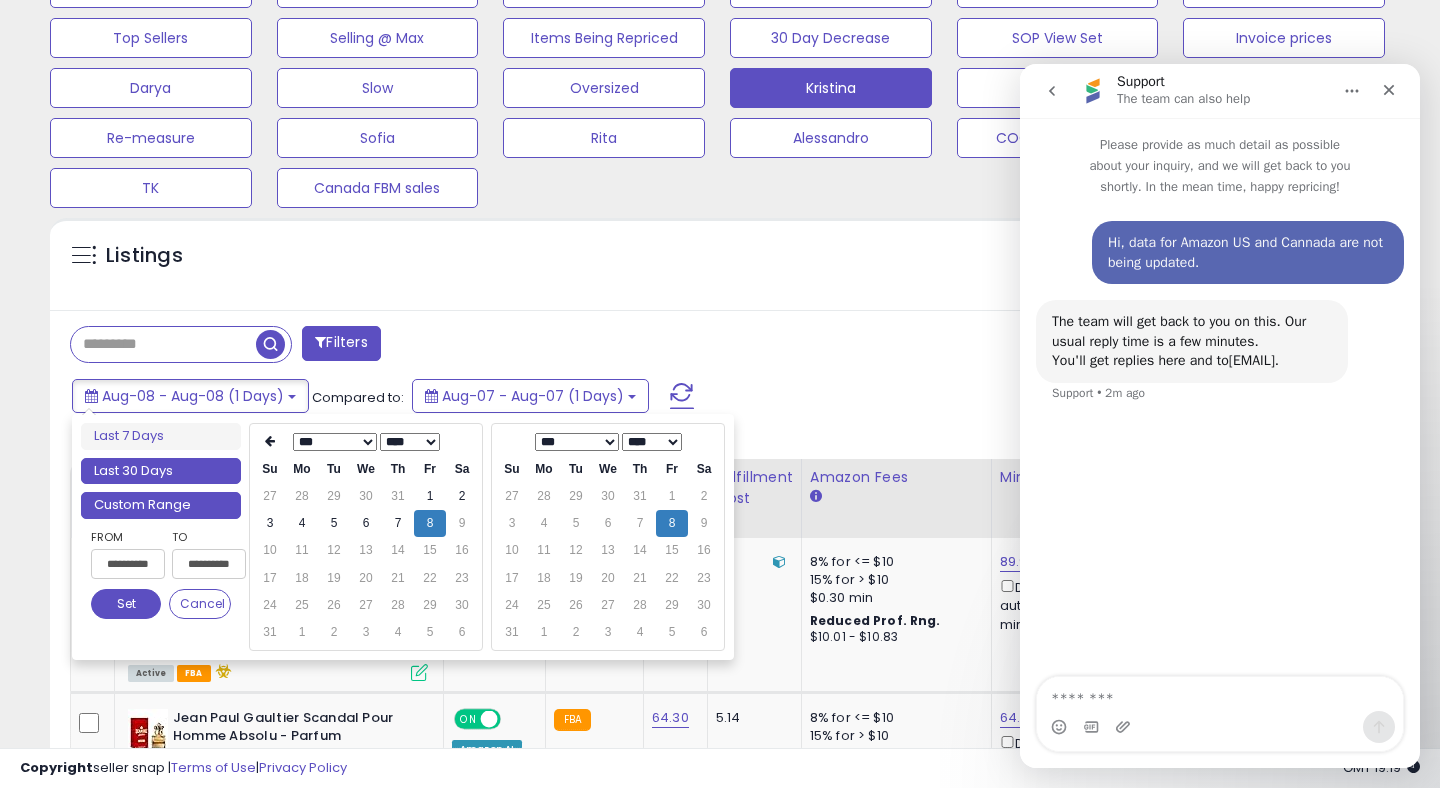 click on "Last 30 Days" at bounding box center (161, 471) 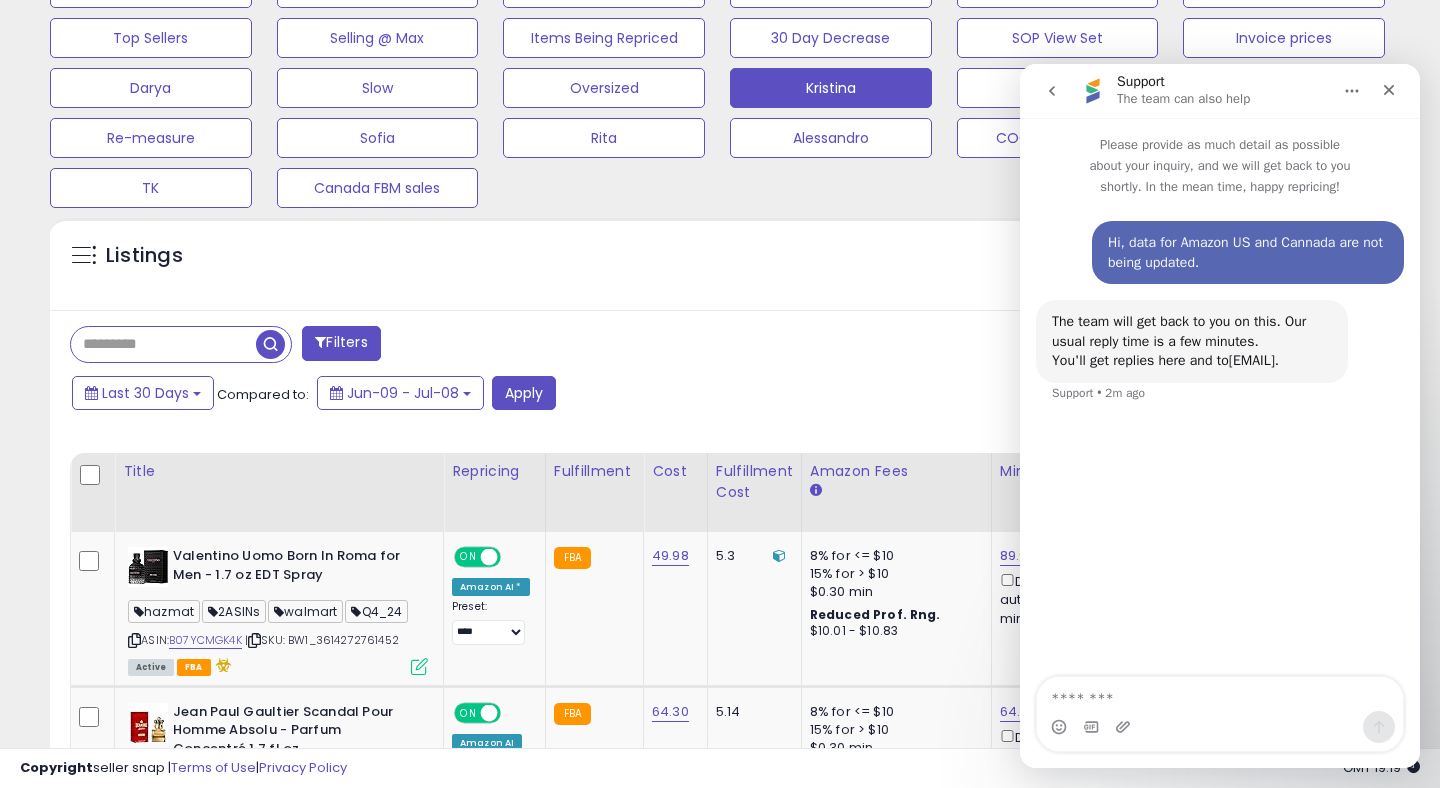 click on "Last 30 Days
Compared to:
Jun-09 - Jul-08
Apply" at bounding box center [554, 395] 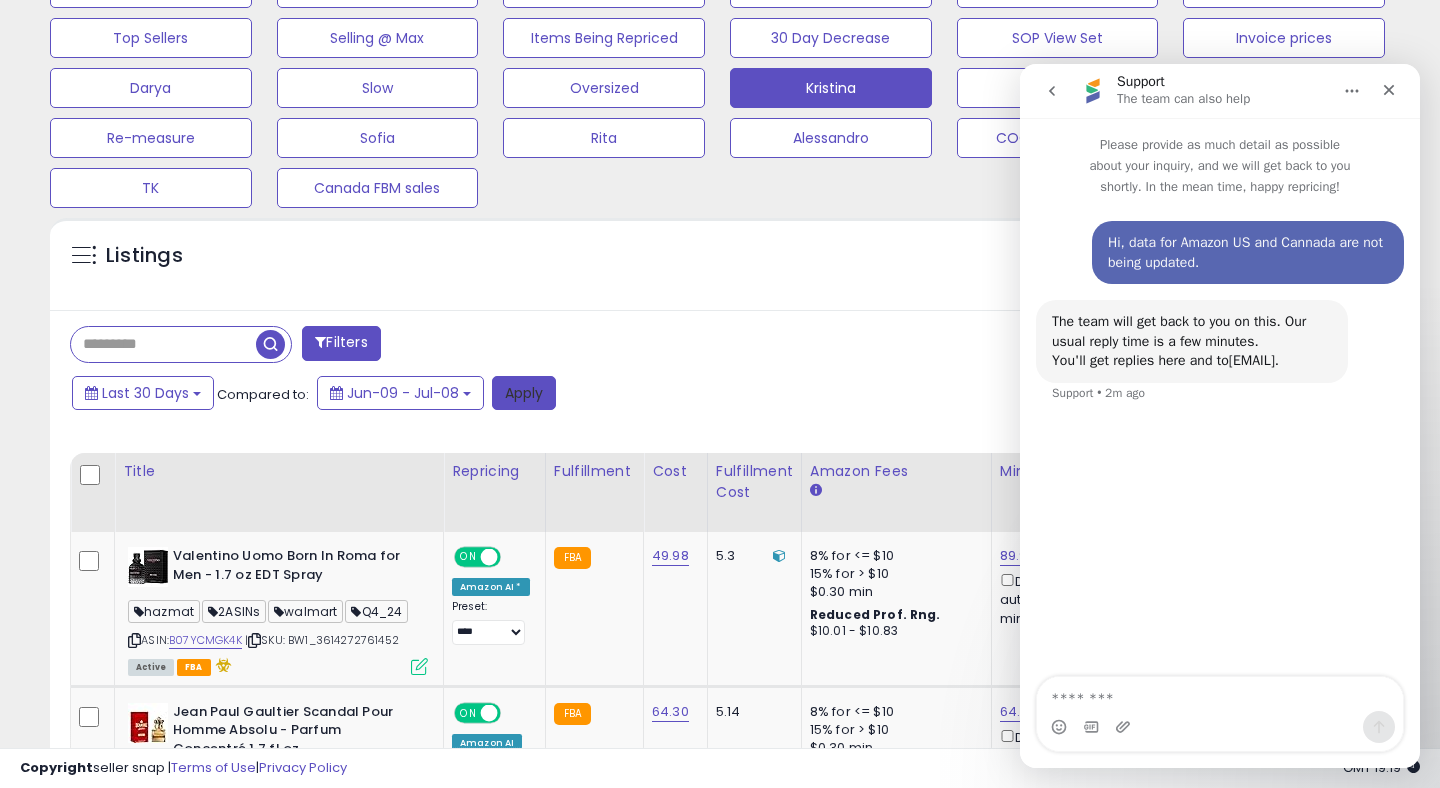 drag, startPoint x: 523, startPoint y: 390, endPoint x: 523, endPoint y: 377, distance: 13 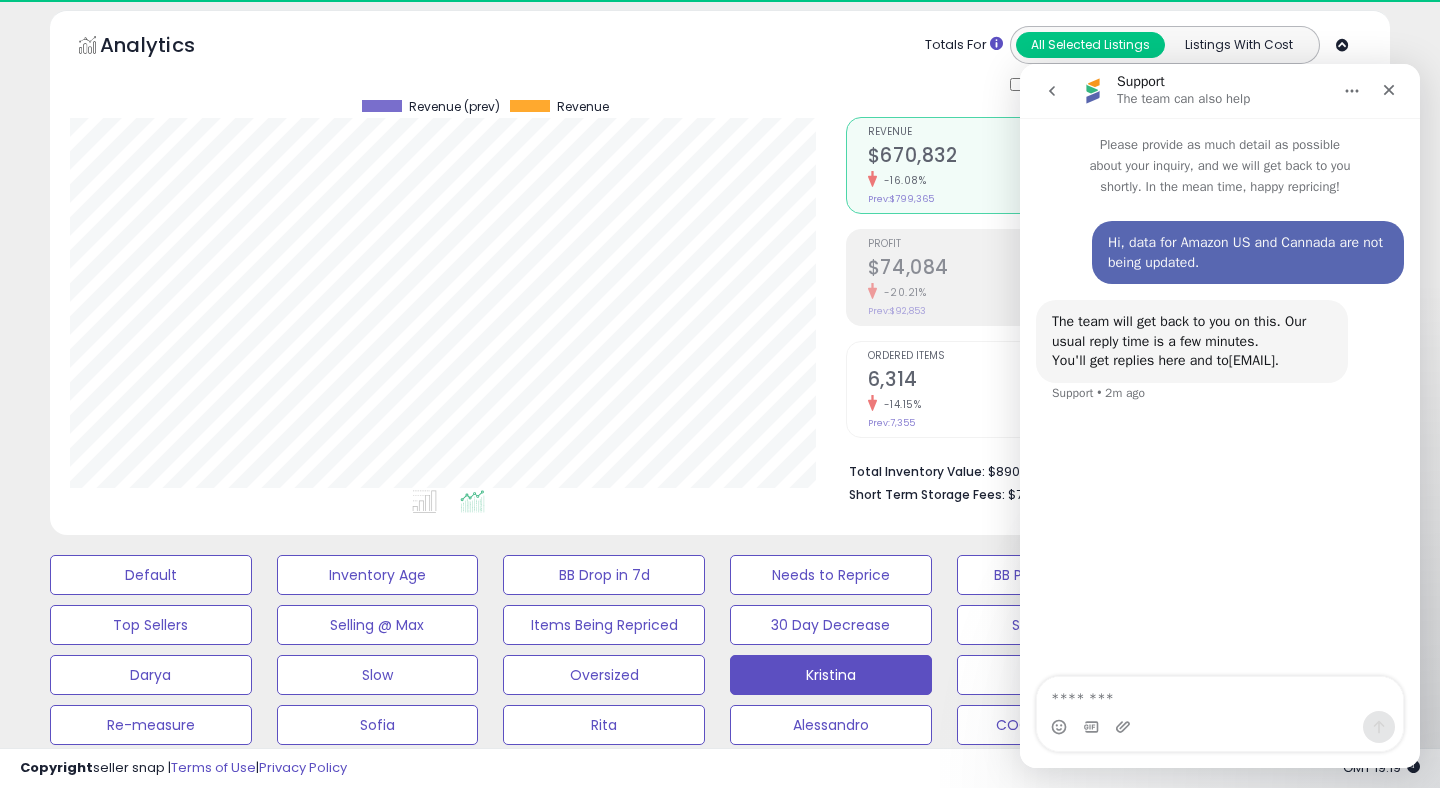 scroll, scrollTop: 110, scrollLeft: 0, axis: vertical 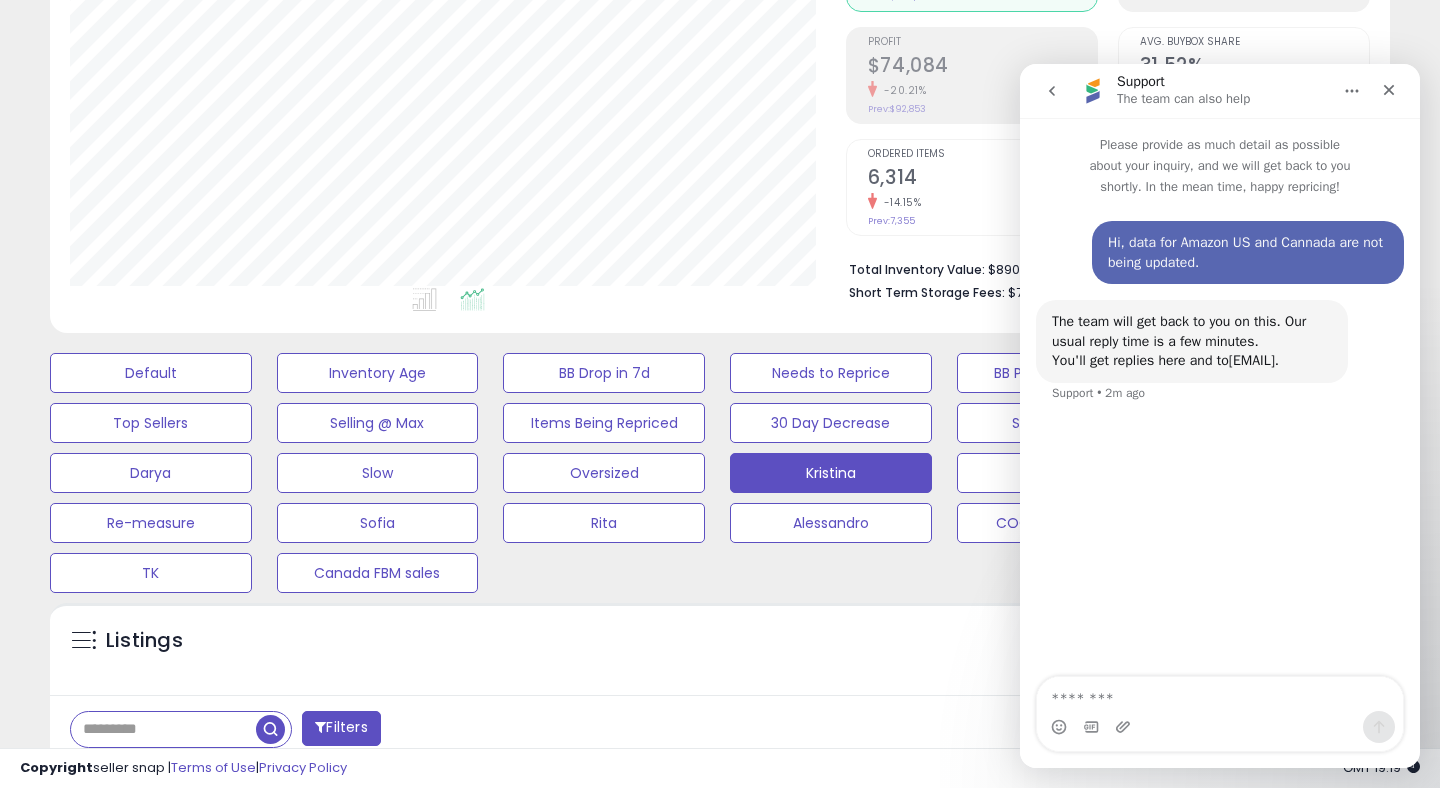 click 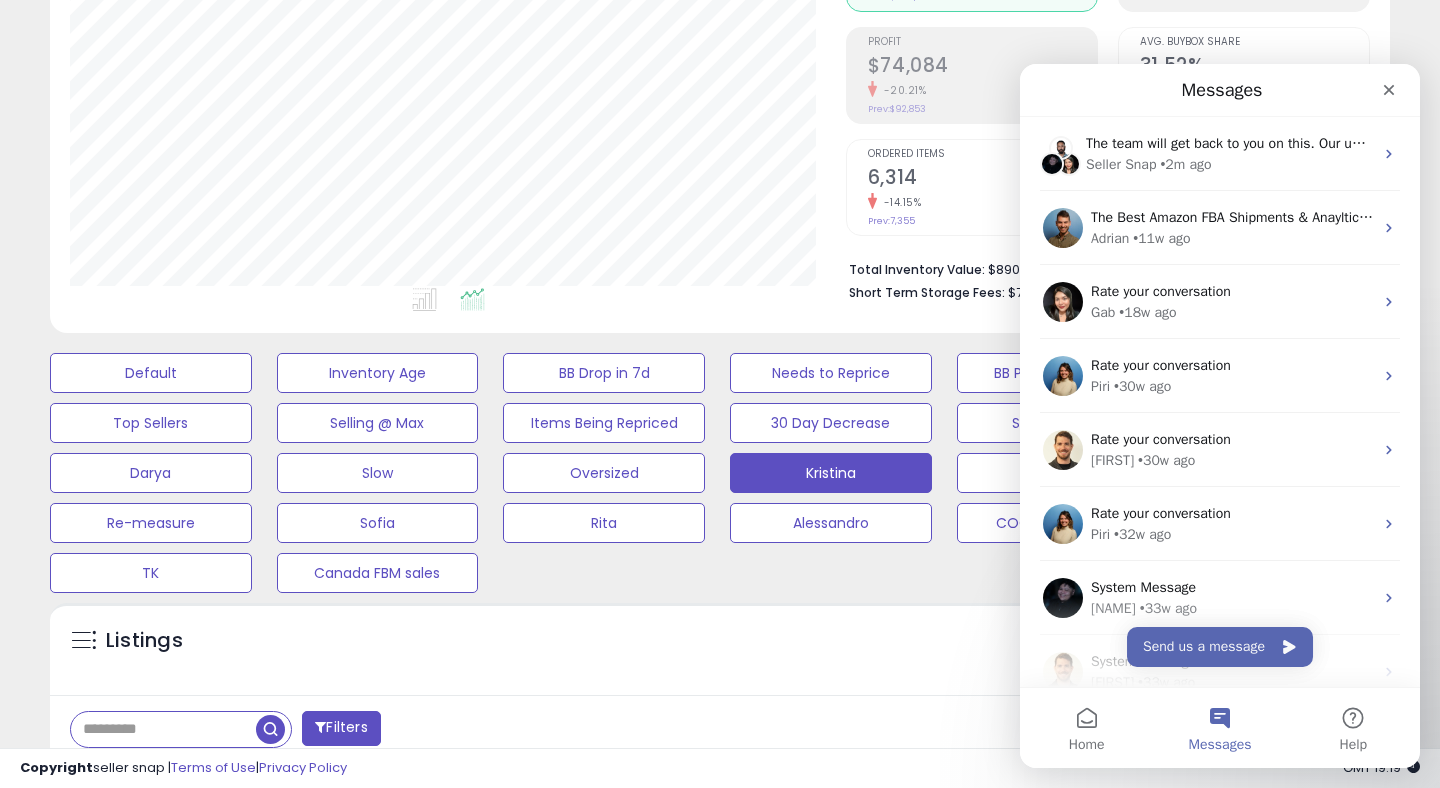 click on "Messages" at bounding box center (1219, 728) 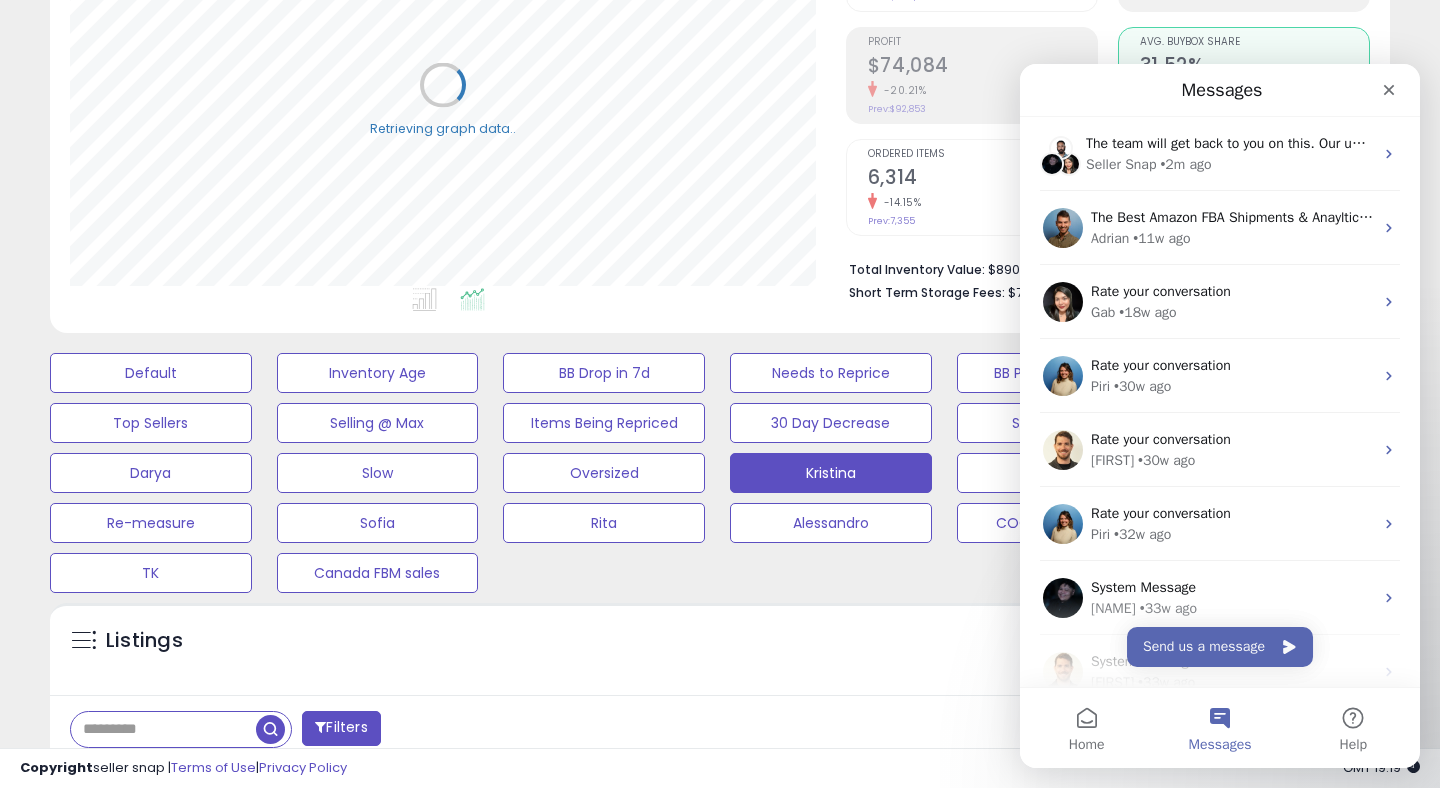 scroll, scrollTop: 999590, scrollLeft: 999224, axis: both 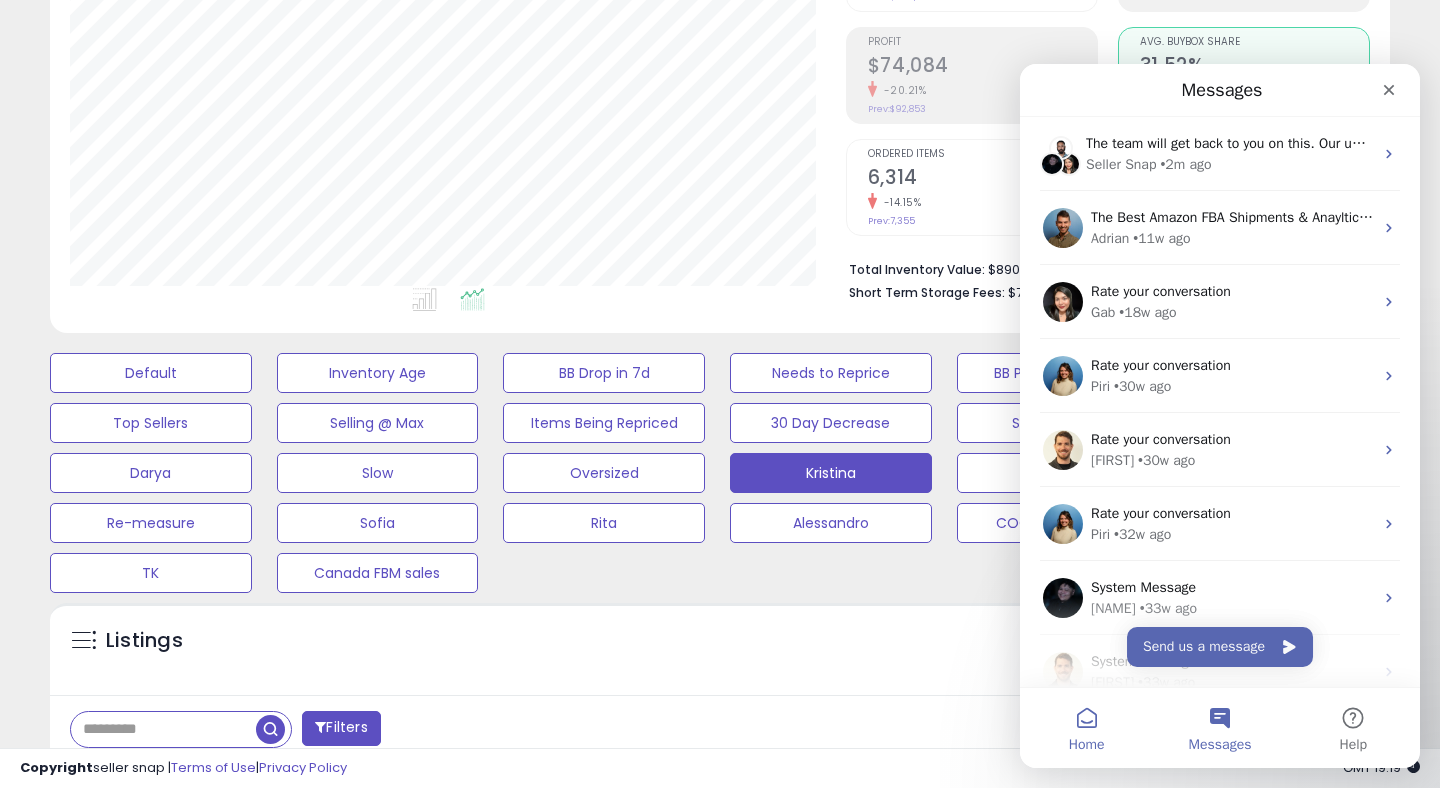 click on "Home" at bounding box center [1086, 728] 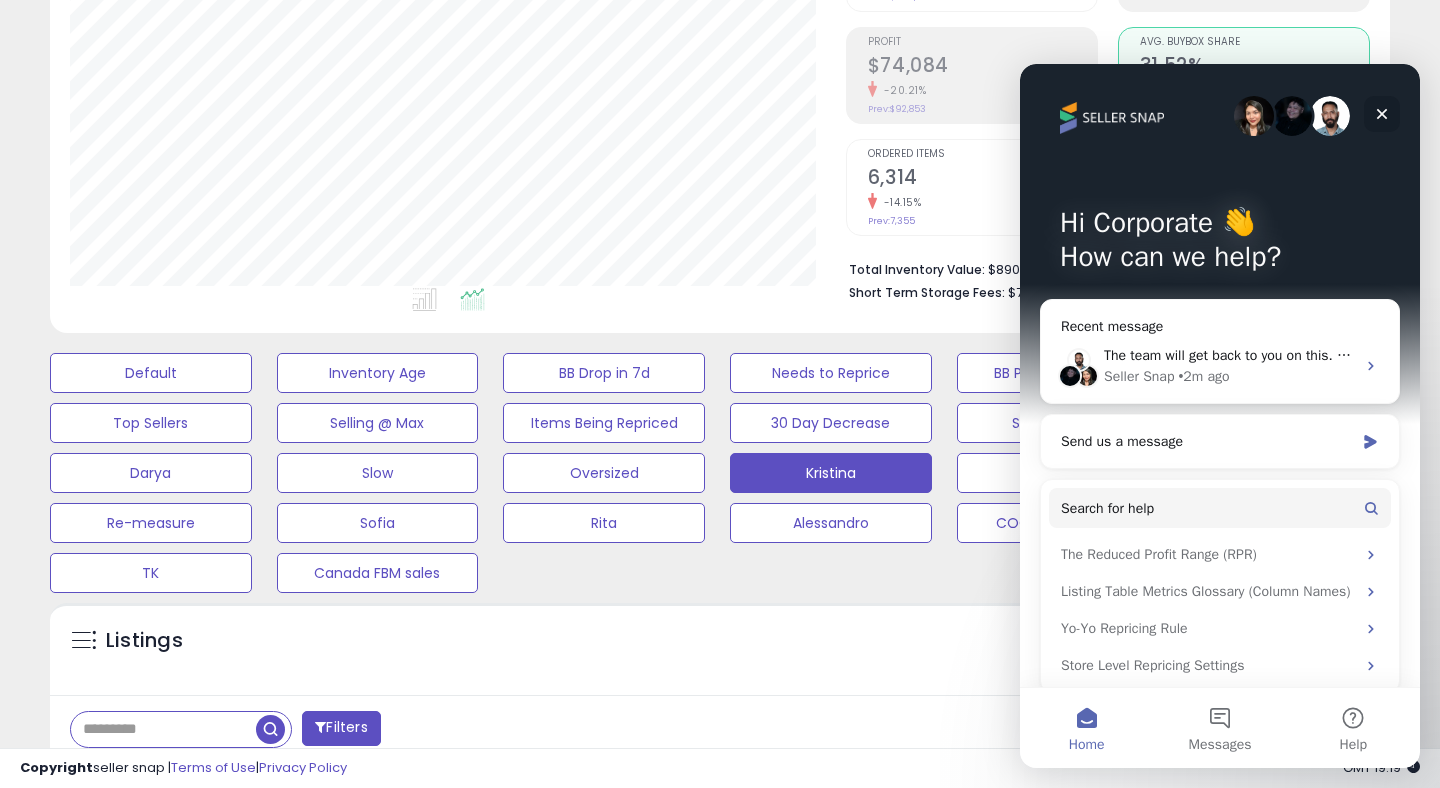 click 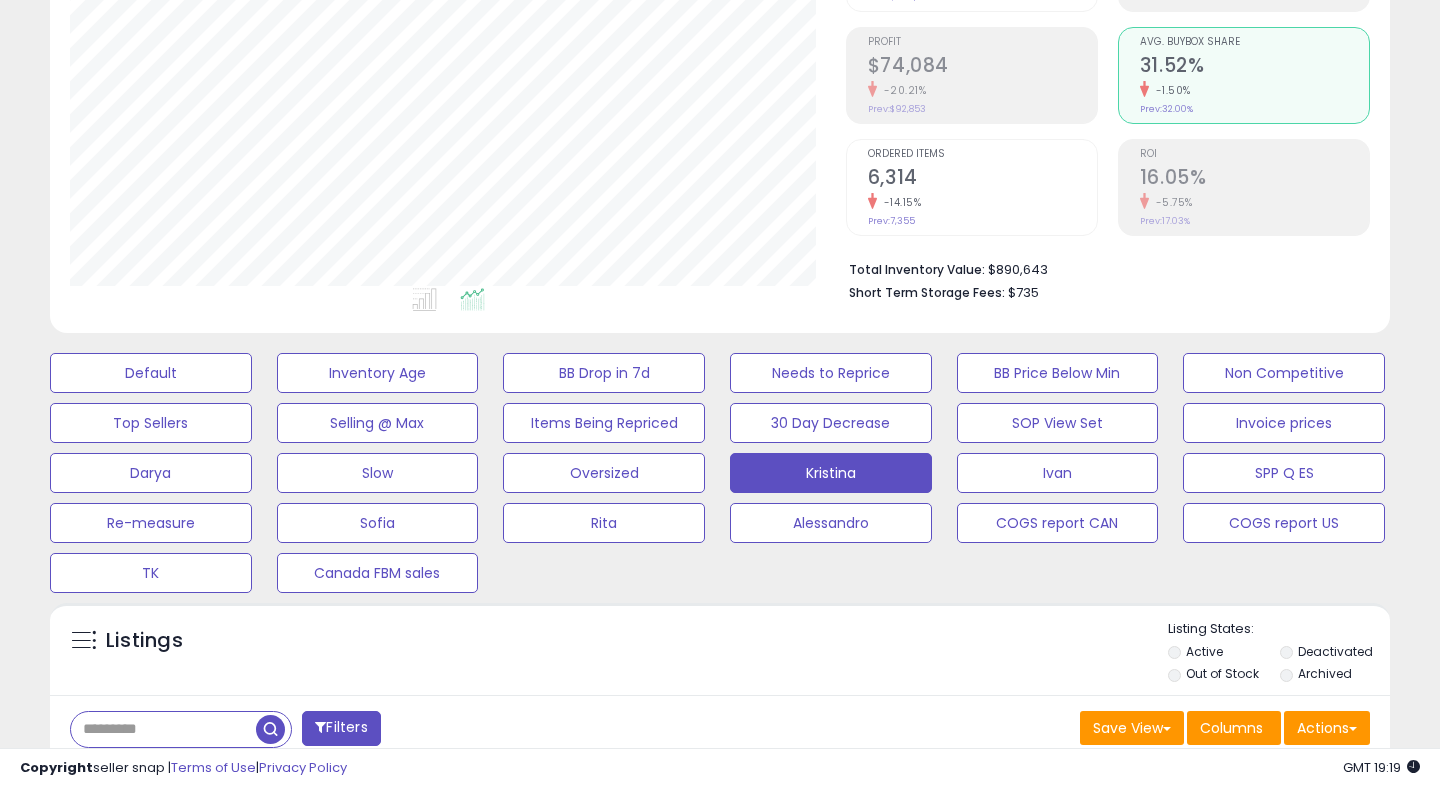 scroll, scrollTop: 0, scrollLeft: 0, axis: both 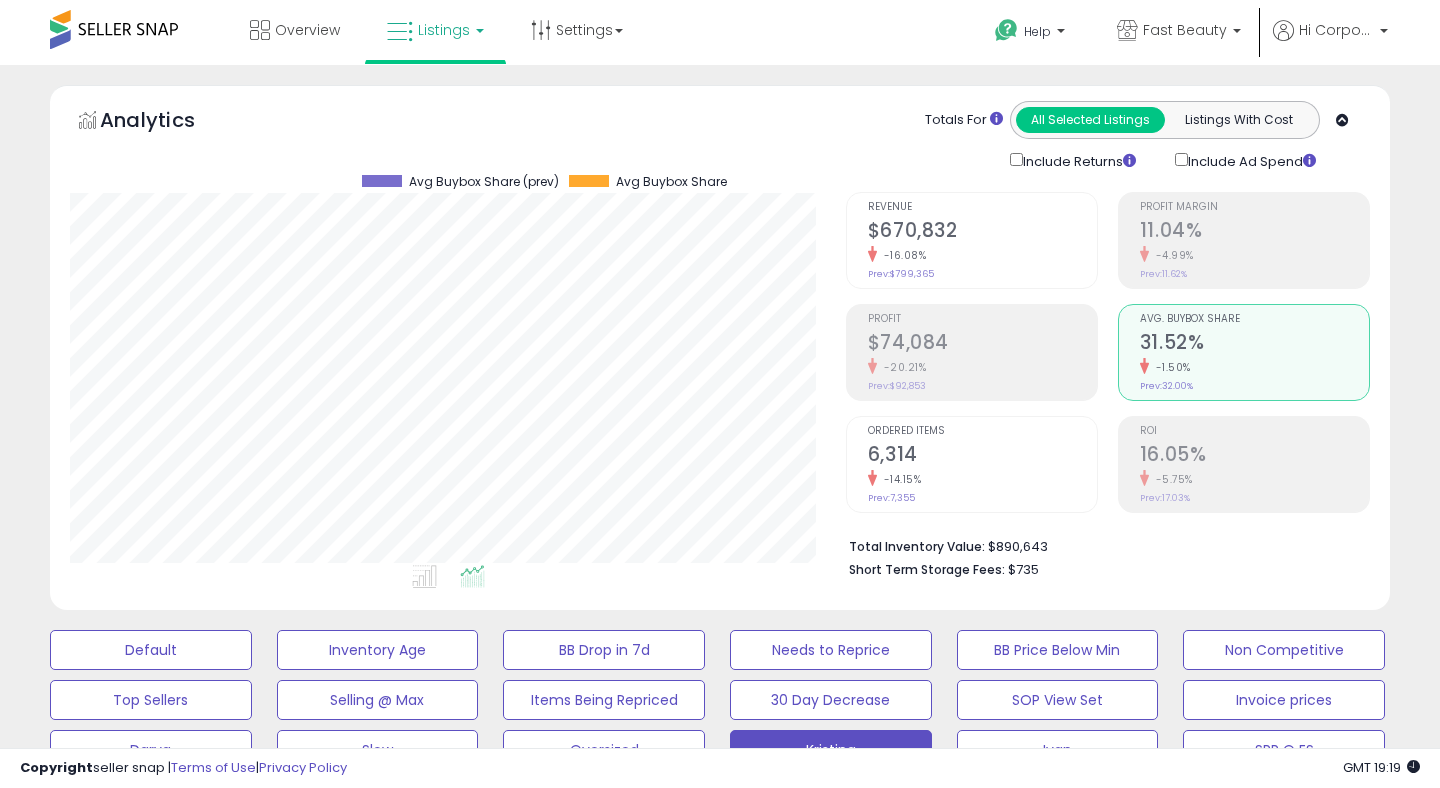 click on "16.05%" at bounding box center (1254, 456) 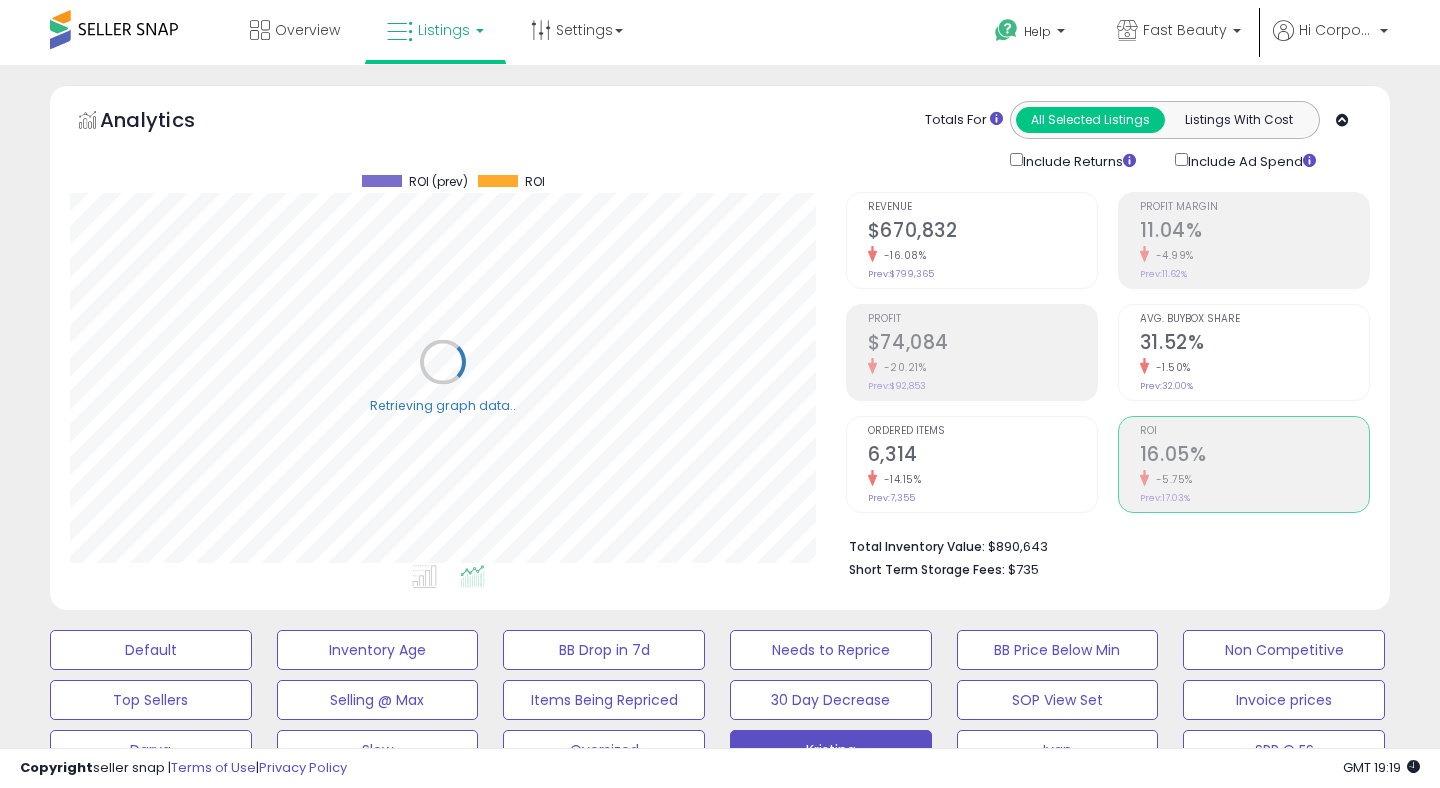 scroll, scrollTop: 999590, scrollLeft: 999224, axis: both 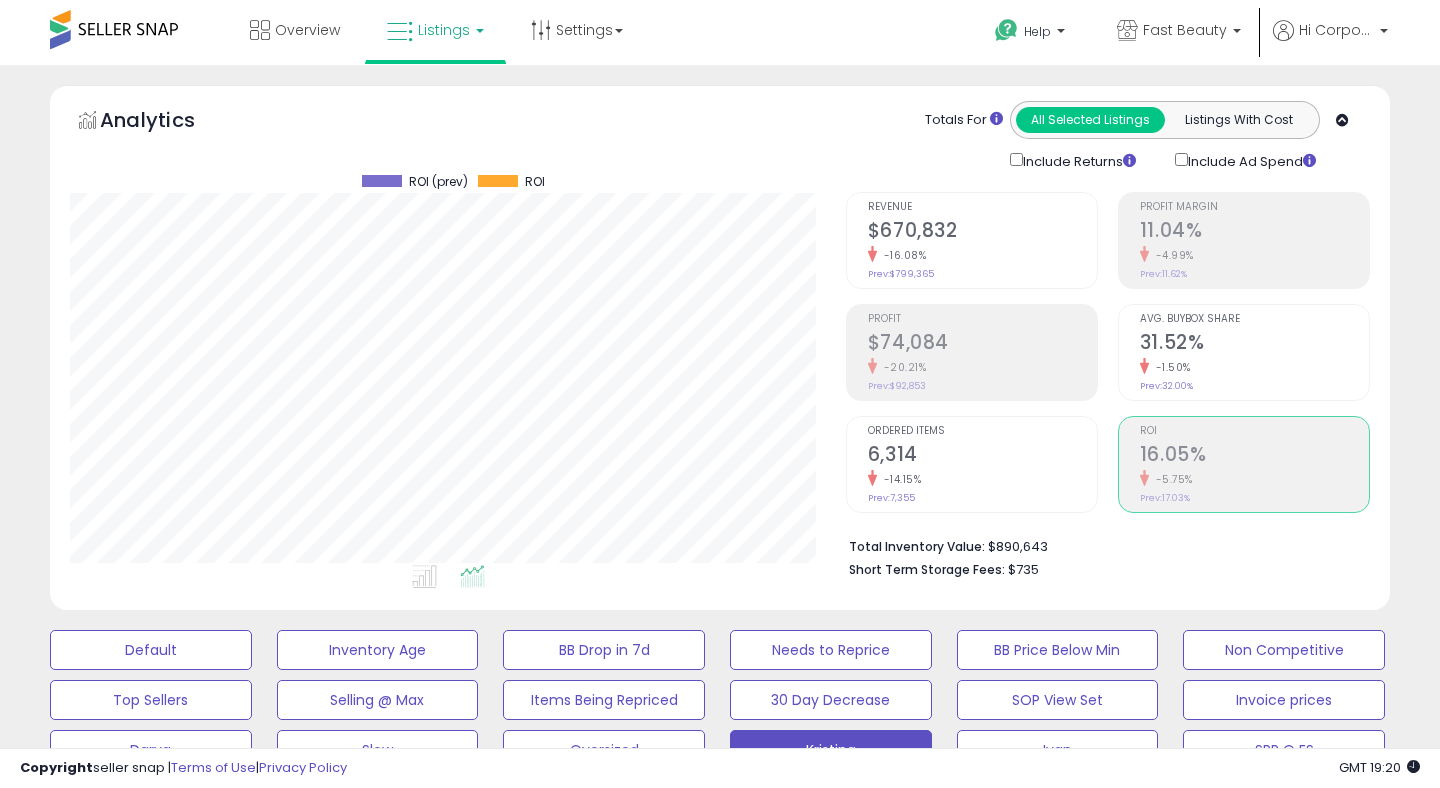 click on "$74,084" at bounding box center [982, 344] 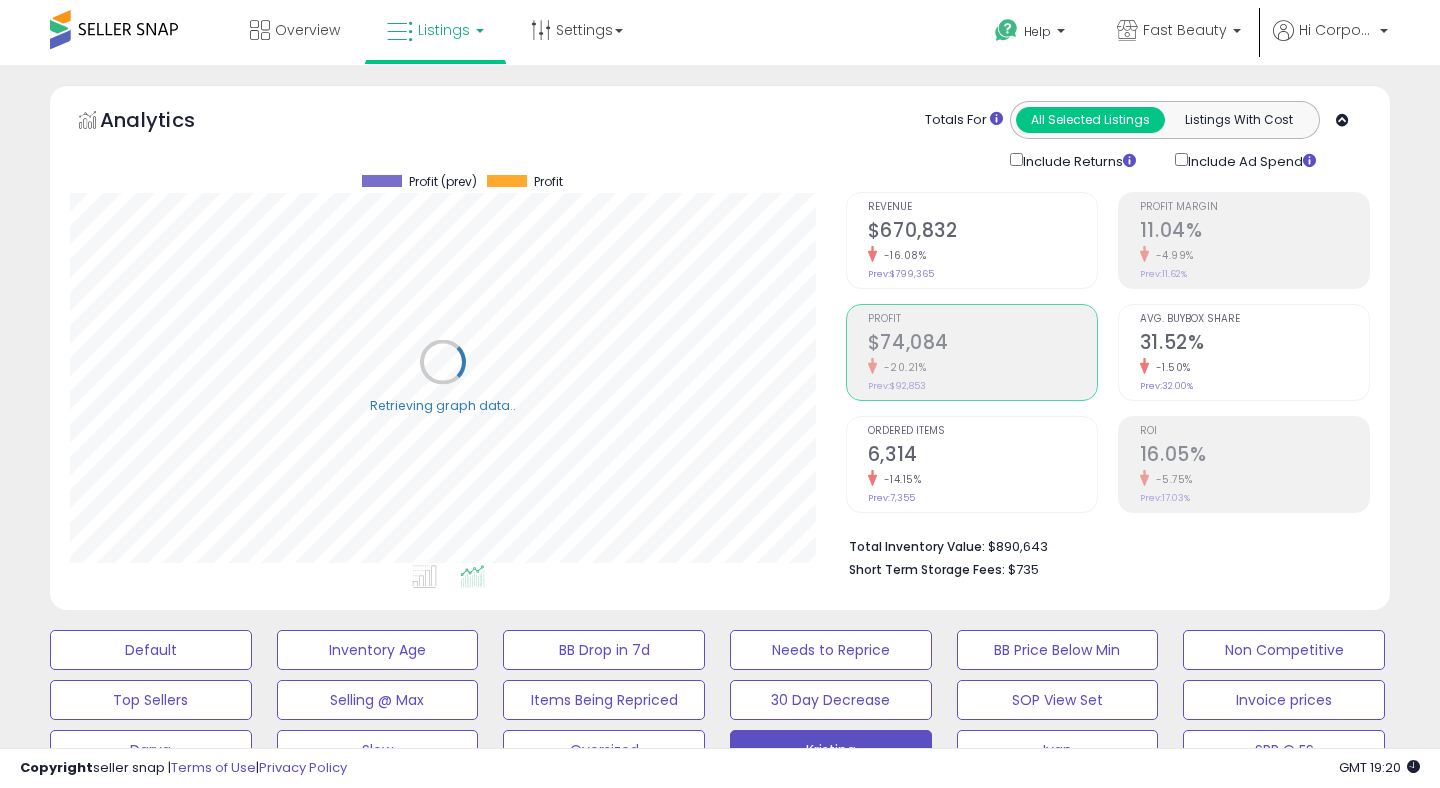 scroll, scrollTop: 999590, scrollLeft: 999224, axis: both 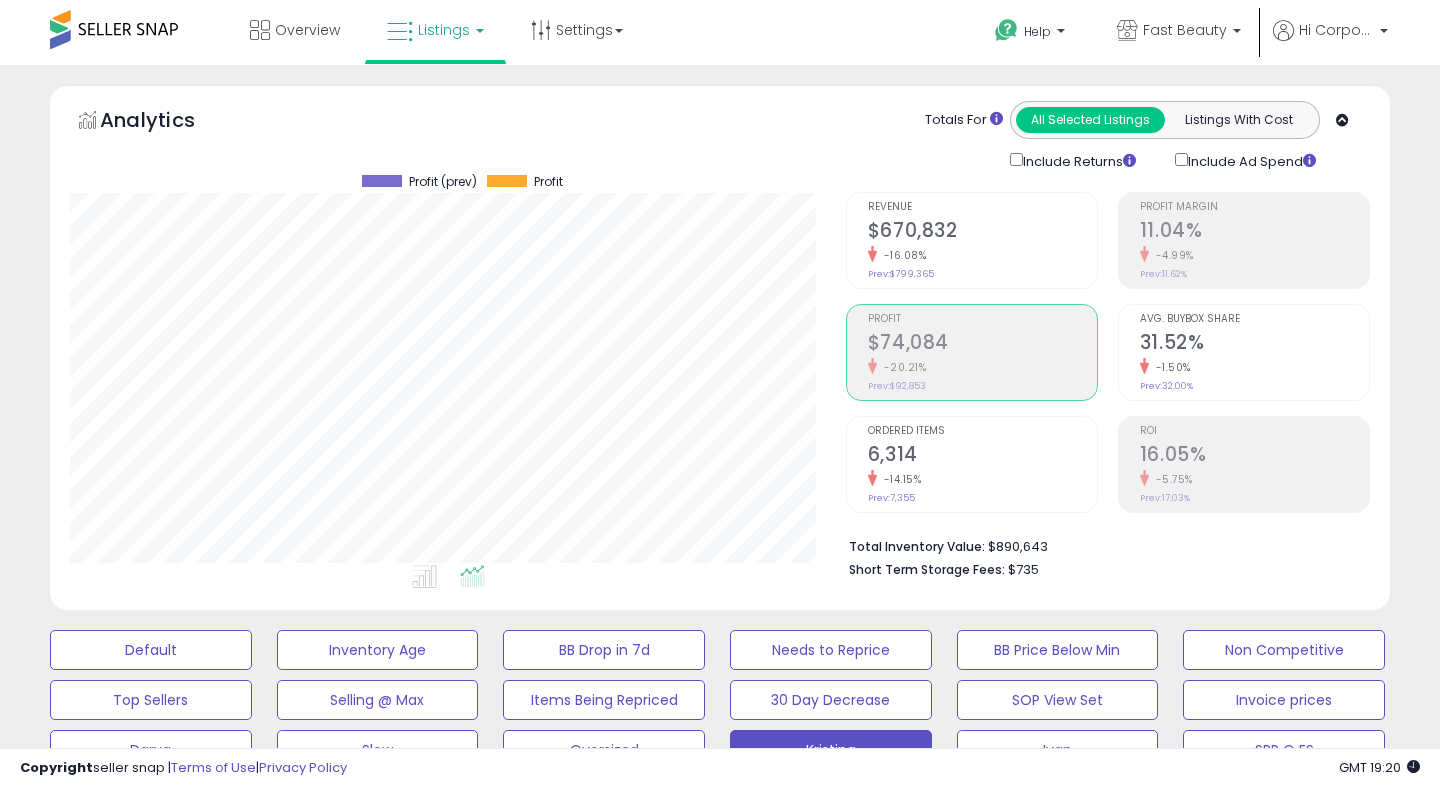 click on "Total Inventory Value:   $890,643" at bounding box center [1102, 545] 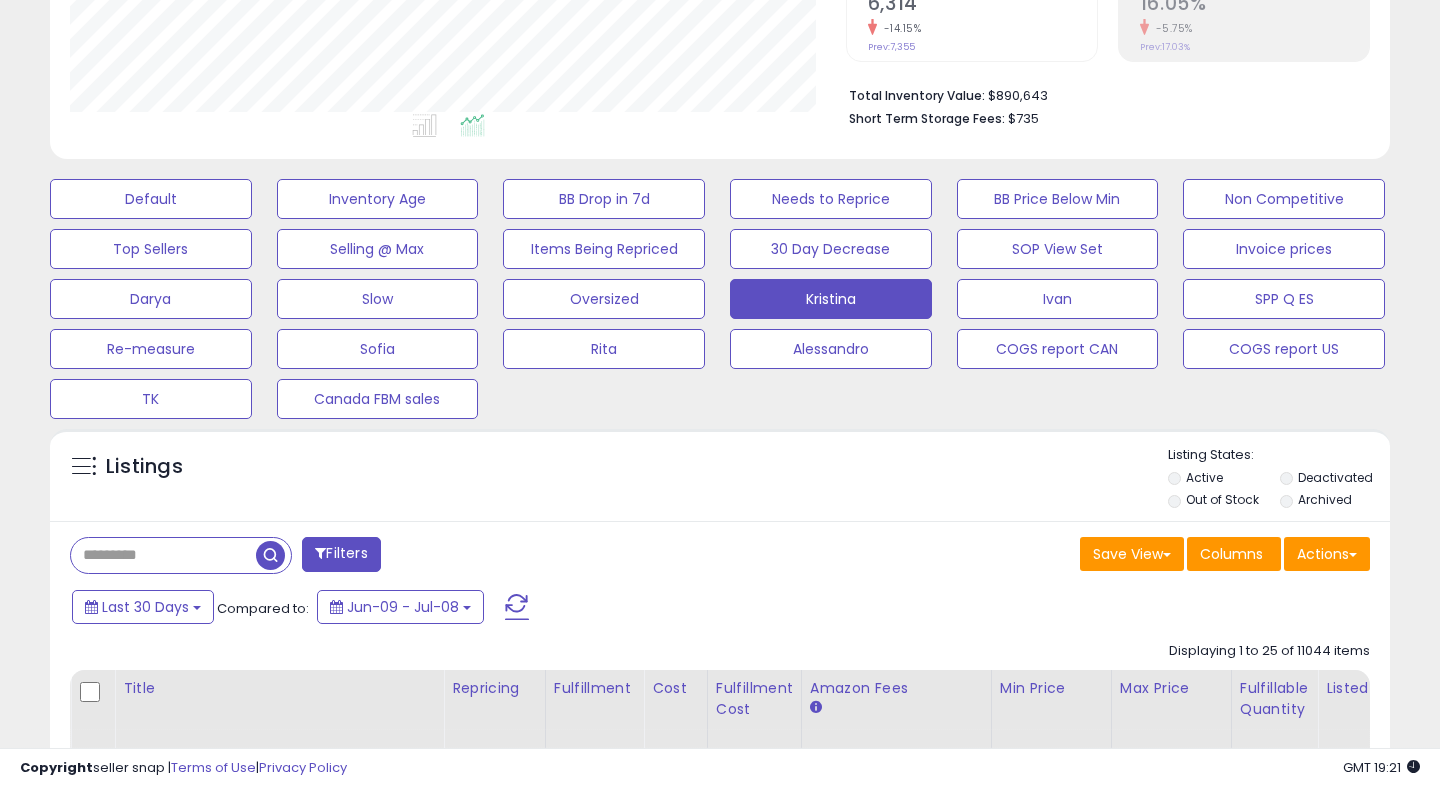 scroll, scrollTop: 553, scrollLeft: 0, axis: vertical 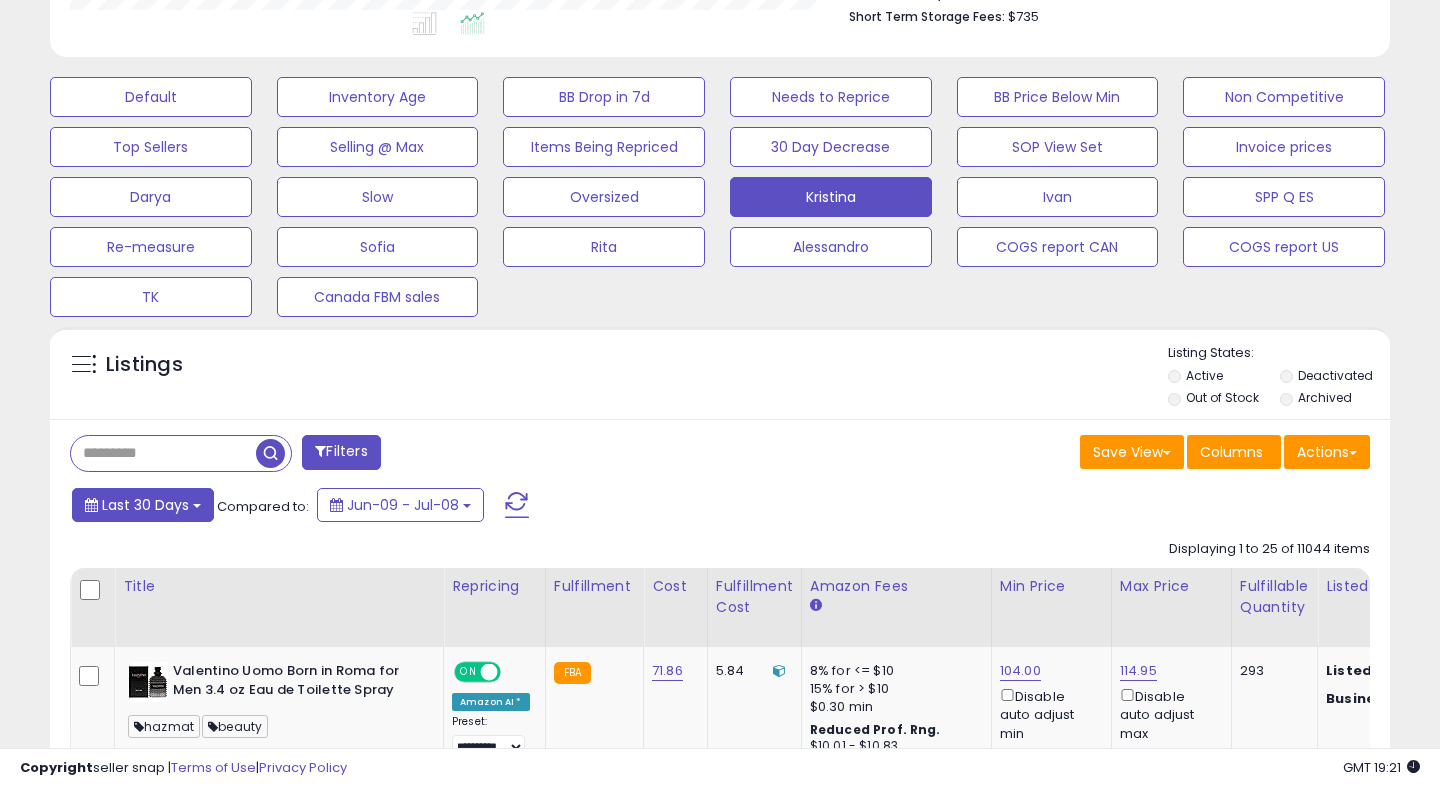 click on "Last 30 Days" at bounding box center (143, 505) 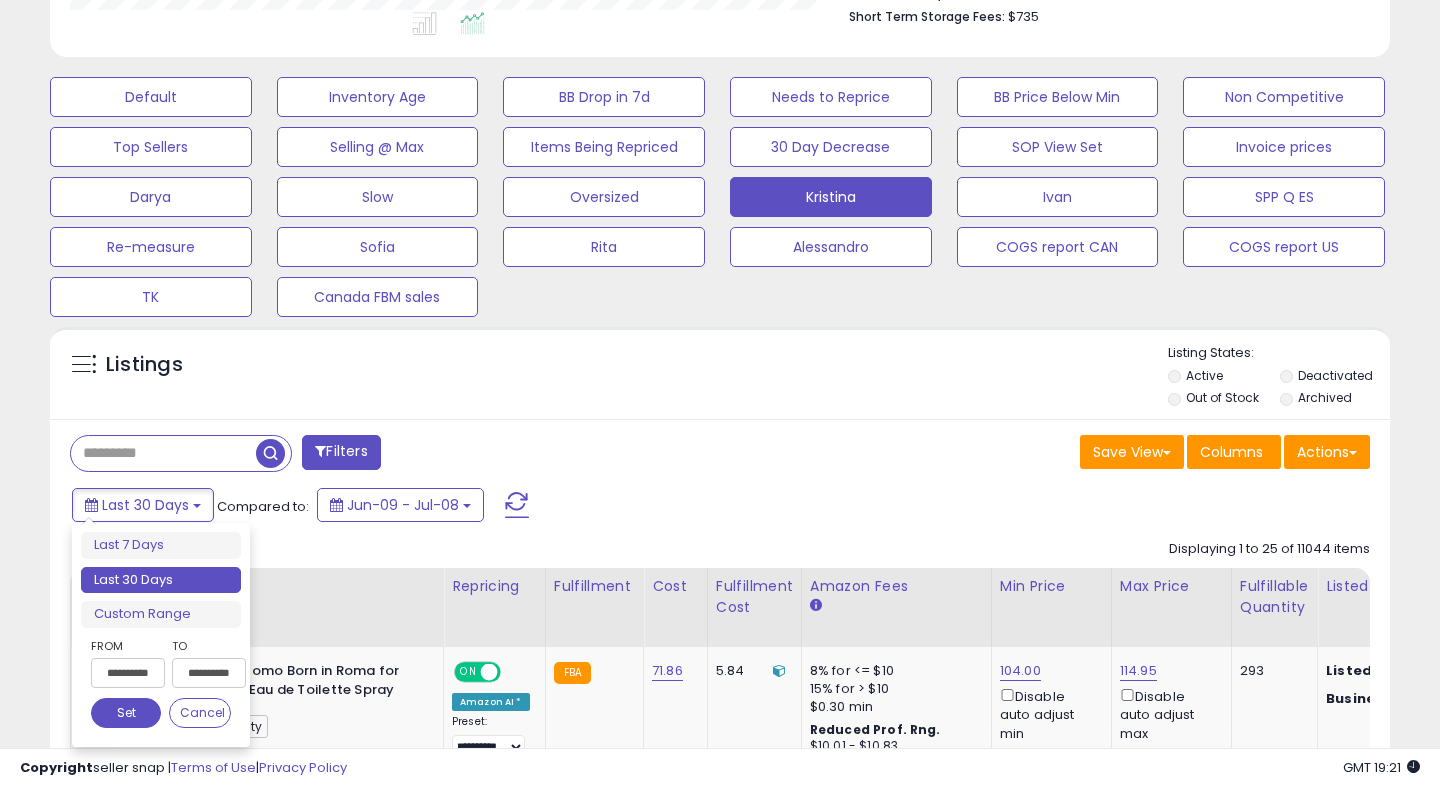 click on "**********" at bounding box center [128, 673] 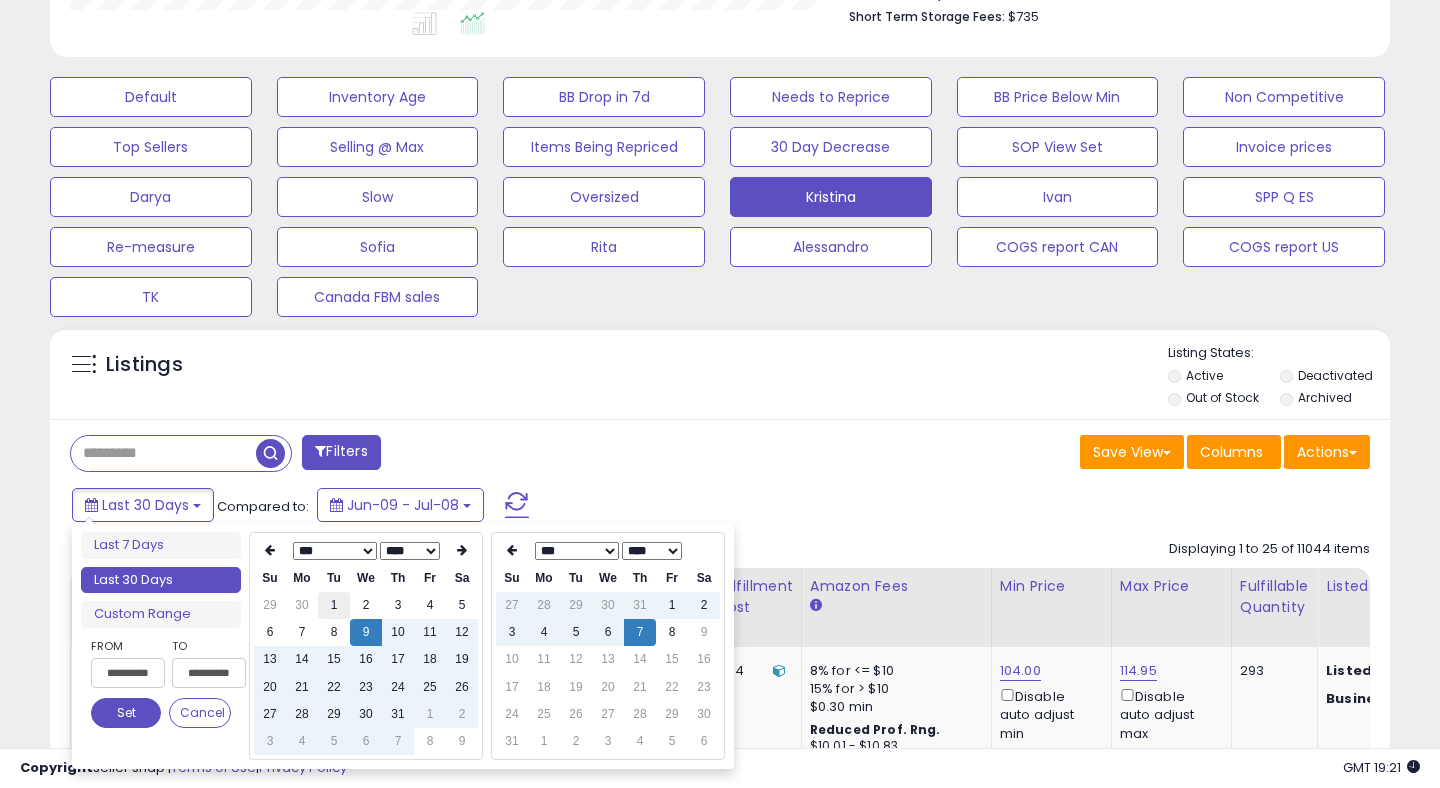 type on "**********" 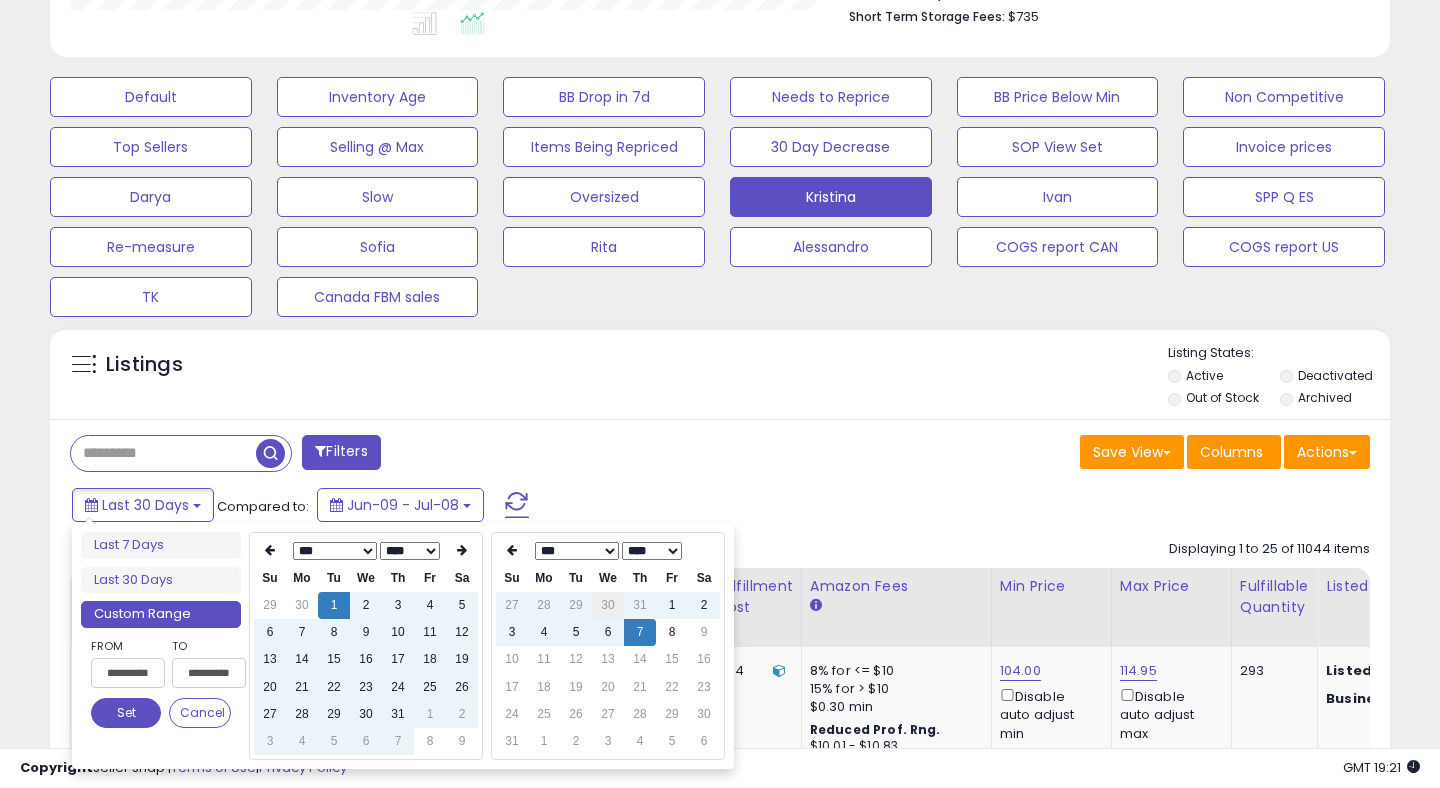 click on "30" at bounding box center (608, 605) 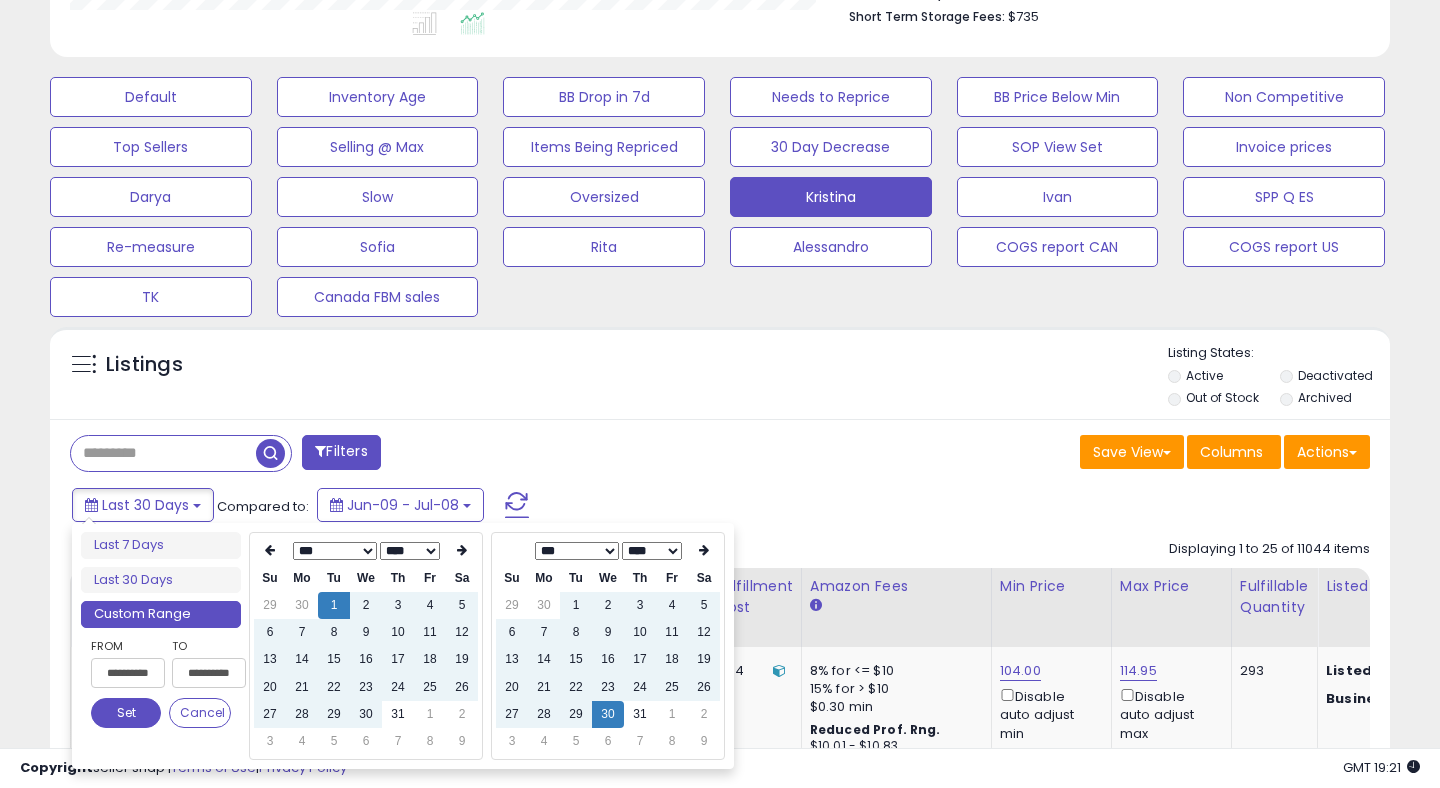 type on "**********" 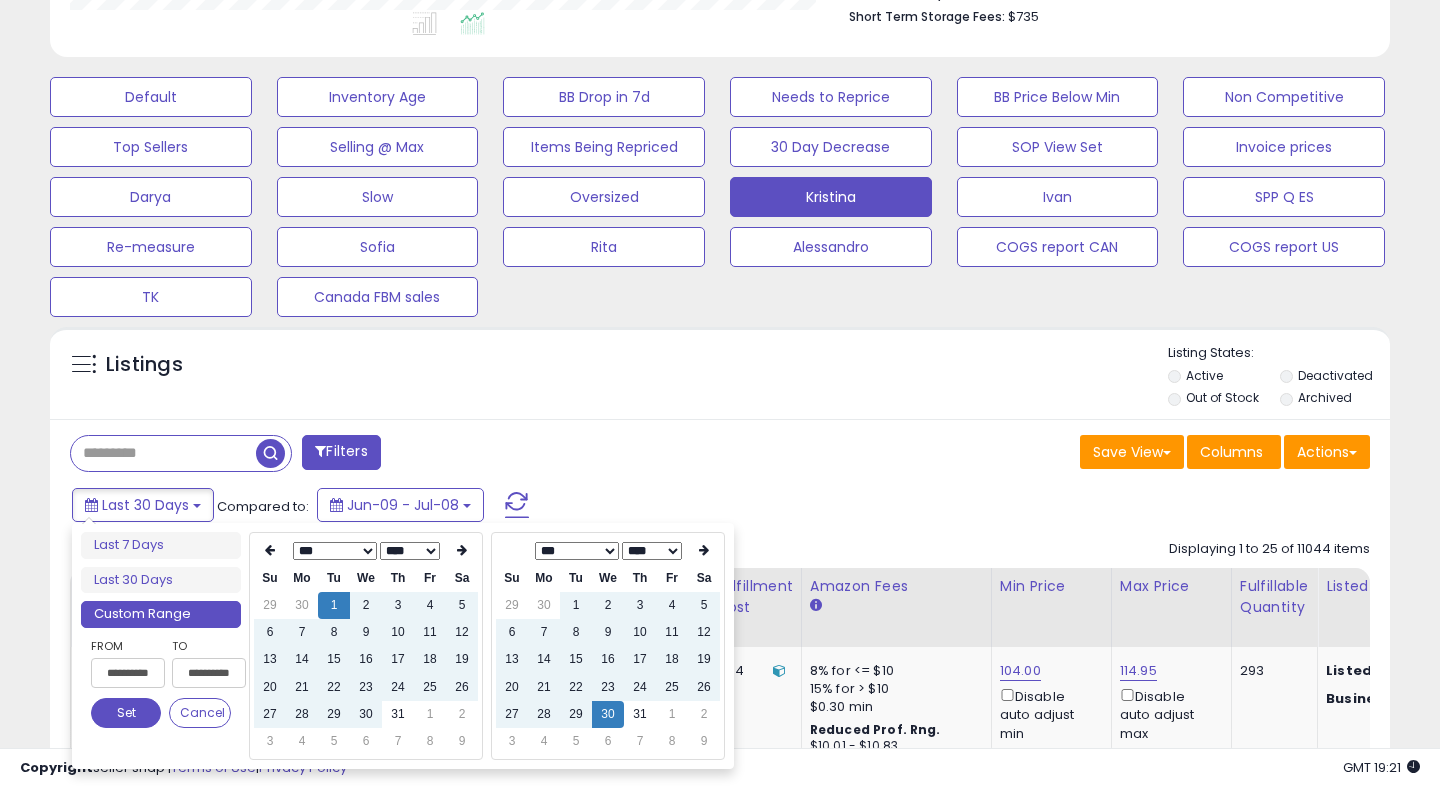 type on "**********" 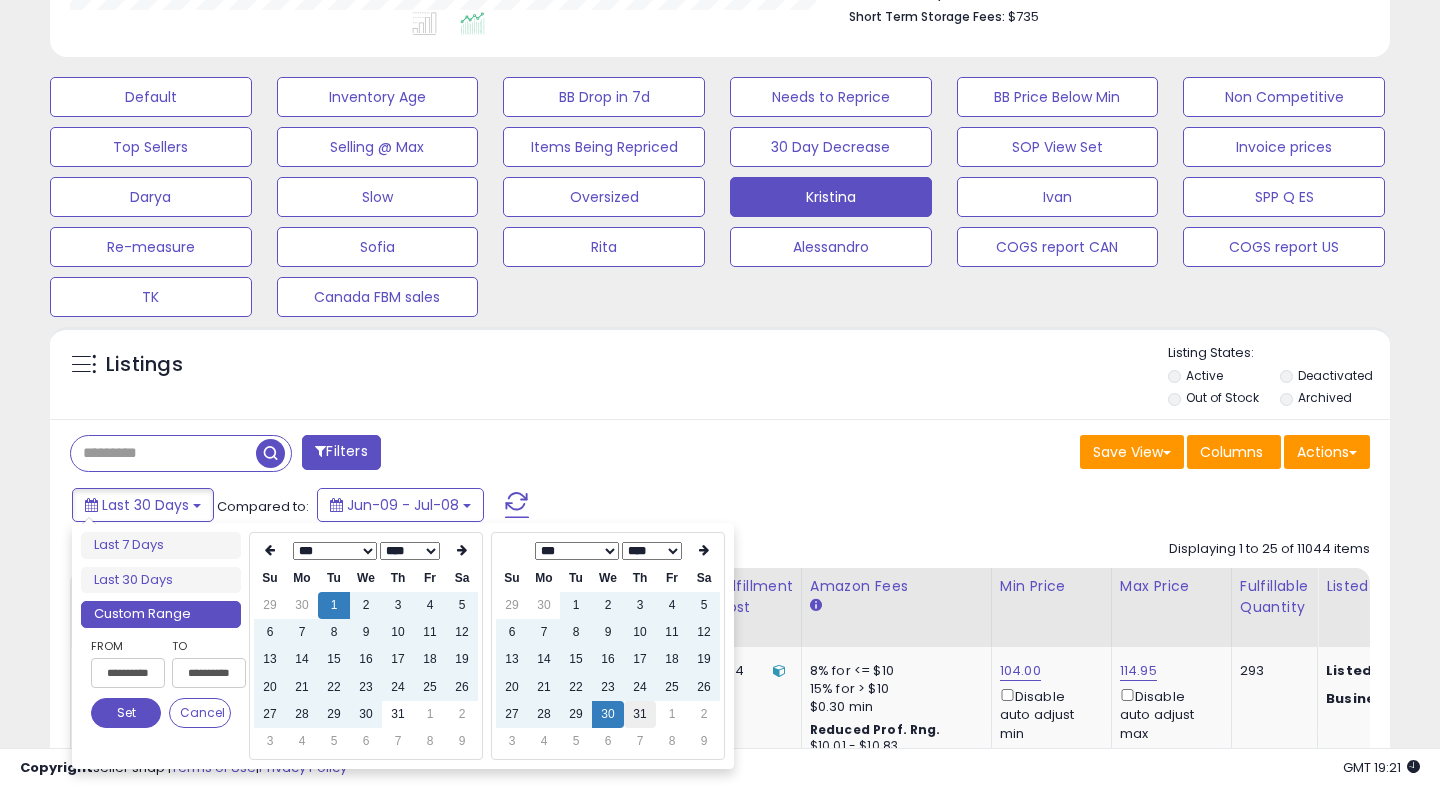 click on "31" at bounding box center (640, 714) 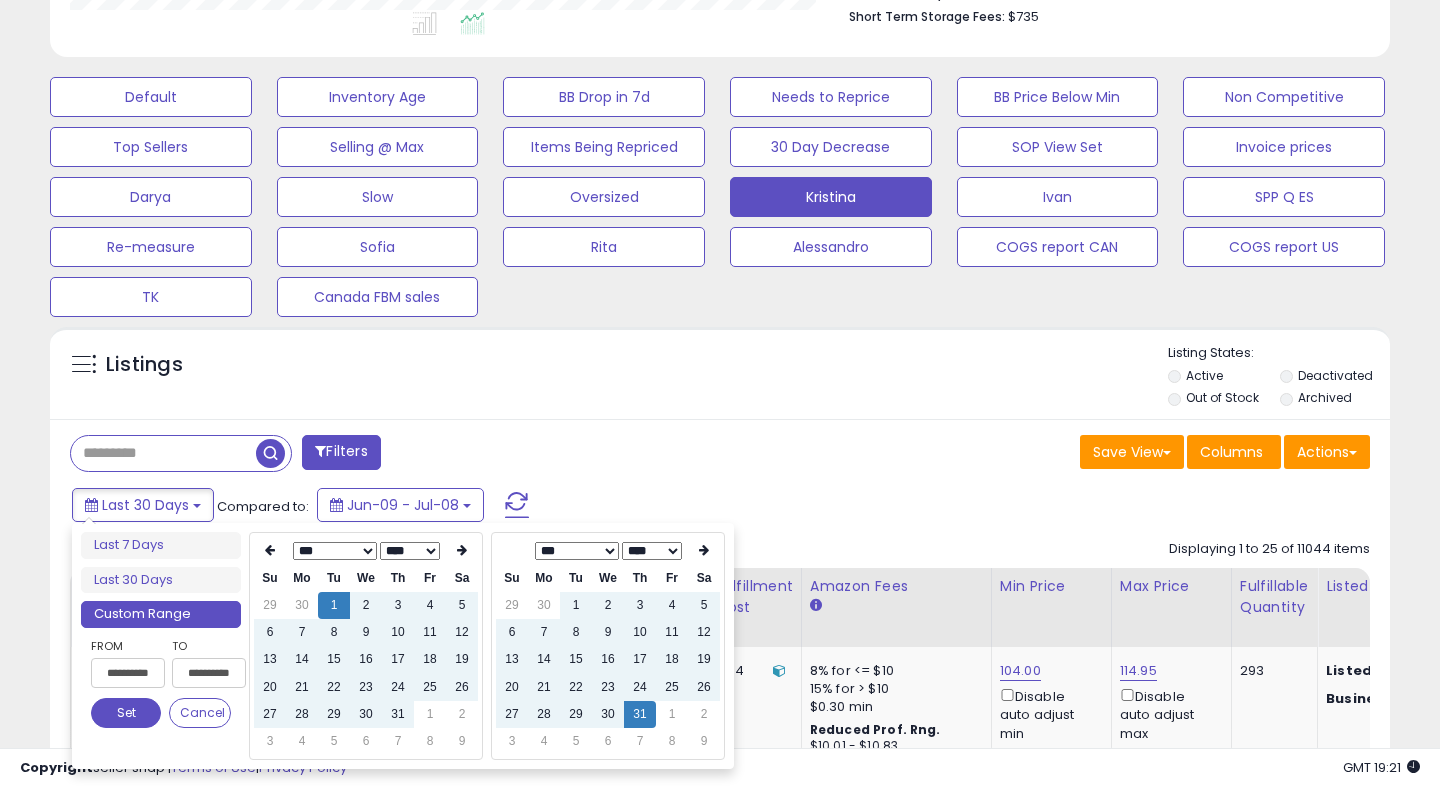 type on "**********" 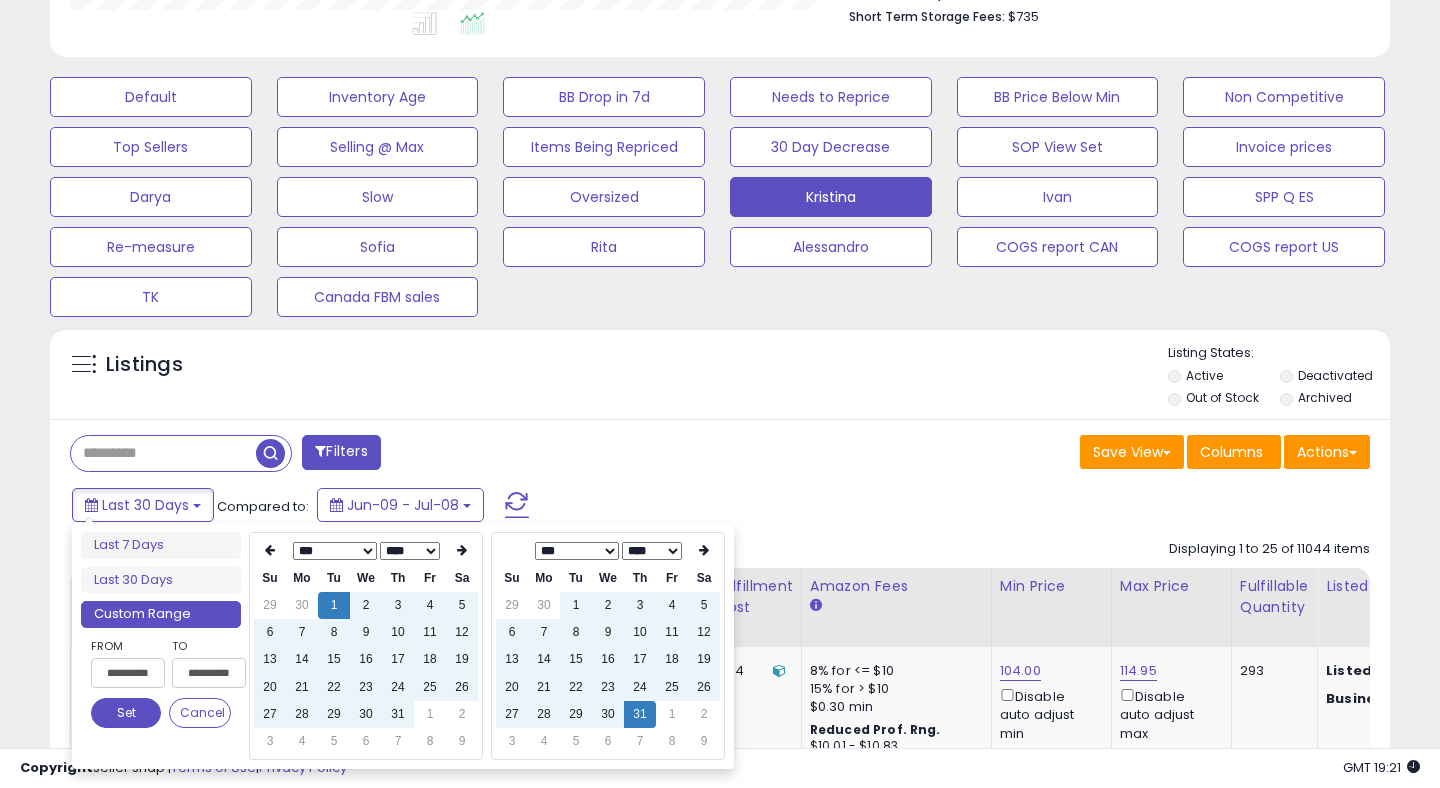 type on "**********" 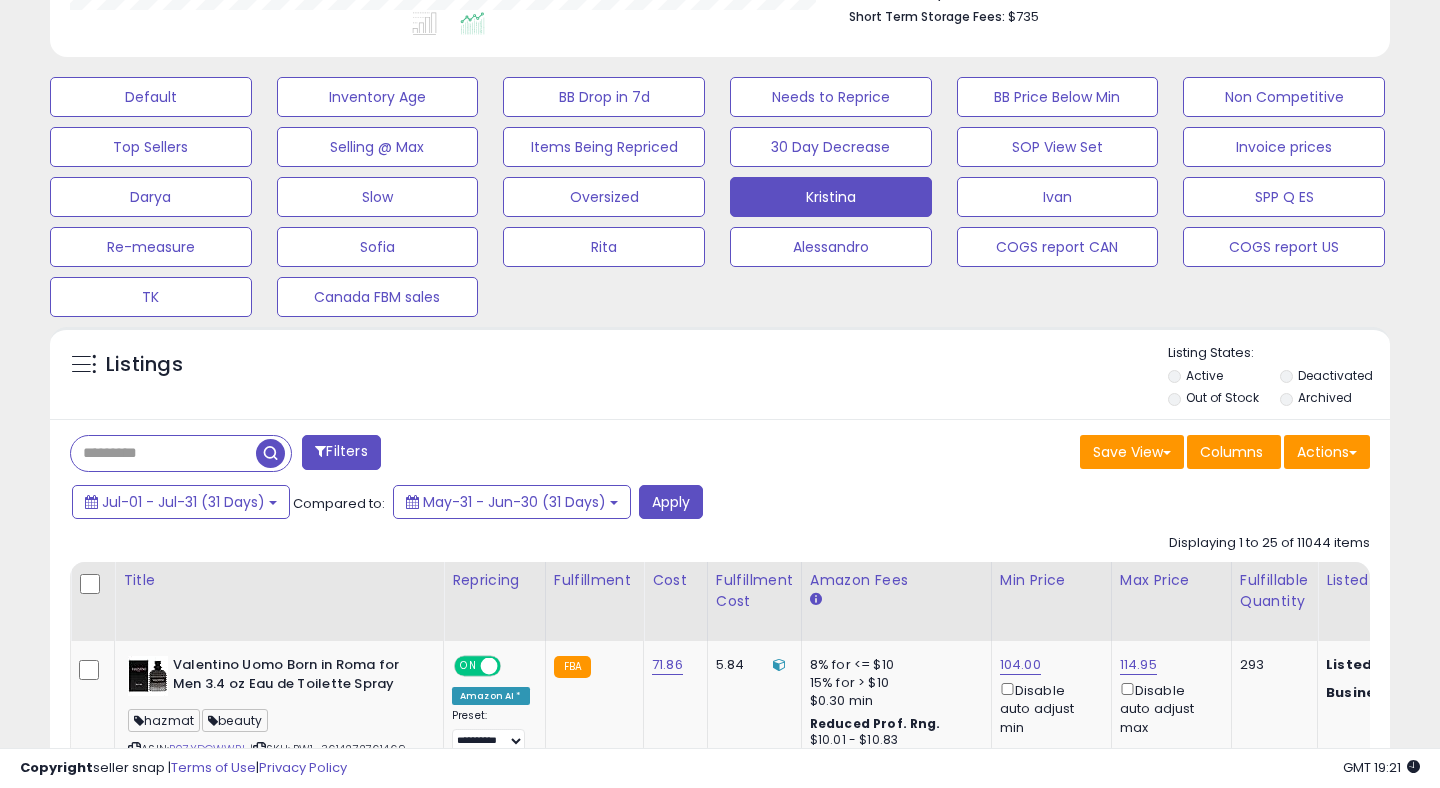 click on "Filters
Save View
Save As New View
Update Current View
Columns" at bounding box center (720, 2692) 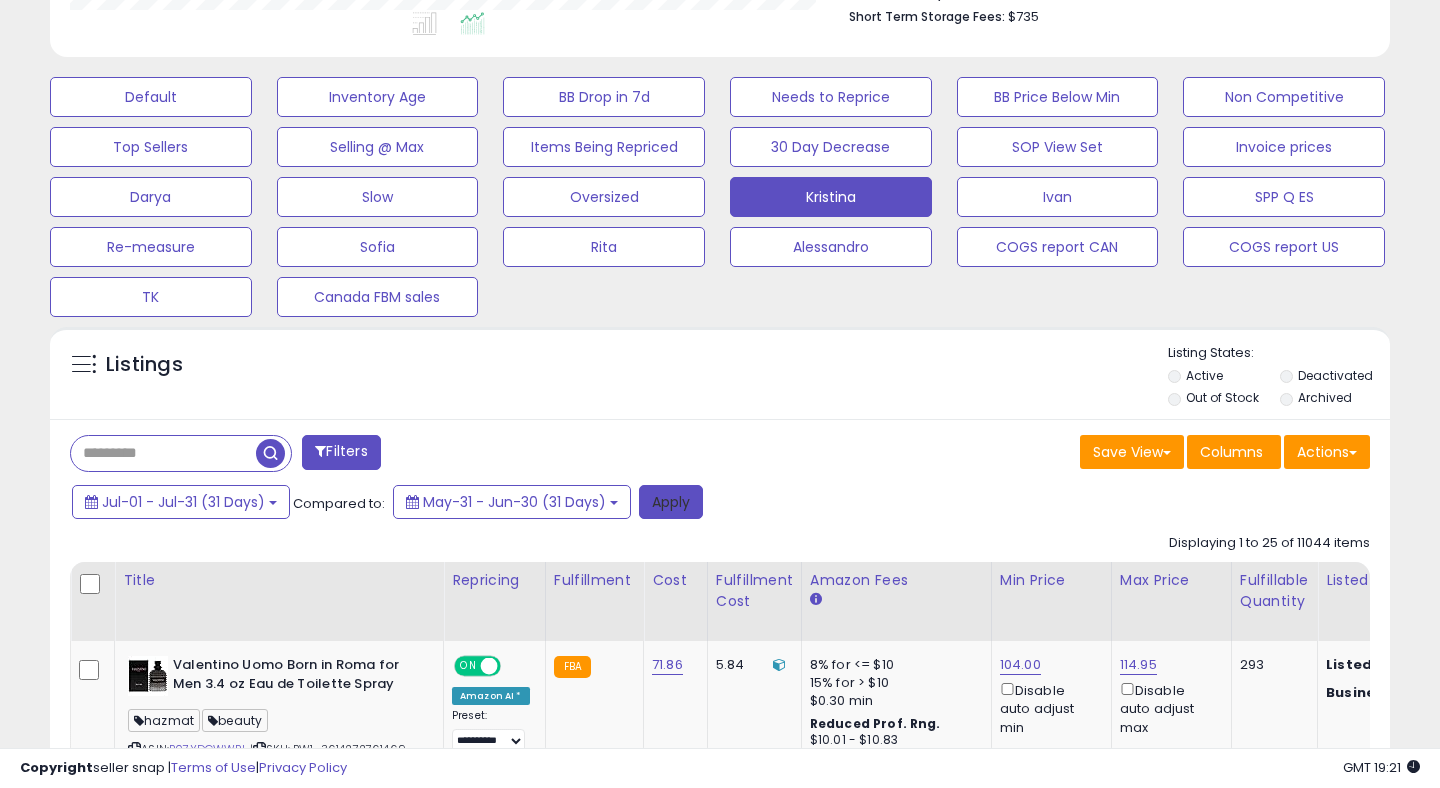 click on "Apply" at bounding box center [671, 502] 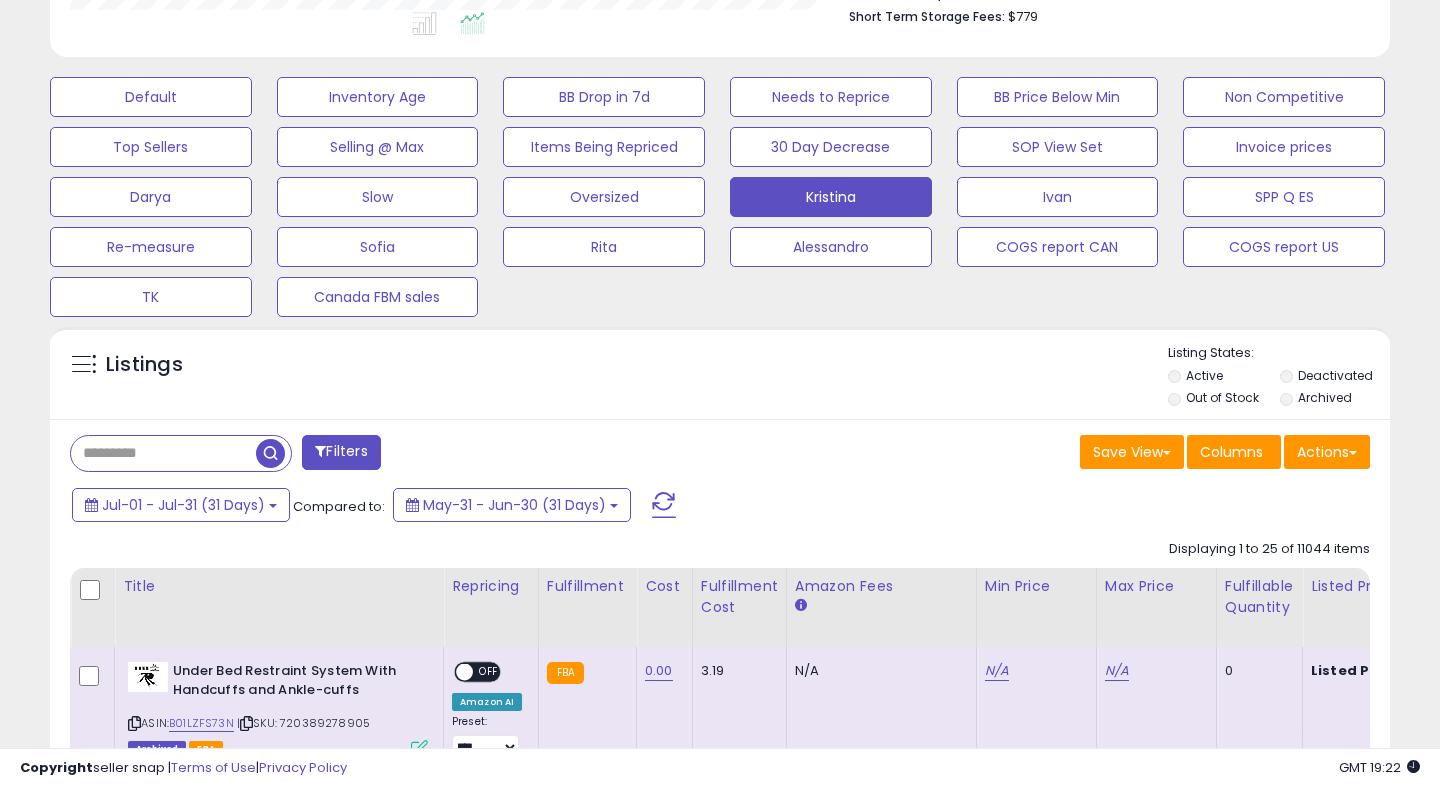 scroll, scrollTop: 999590, scrollLeft: 999224, axis: both 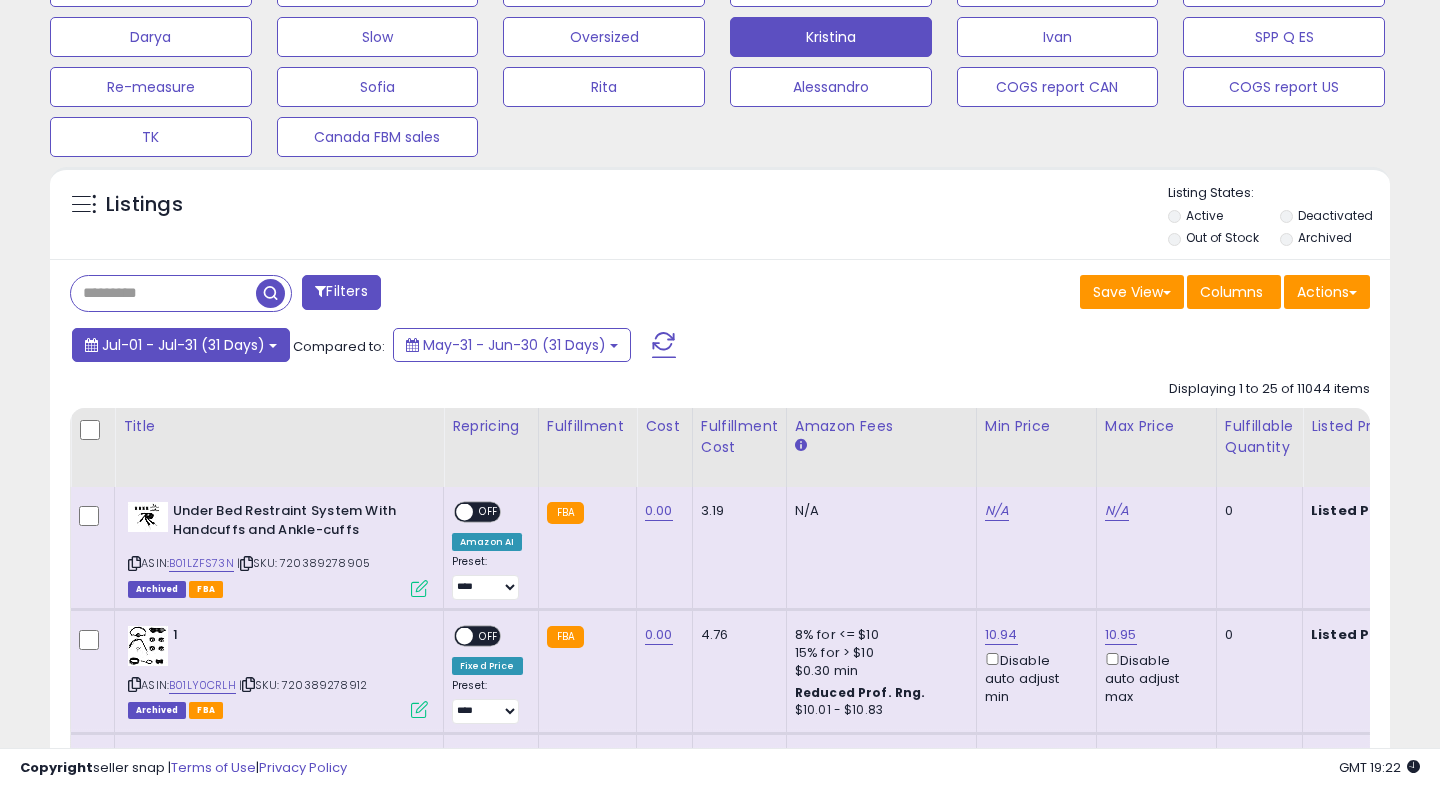 click on "Jul-01 - Jul-31 (31 Days)" at bounding box center [183, 345] 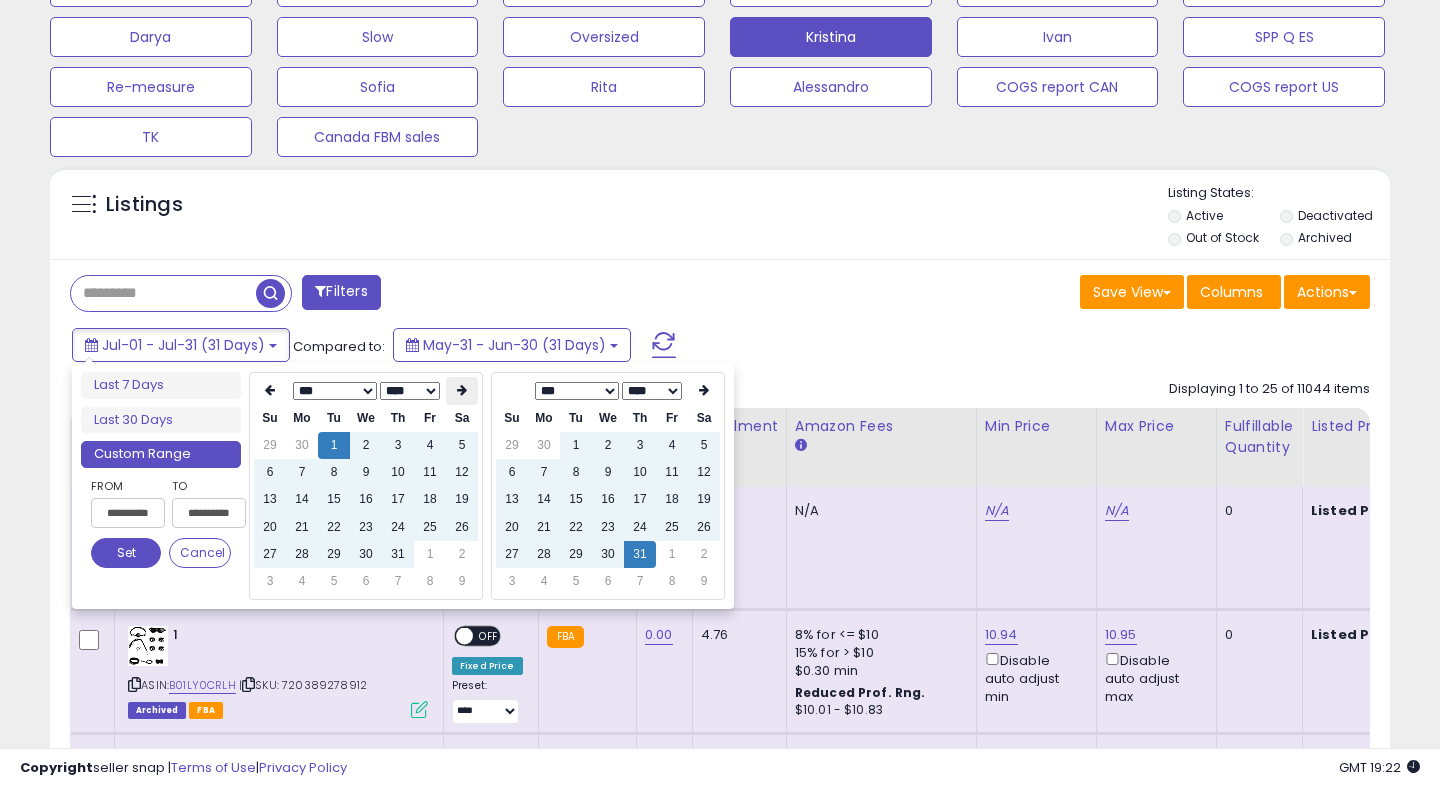 click at bounding box center (462, 390) 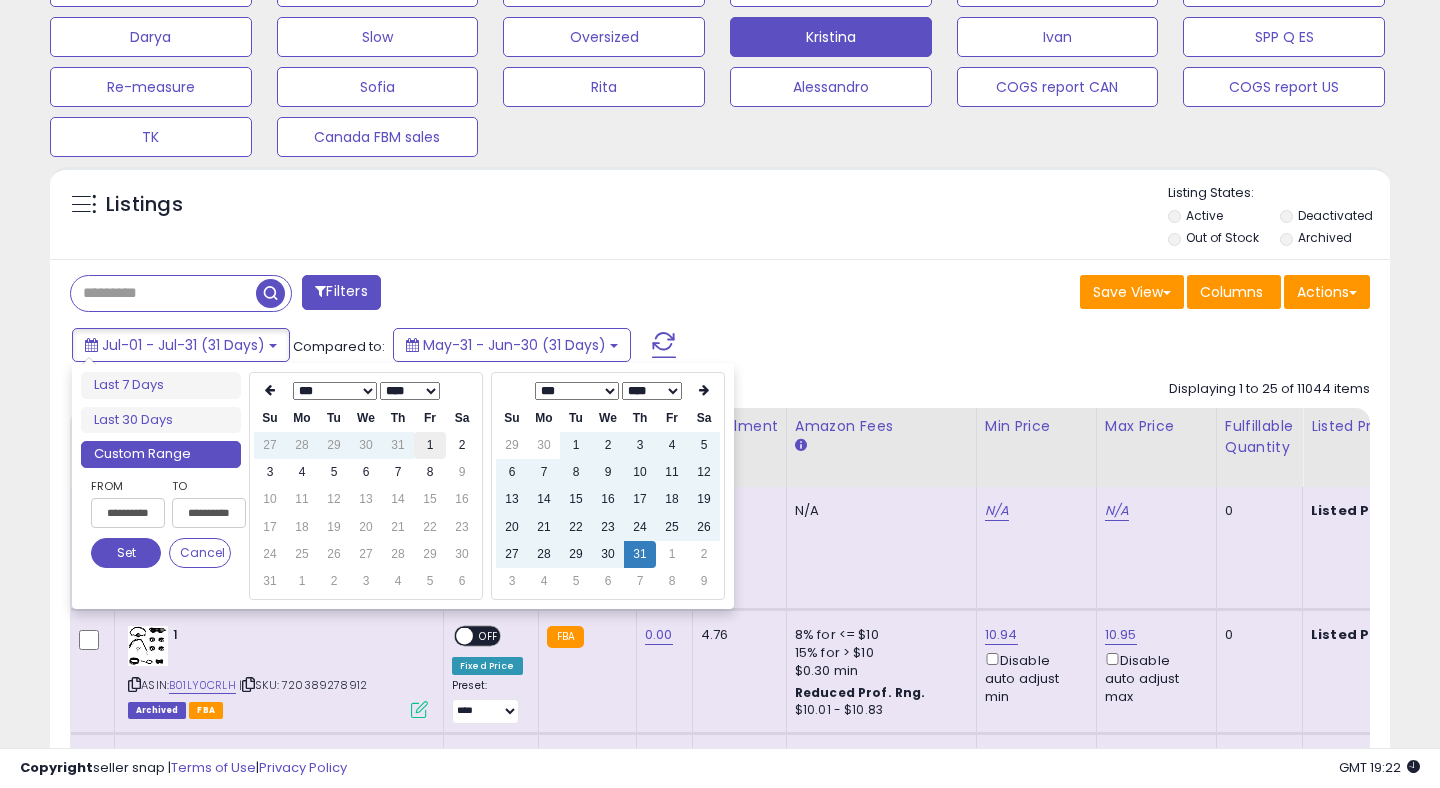 type on "**********" 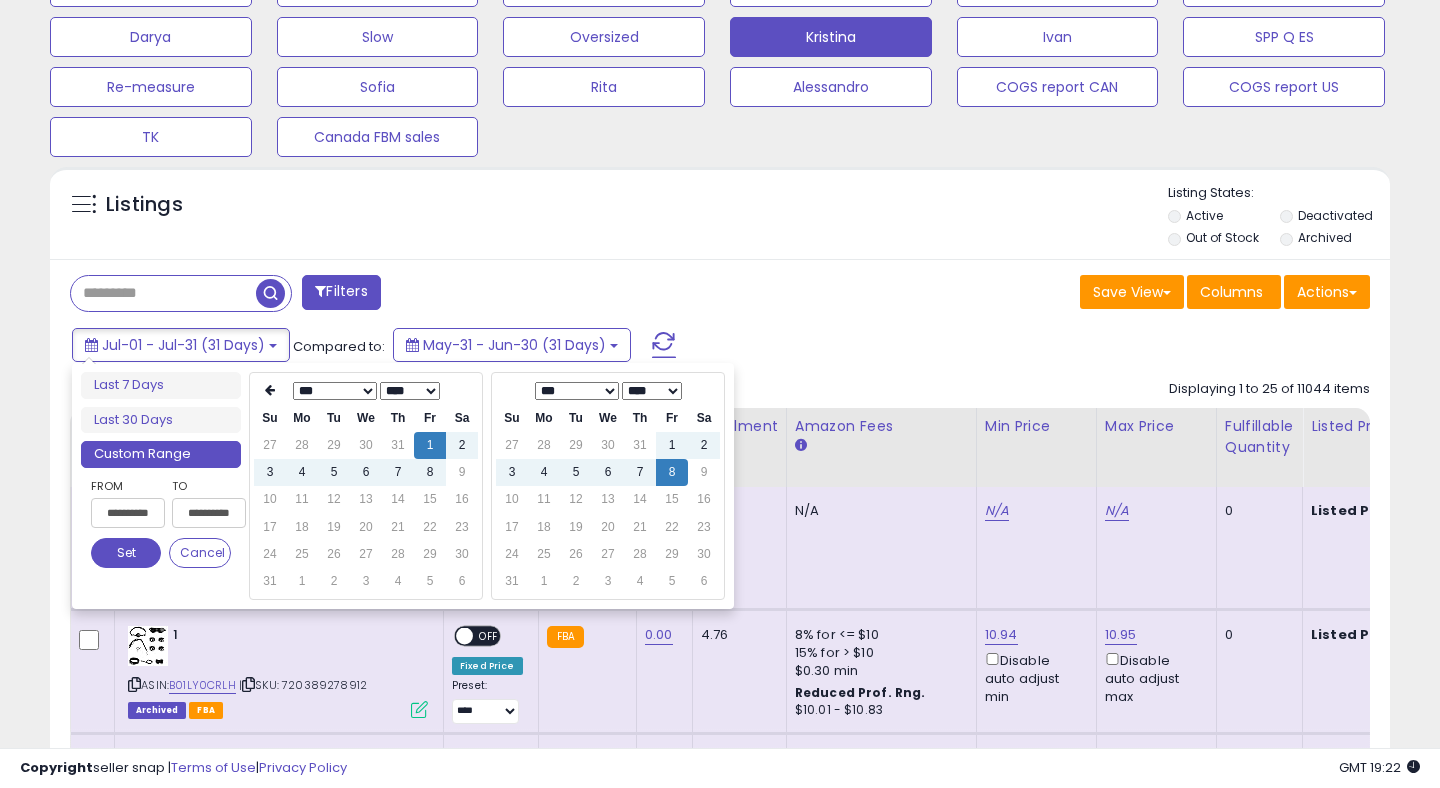 type on "**********" 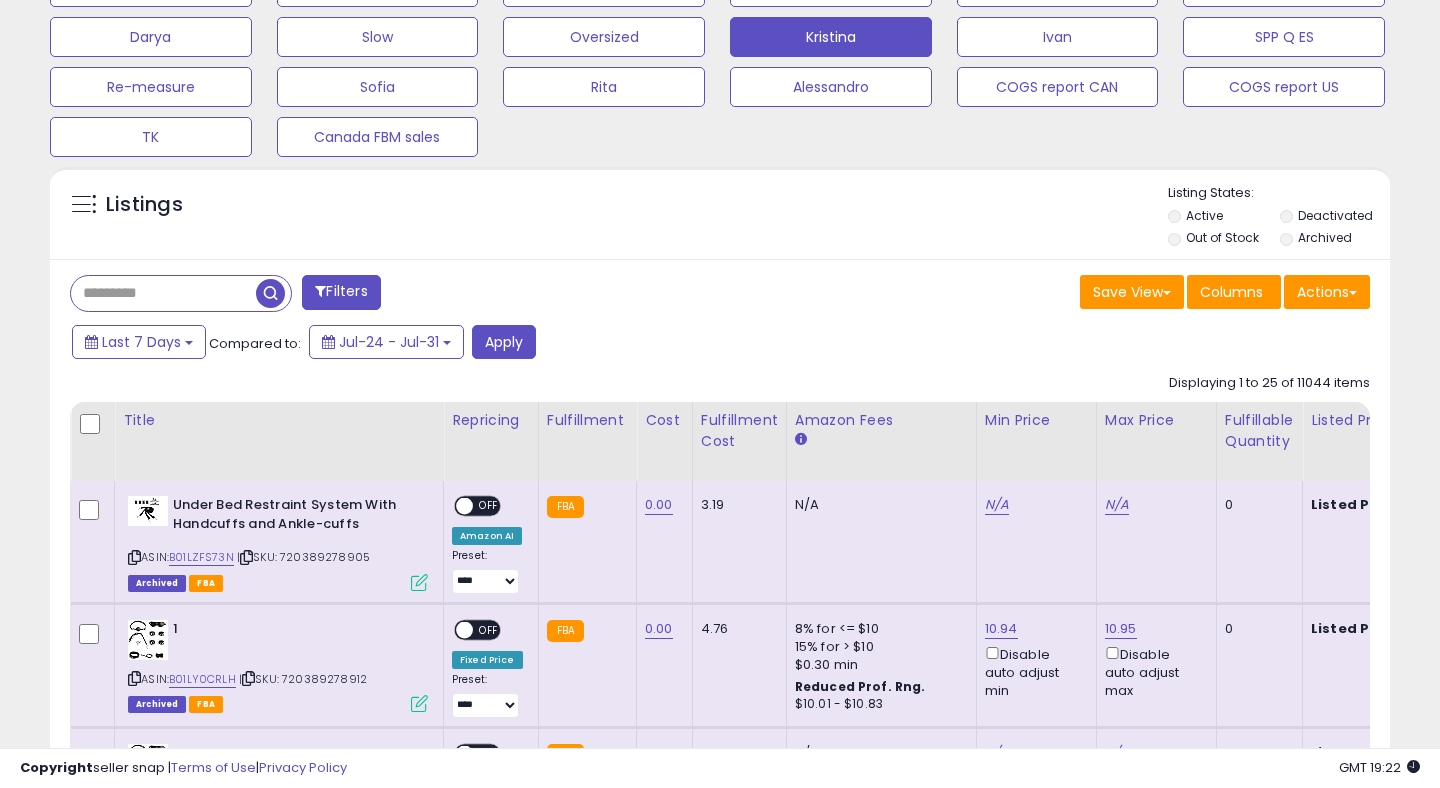 scroll, scrollTop: 714, scrollLeft: 0, axis: vertical 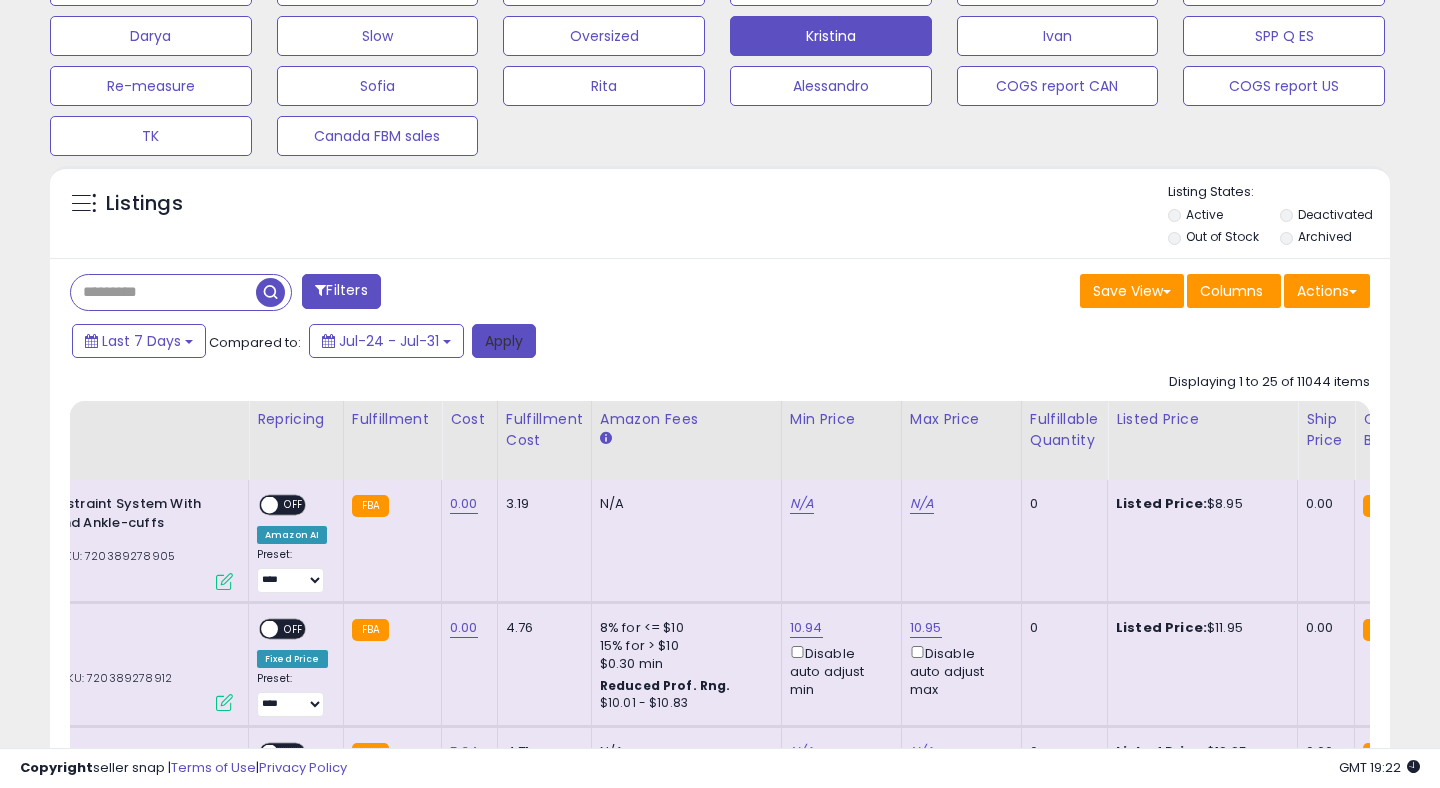 click on "Apply" at bounding box center (504, 341) 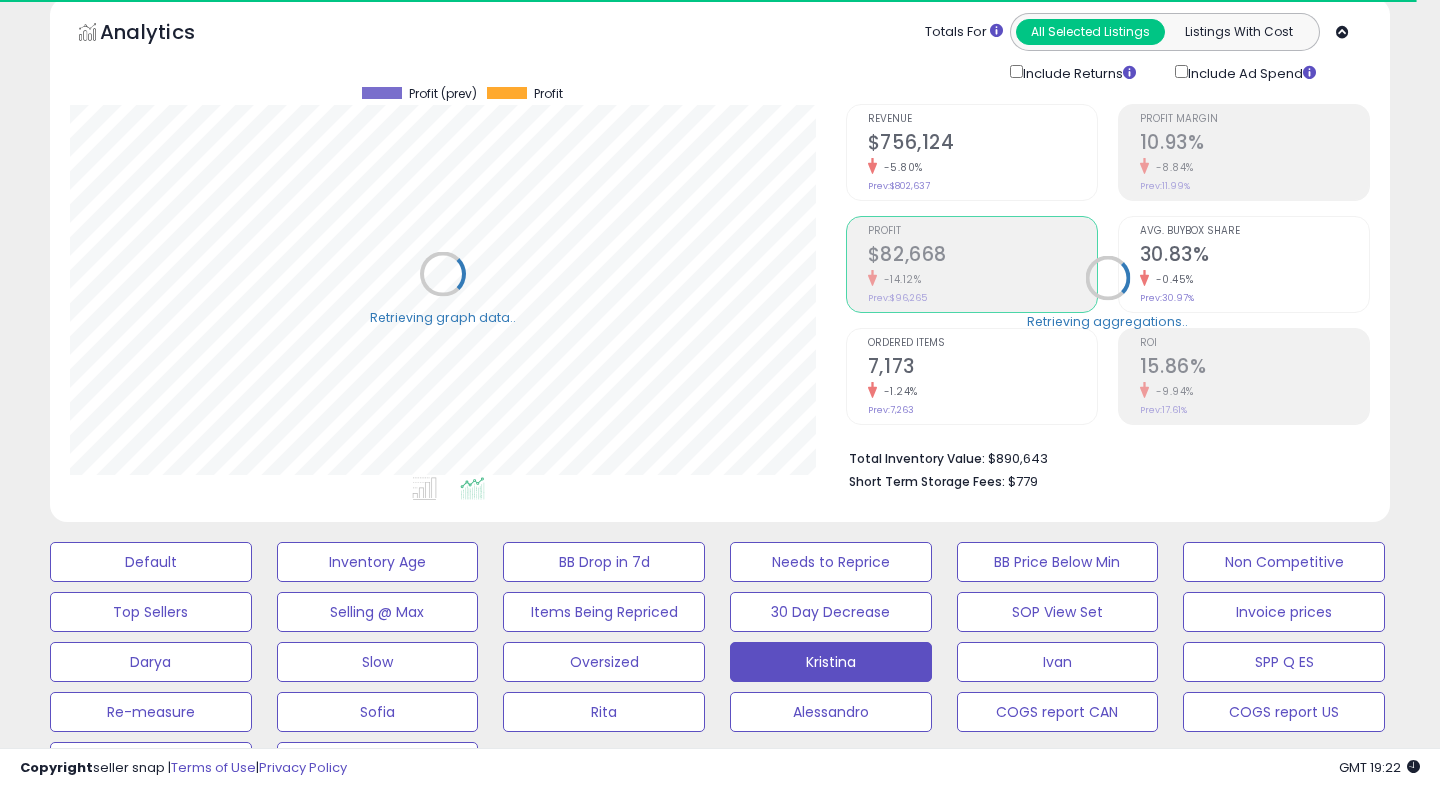 scroll, scrollTop: 0, scrollLeft: 0, axis: both 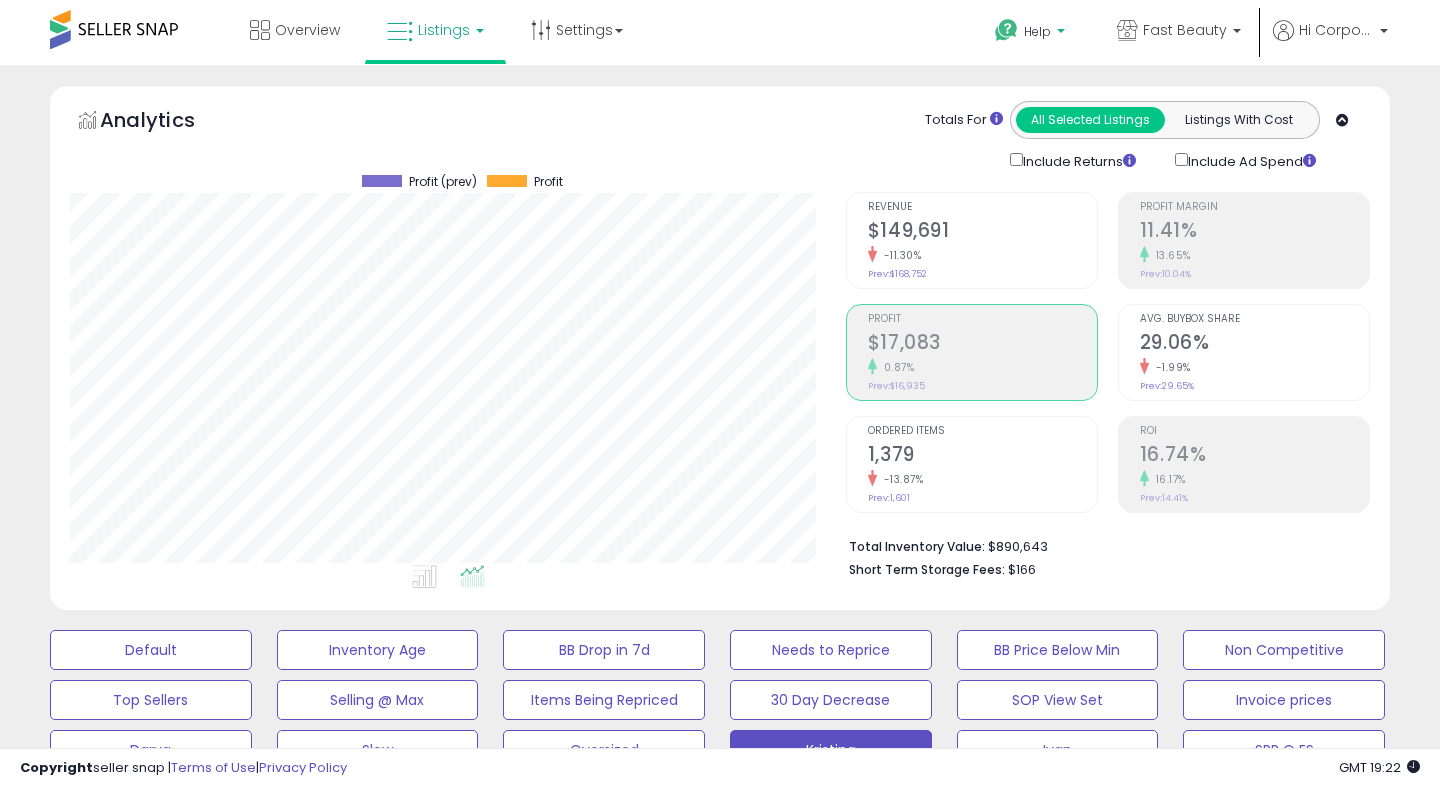 click on "Help" at bounding box center [1037, 31] 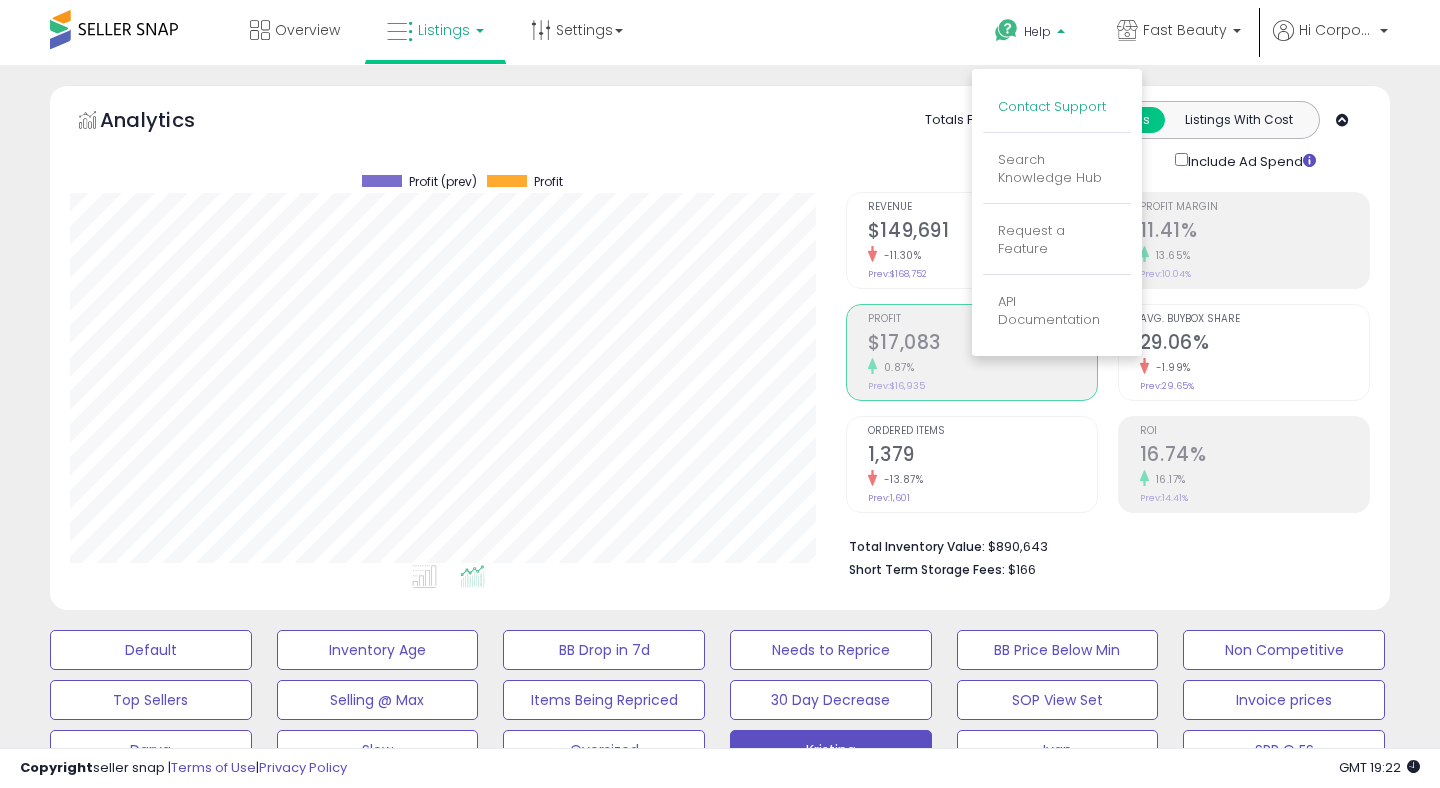 click on "Contact Support" at bounding box center [1052, 106] 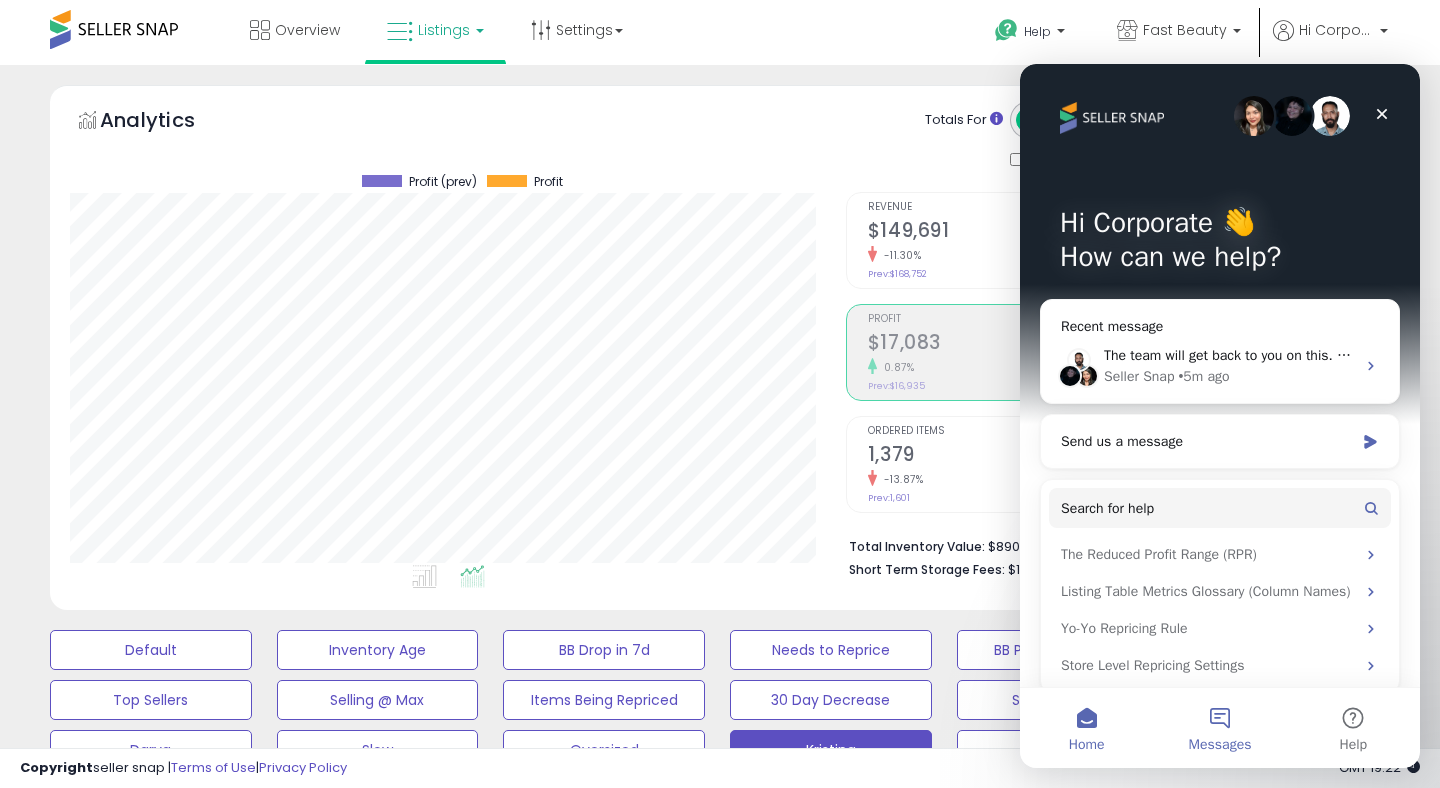click on "Messages" at bounding box center [1219, 728] 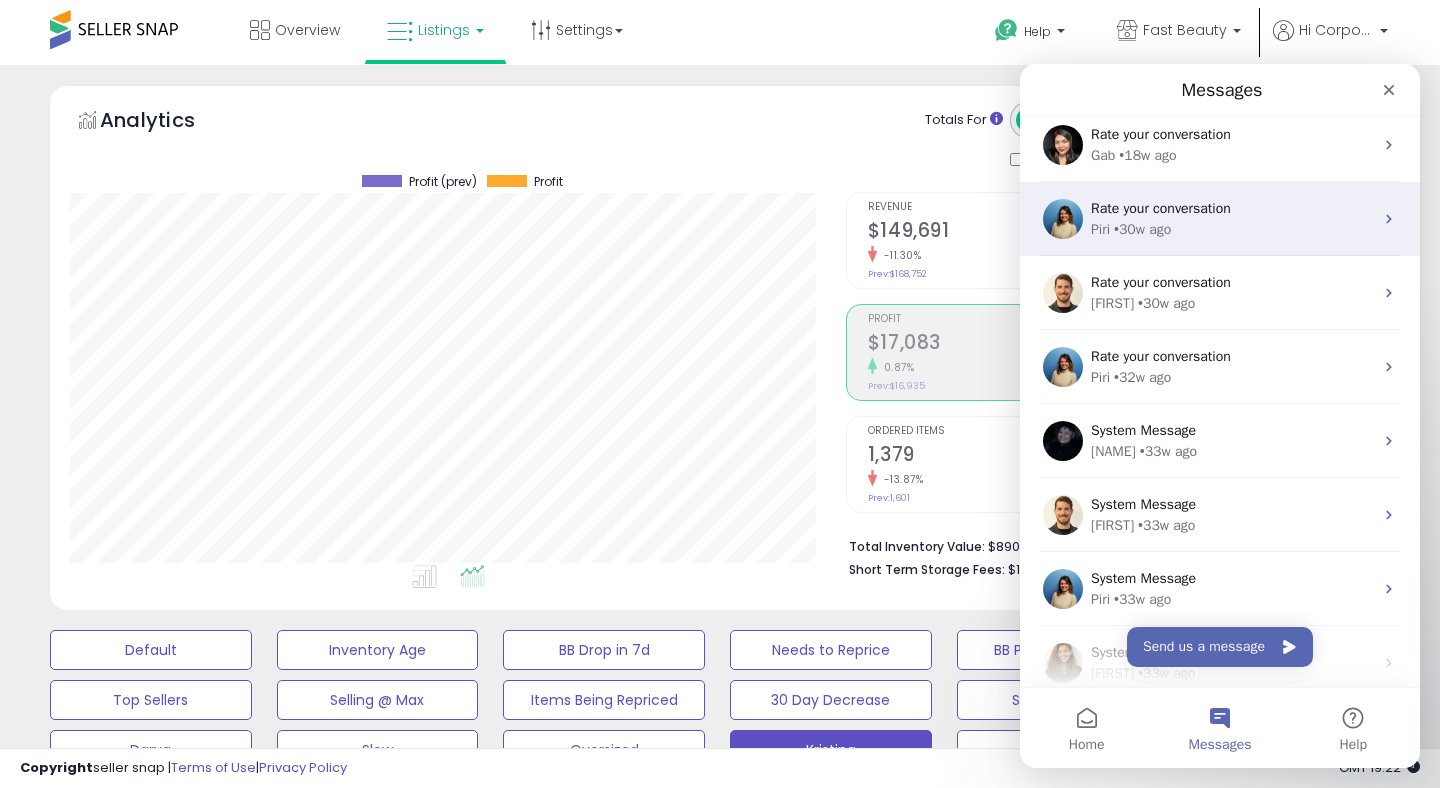 scroll, scrollTop: 0, scrollLeft: 0, axis: both 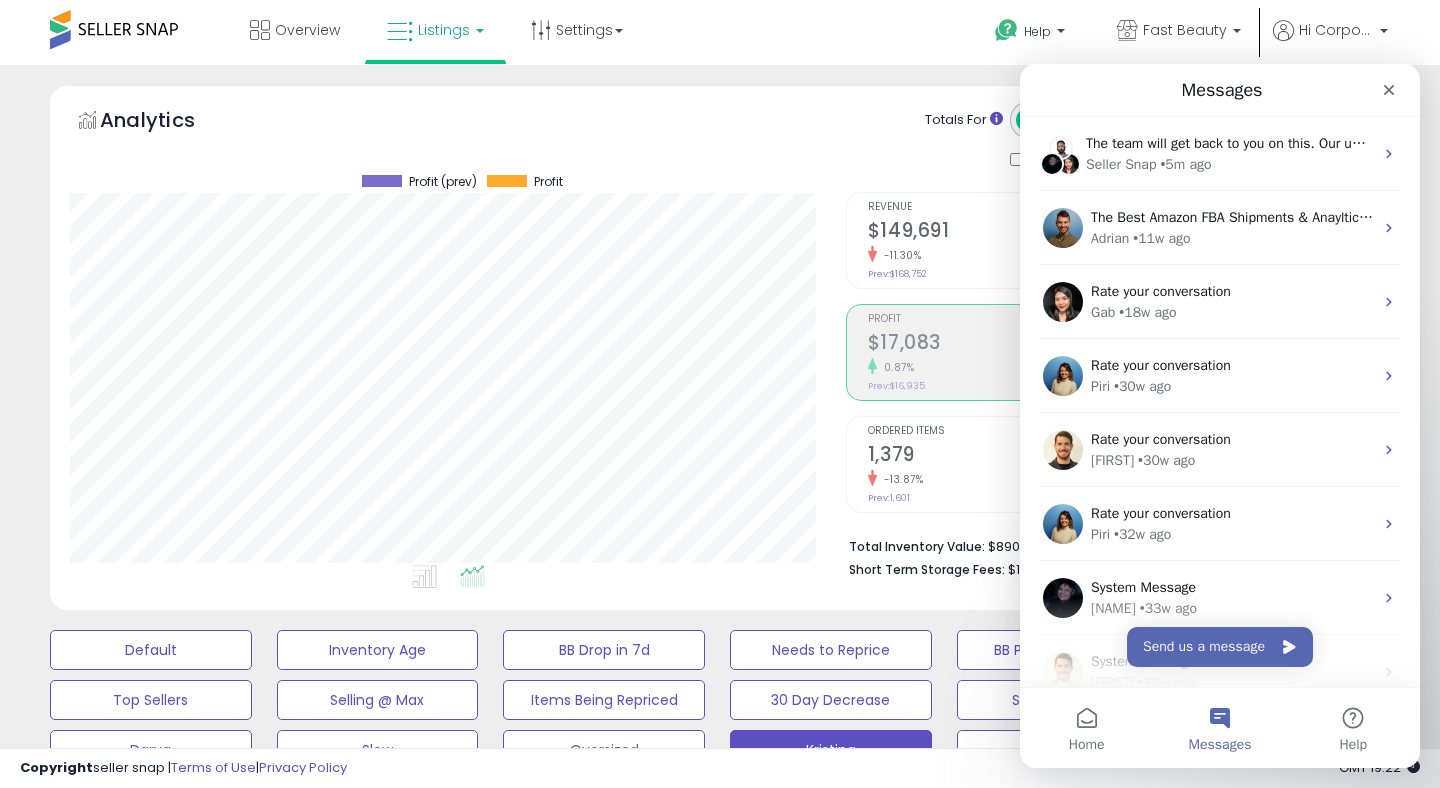 click on "Messages" at bounding box center (1219, 728) 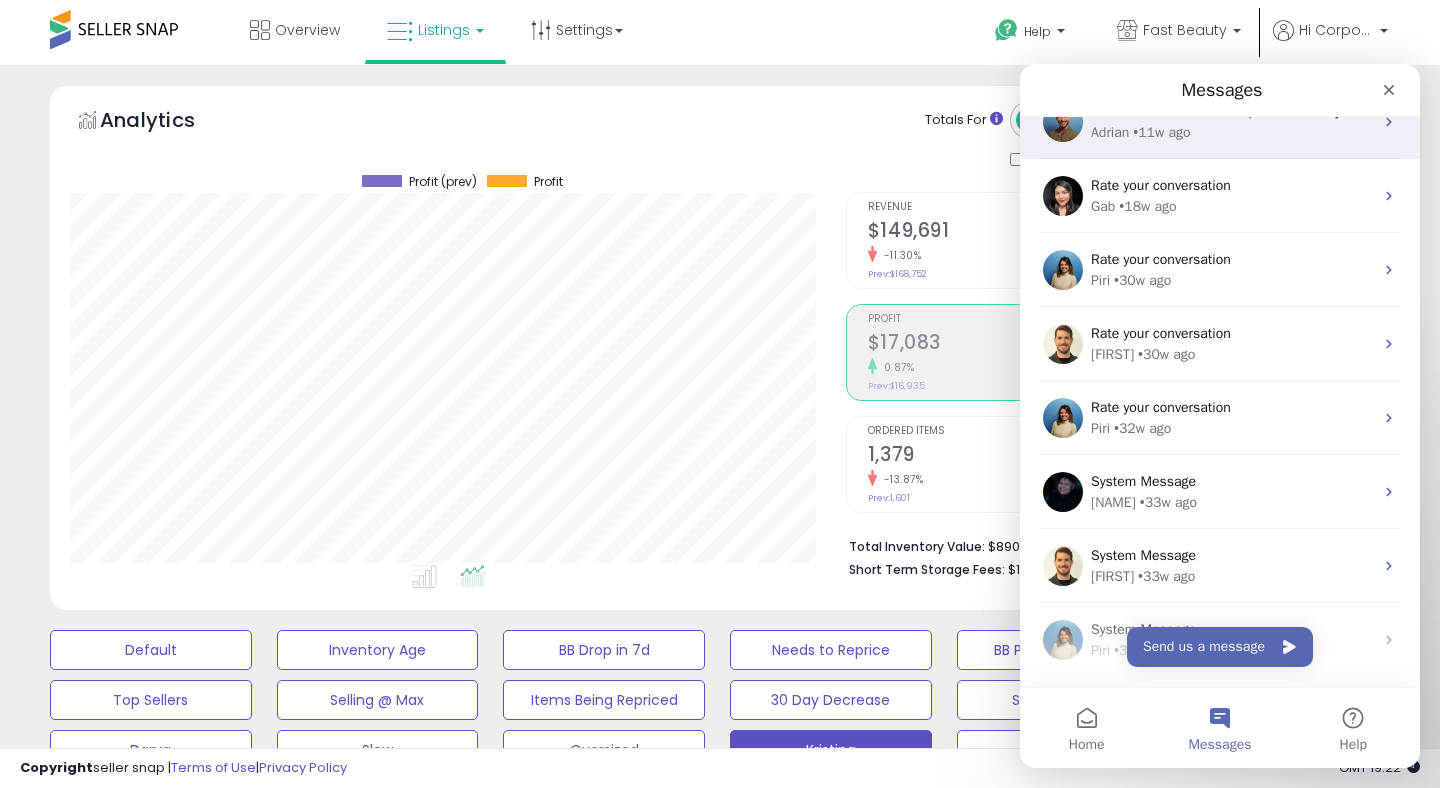 scroll, scrollTop: 107, scrollLeft: 0, axis: vertical 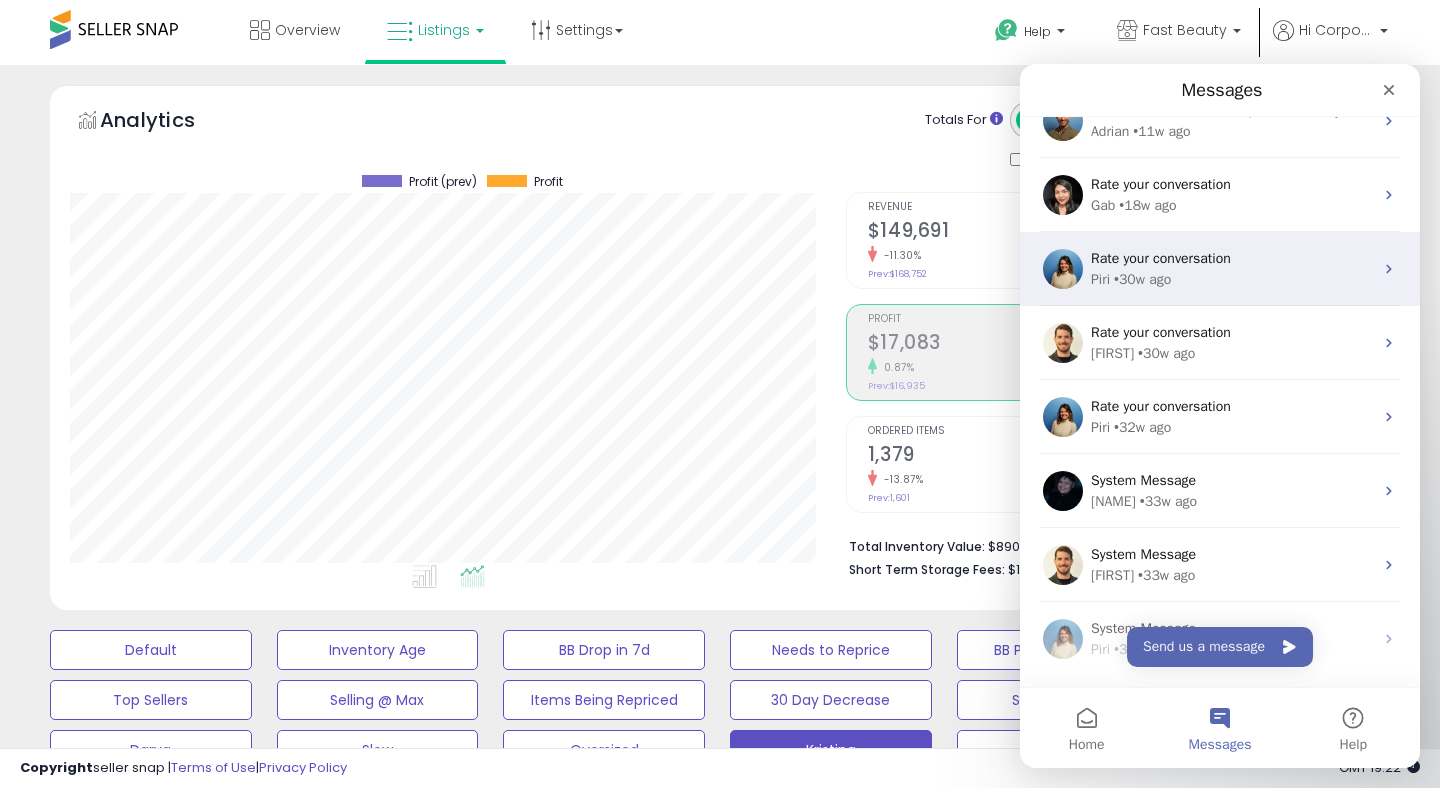 click on "Piri •  30w ago" at bounding box center [1232, 279] 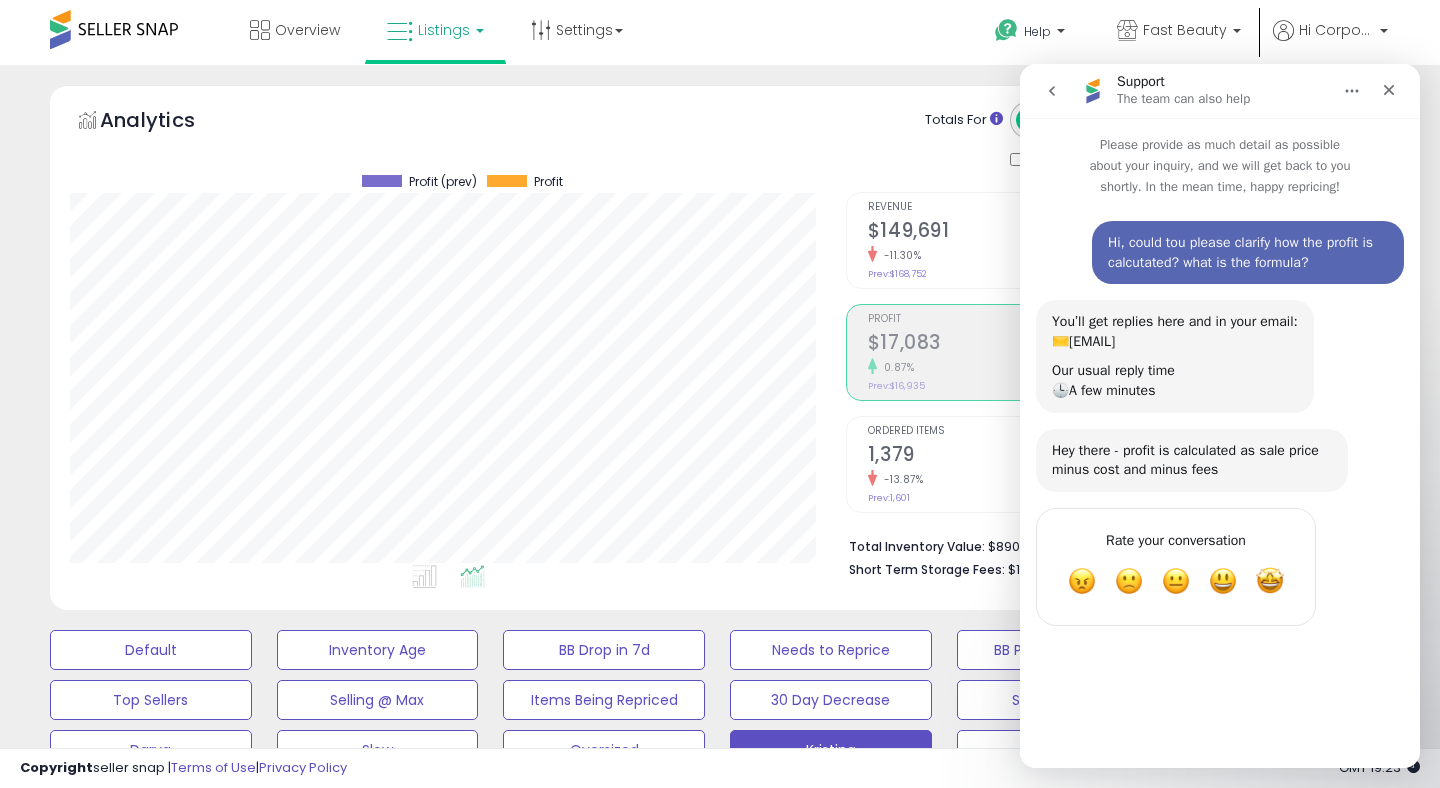 click 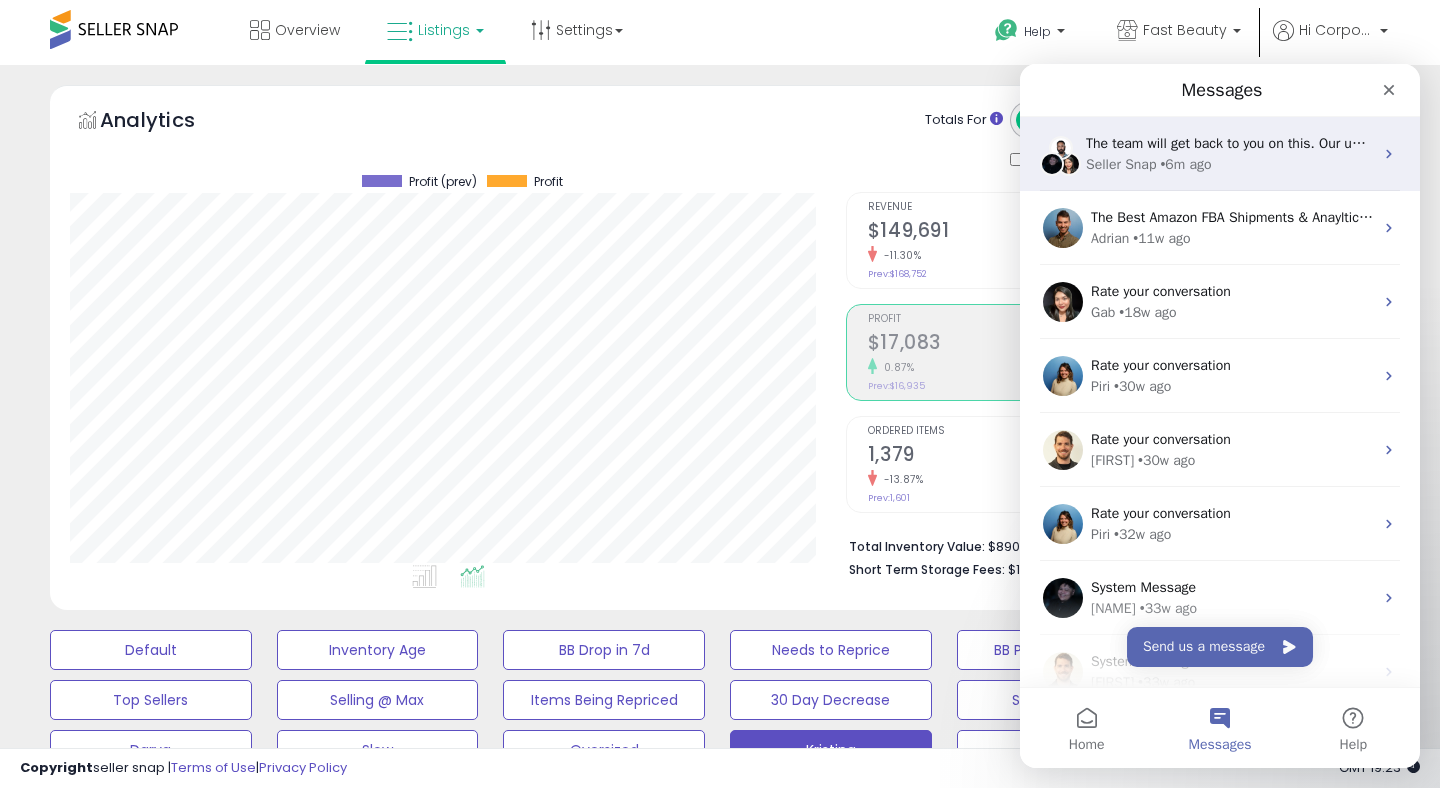 click on "Seller Snap" at bounding box center (1121, 164) 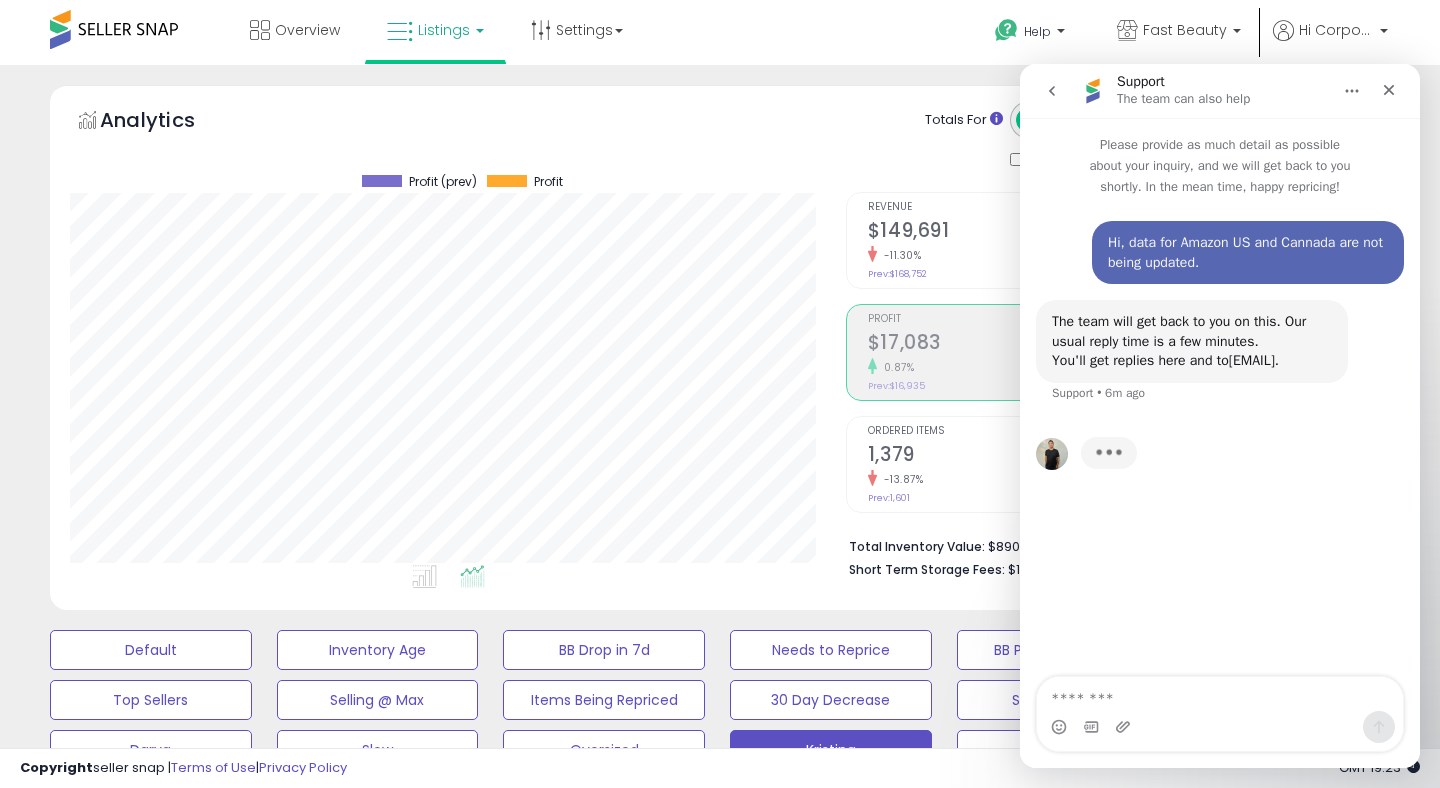 click on "Retrieving aggregations..
Revenue
$149,691
-11.30%
Prev:  $168,752
Profit     $17,083" at bounding box center (1108, 381) 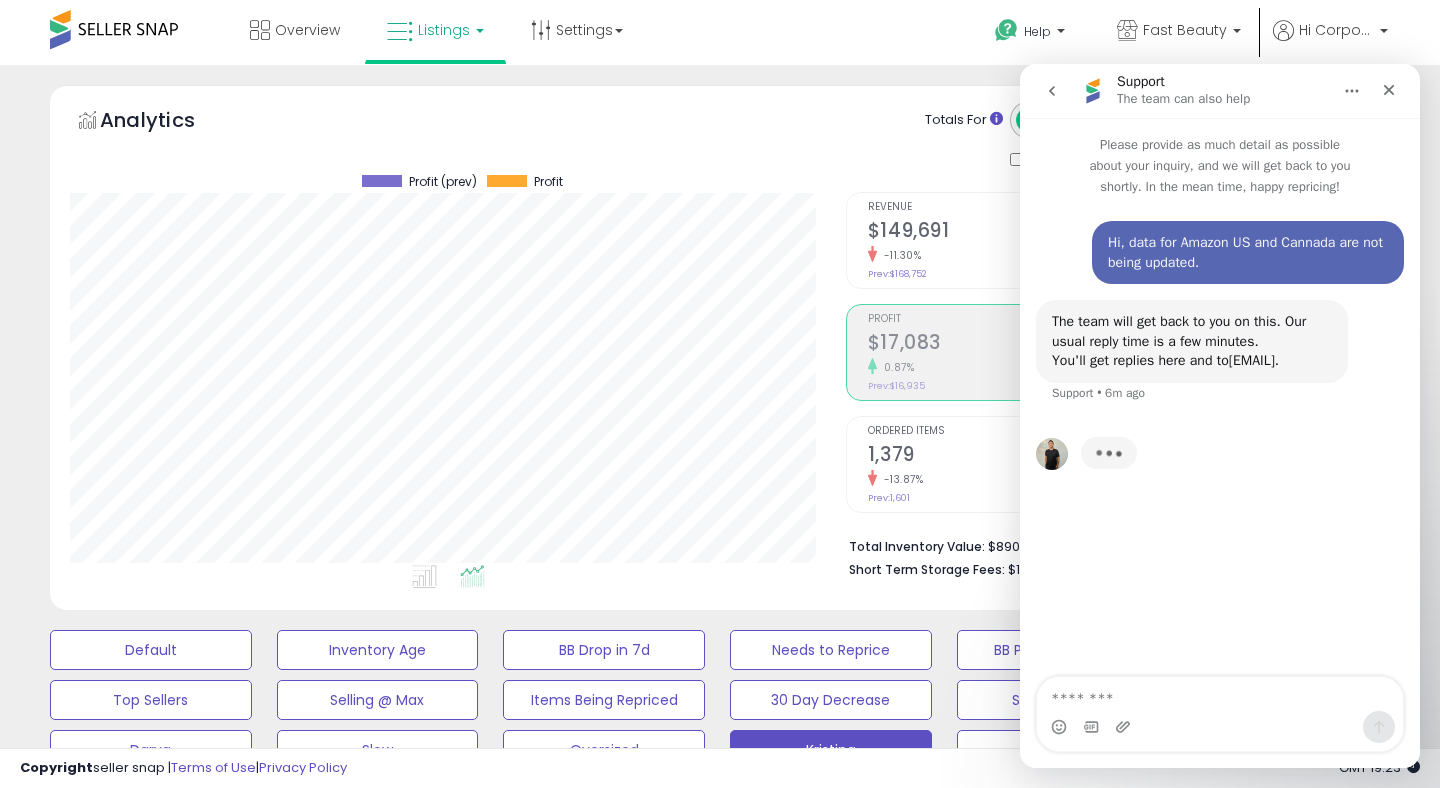 click at bounding box center [1052, 91] 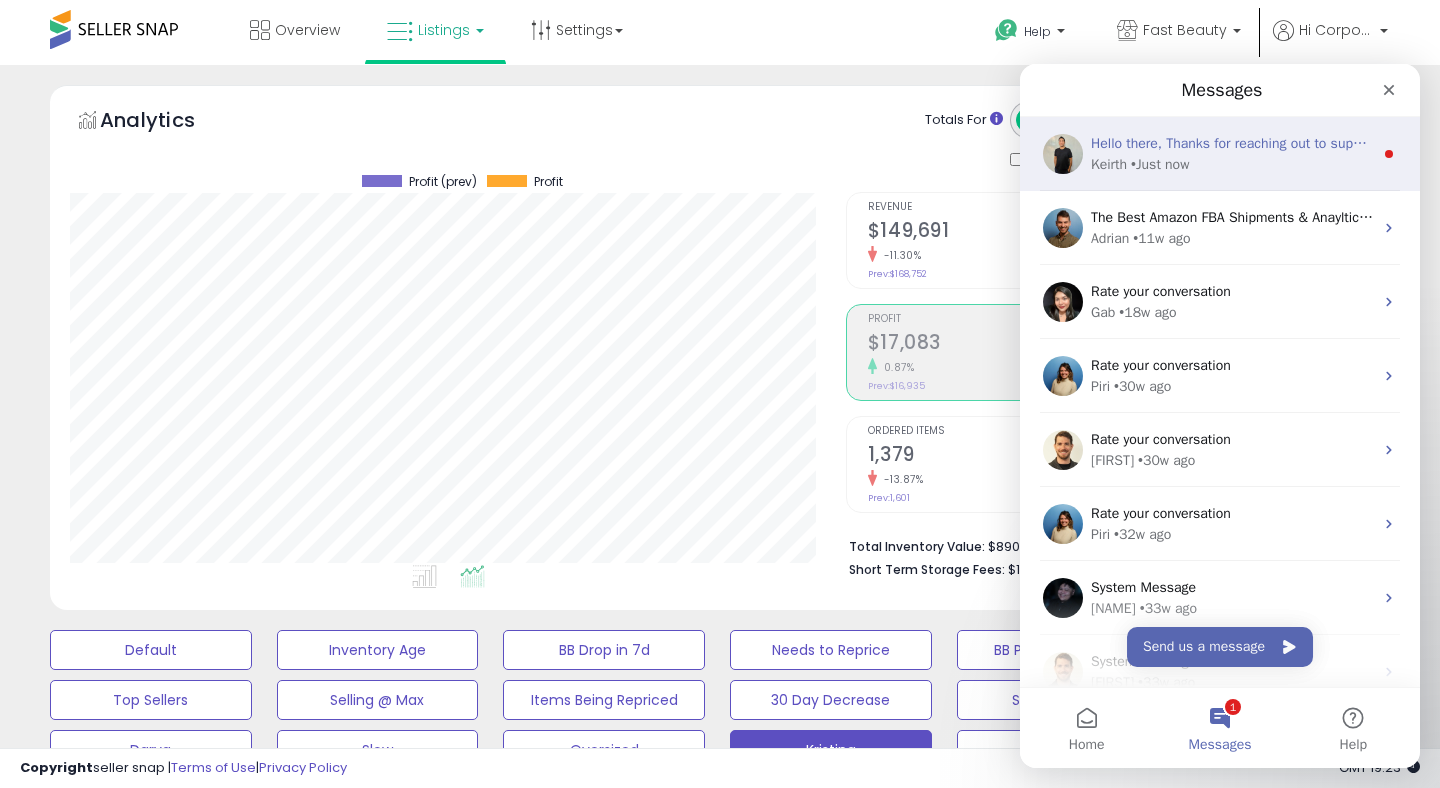 click on "•  Just now" at bounding box center (1160, 164) 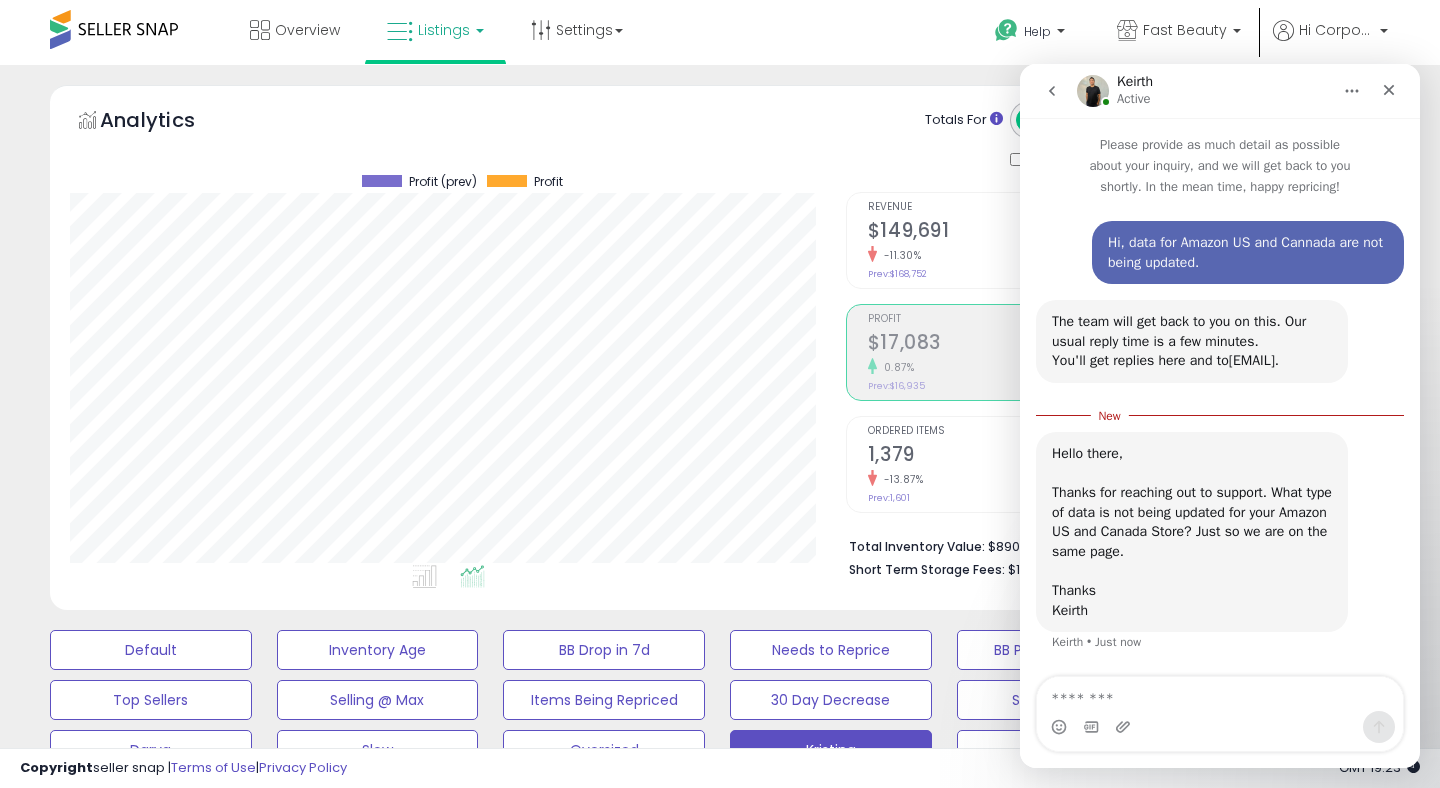 scroll, scrollTop: 3, scrollLeft: 0, axis: vertical 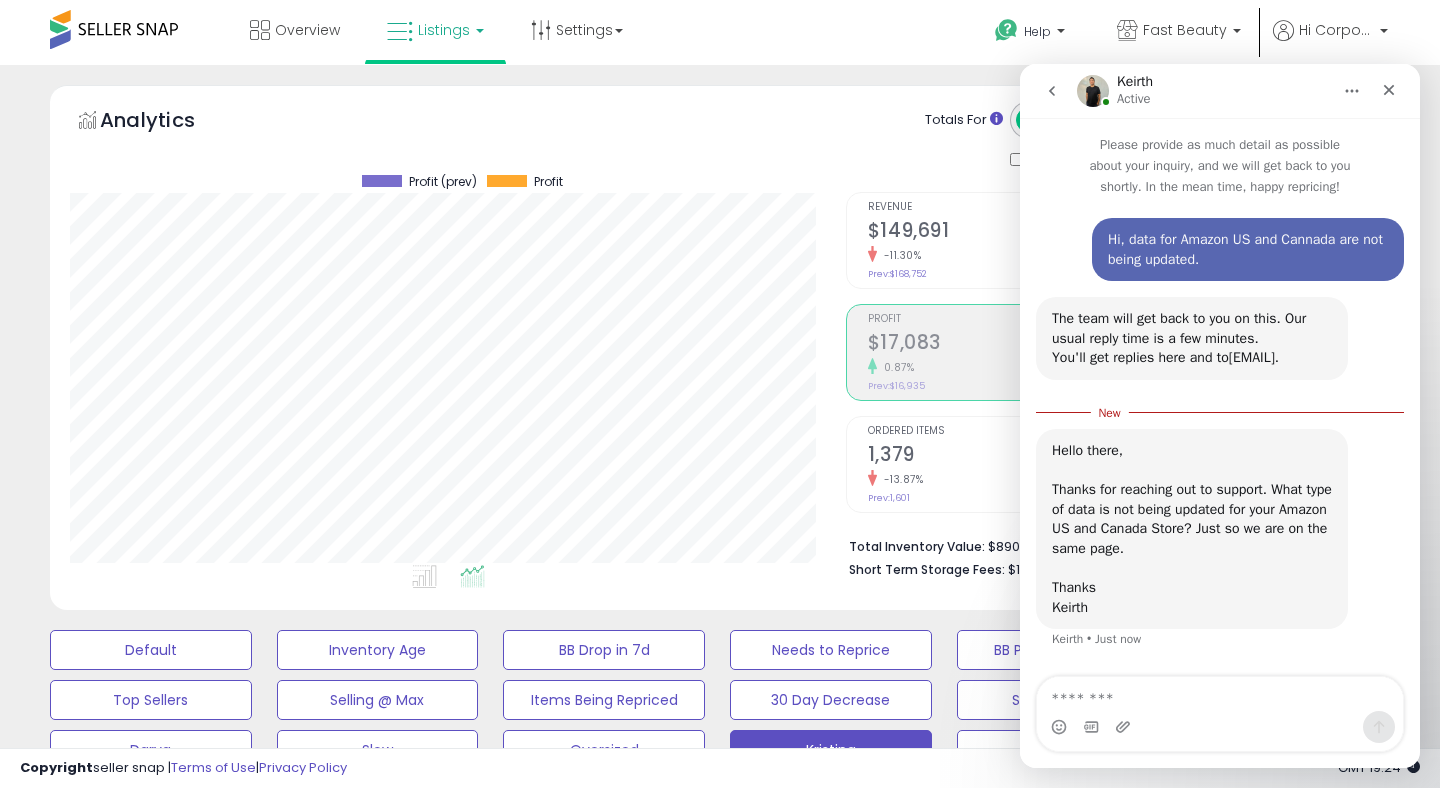 click at bounding box center [1220, 694] 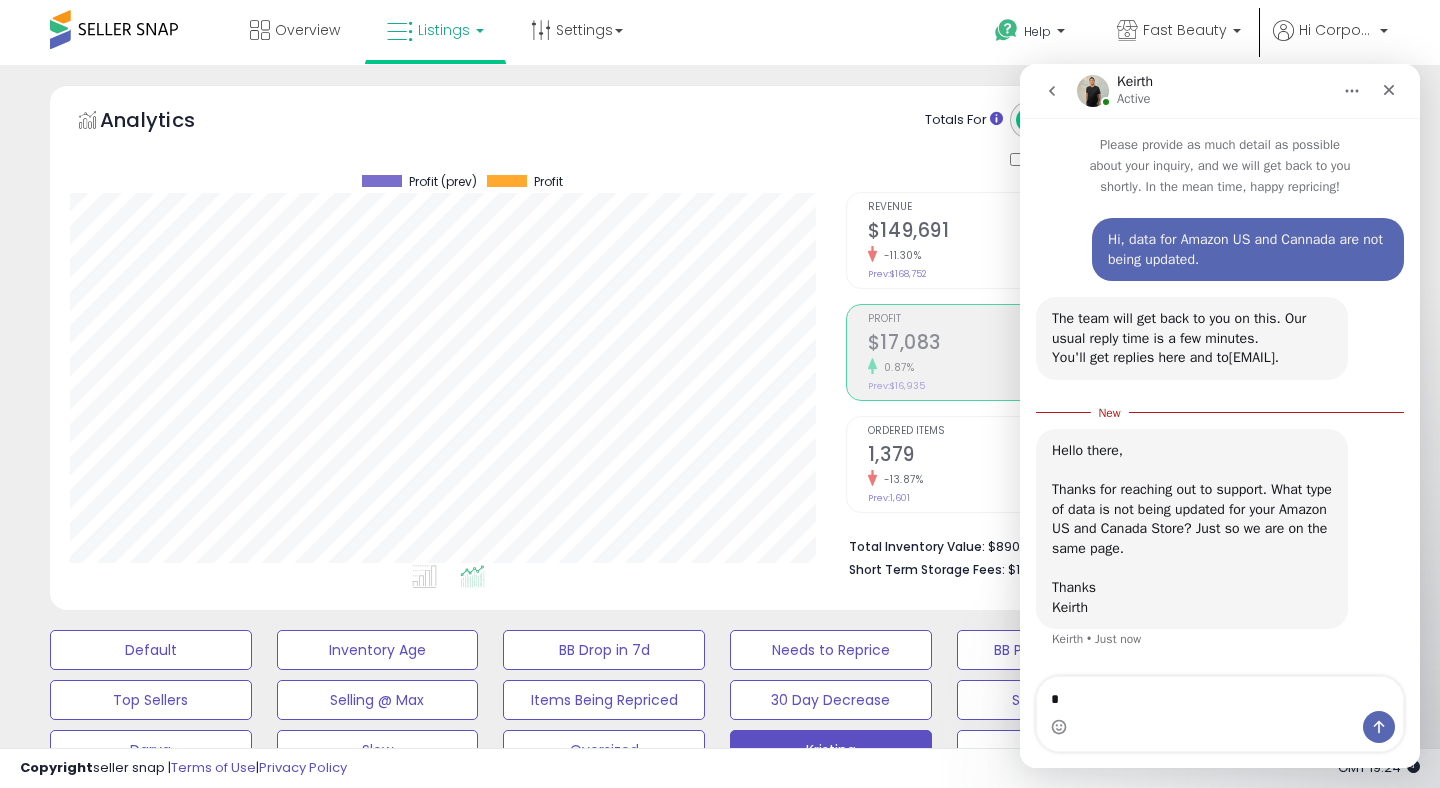 type 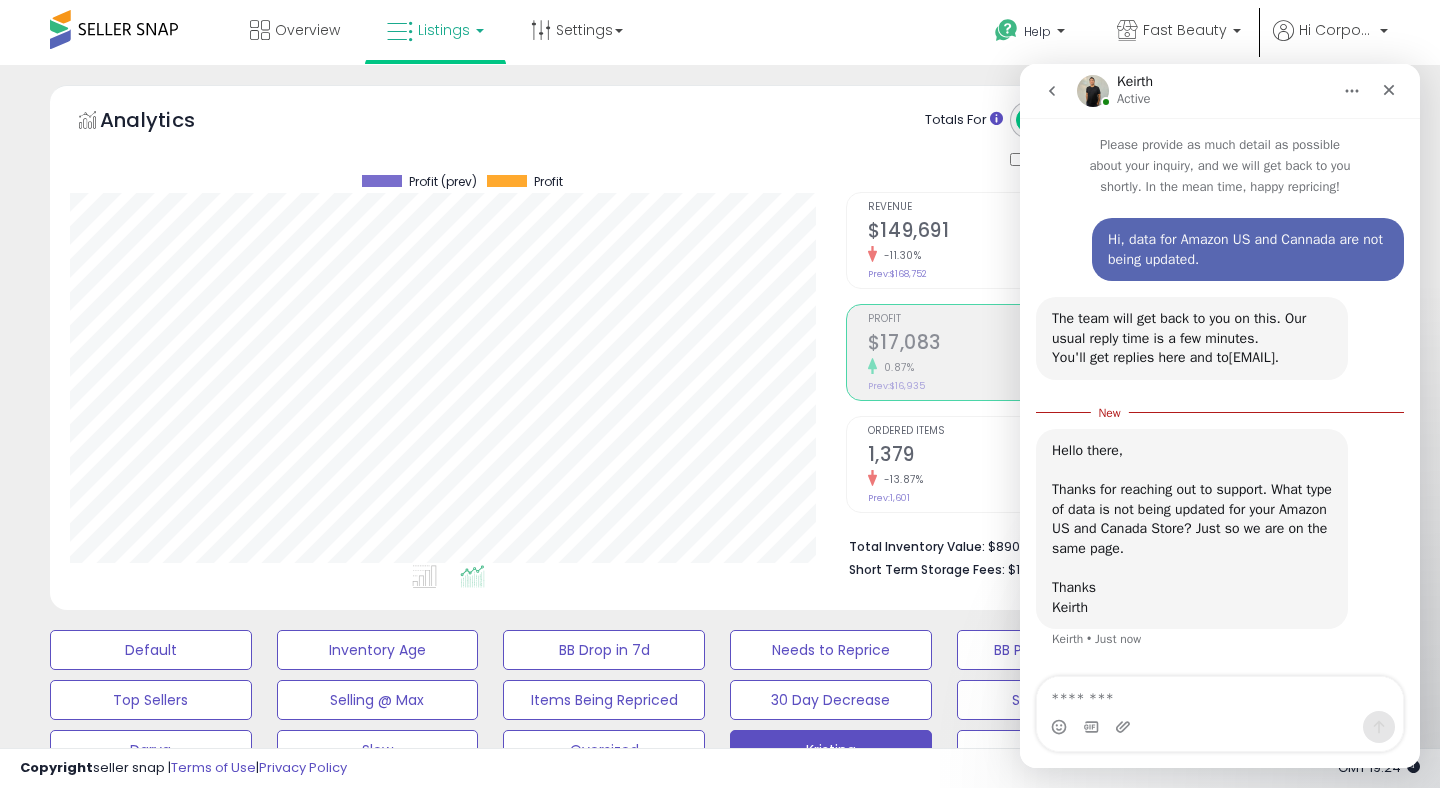 click at bounding box center (428, 580) 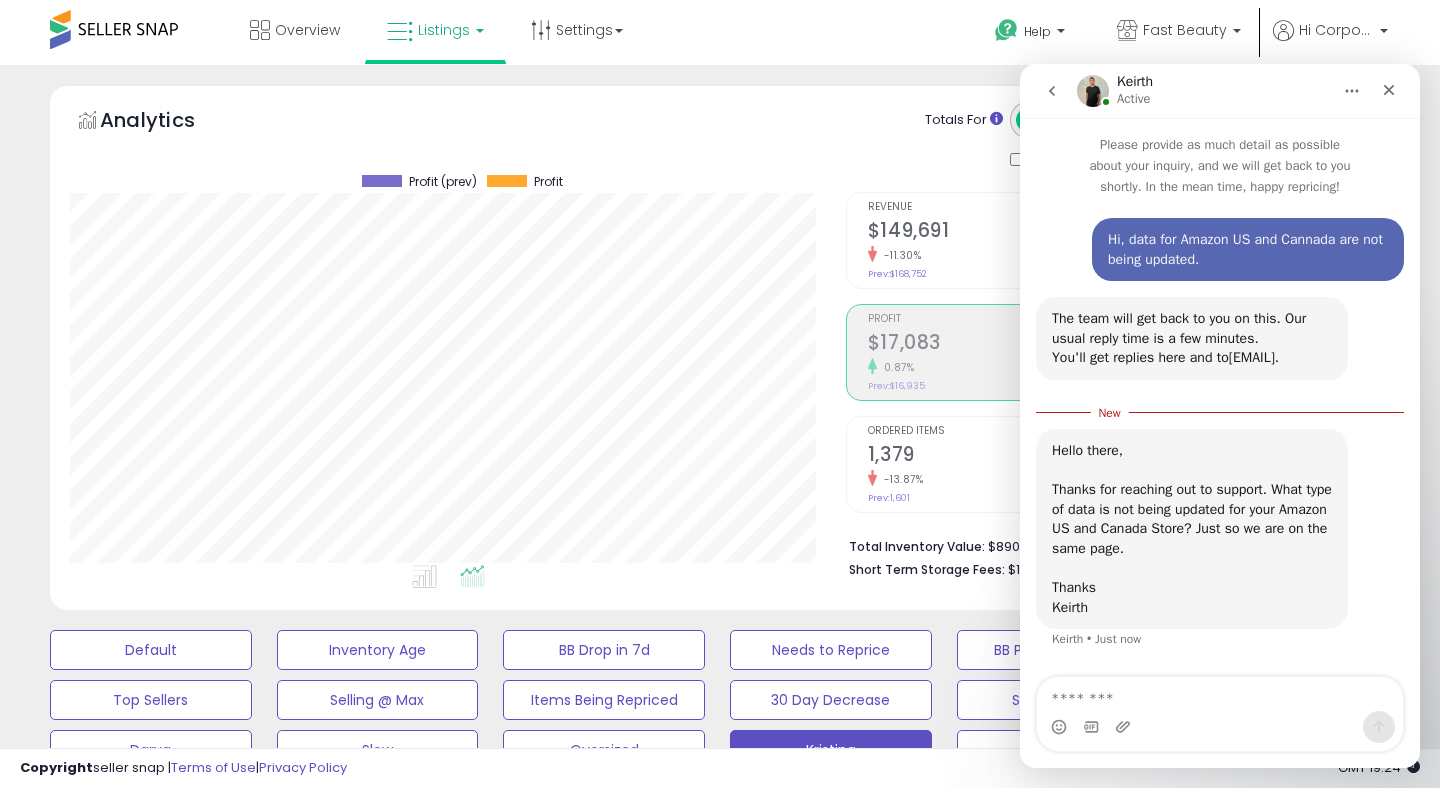 click on "Totals For
All Selected Listings
Listings With Cost
Include Returns
Include Ad Spend" at bounding box center (1100, 136) 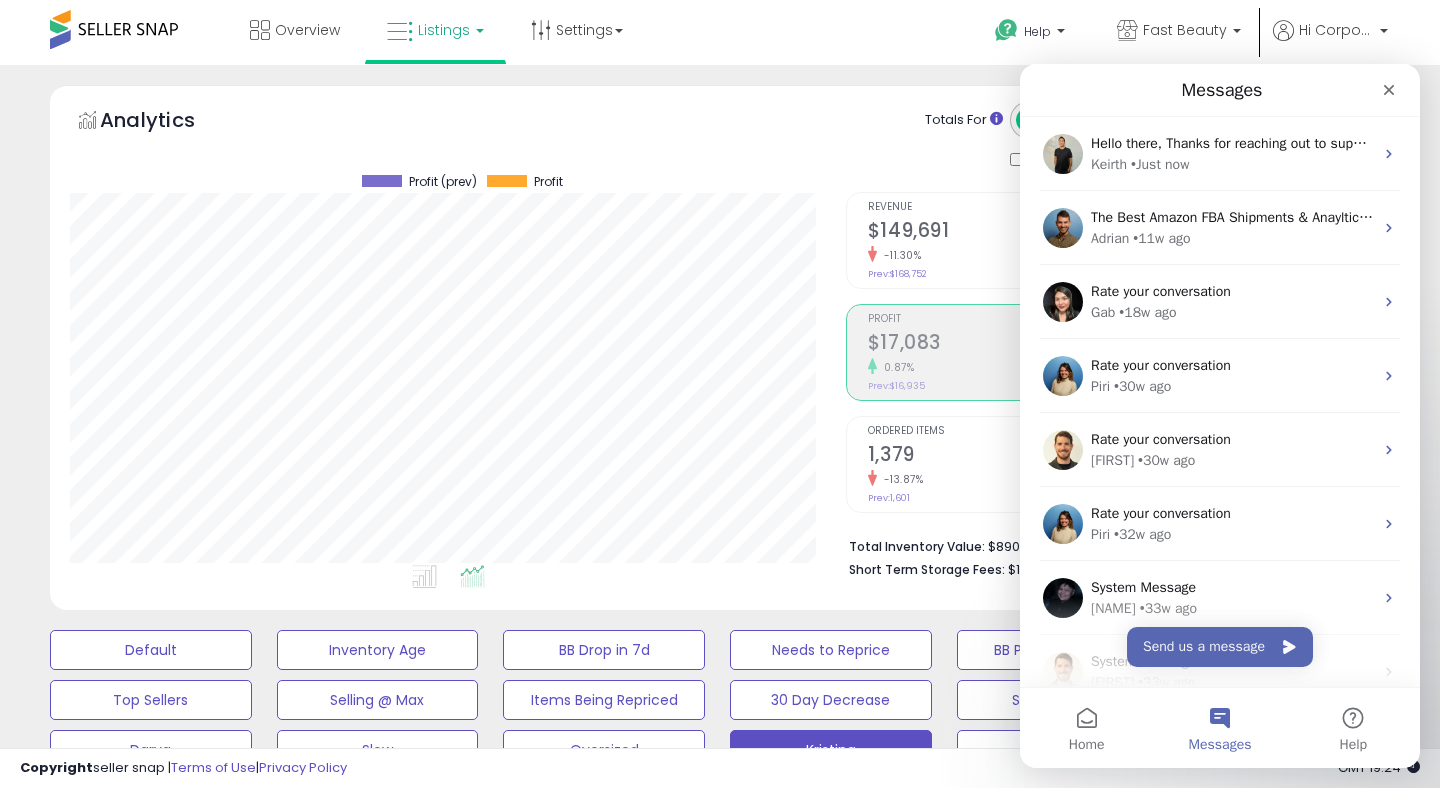 scroll, scrollTop: 0, scrollLeft: 0, axis: both 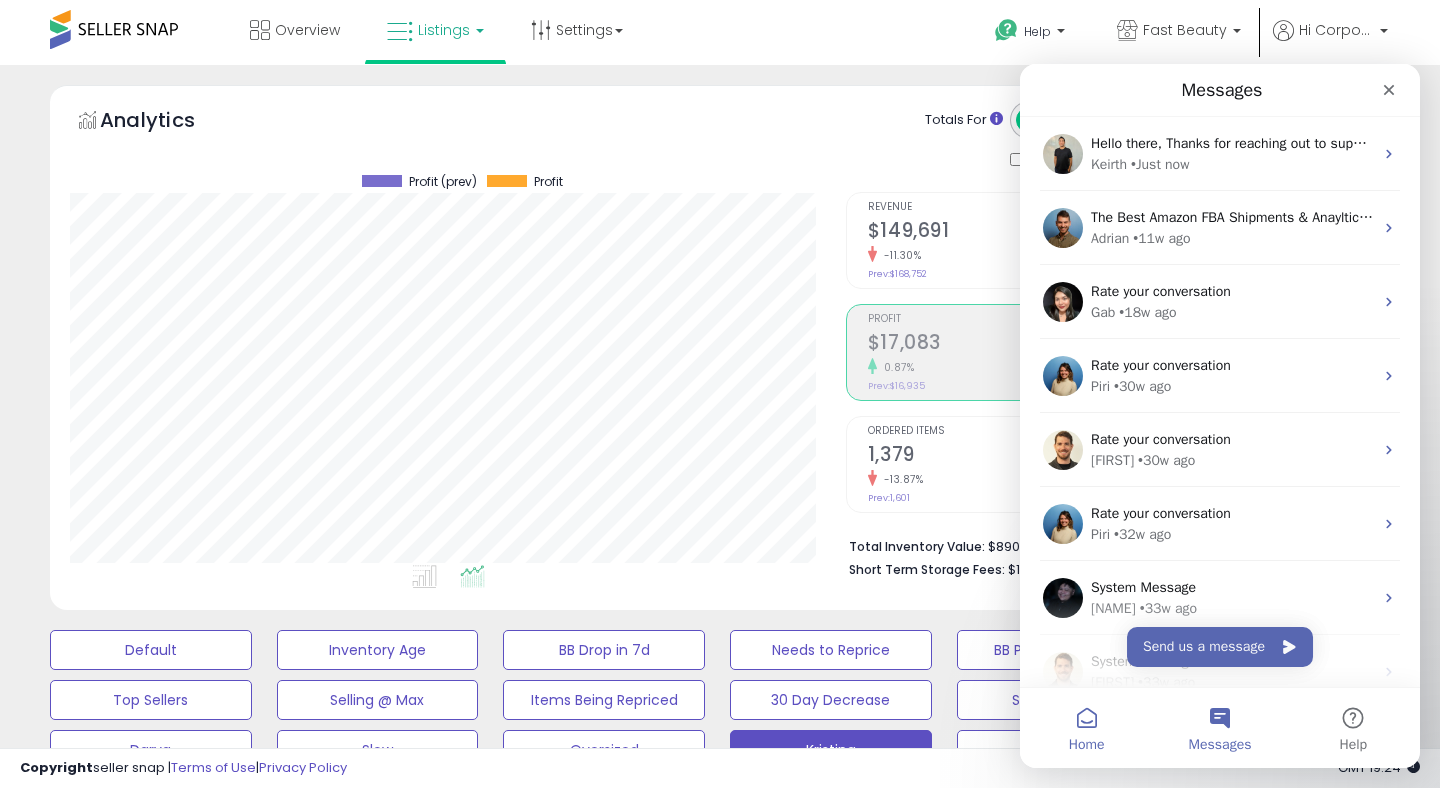 click on "Home" at bounding box center (1087, 745) 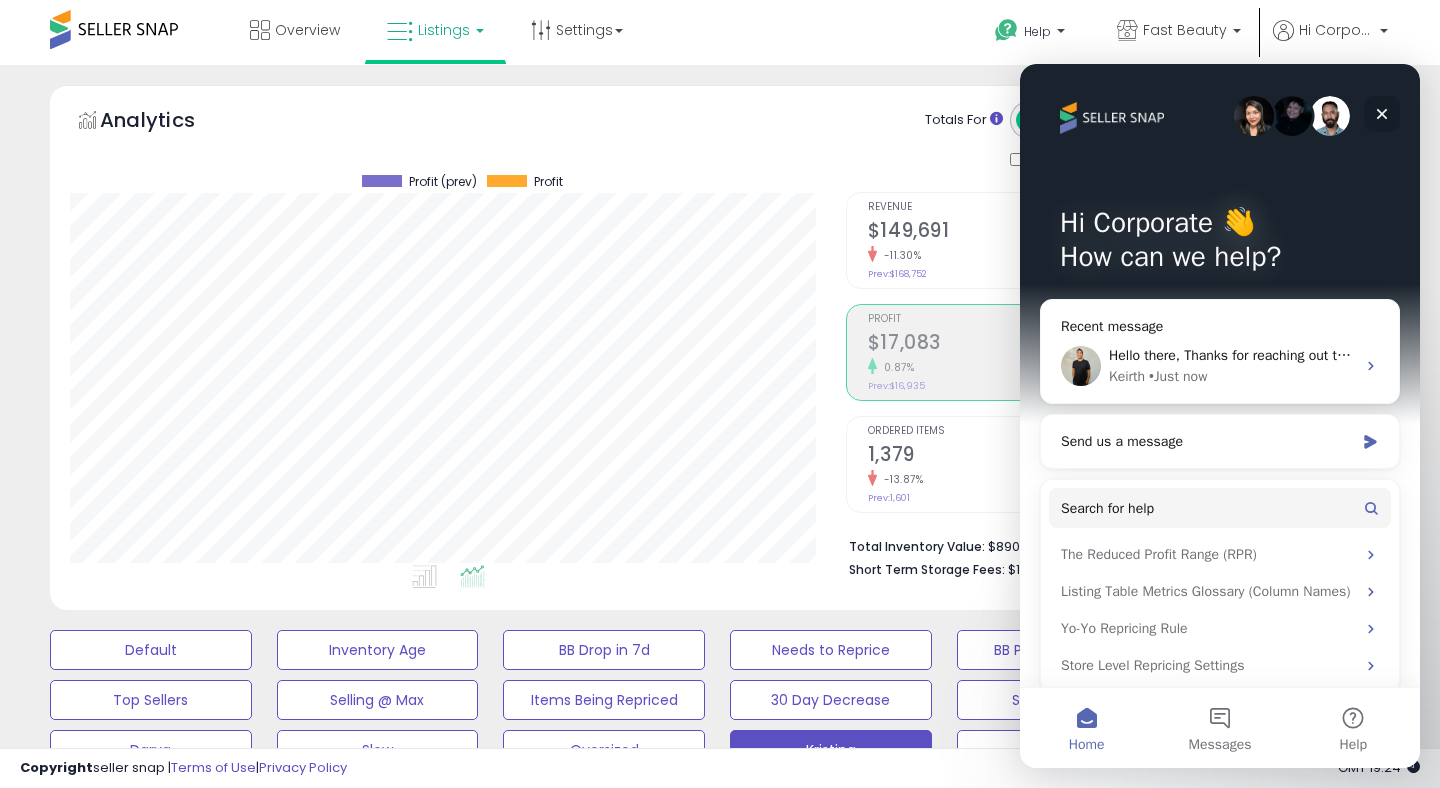 click 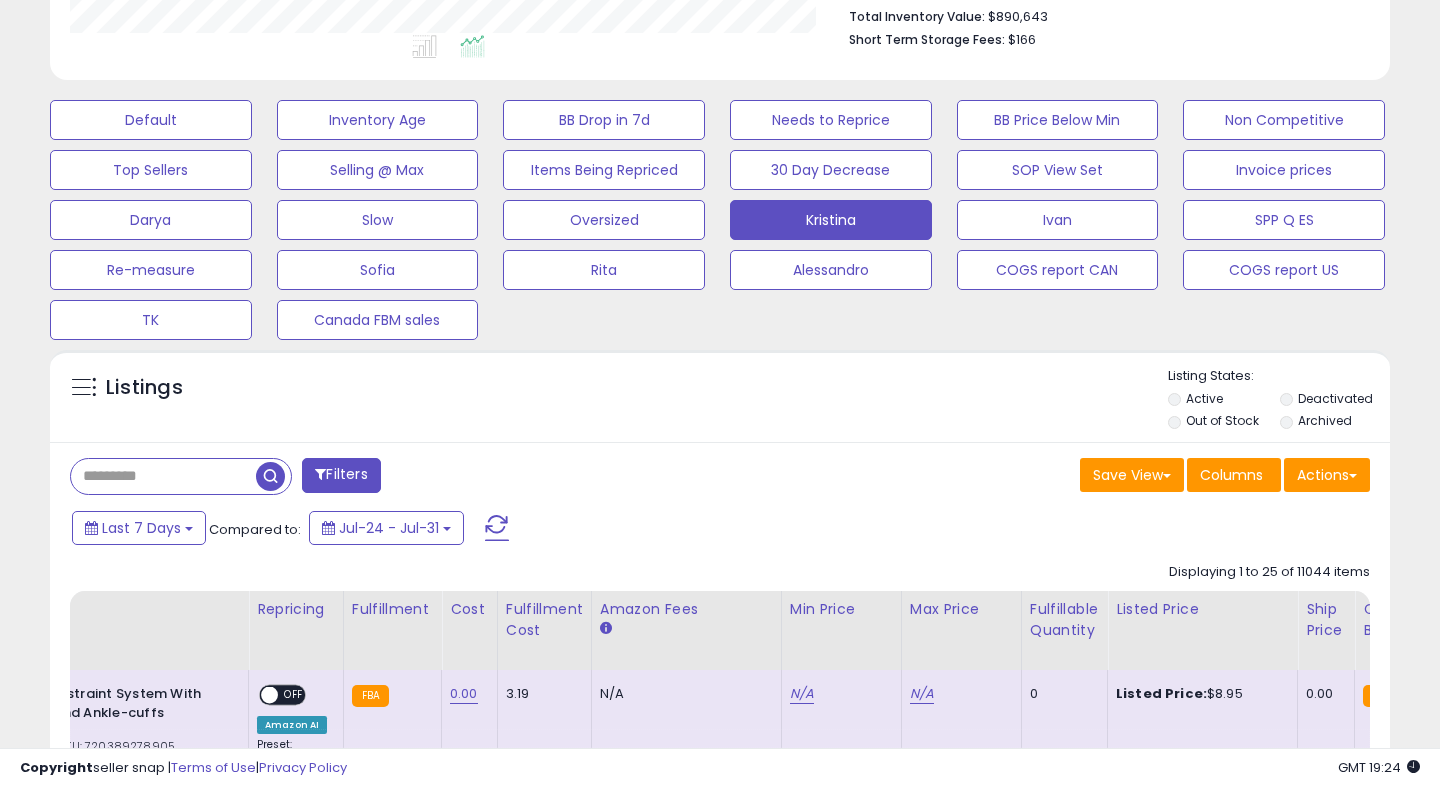 scroll, scrollTop: 500, scrollLeft: 0, axis: vertical 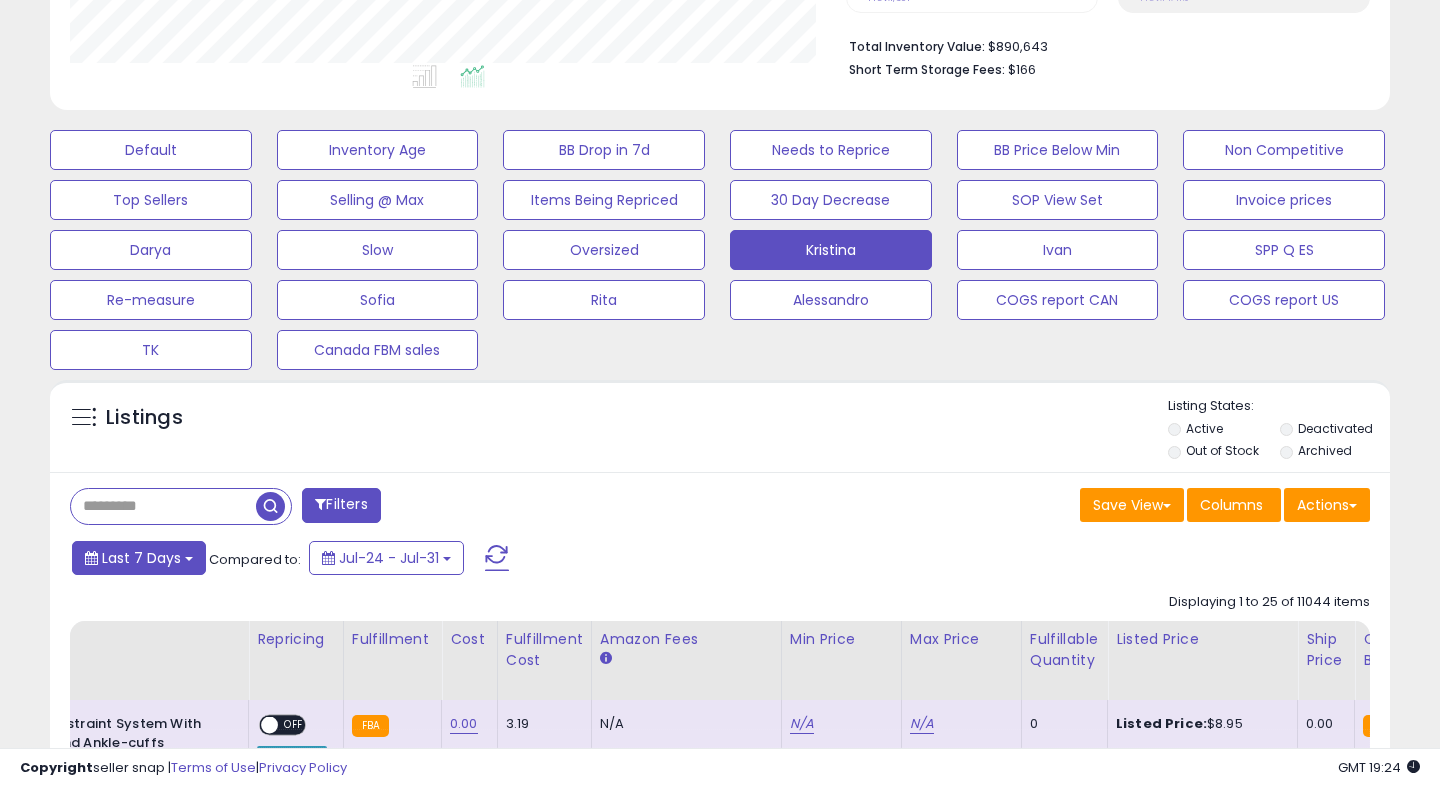 click on "Last 7 Days" at bounding box center [141, 558] 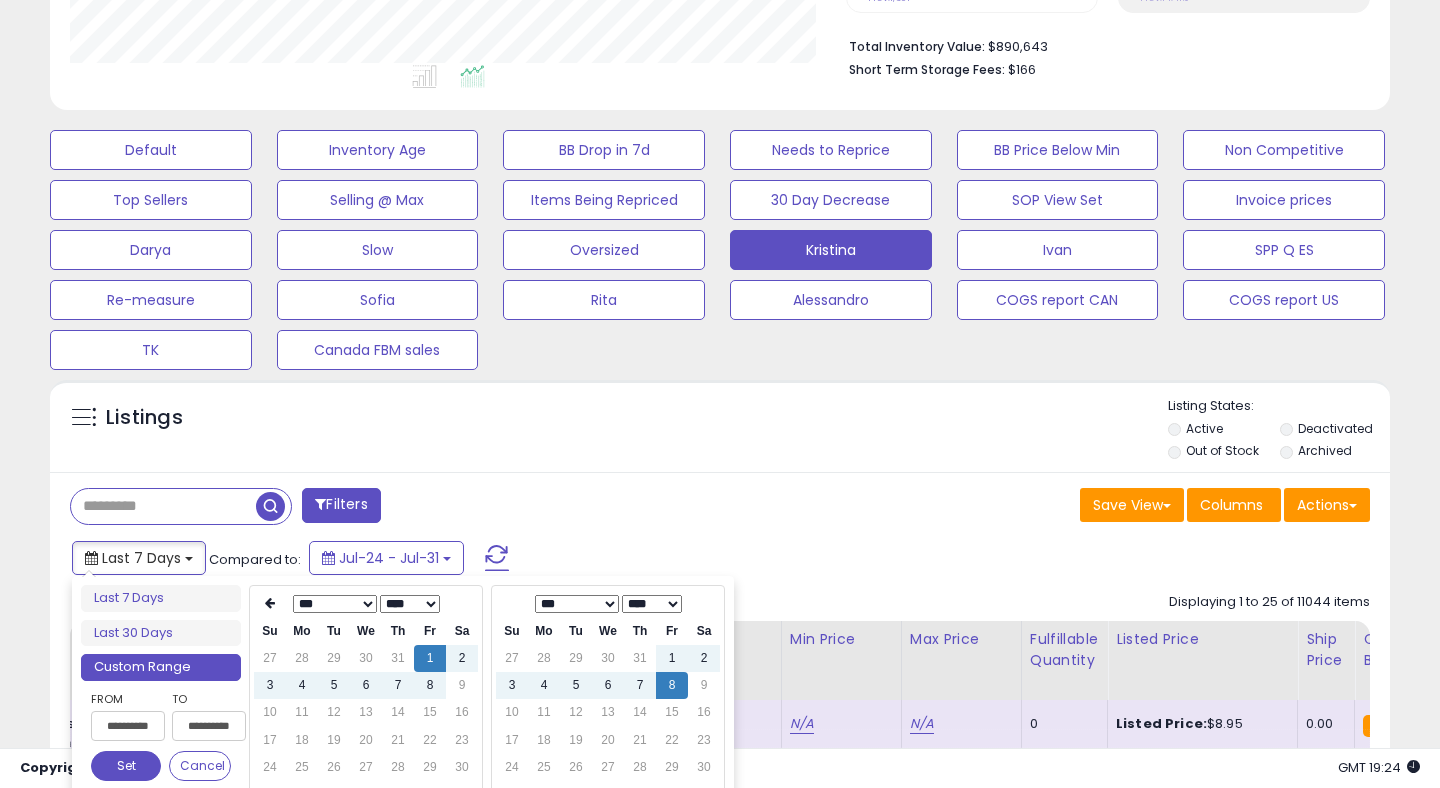 type on "**********" 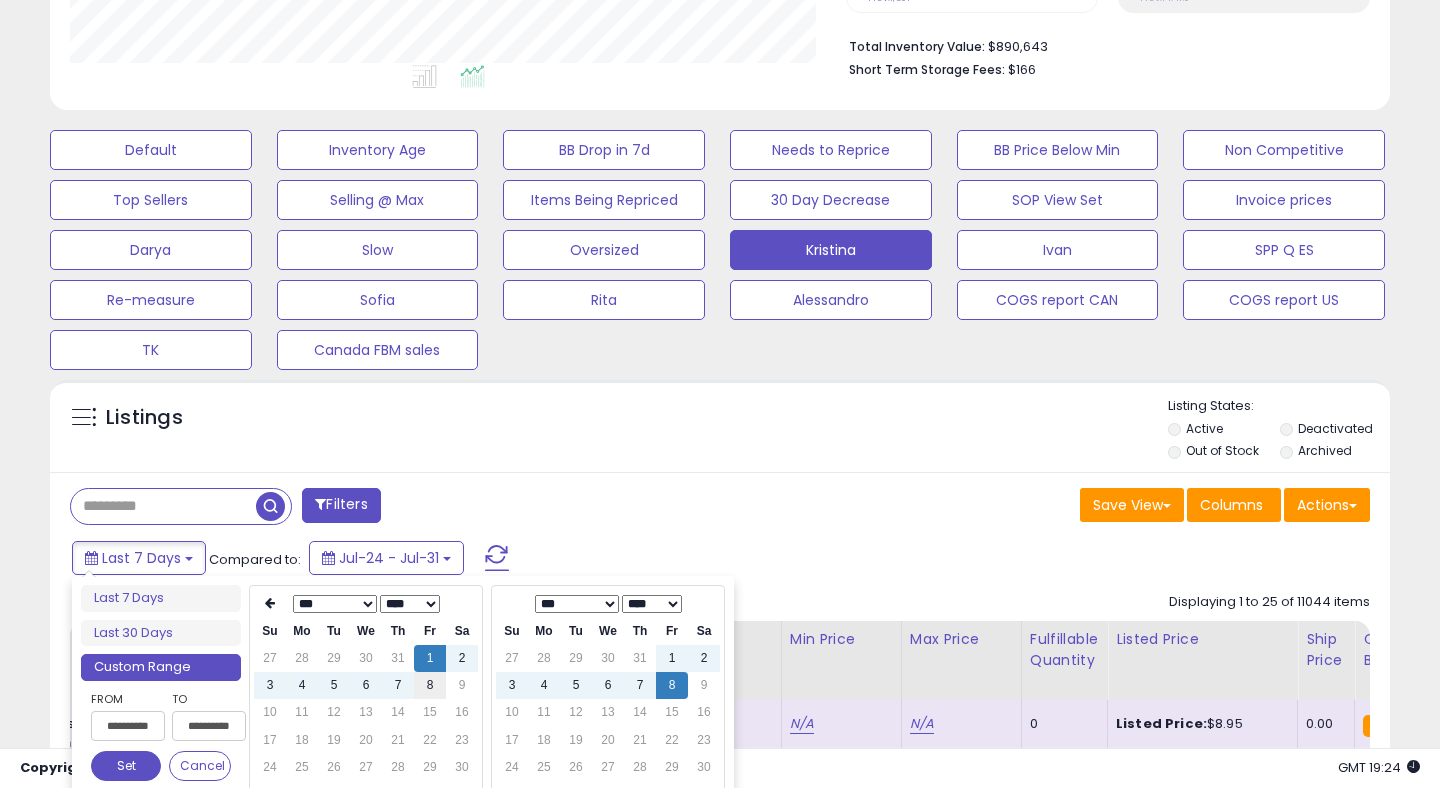 click on "8" at bounding box center (430, 685) 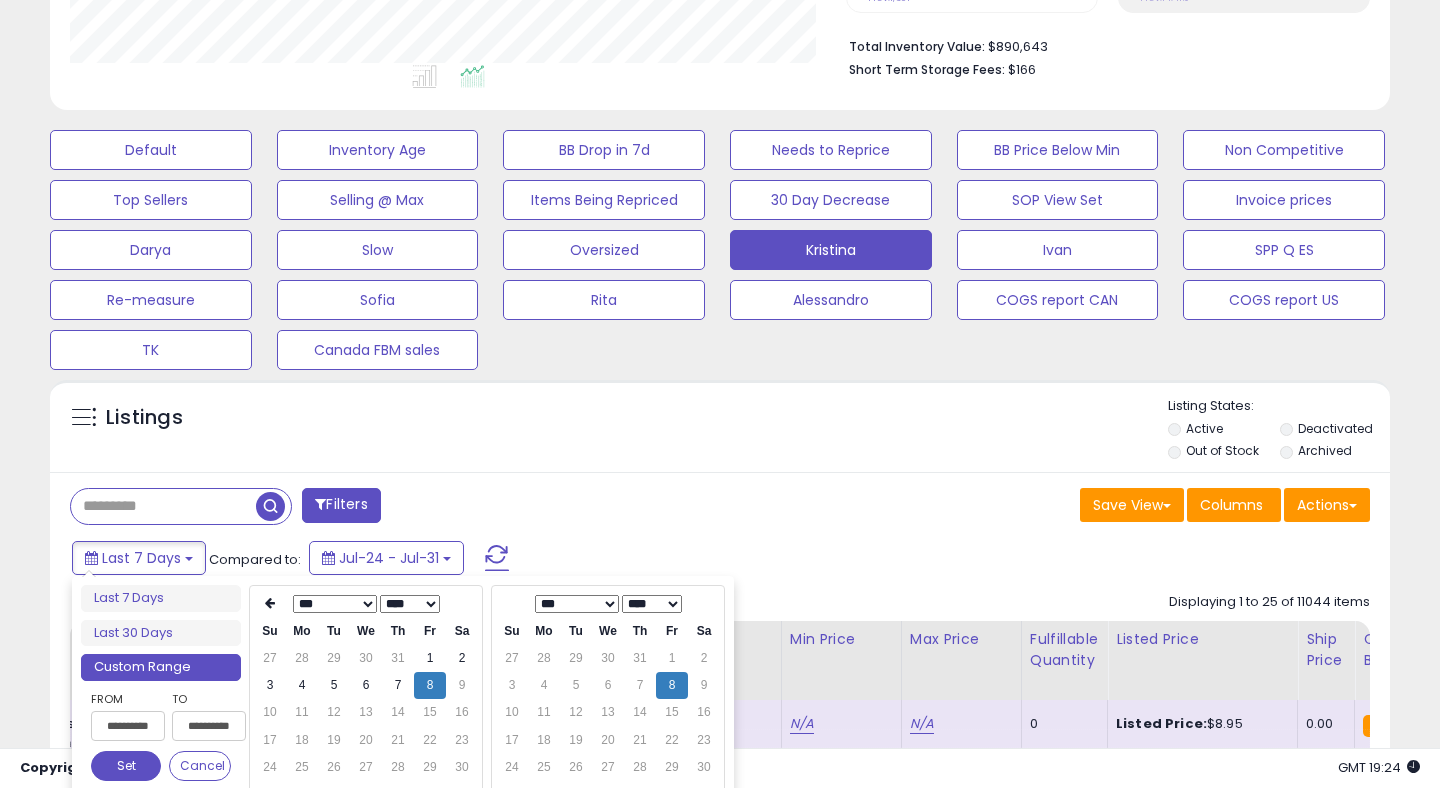 type on "**********" 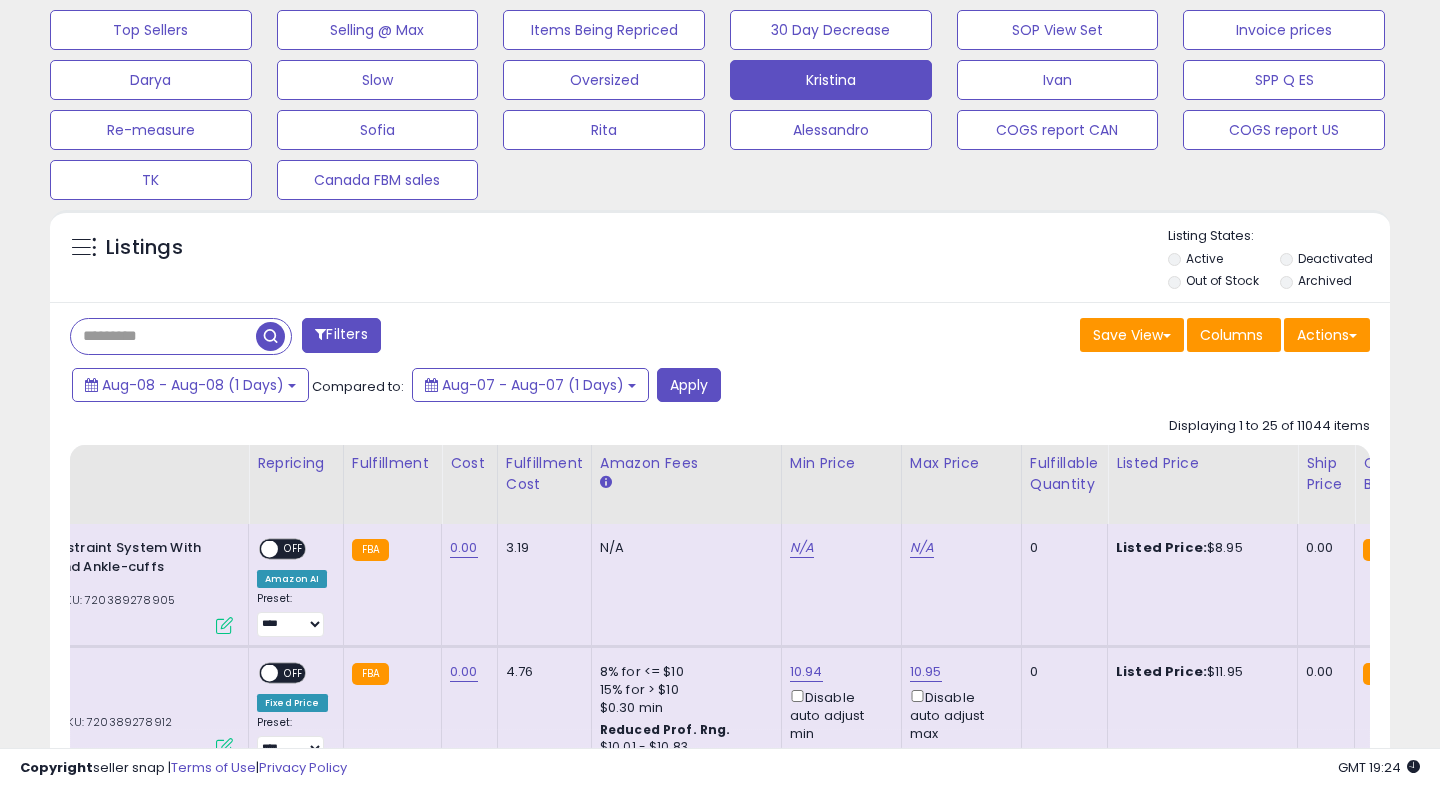 scroll, scrollTop: 635, scrollLeft: 0, axis: vertical 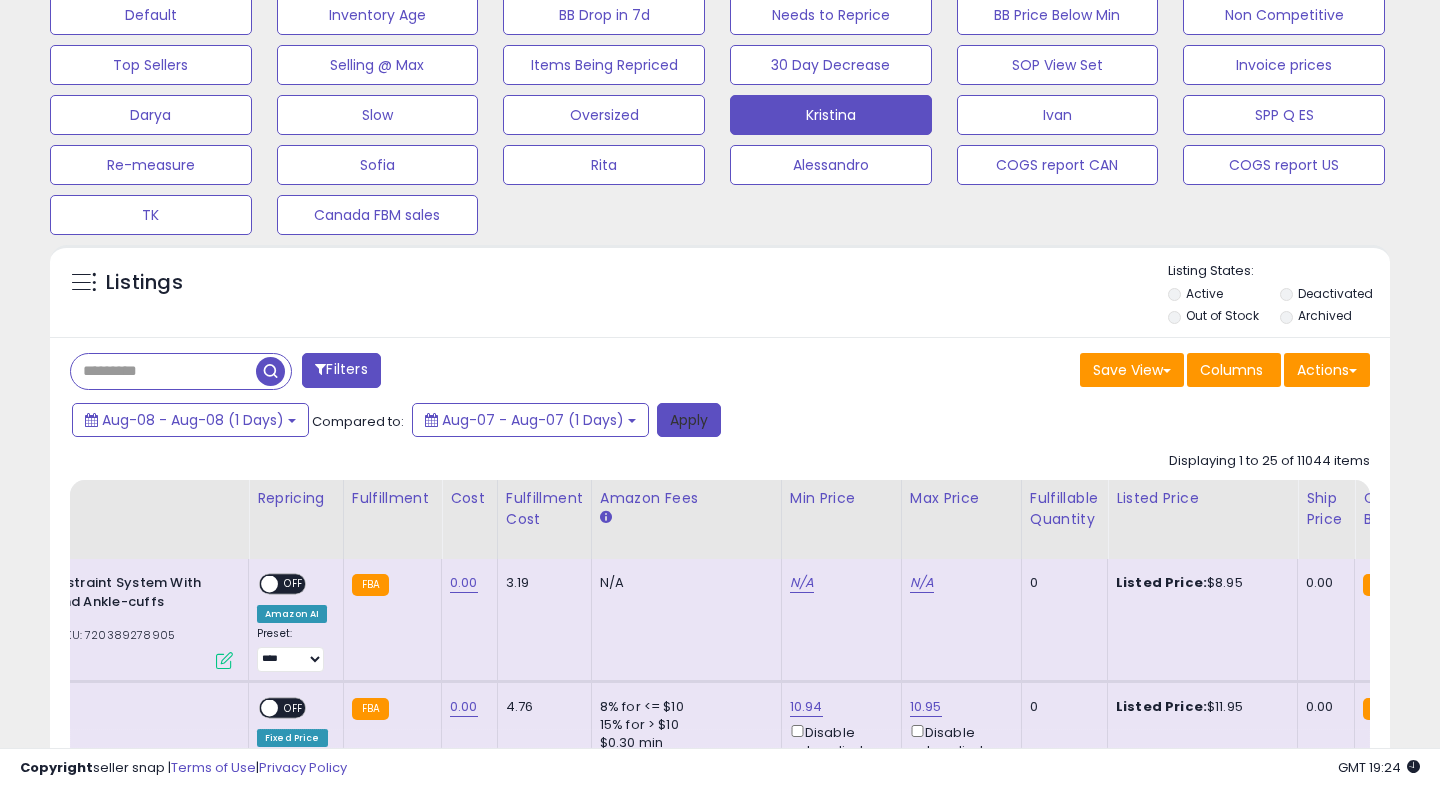 click on "Apply" at bounding box center [689, 420] 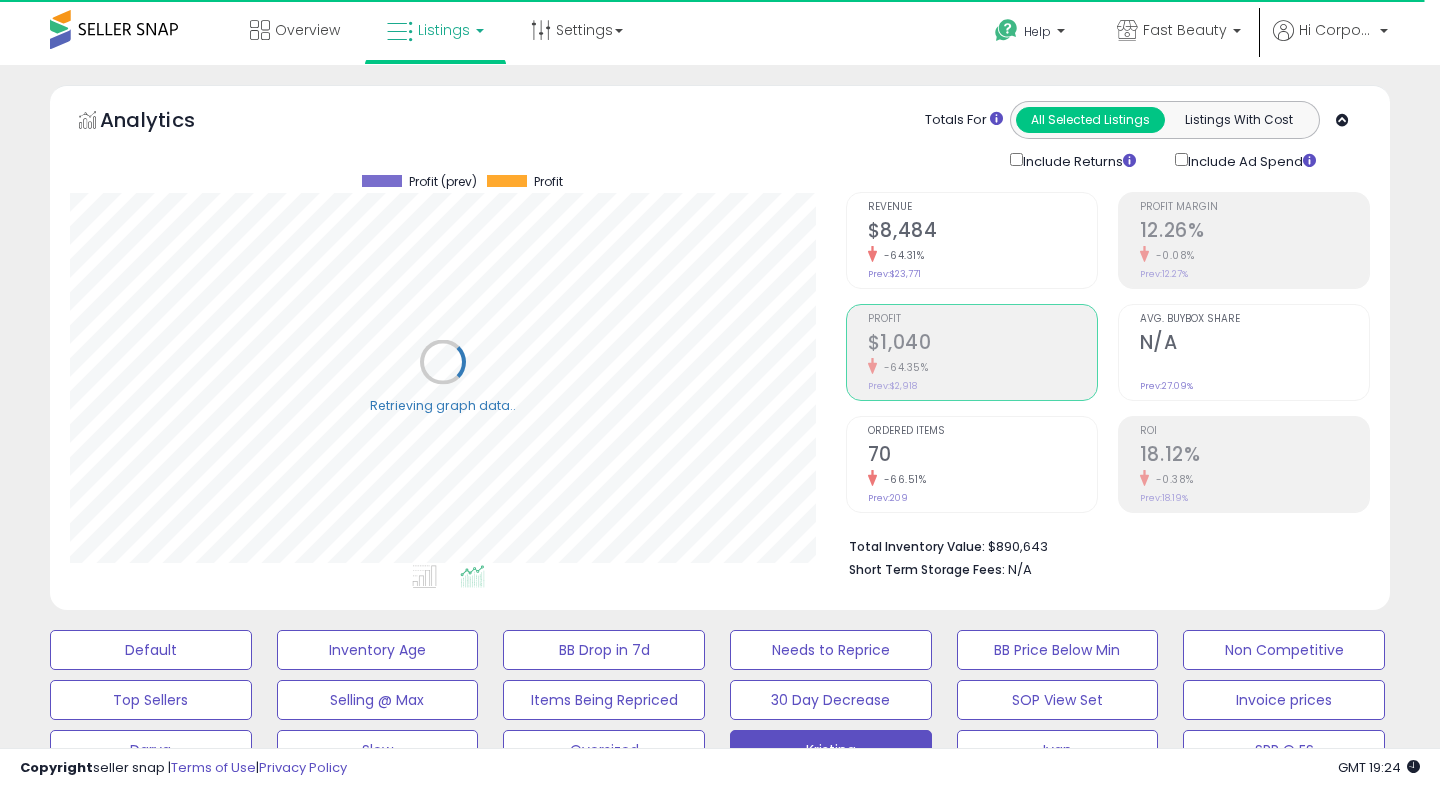 scroll, scrollTop: 0, scrollLeft: 0, axis: both 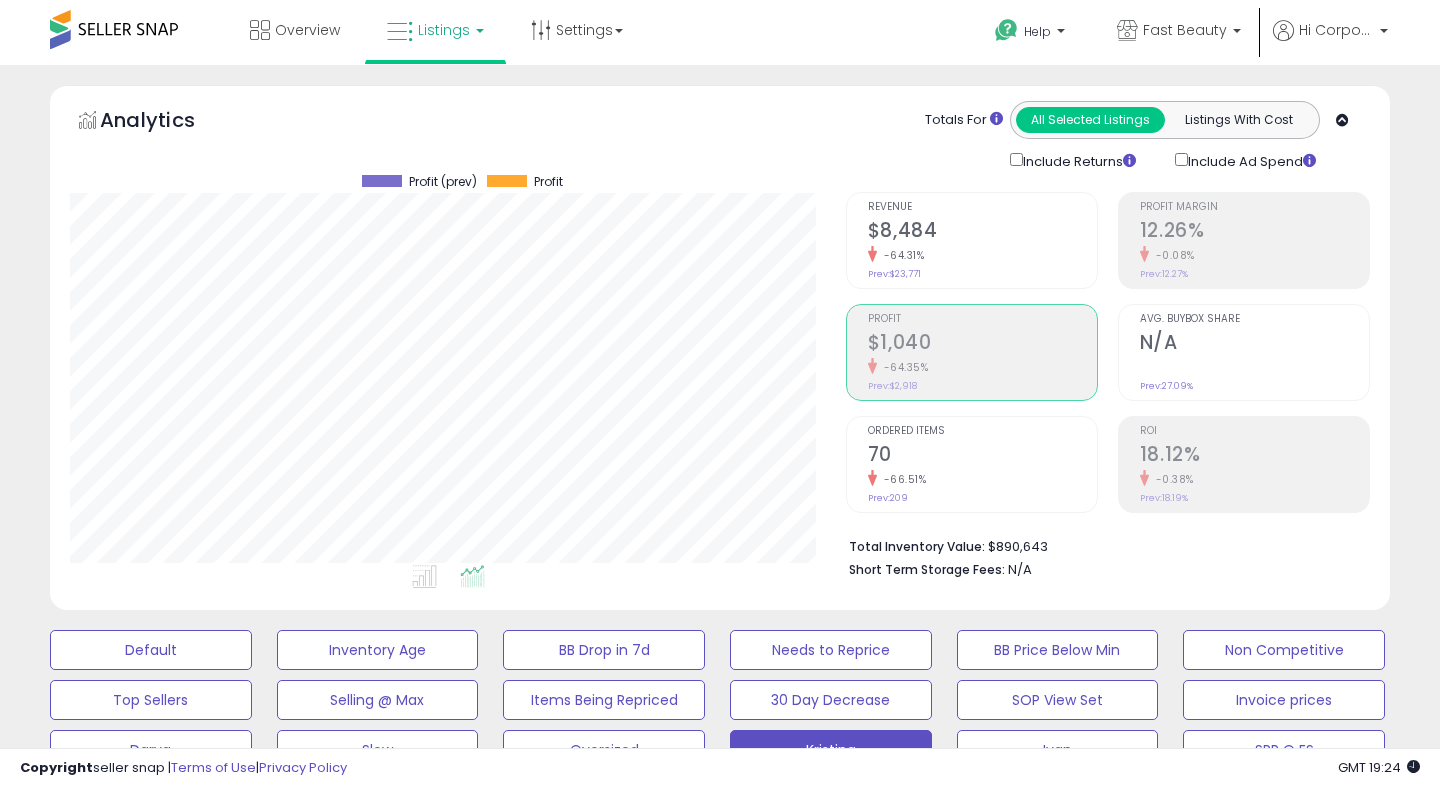 click on "$8,484" 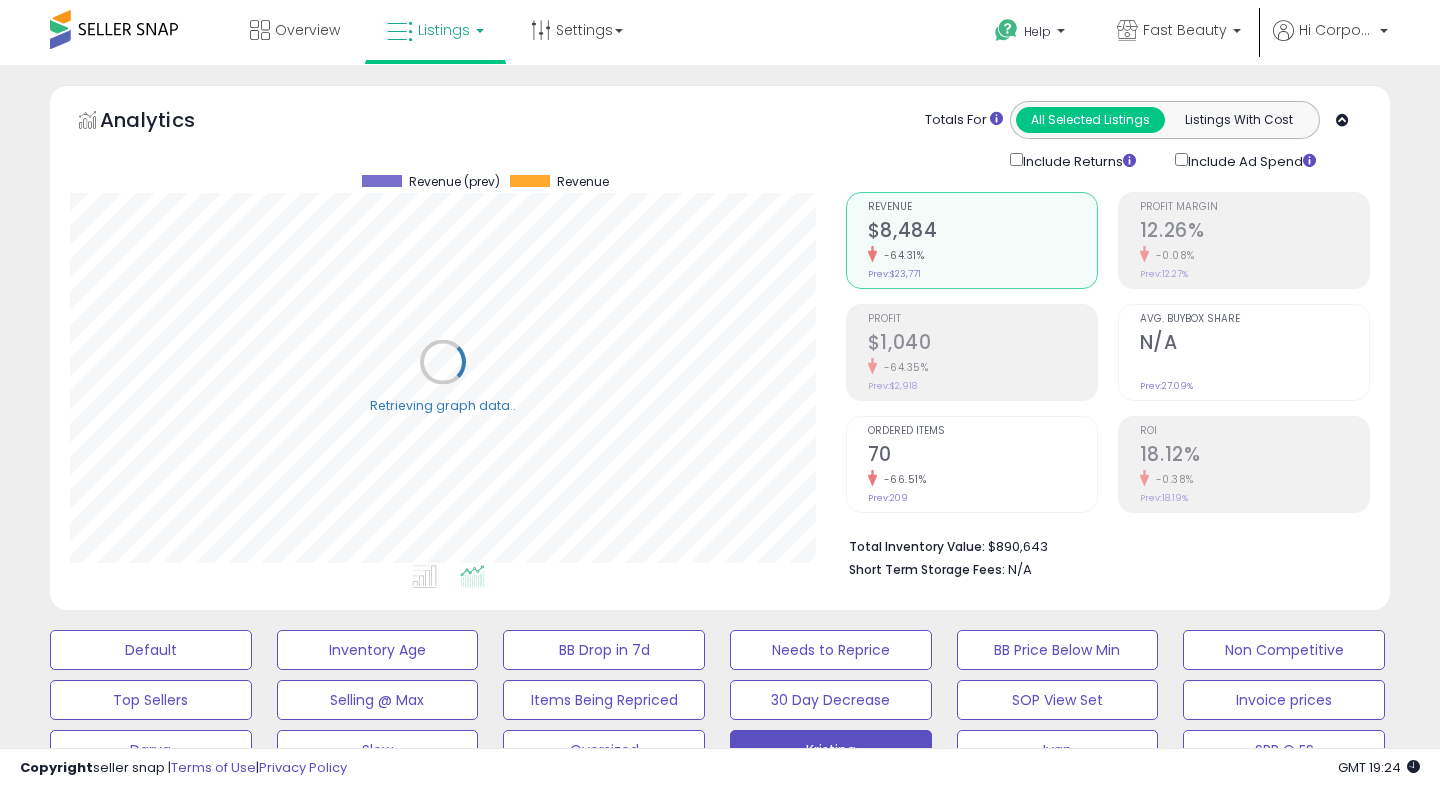 scroll, scrollTop: 999590, scrollLeft: 999224, axis: both 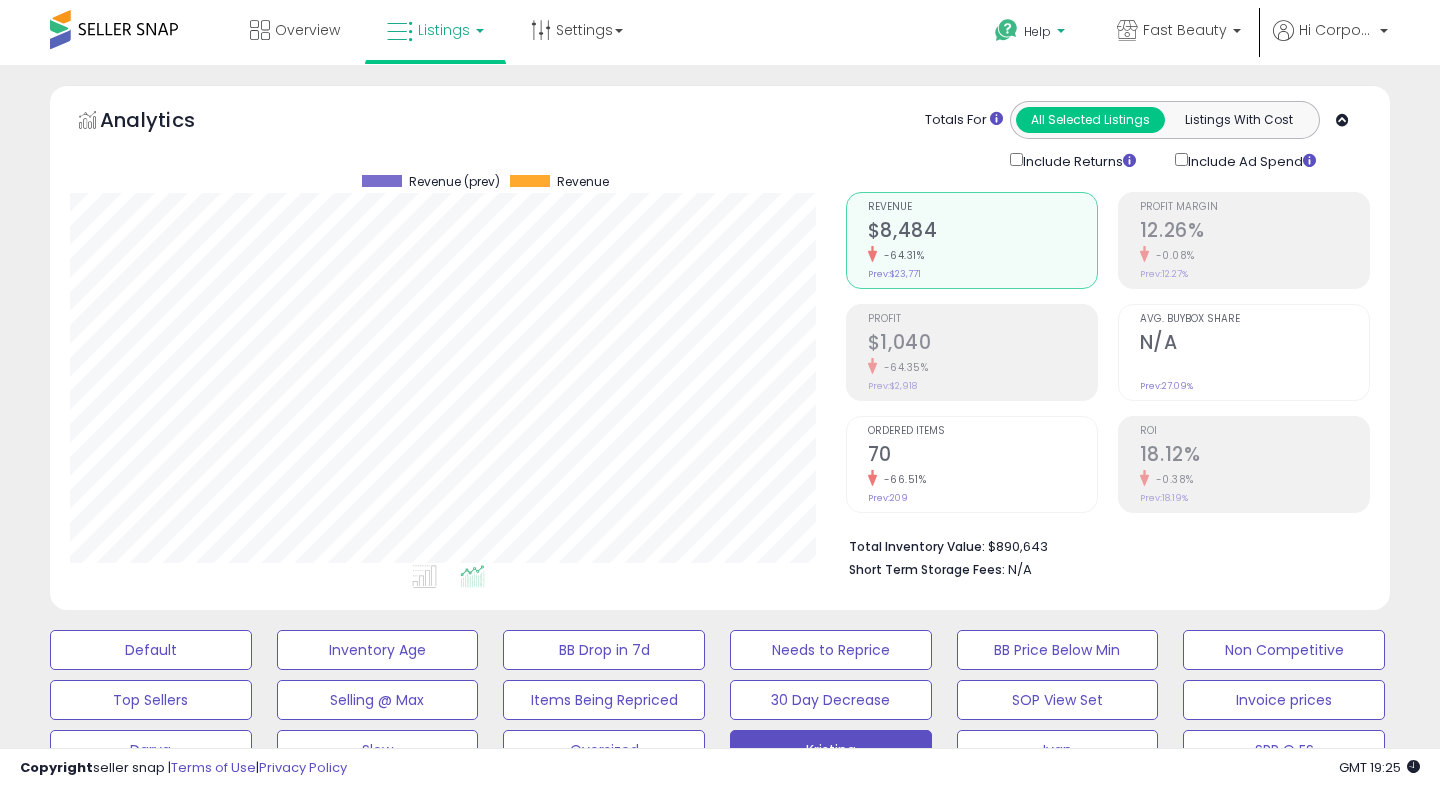 click on "Help" at bounding box center [1037, 31] 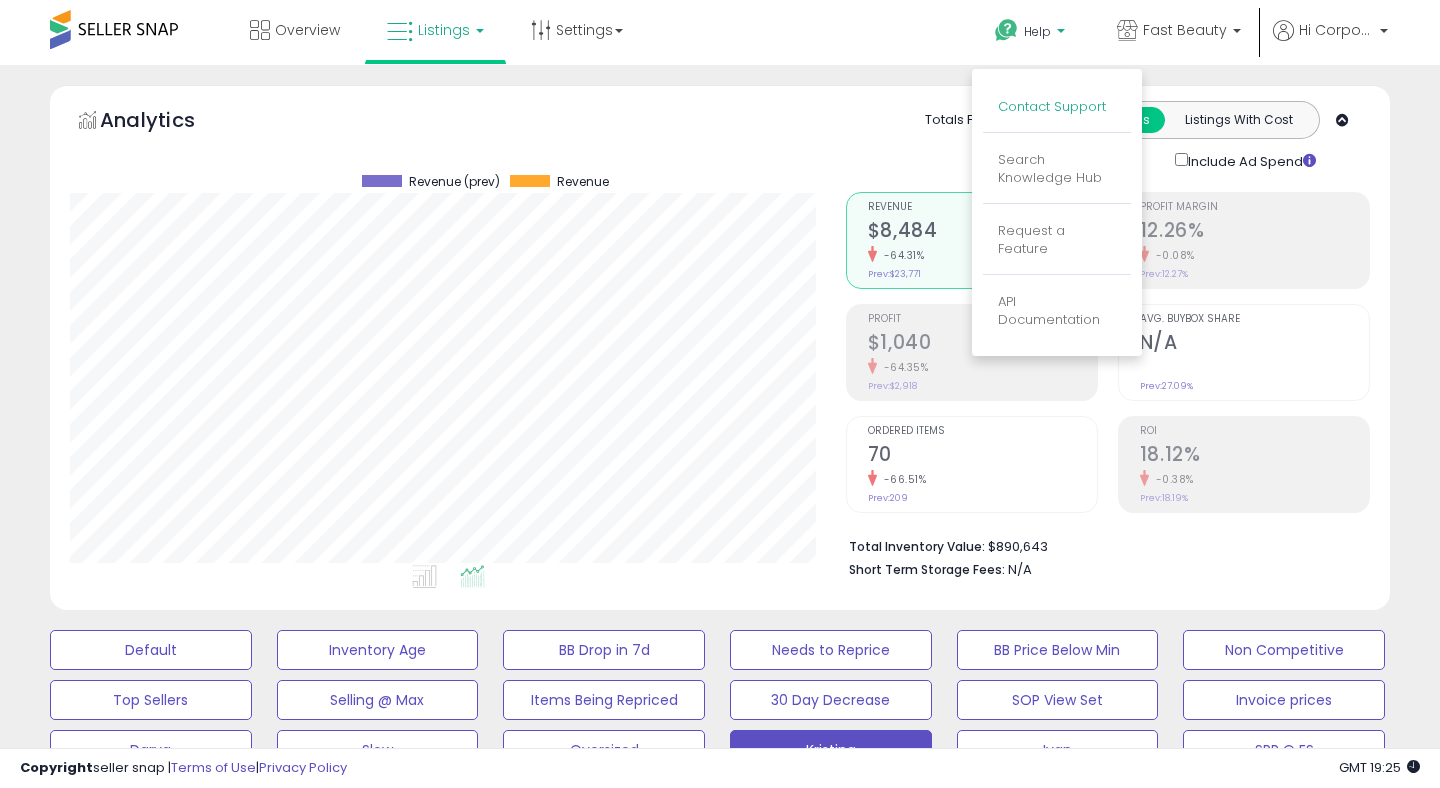 click on "Contact Support" at bounding box center (1052, 106) 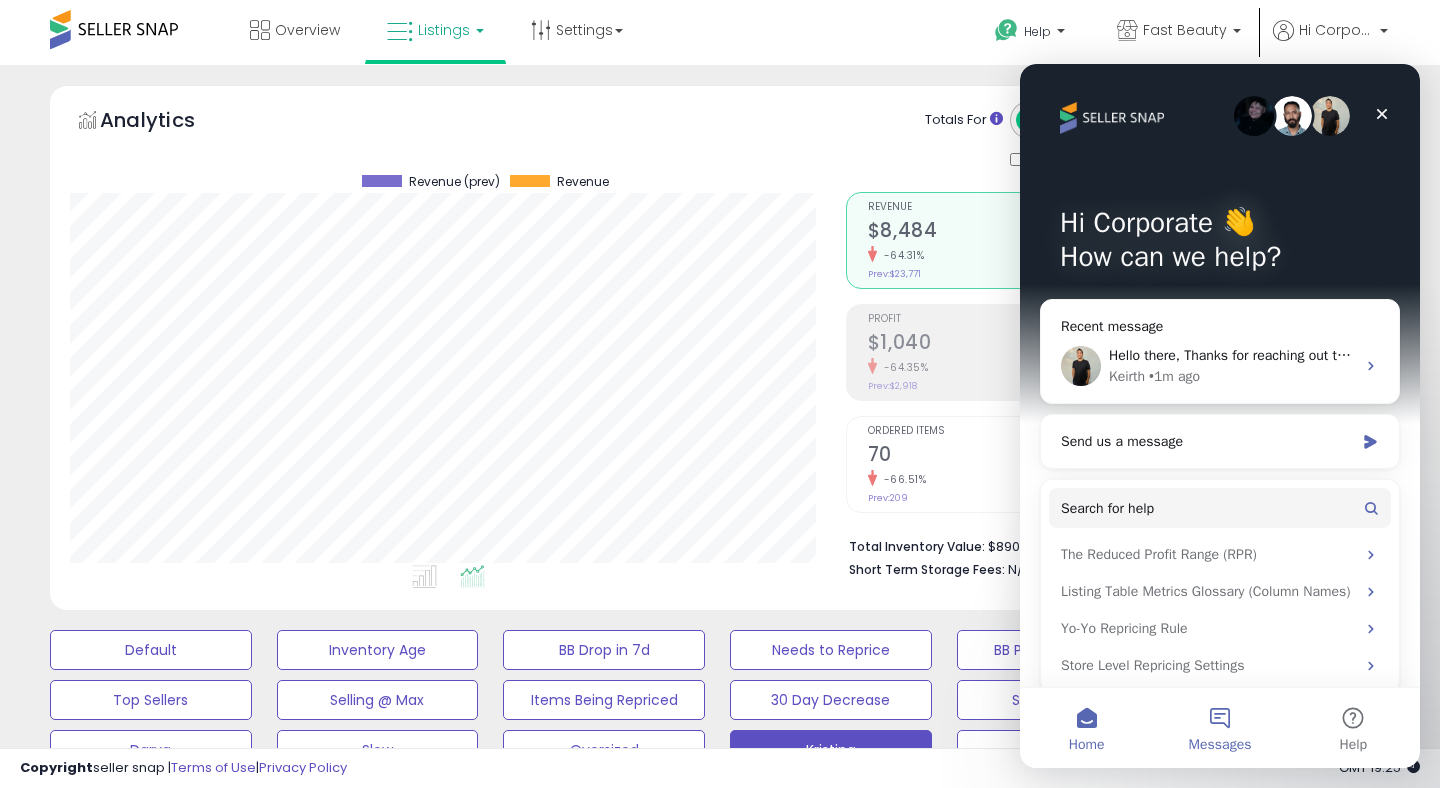 click on "Messages" at bounding box center [1219, 728] 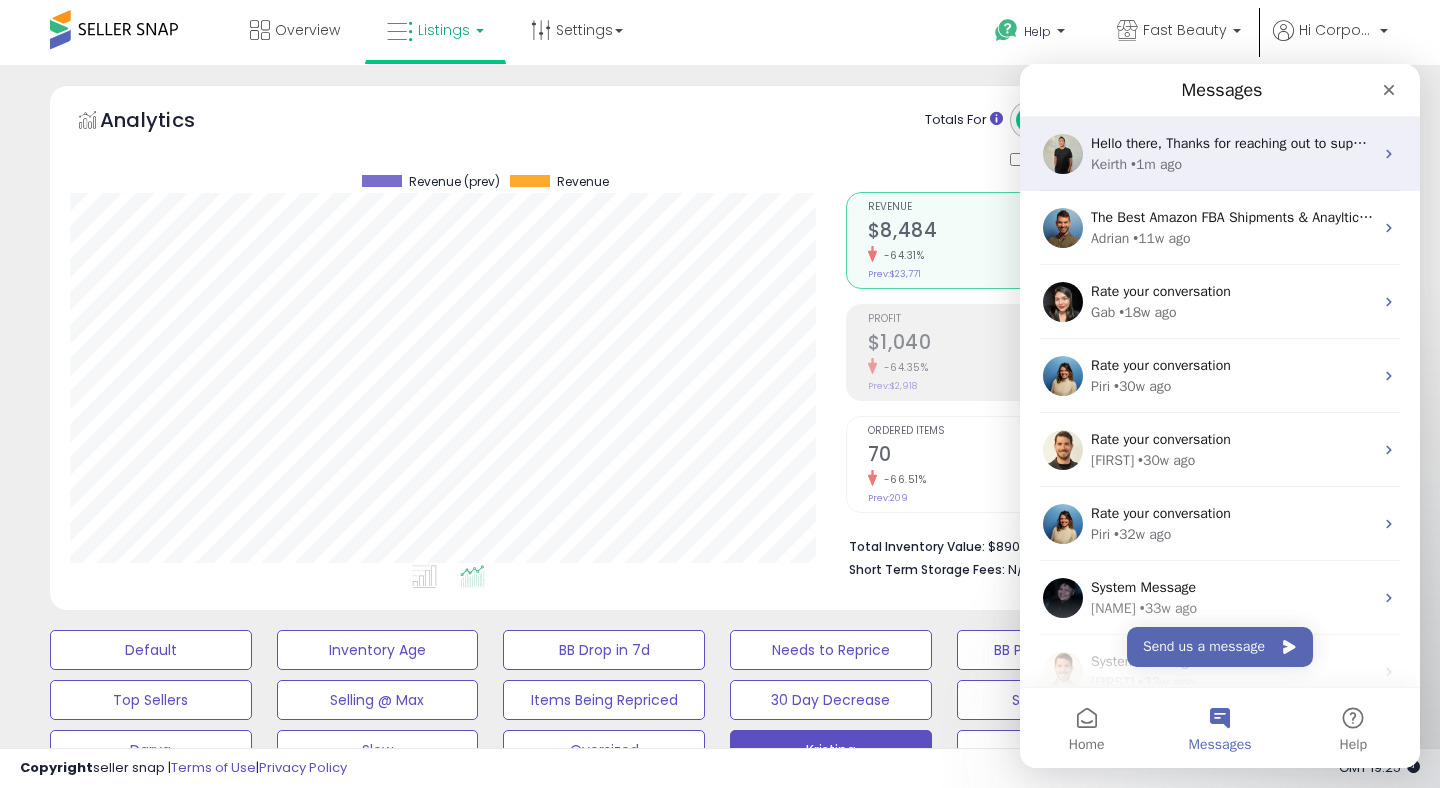 click on "Hello there,   Thanks for reaching out to support. What type of data is not being updated for your Amazon US and Canada Store? Just so we are on the same page.   Thanks Keirth" at bounding box center (1232, 143) 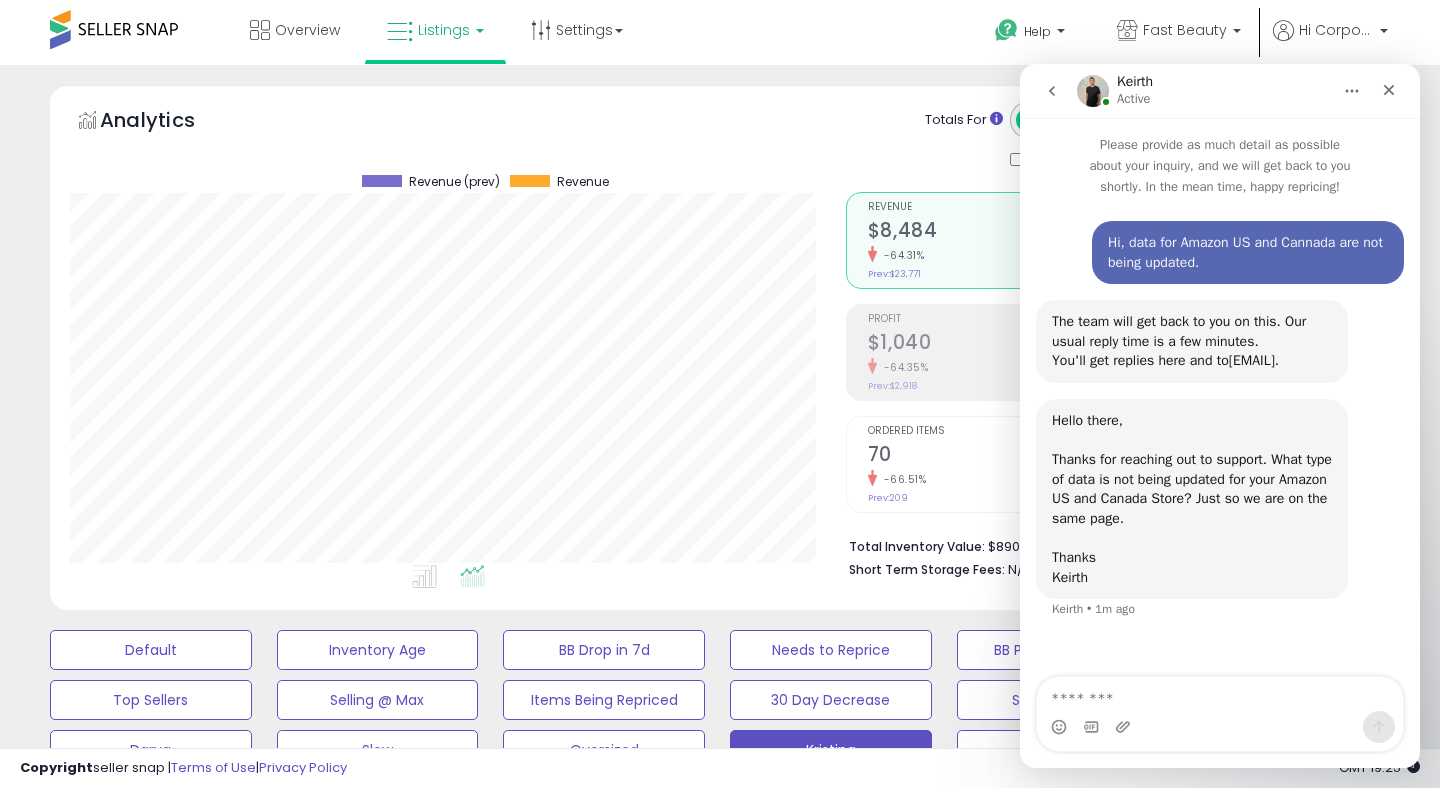 click at bounding box center [1220, 694] 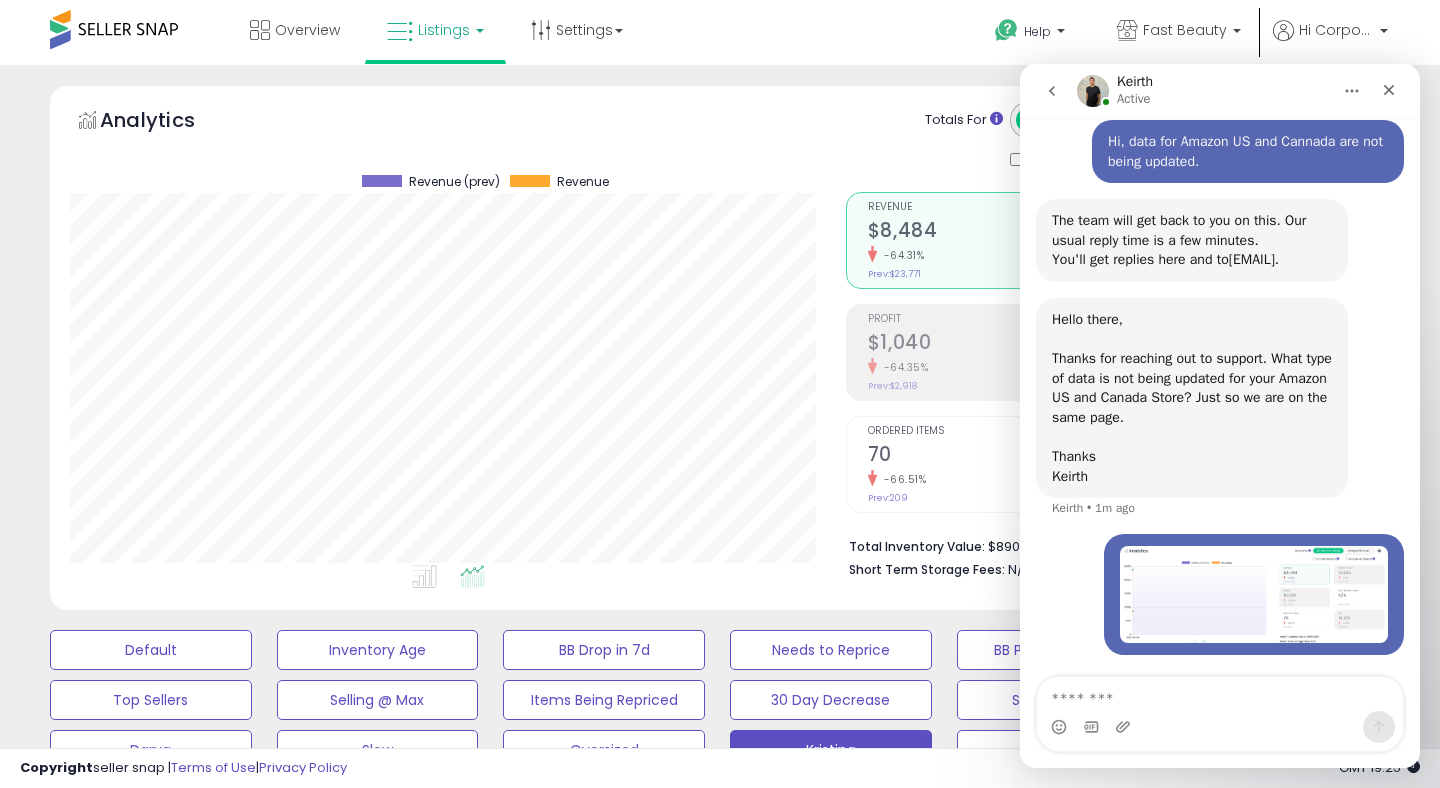 scroll, scrollTop: 121, scrollLeft: 0, axis: vertical 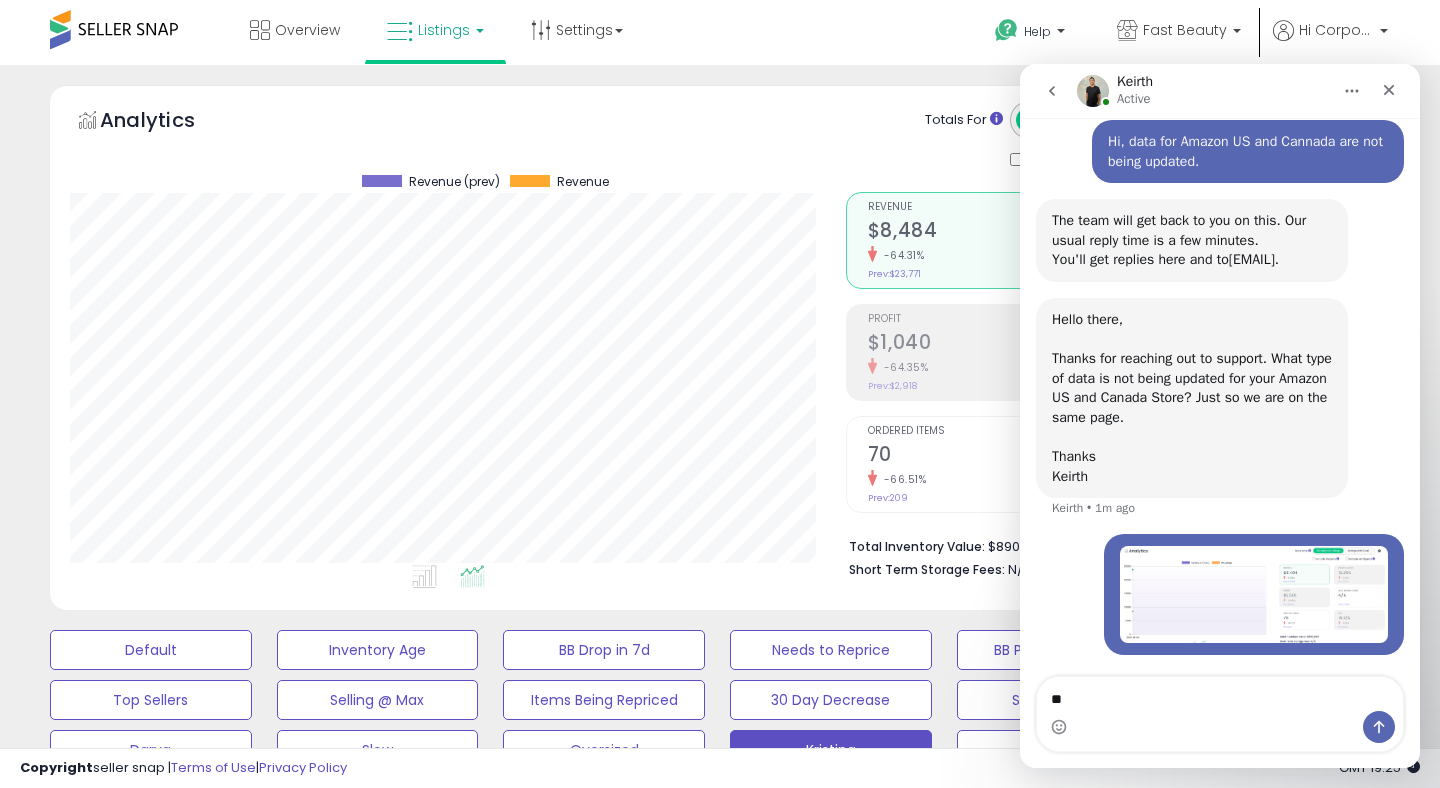 type on "*" 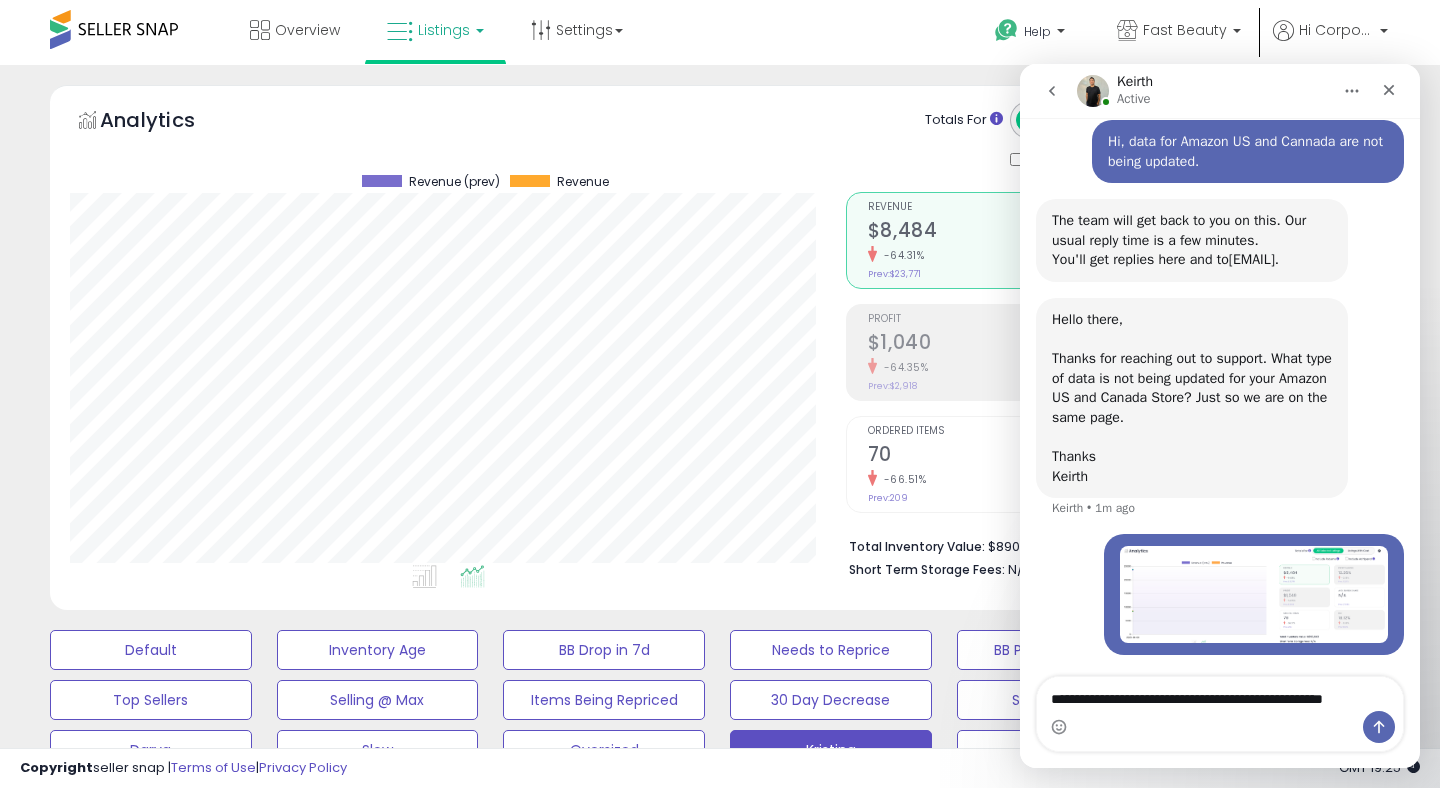 scroll, scrollTop: 141, scrollLeft: 0, axis: vertical 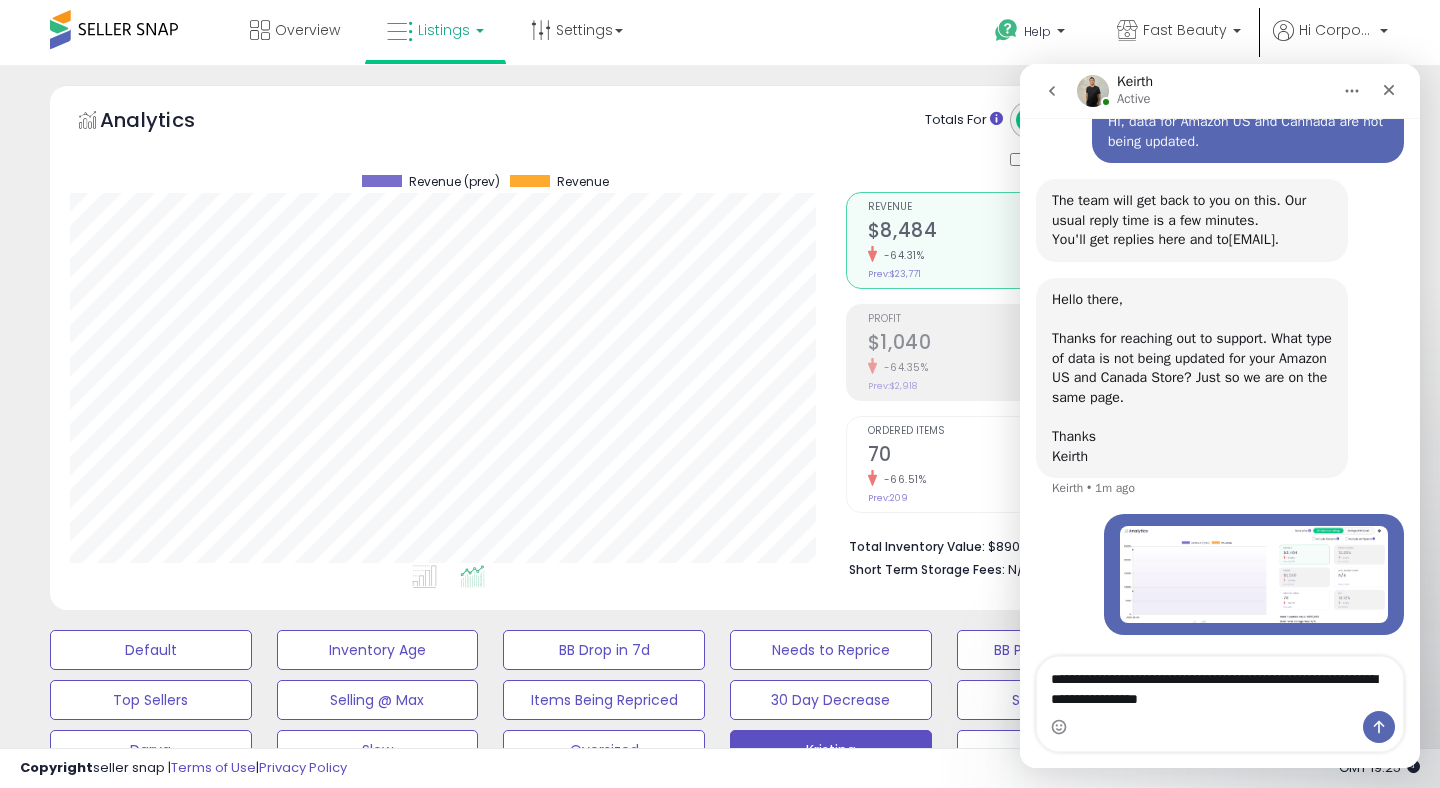 click on "**********" at bounding box center (1220, 684) 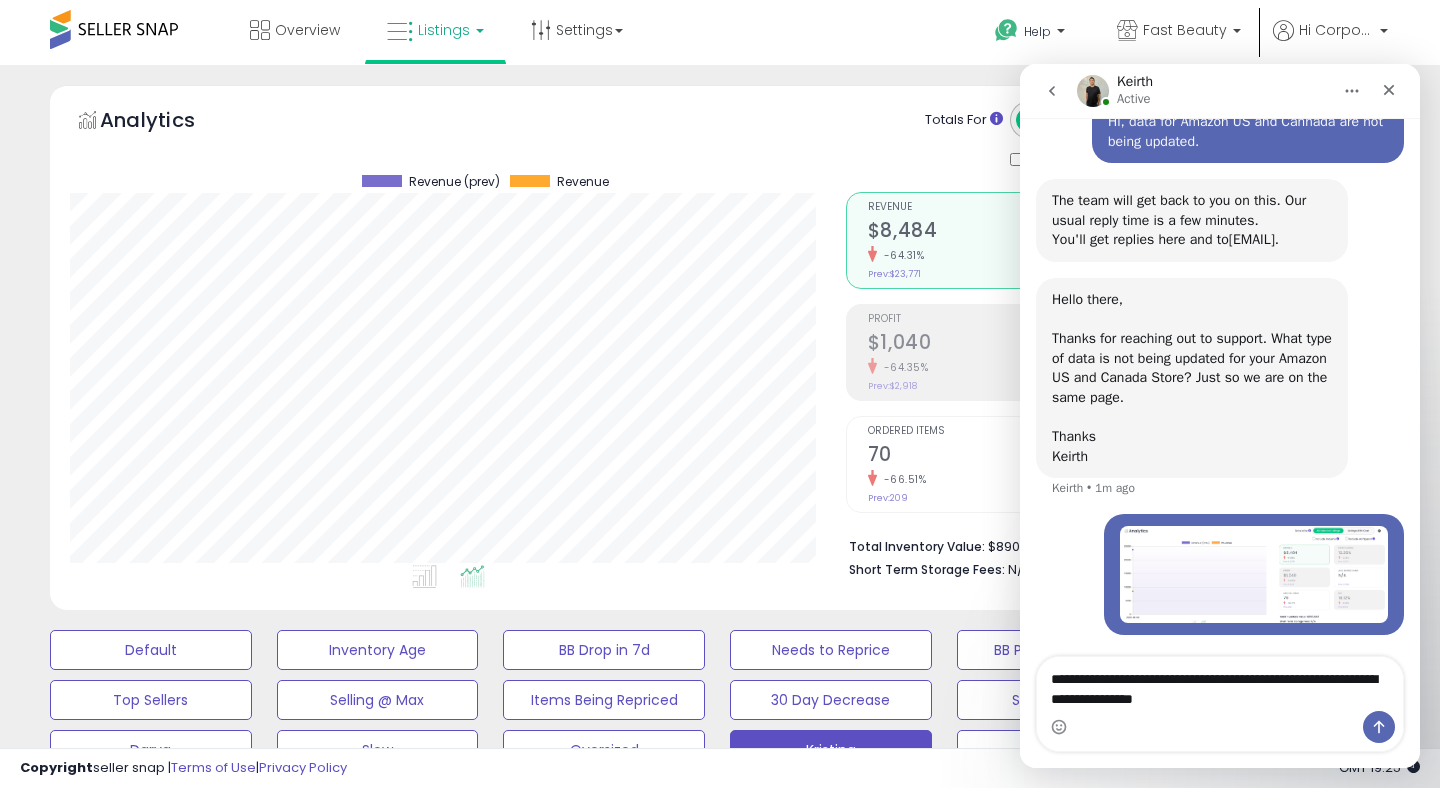 click on "**********" at bounding box center [1220, 684] 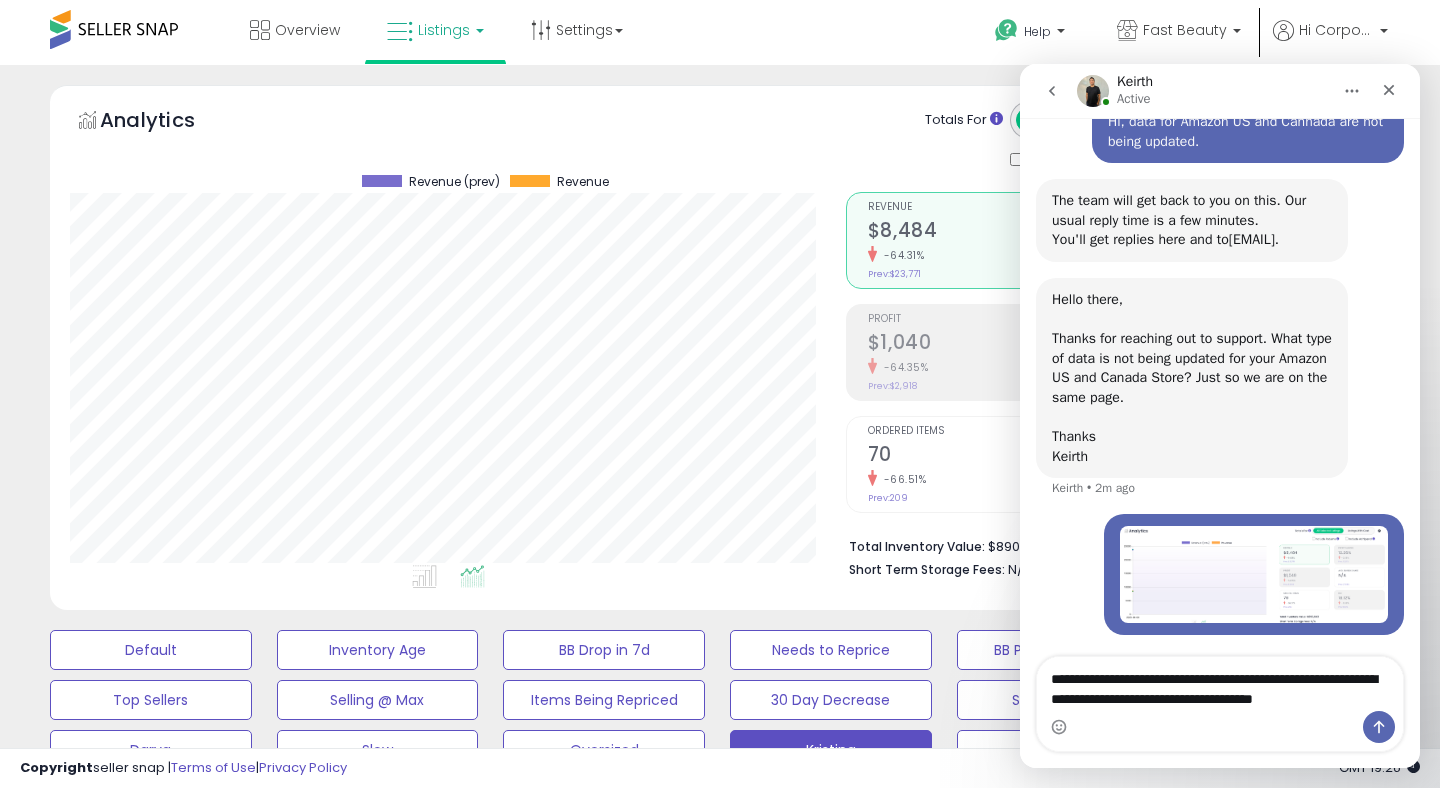 scroll, scrollTop: 161, scrollLeft: 0, axis: vertical 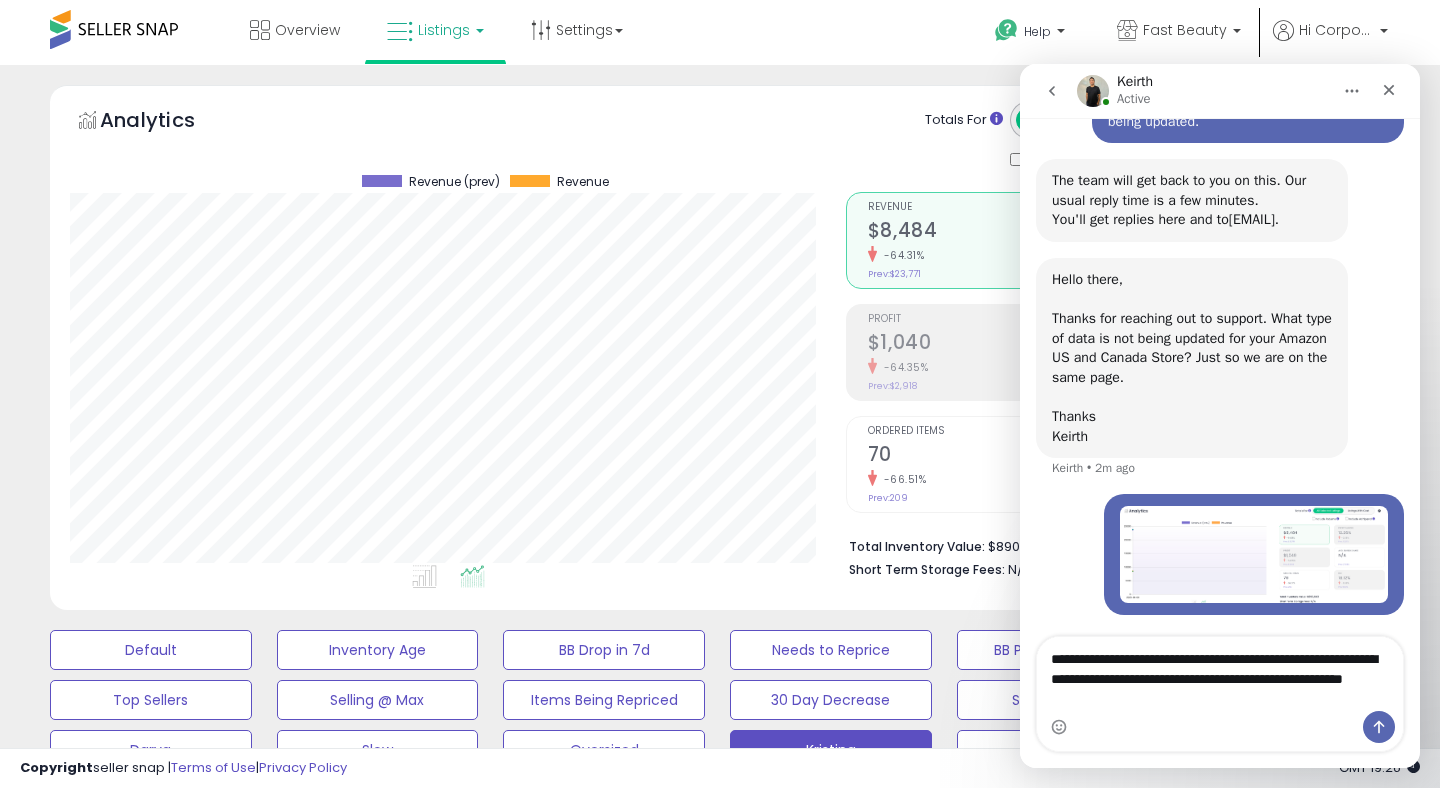 type on "**********" 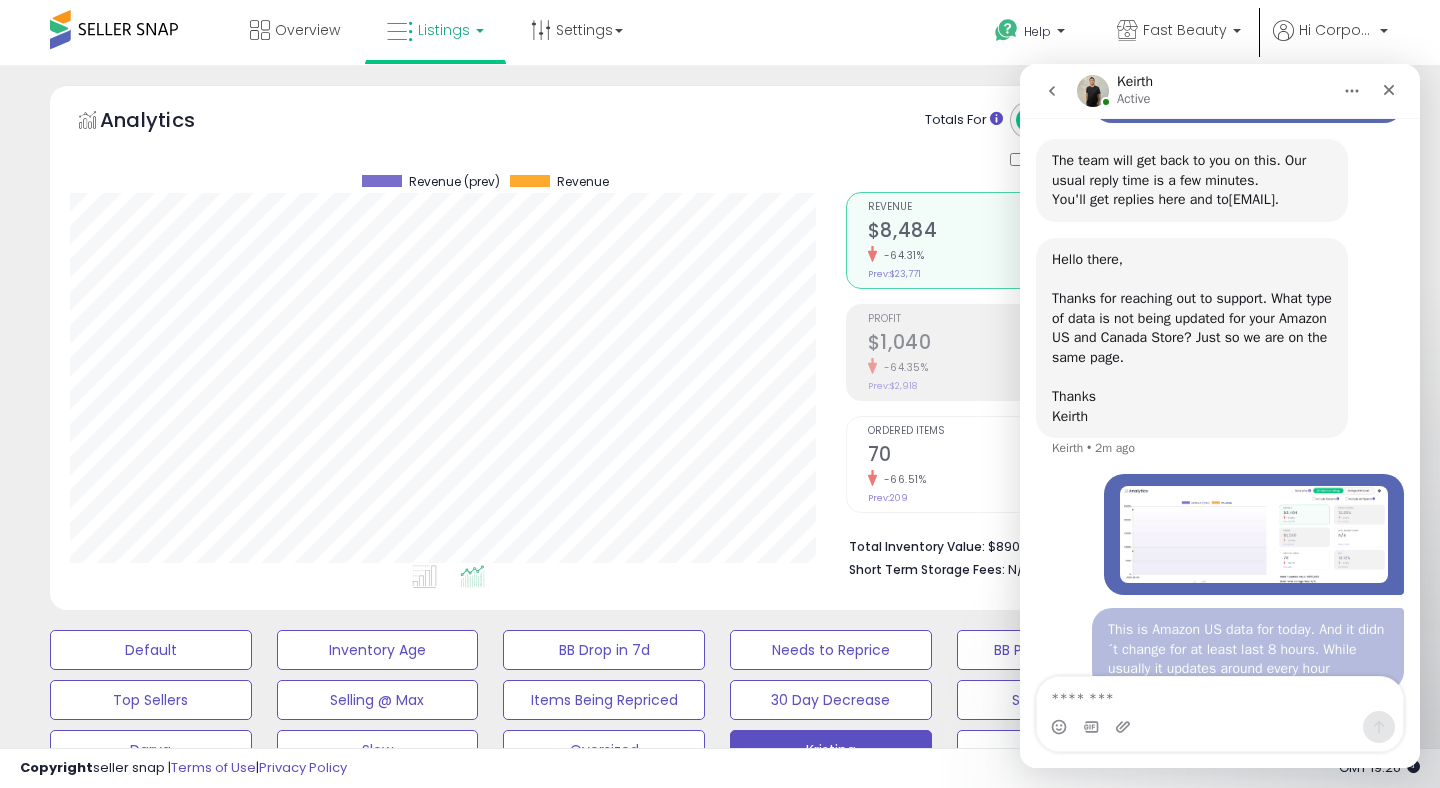 scroll, scrollTop: 205, scrollLeft: 0, axis: vertical 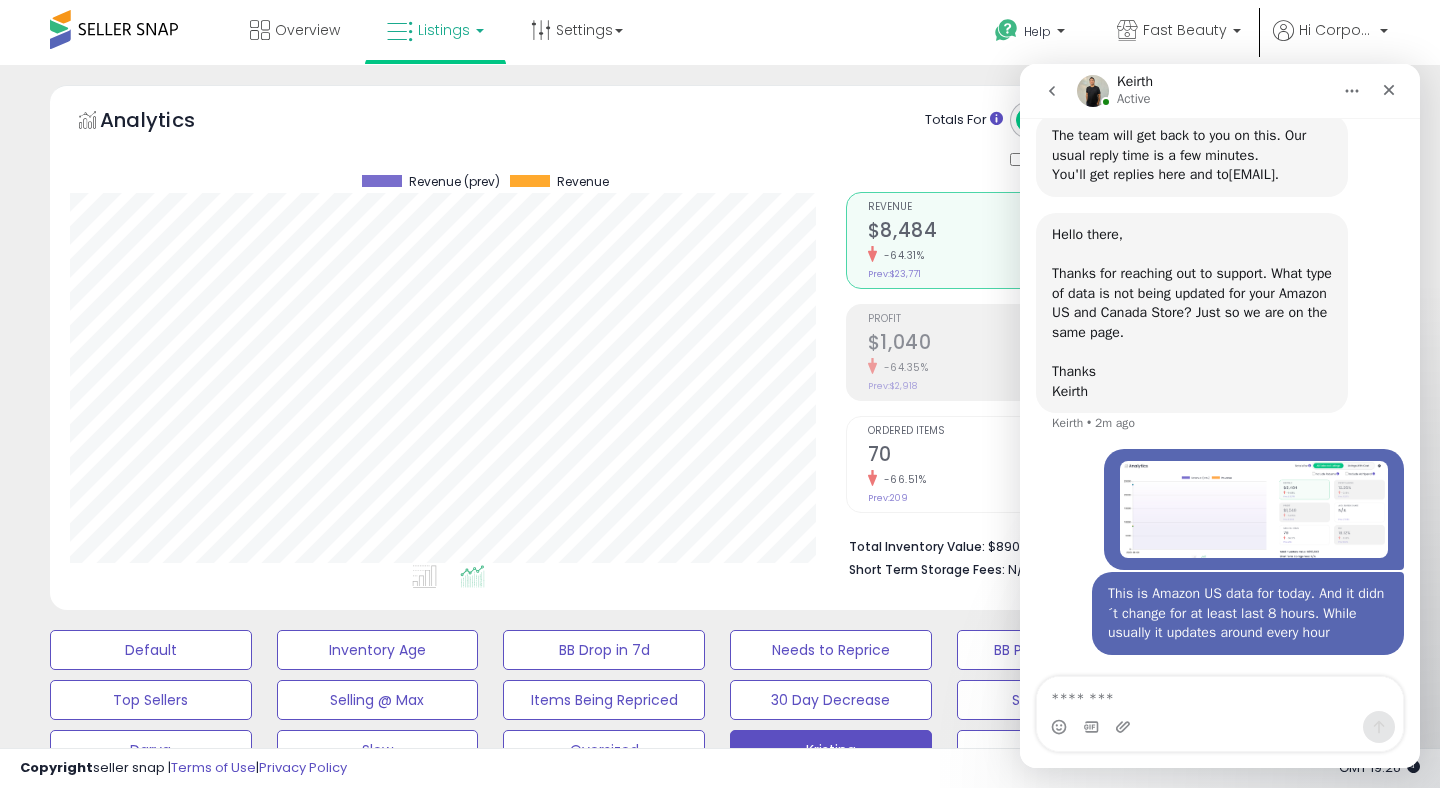 click at bounding box center [428, 580] 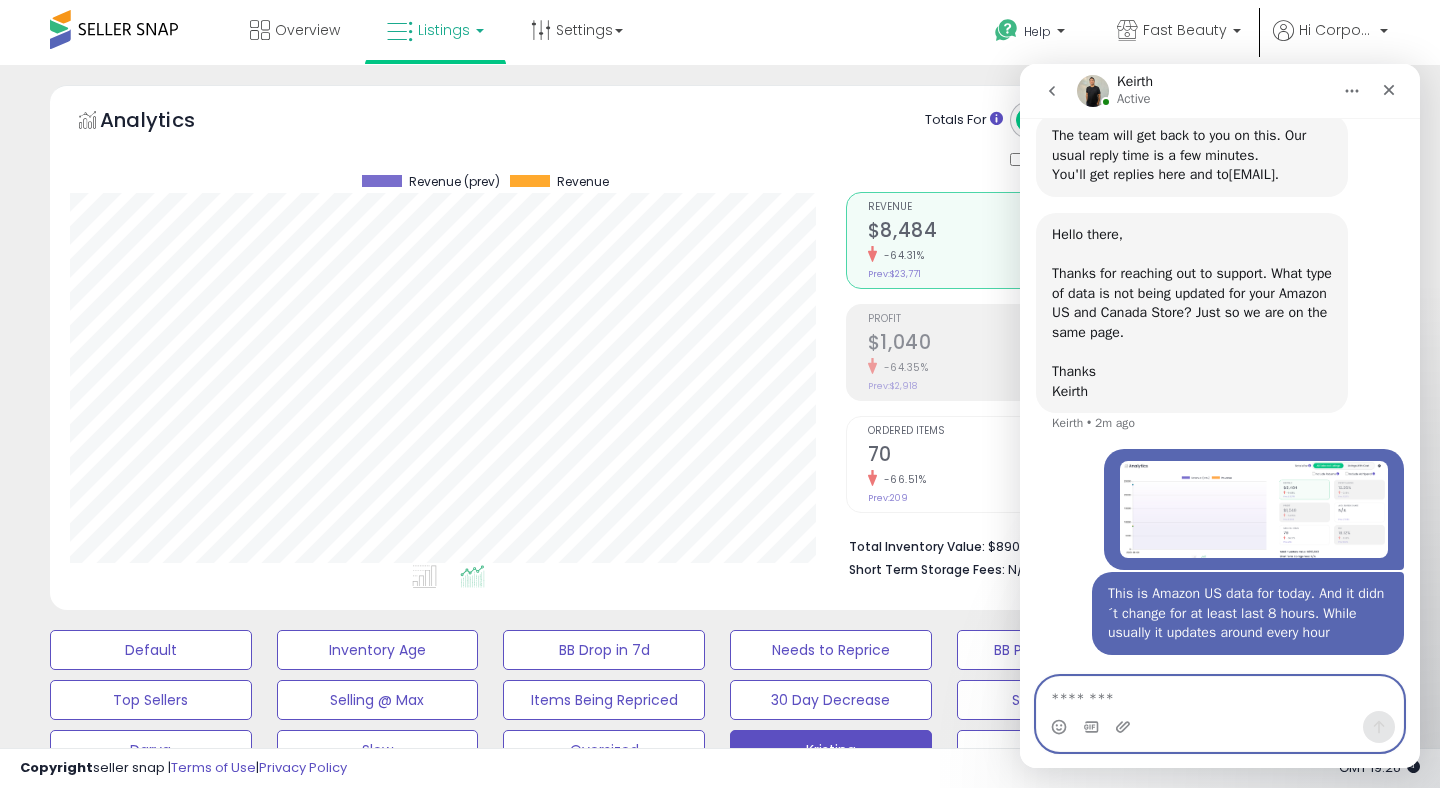 click at bounding box center (1220, 694) 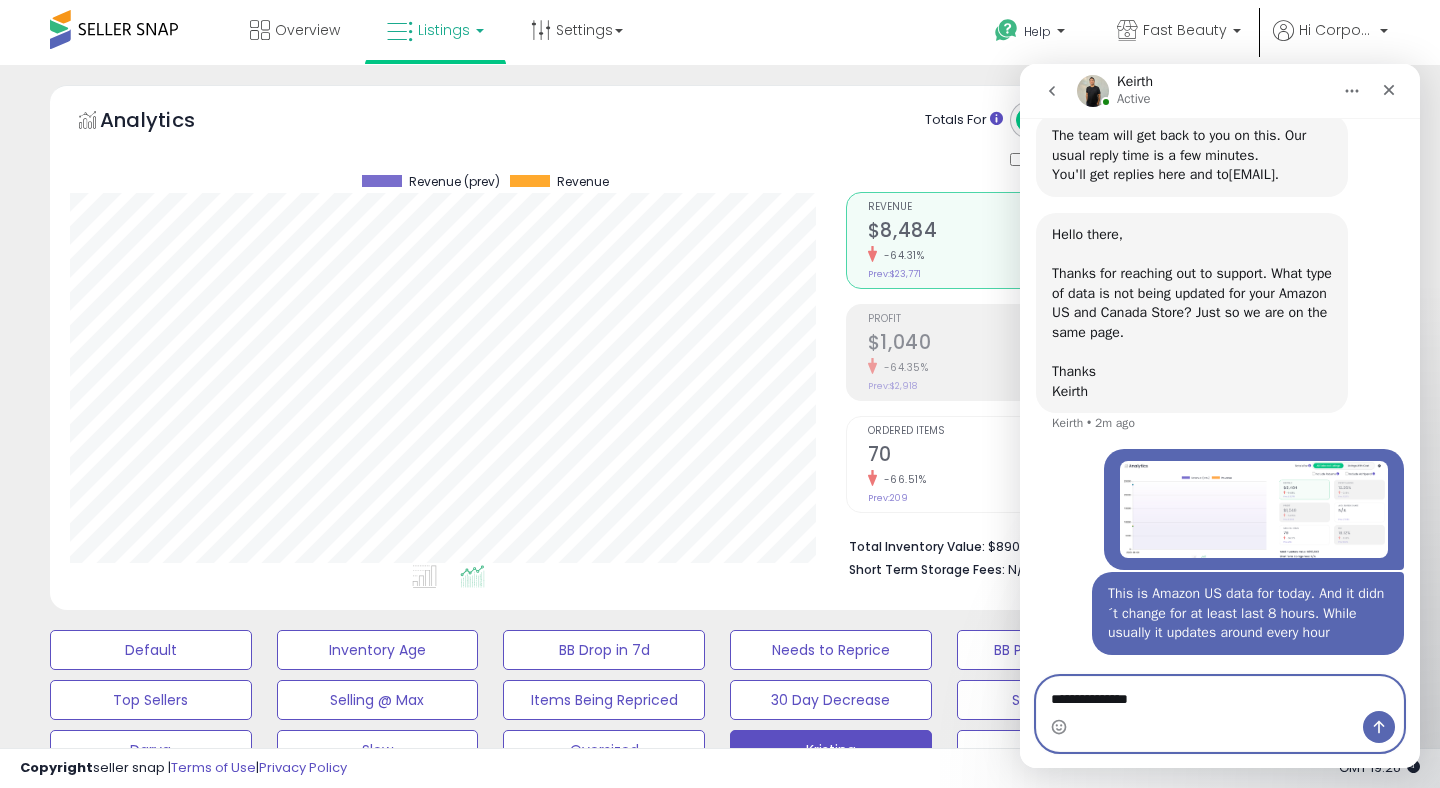 type on "**********" 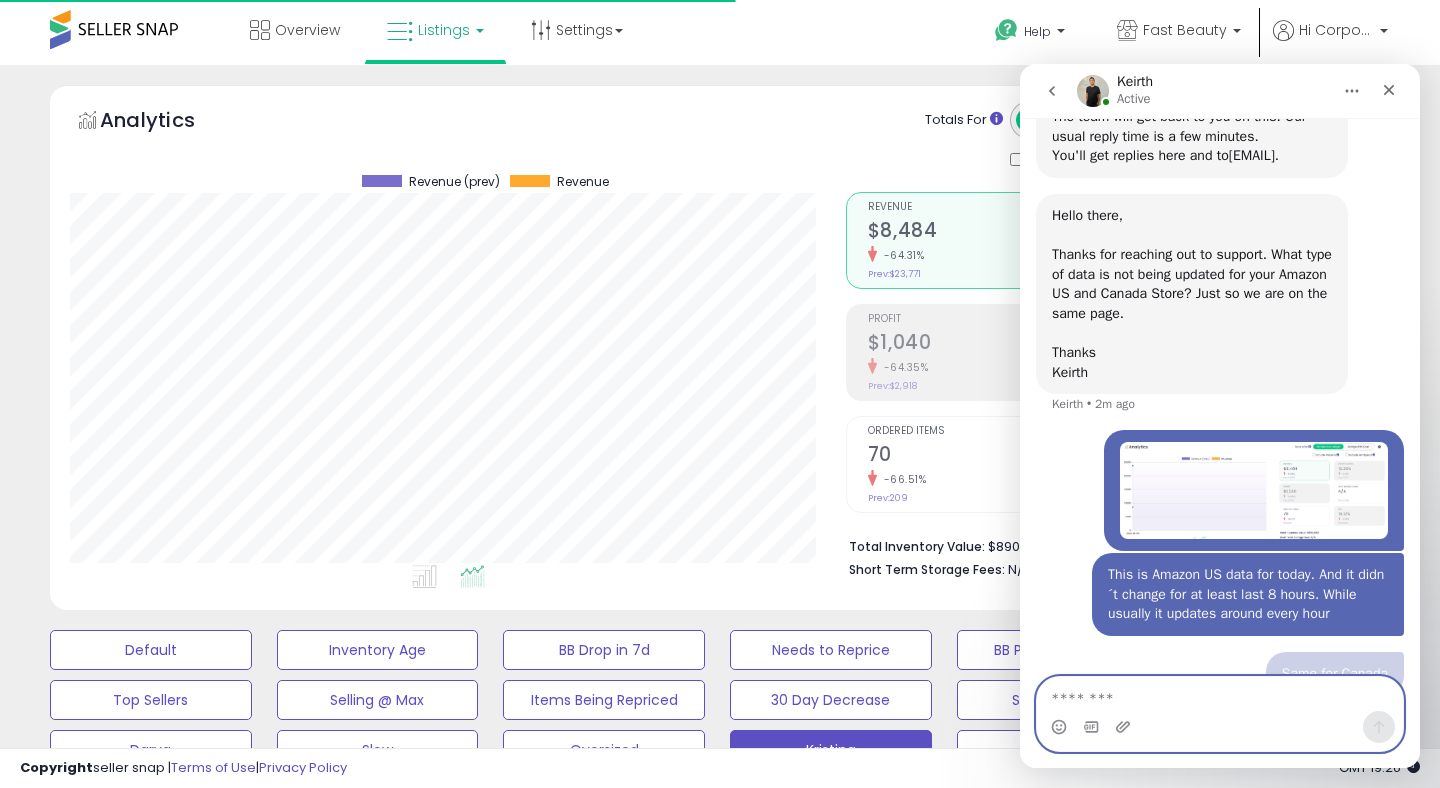 scroll, scrollTop: 251, scrollLeft: 0, axis: vertical 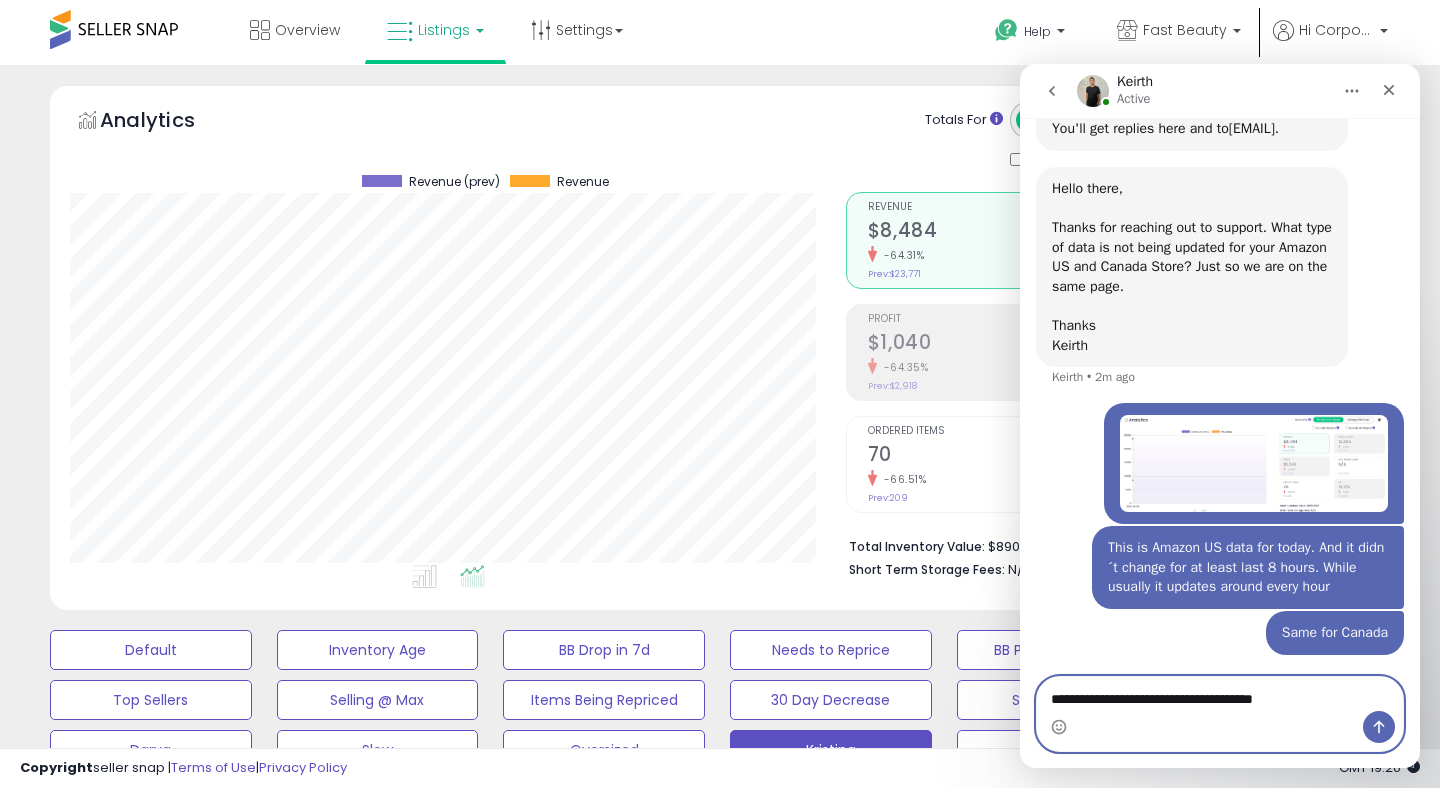 click on "**********" at bounding box center [1220, 694] 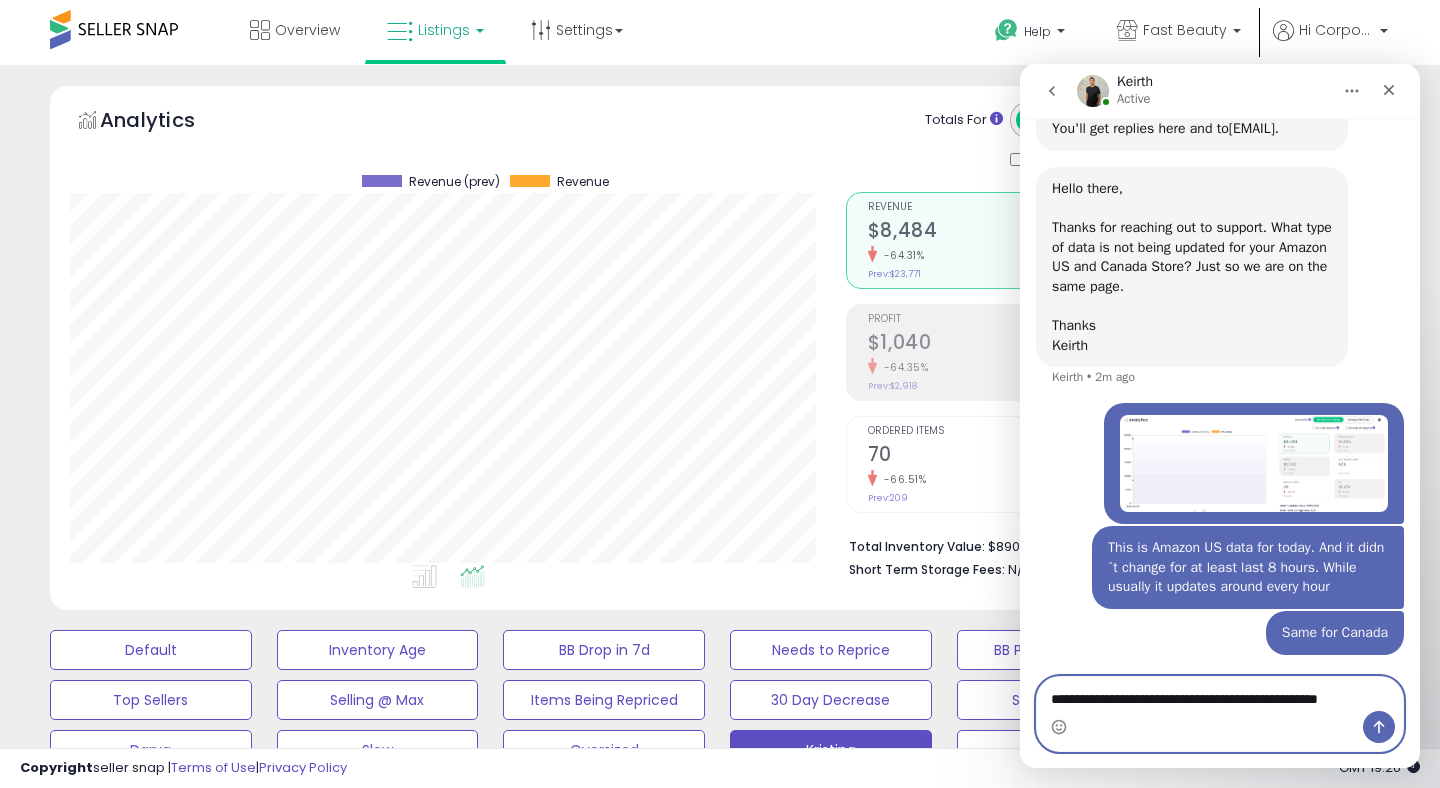 scroll, scrollTop: 271, scrollLeft: 0, axis: vertical 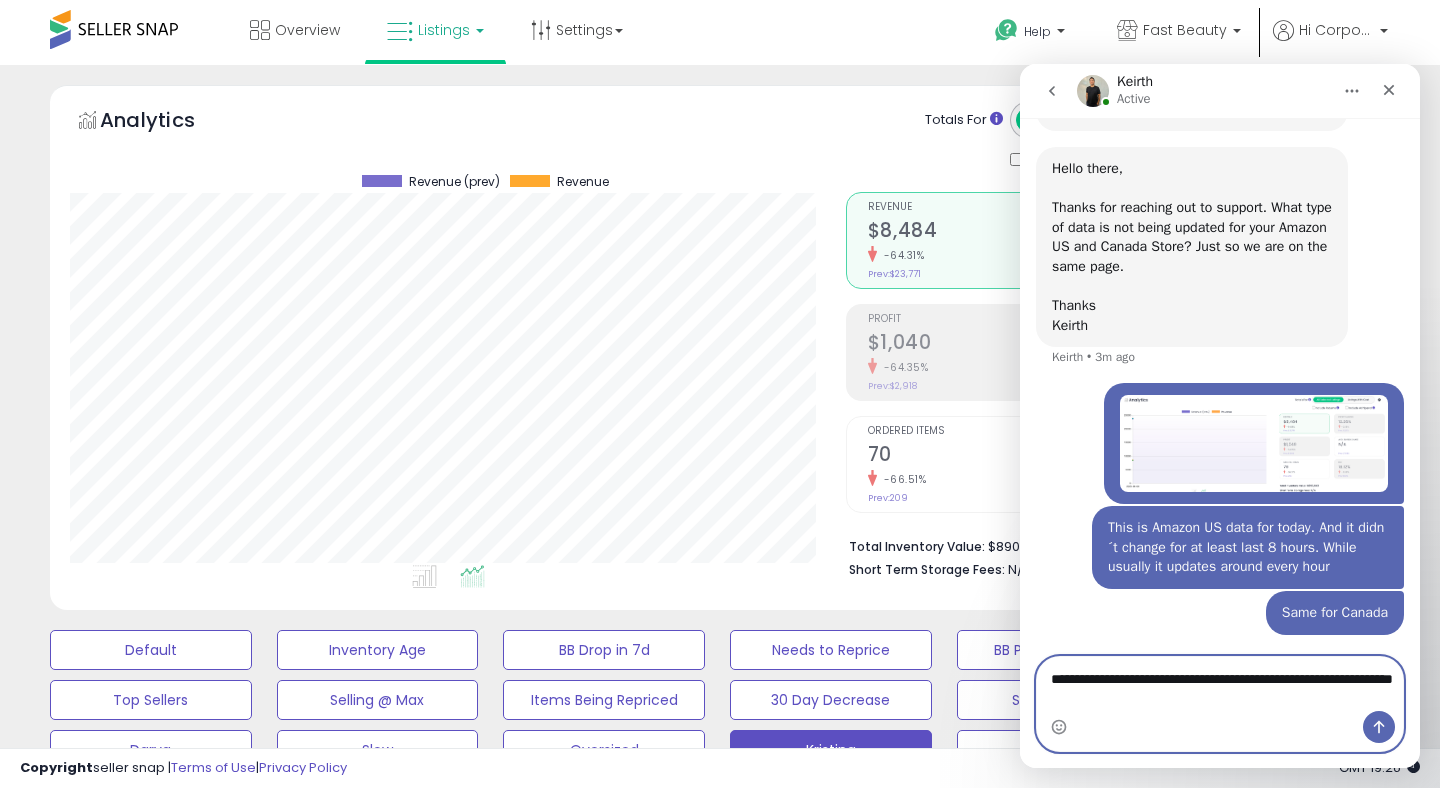 click on "**********" at bounding box center [1220, 684] 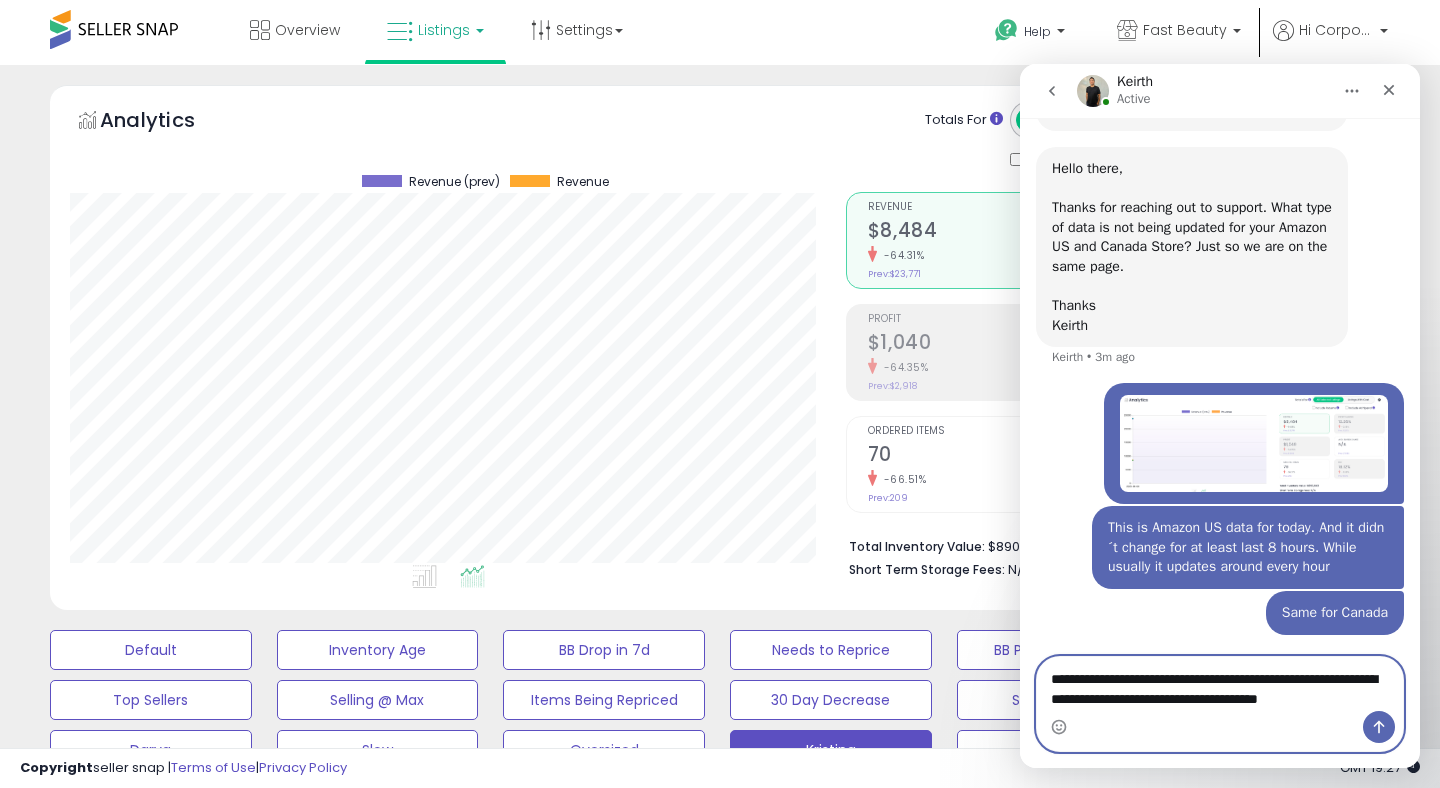 scroll, scrollTop: 291, scrollLeft: 0, axis: vertical 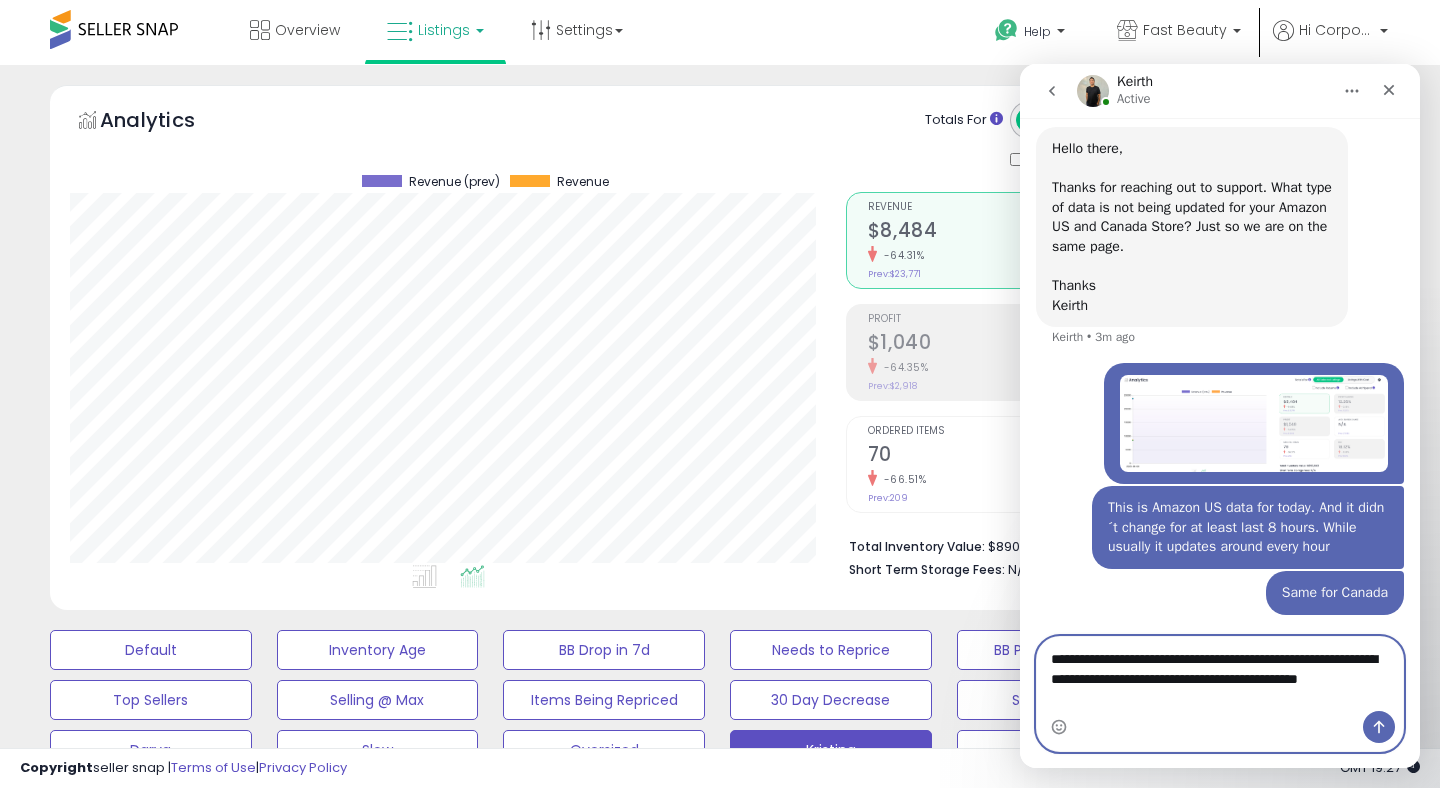 type on "**********" 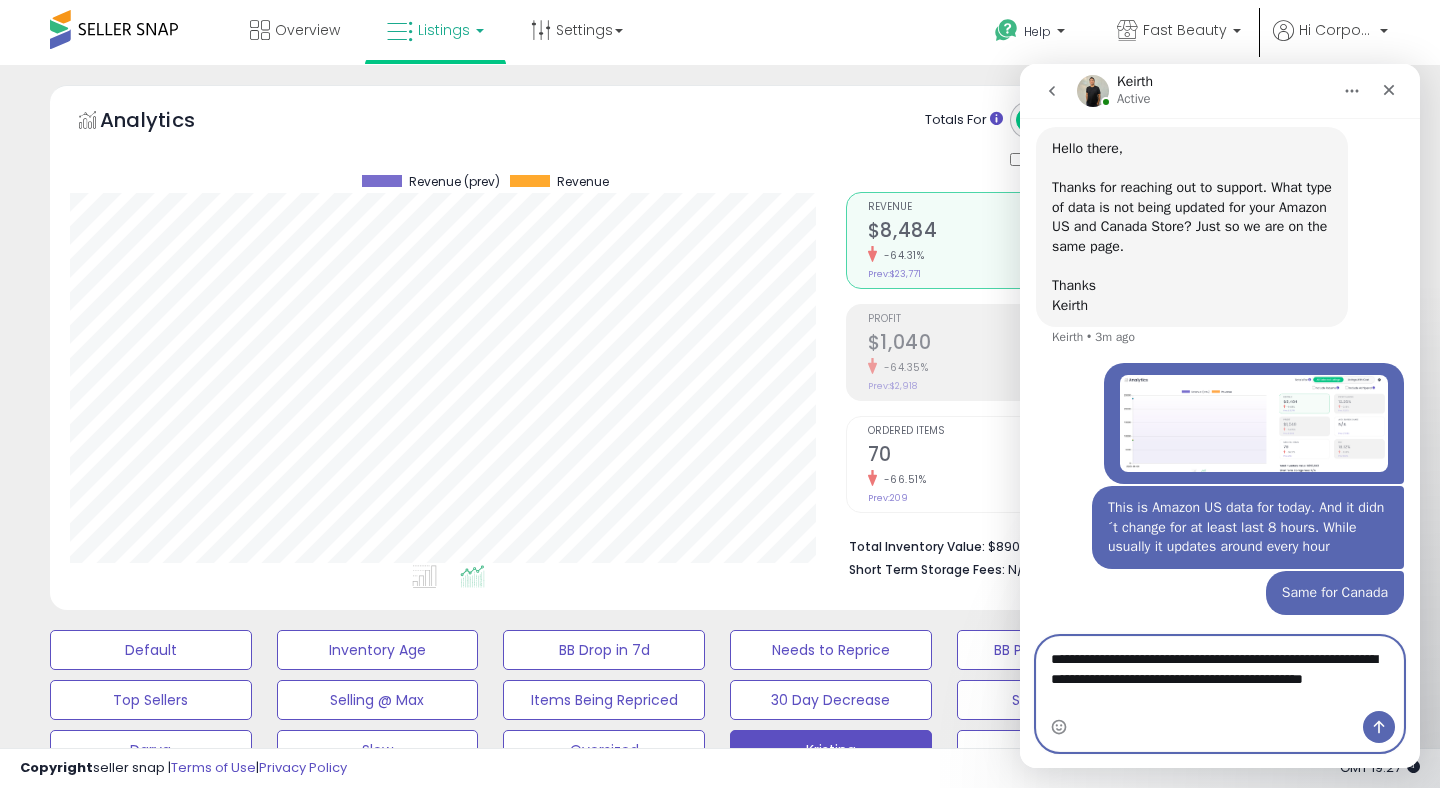 type 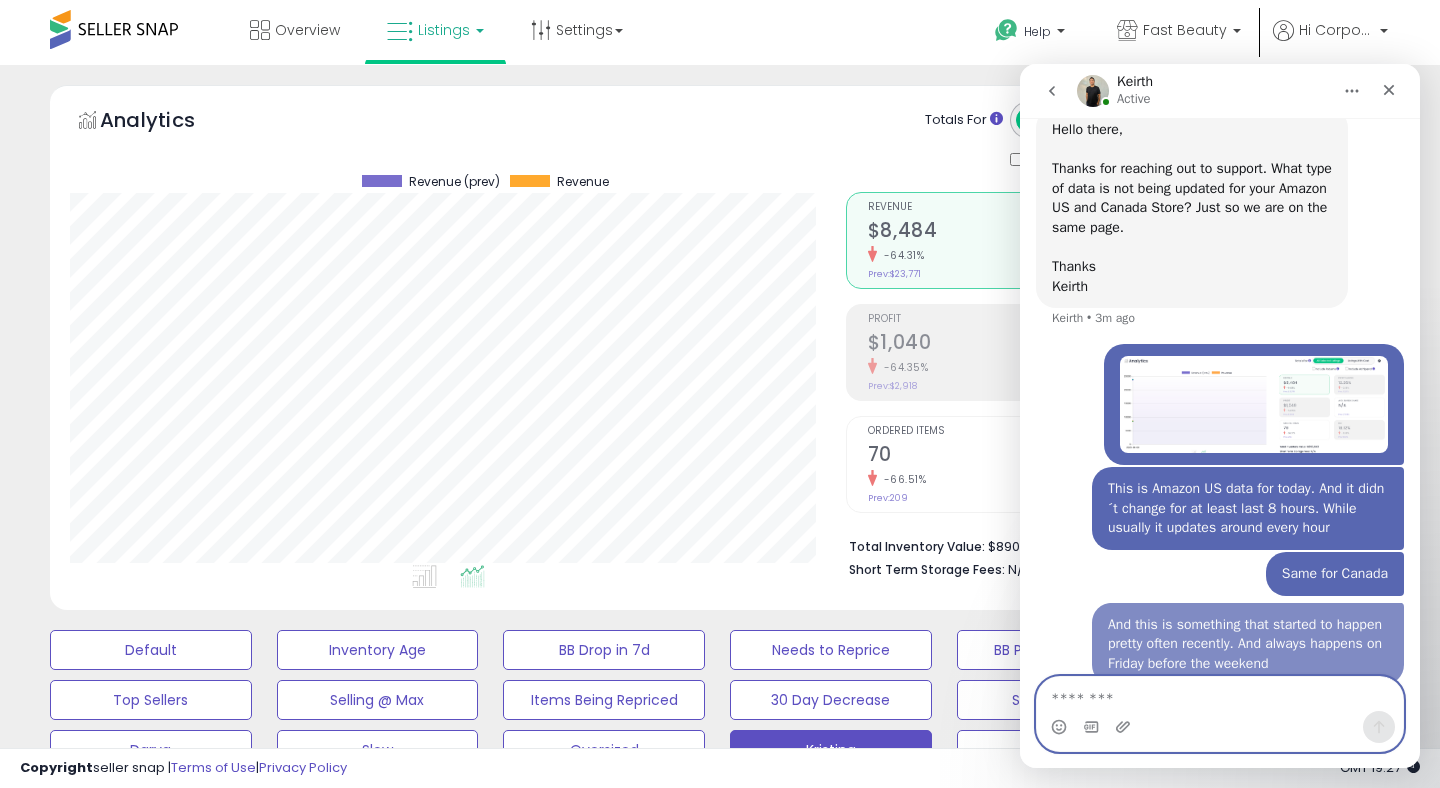 scroll, scrollTop: 336, scrollLeft: 0, axis: vertical 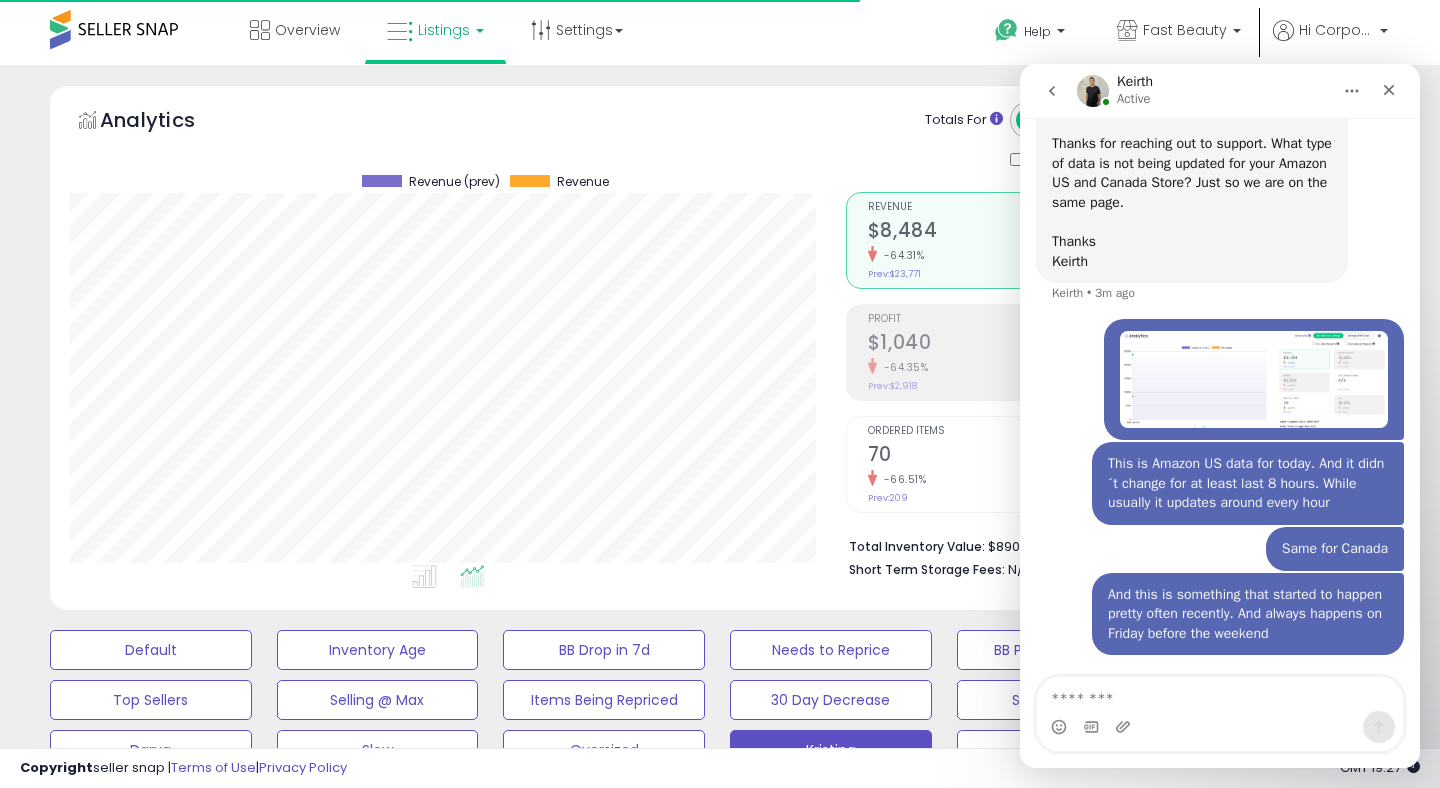 click 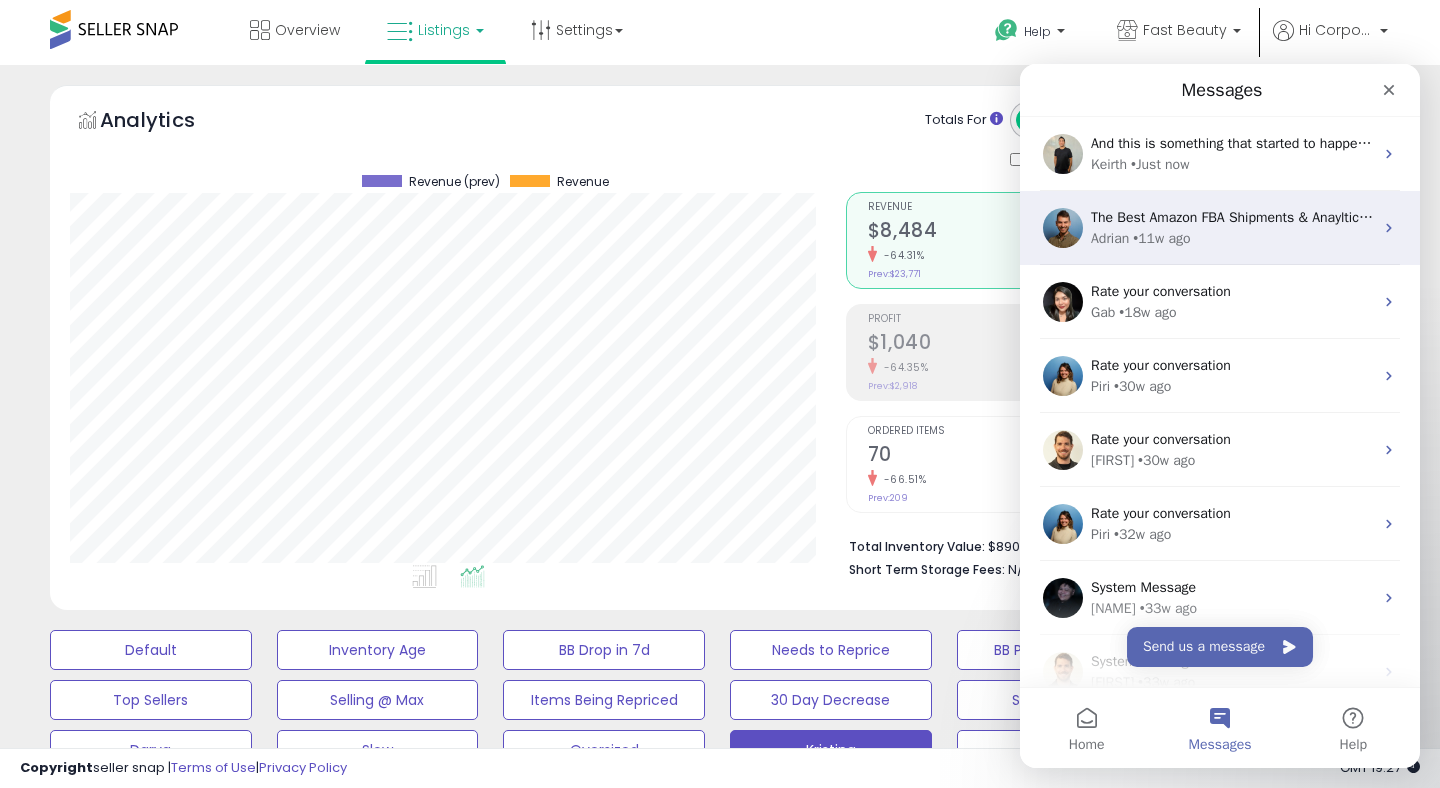 click on "Adrian •  11w ago" at bounding box center (1232, 238) 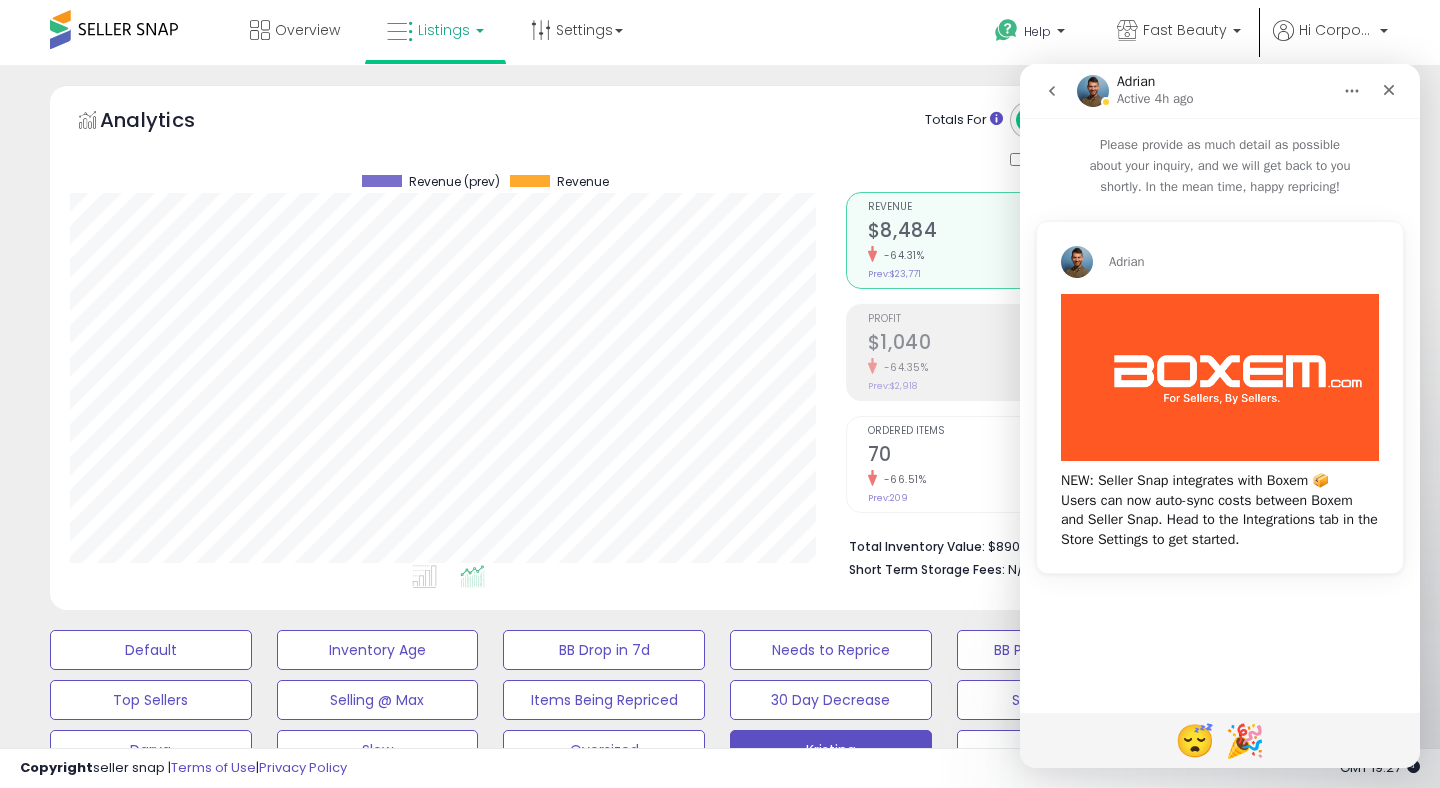 click 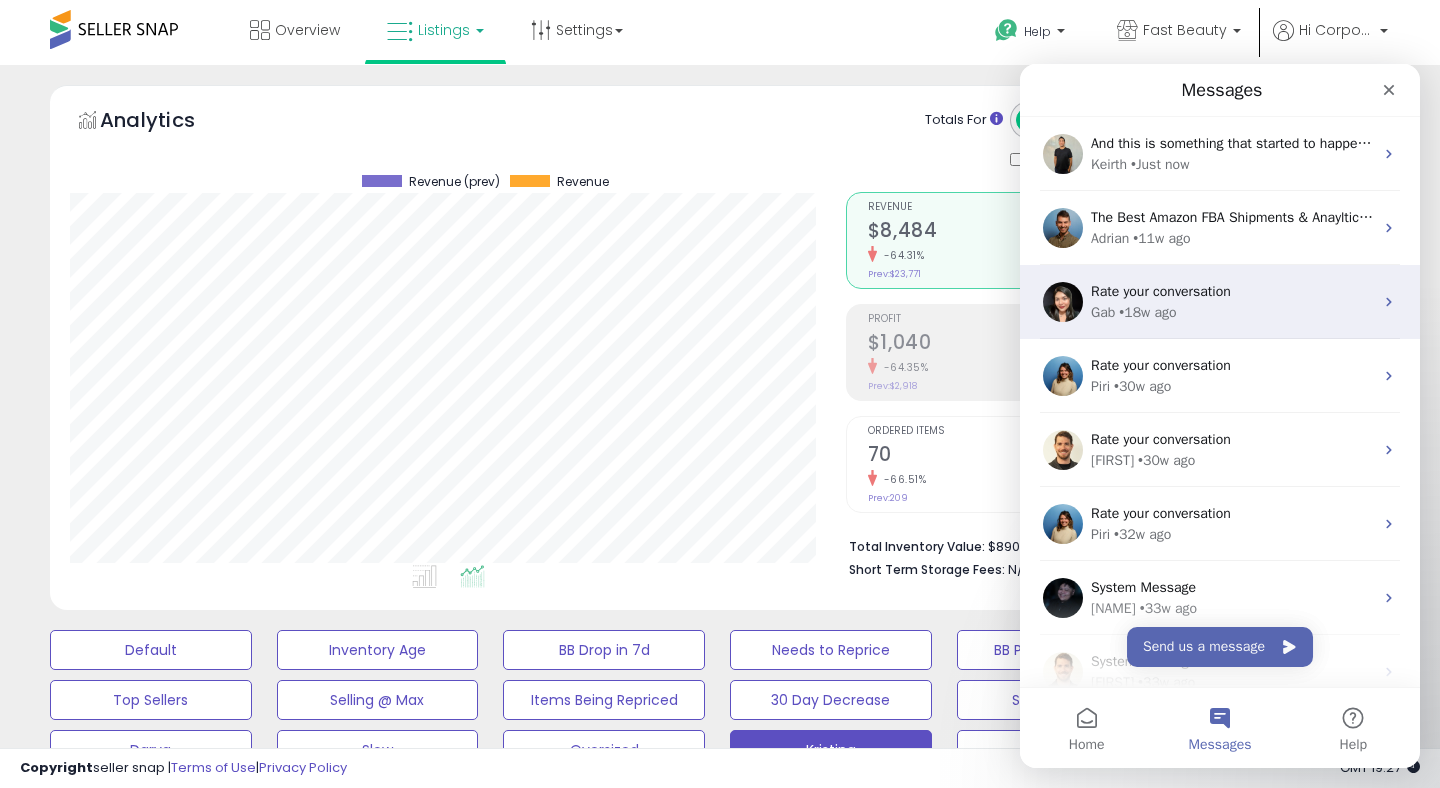 click on "•  18w ago" at bounding box center [1147, 312] 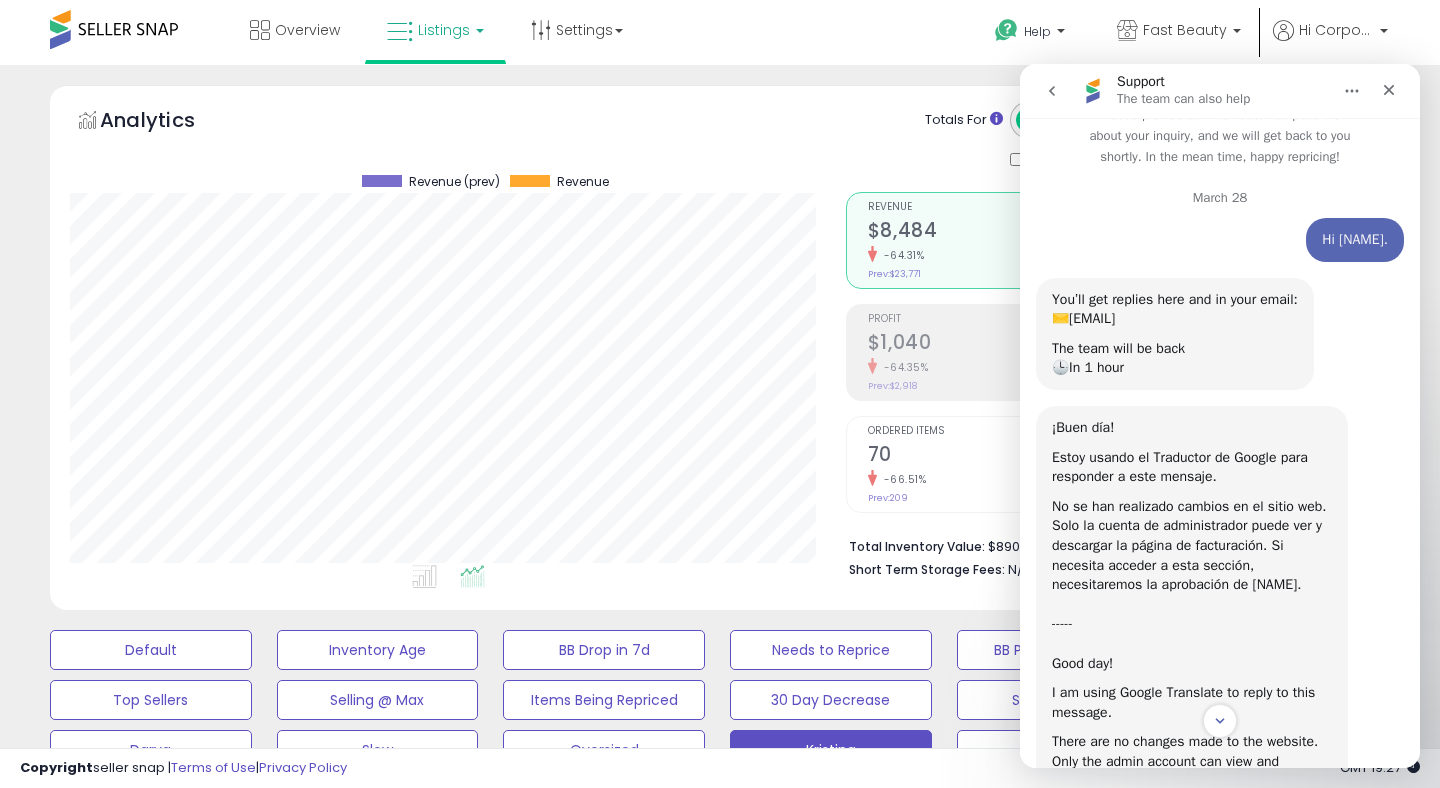 scroll, scrollTop: 0, scrollLeft: 0, axis: both 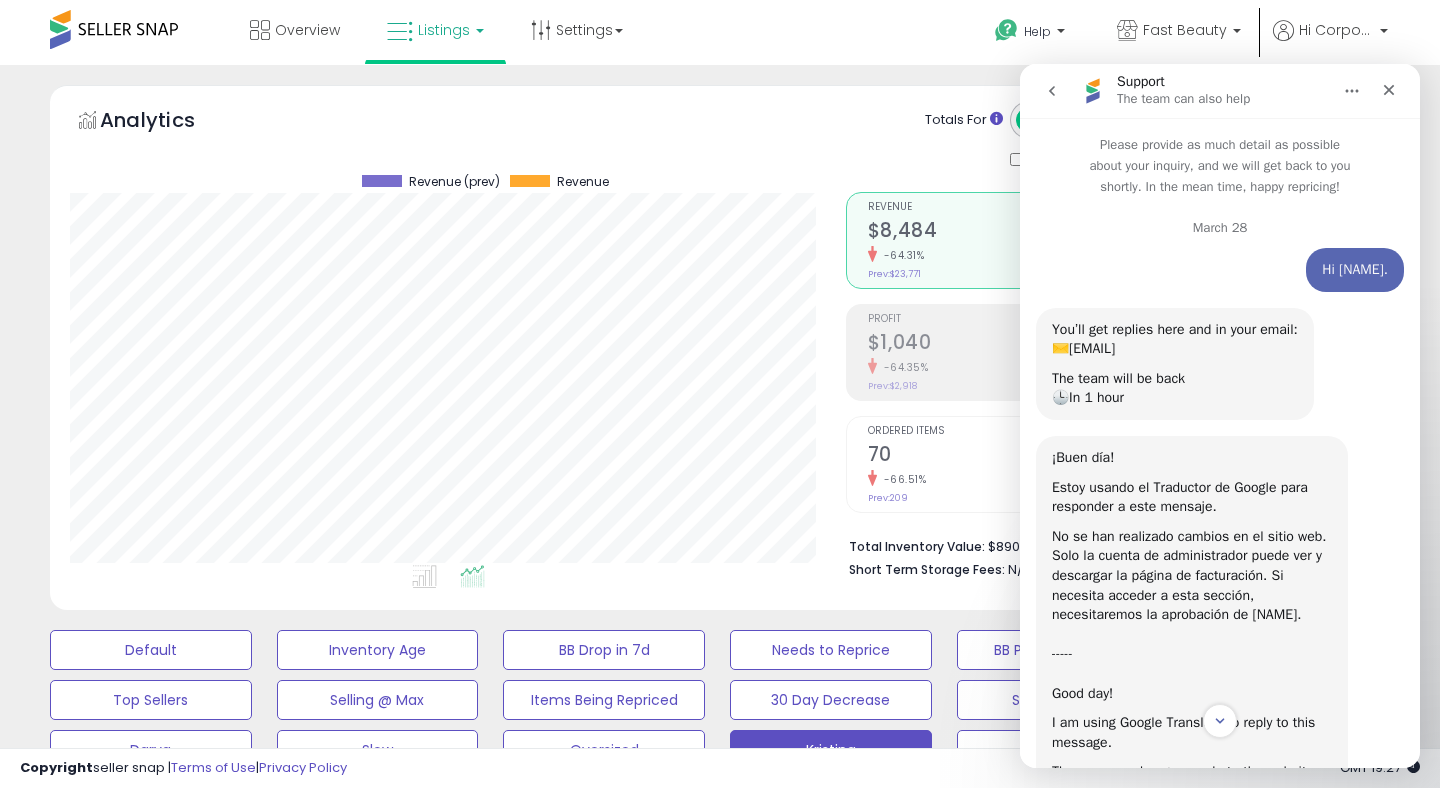 click 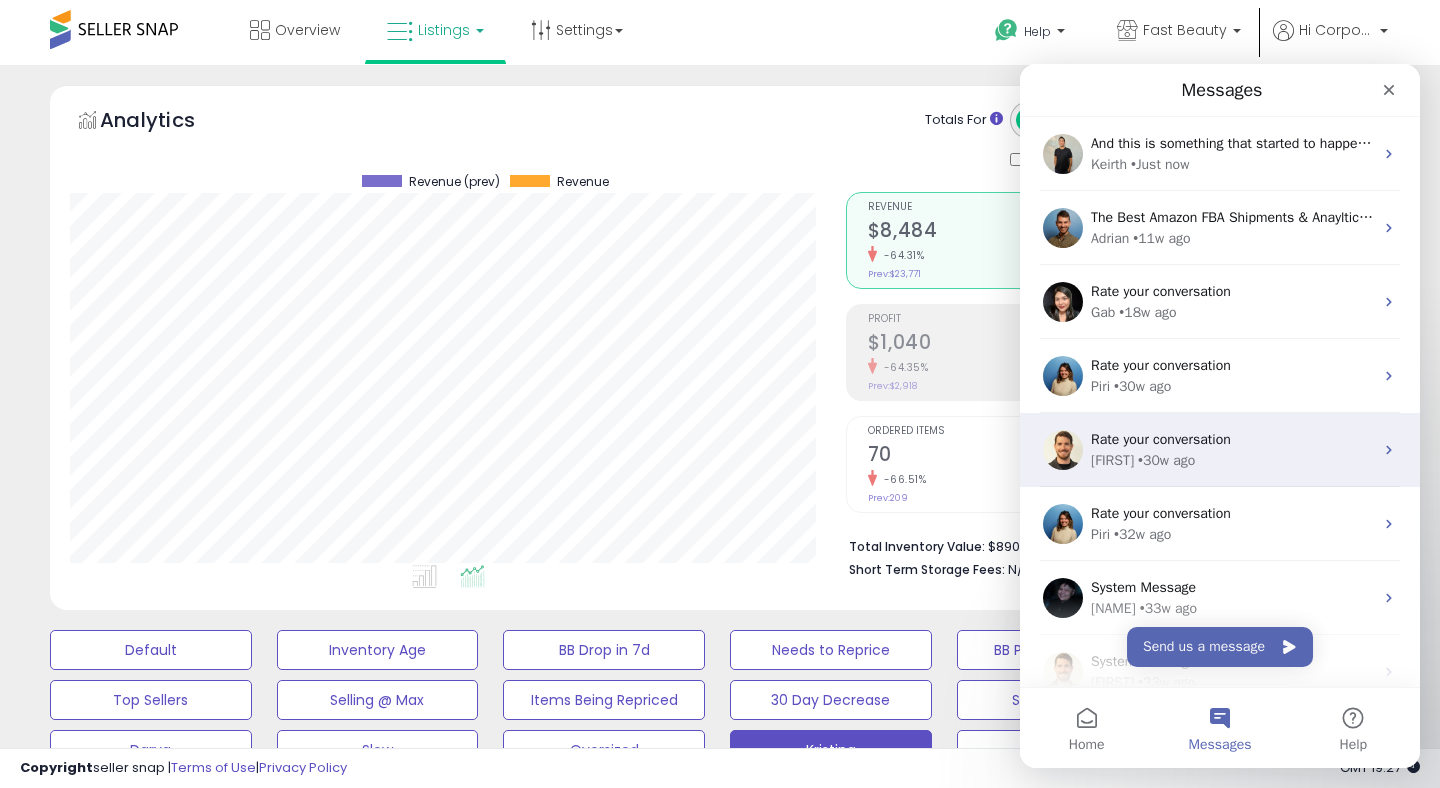 click on "•  30w ago" at bounding box center [1166, 460] 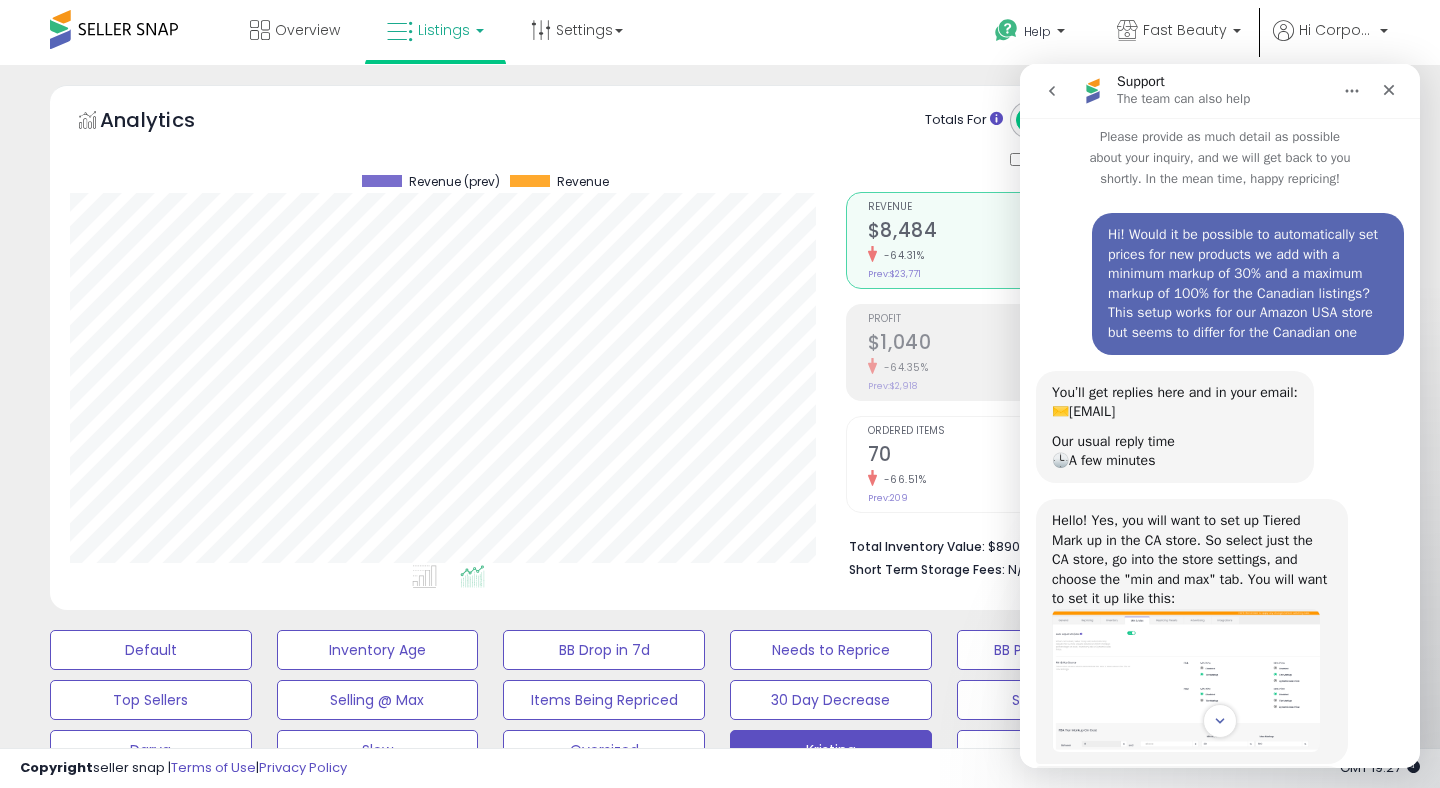 scroll, scrollTop: 9, scrollLeft: 0, axis: vertical 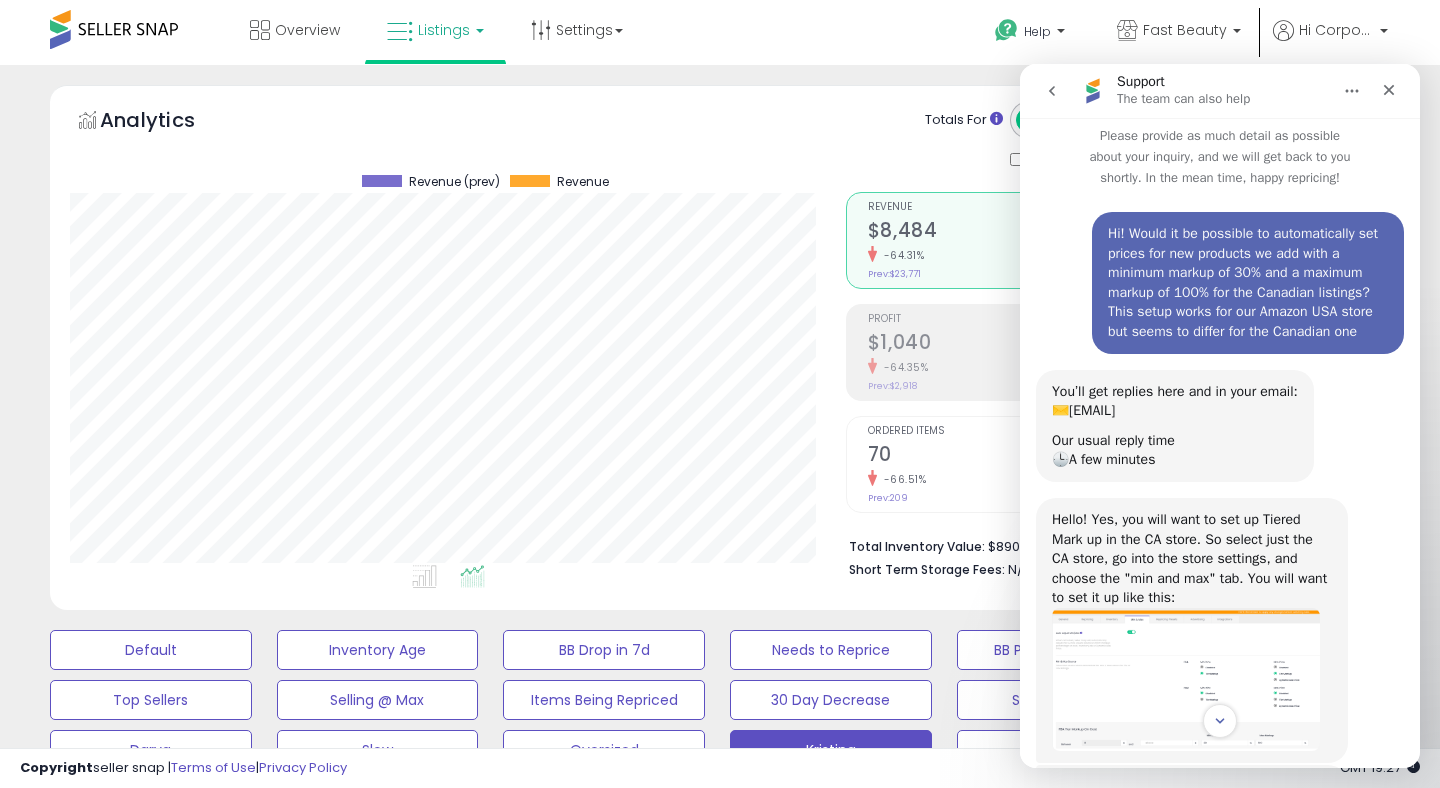 click 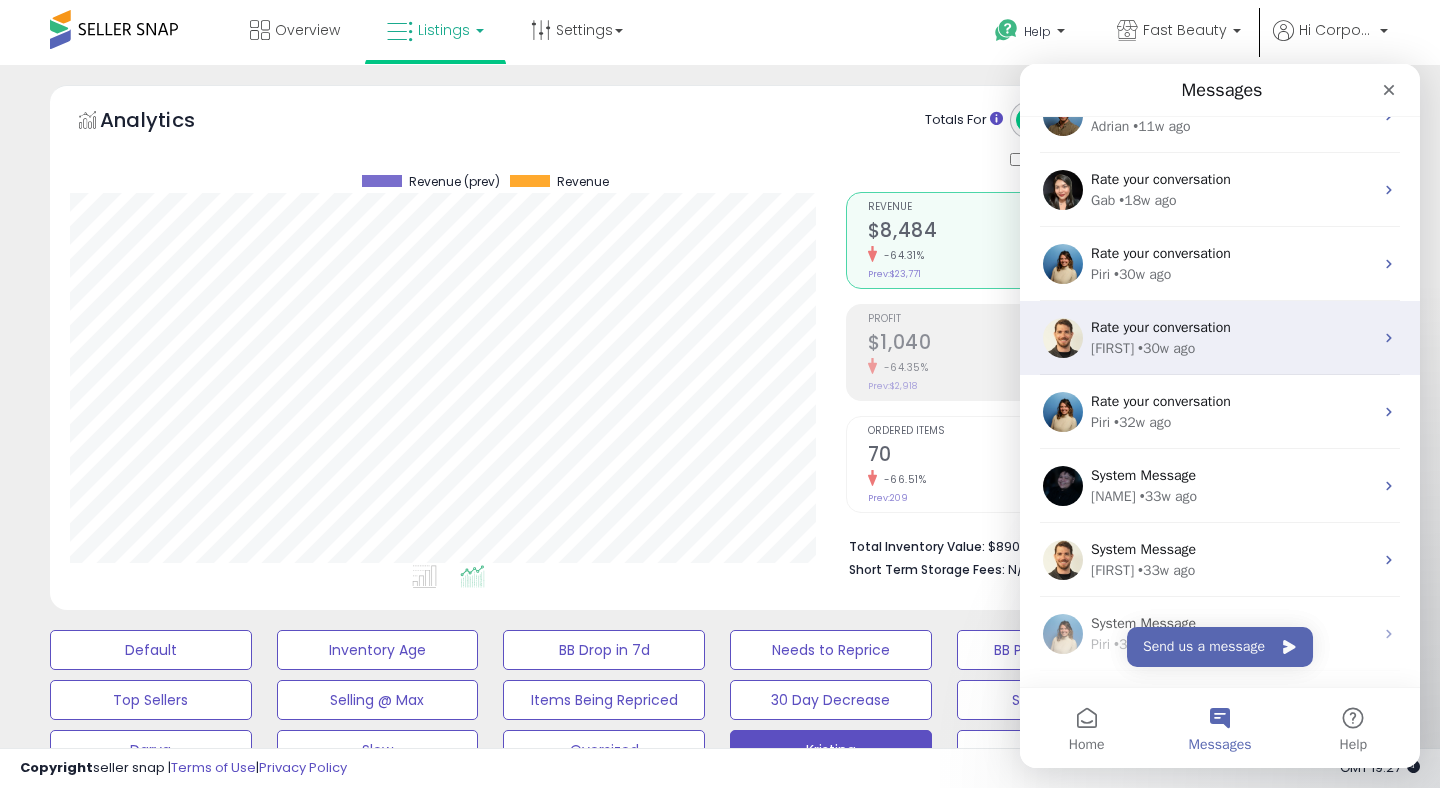 scroll, scrollTop: 0, scrollLeft: 0, axis: both 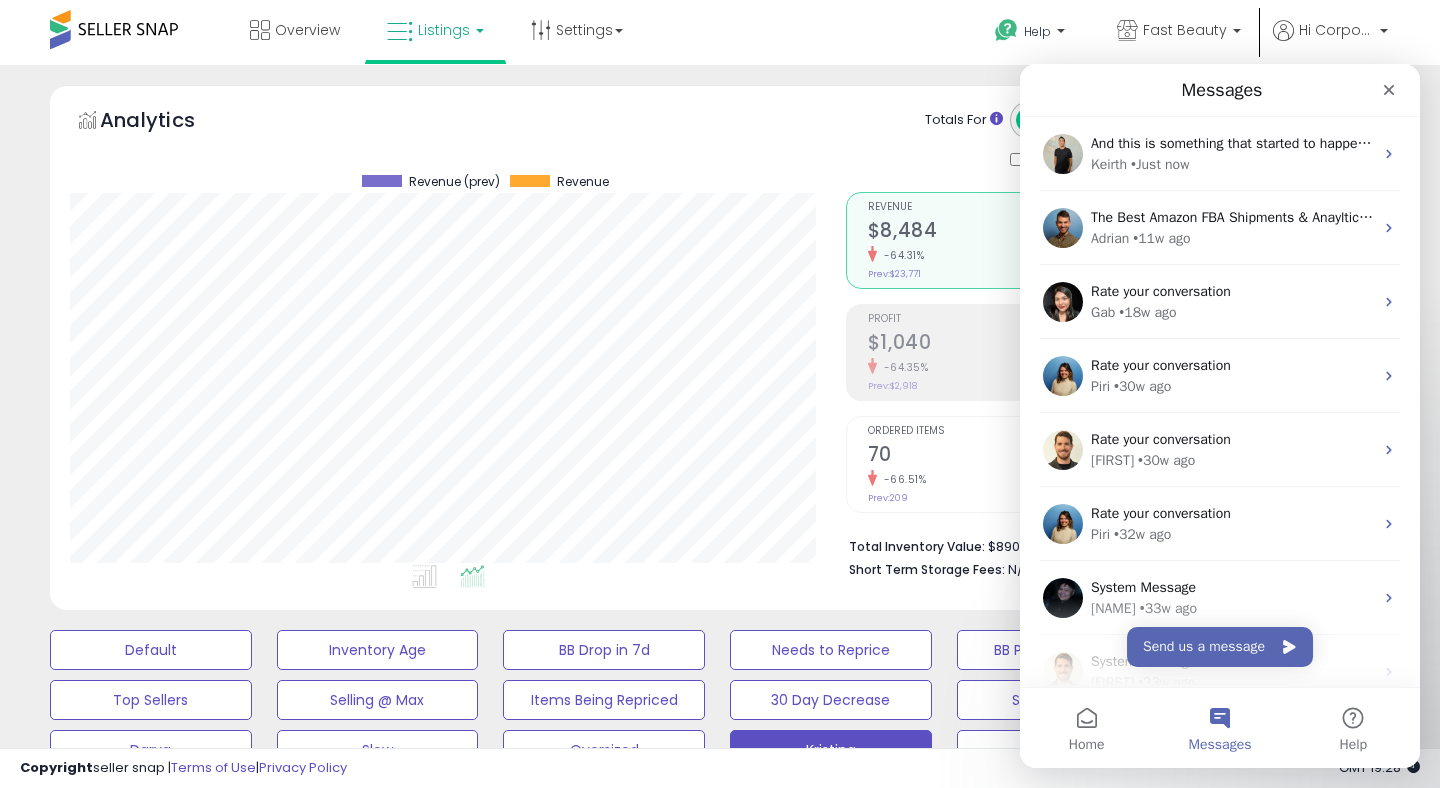 click on "**********" at bounding box center [720, 2849] 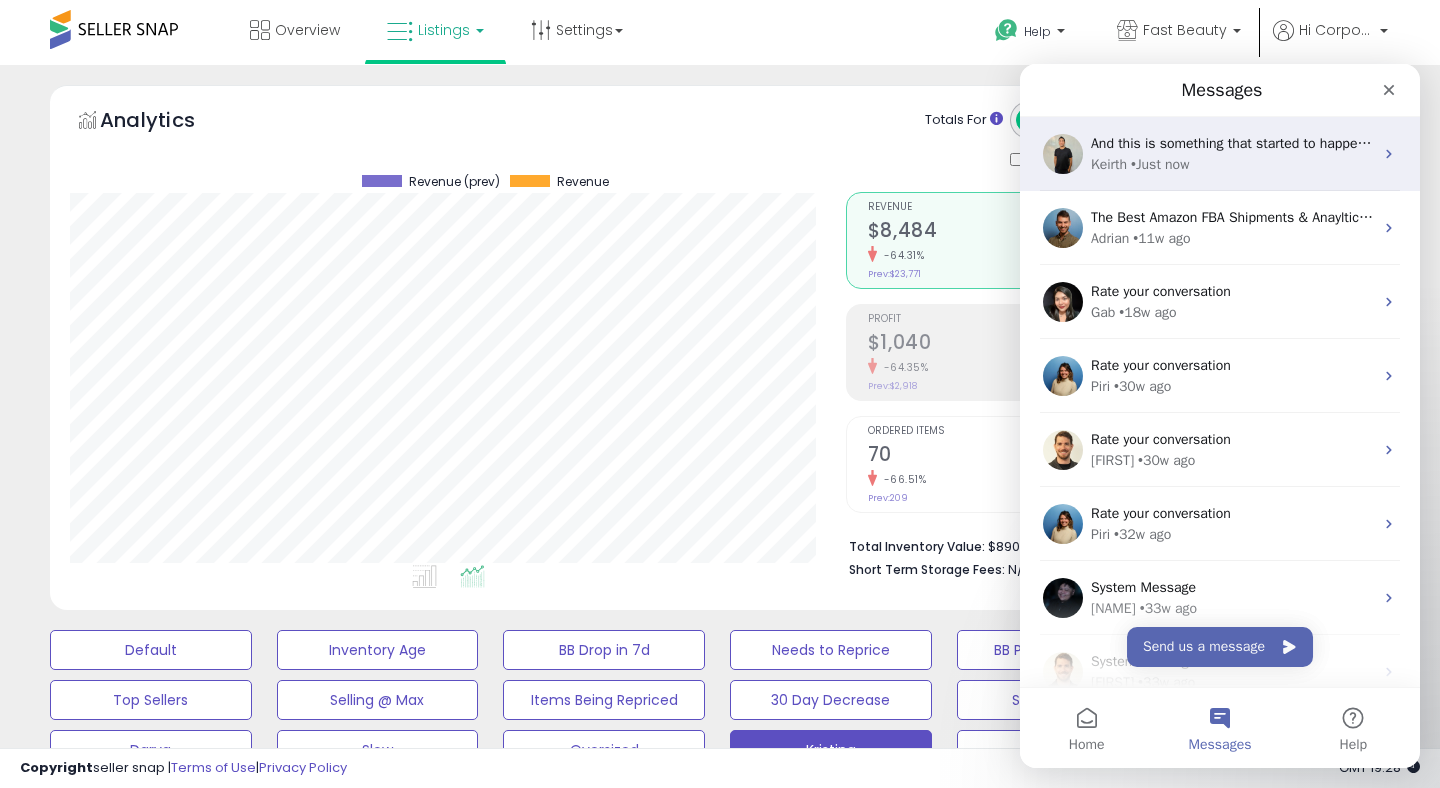 click on "Keirth •  Just now" at bounding box center [1232, 164] 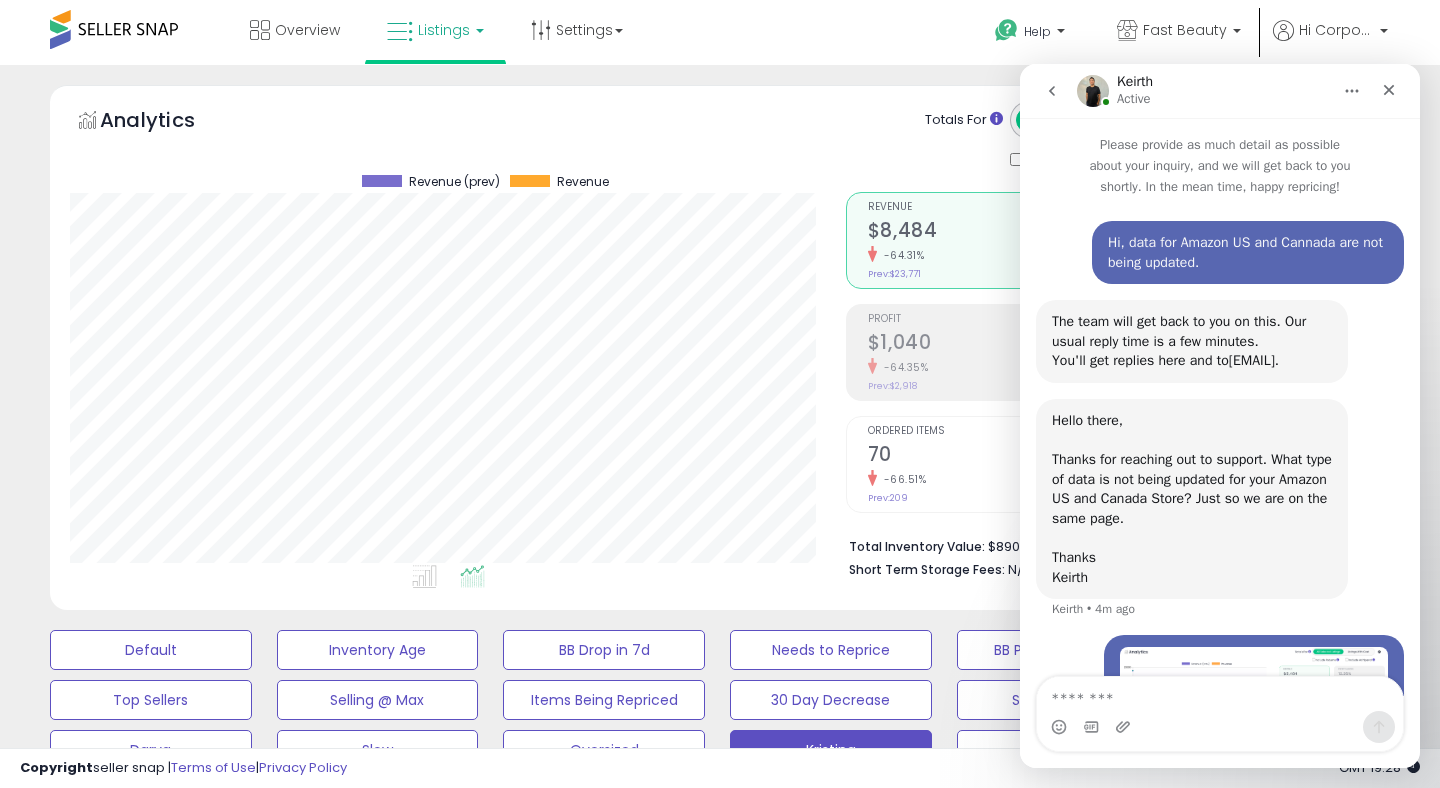 scroll, scrollTop: 0, scrollLeft: 0, axis: both 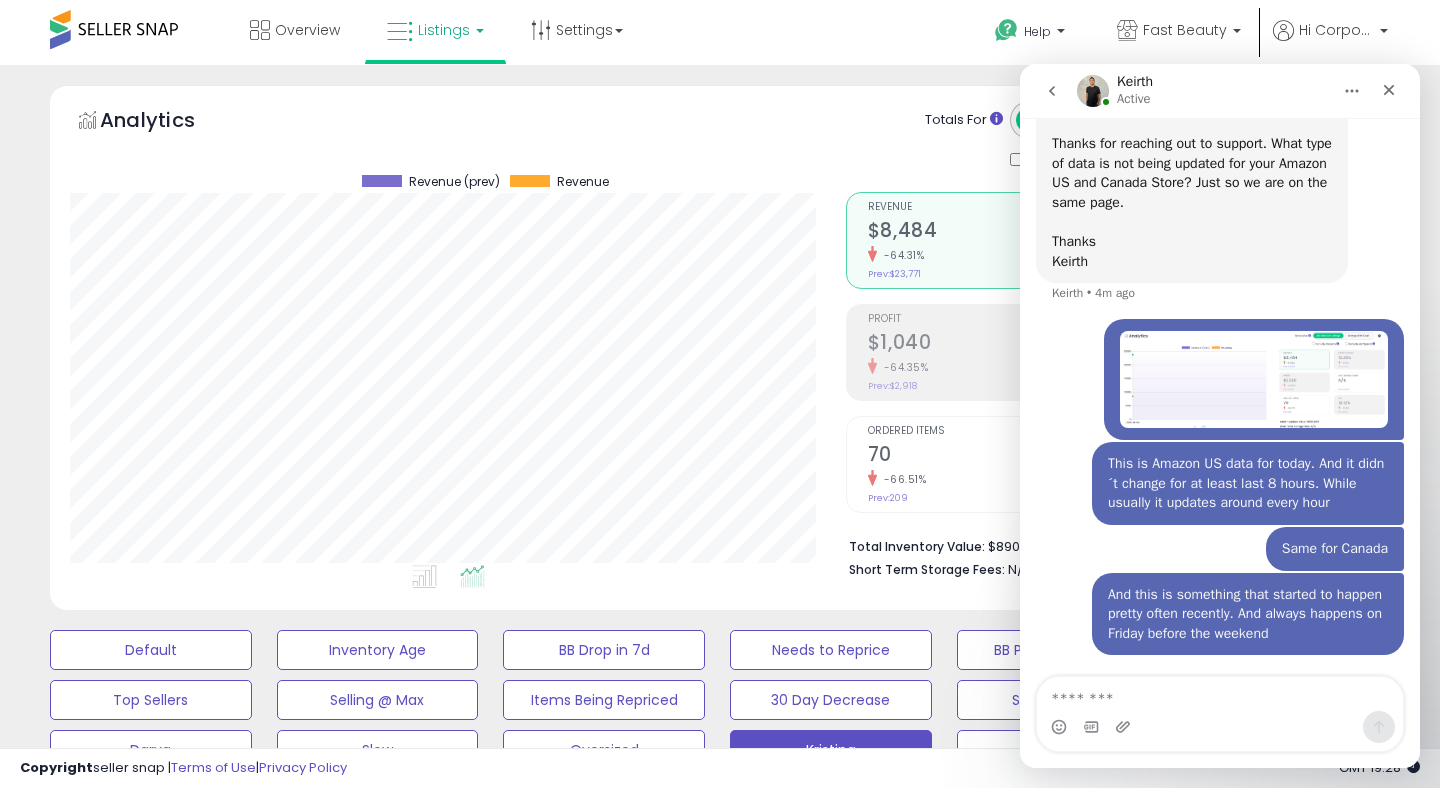 click 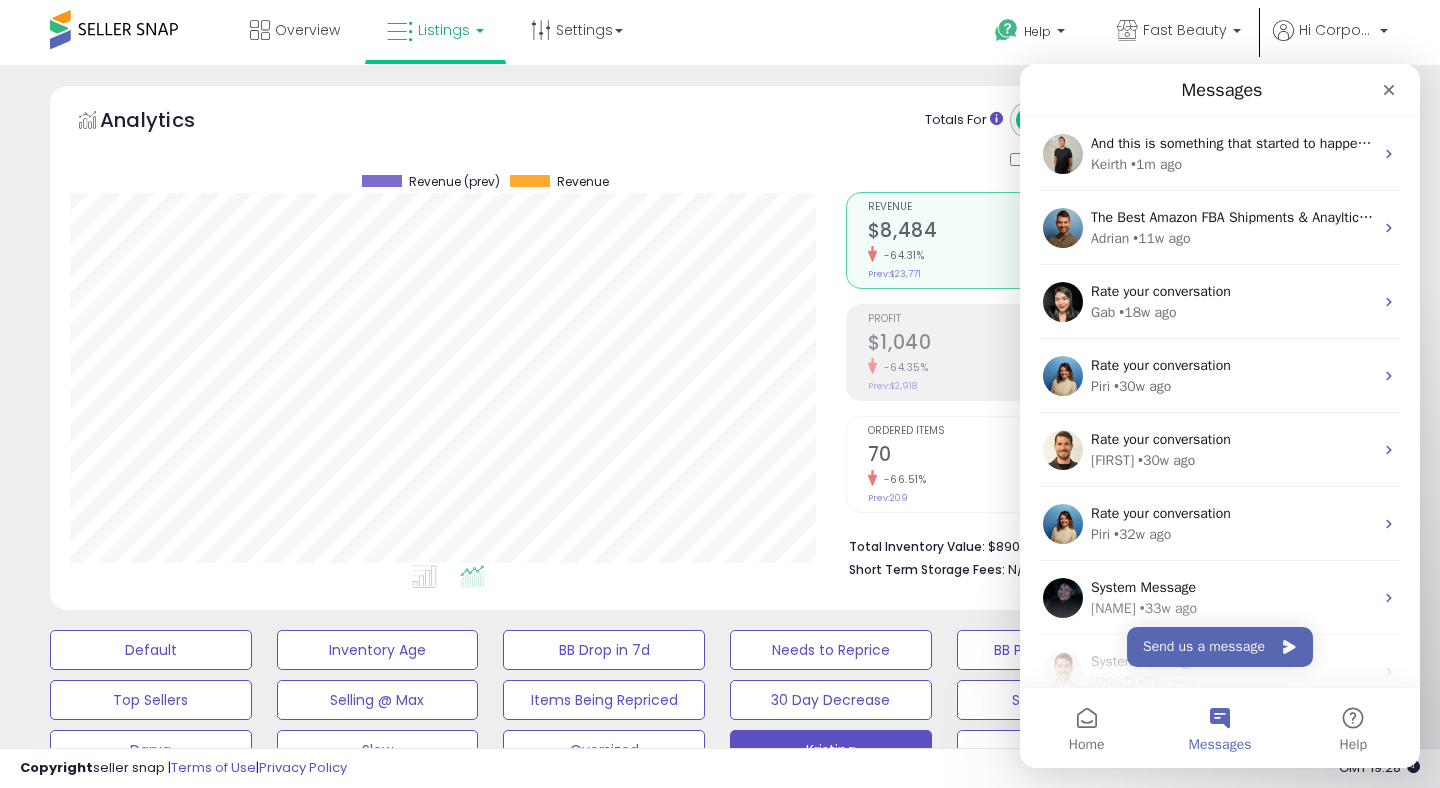 scroll, scrollTop: 0, scrollLeft: 0, axis: both 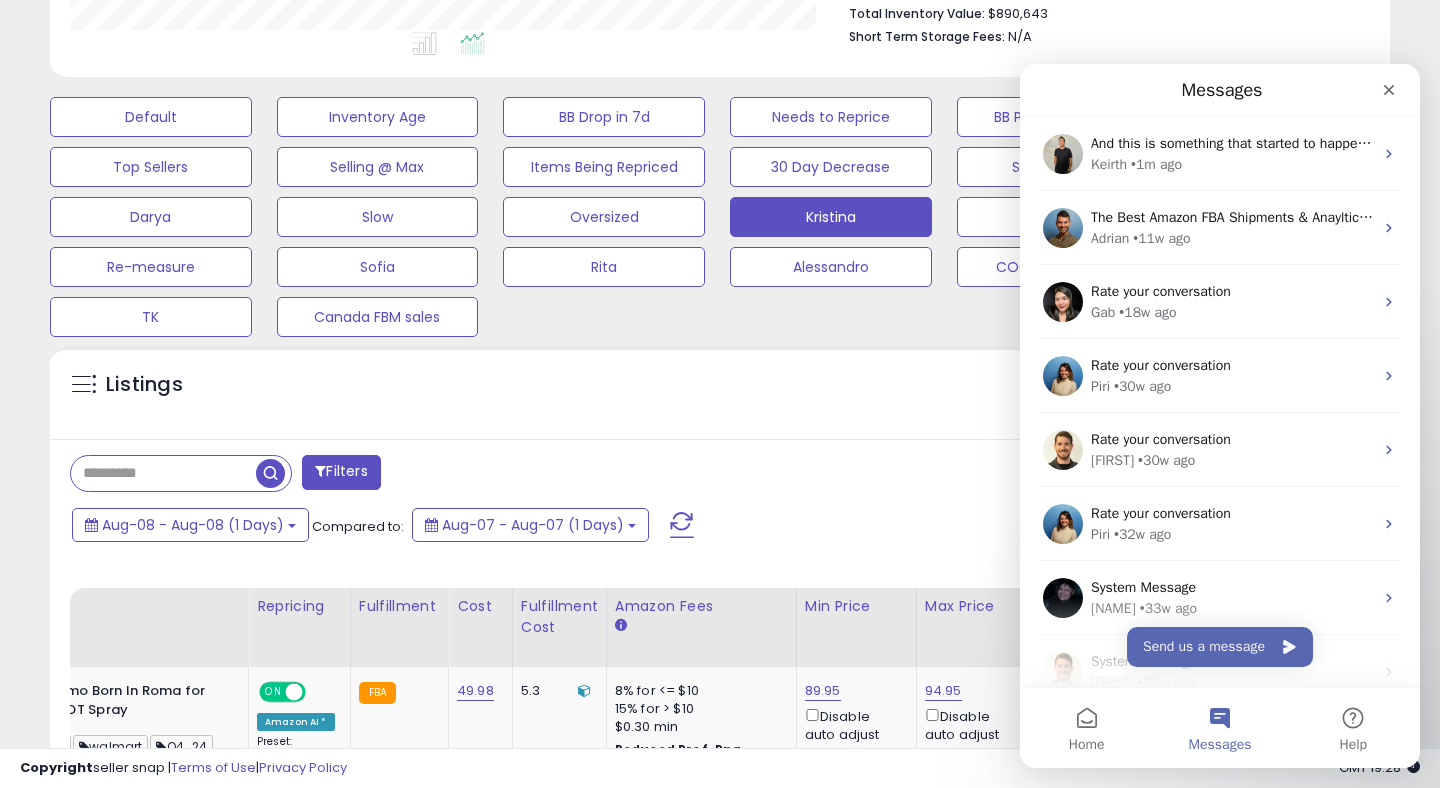 click at bounding box center (682, 525) 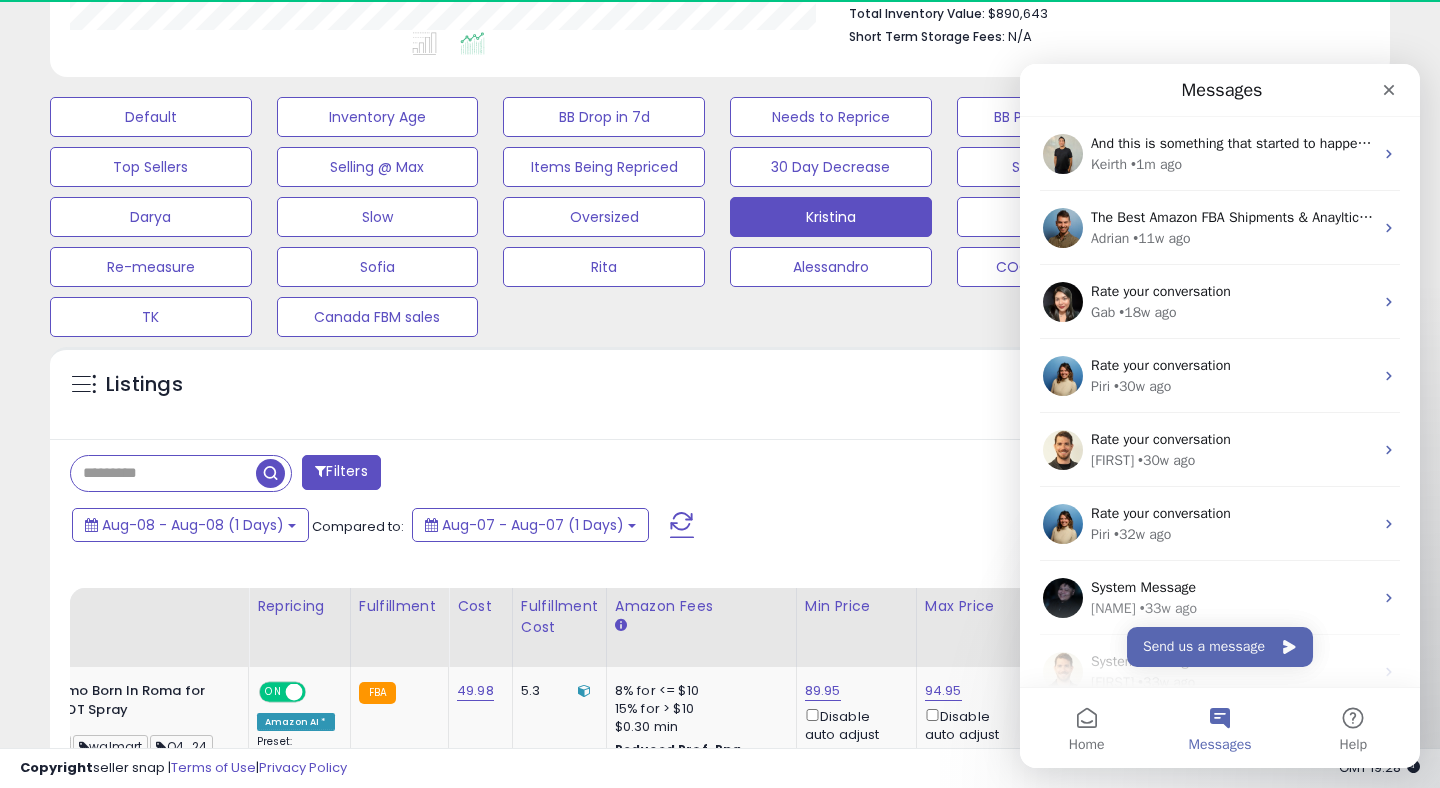 scroll, scrollTop: 999590, scrollLeft: 999224, axis: both 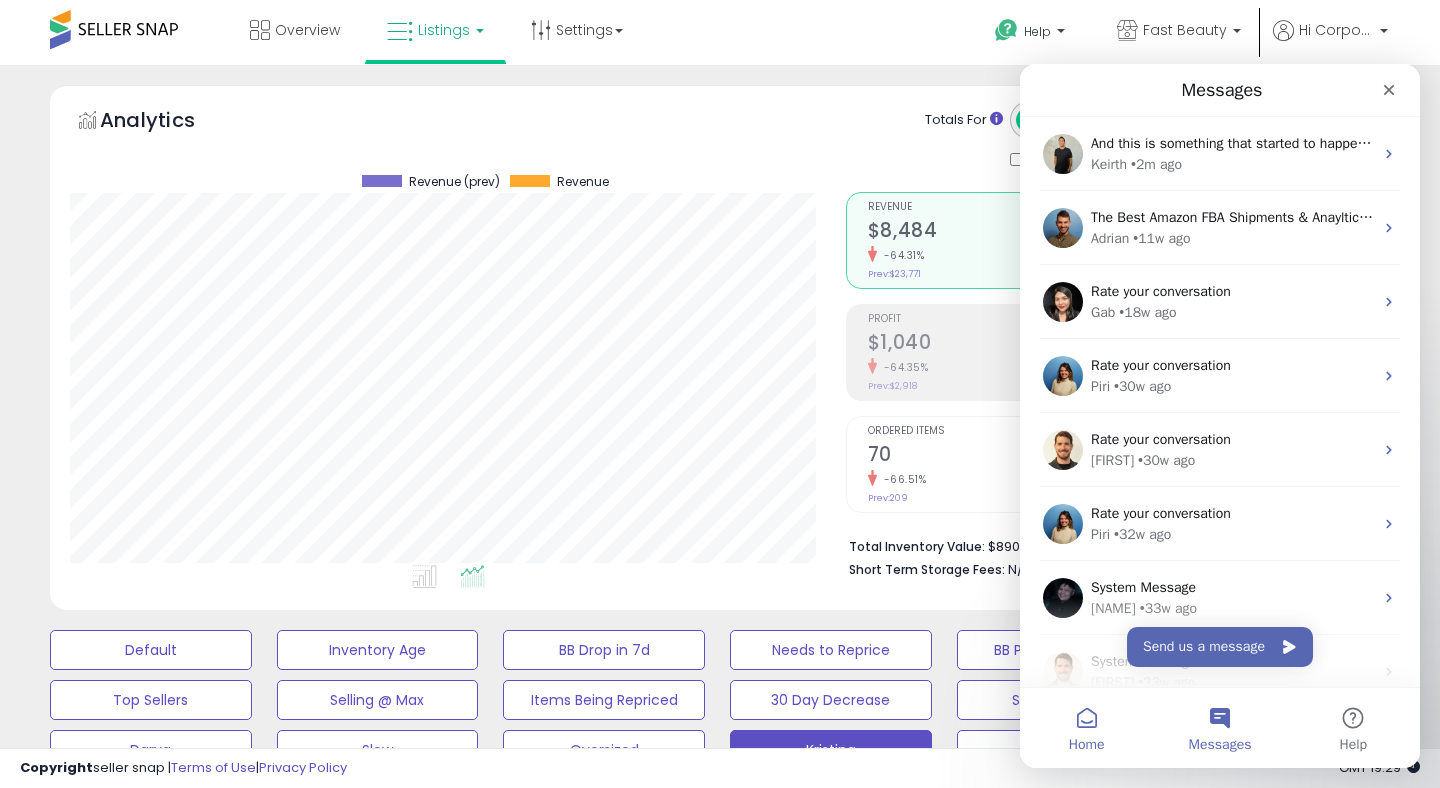 click on "Home" at bounding box center [1087, 745] 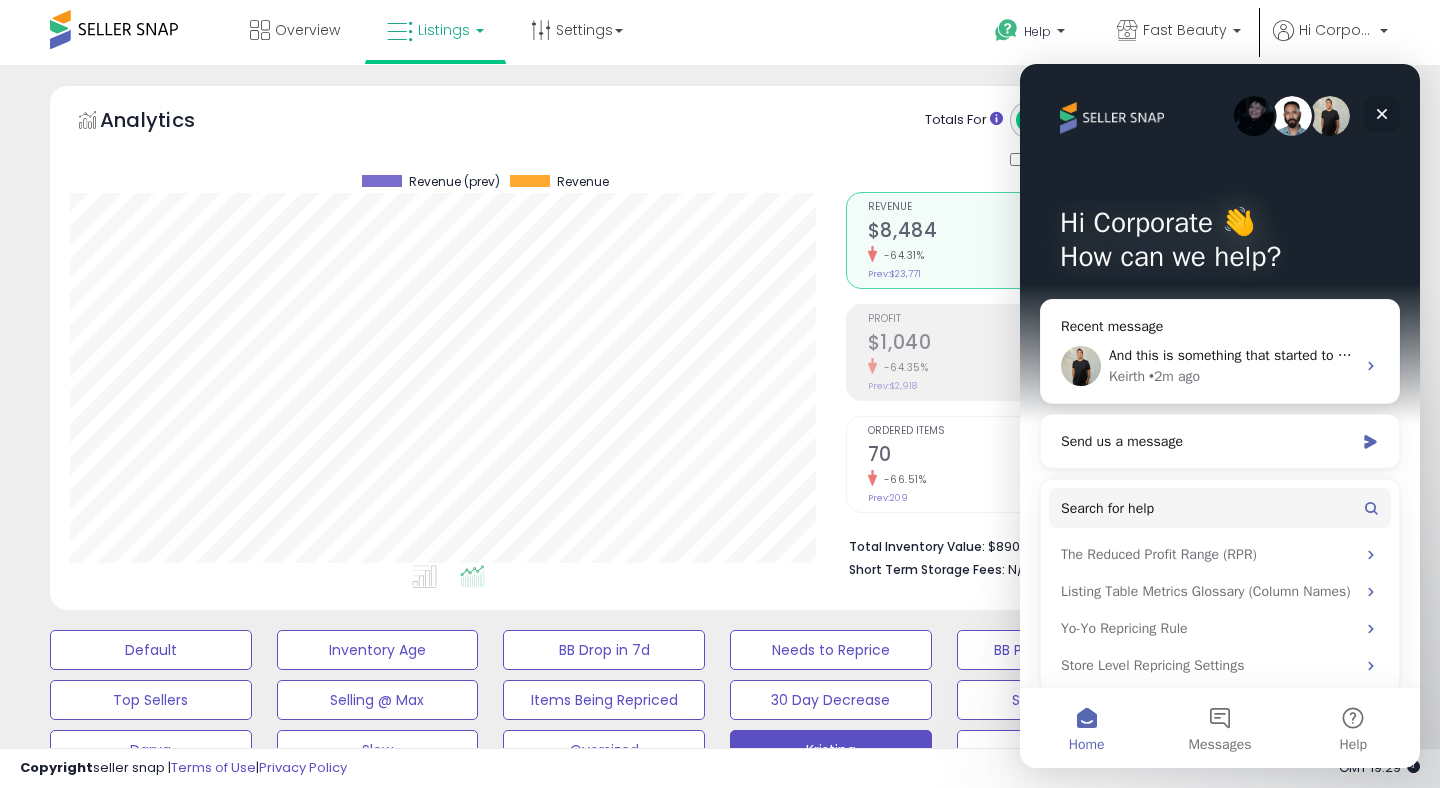 drag, startPoint x: 1381, startPoint y: 122, endPoint x: 2401, endPoint y: 185, distance: 1021.9437 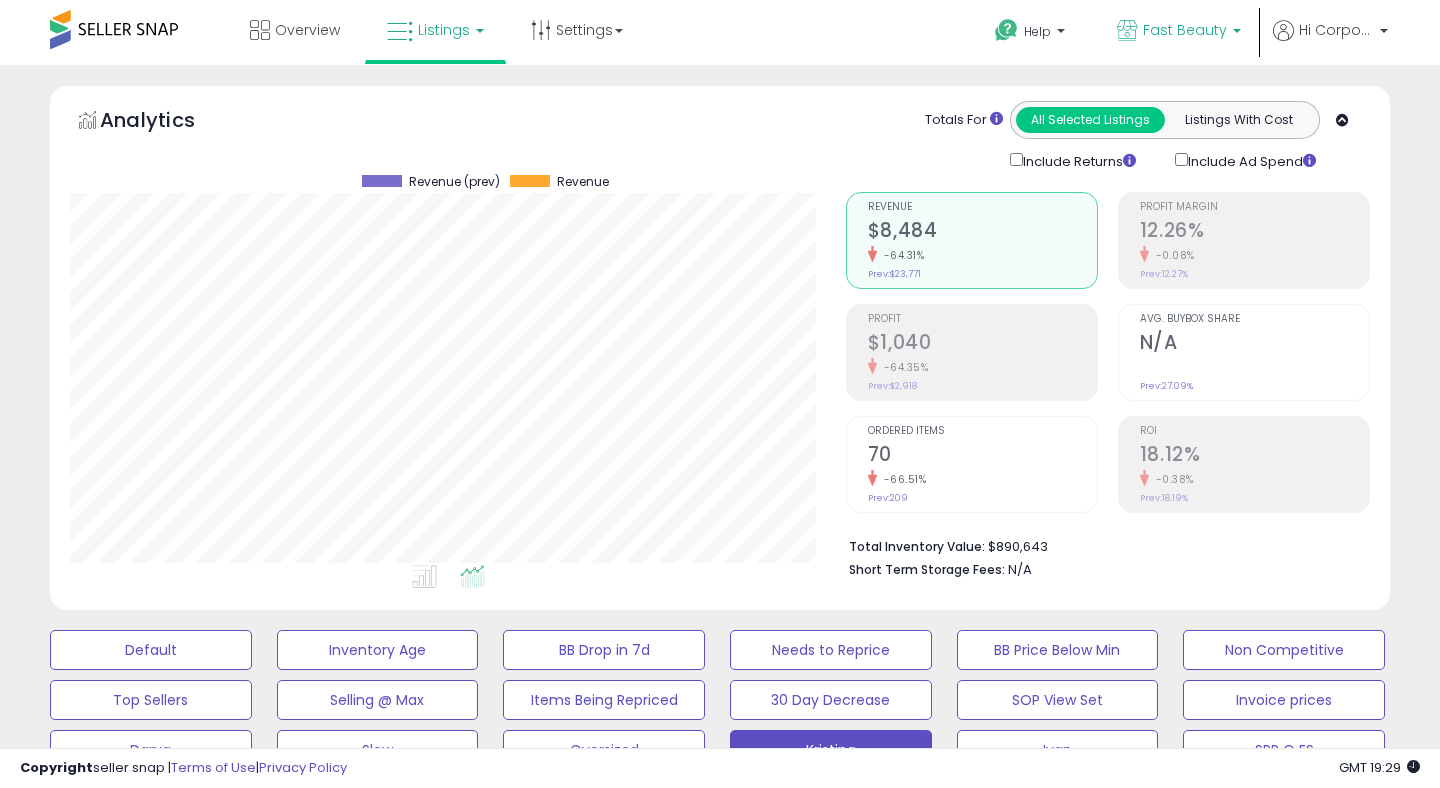 click on "Fast Beauty" at bounding box center [1185, 30] 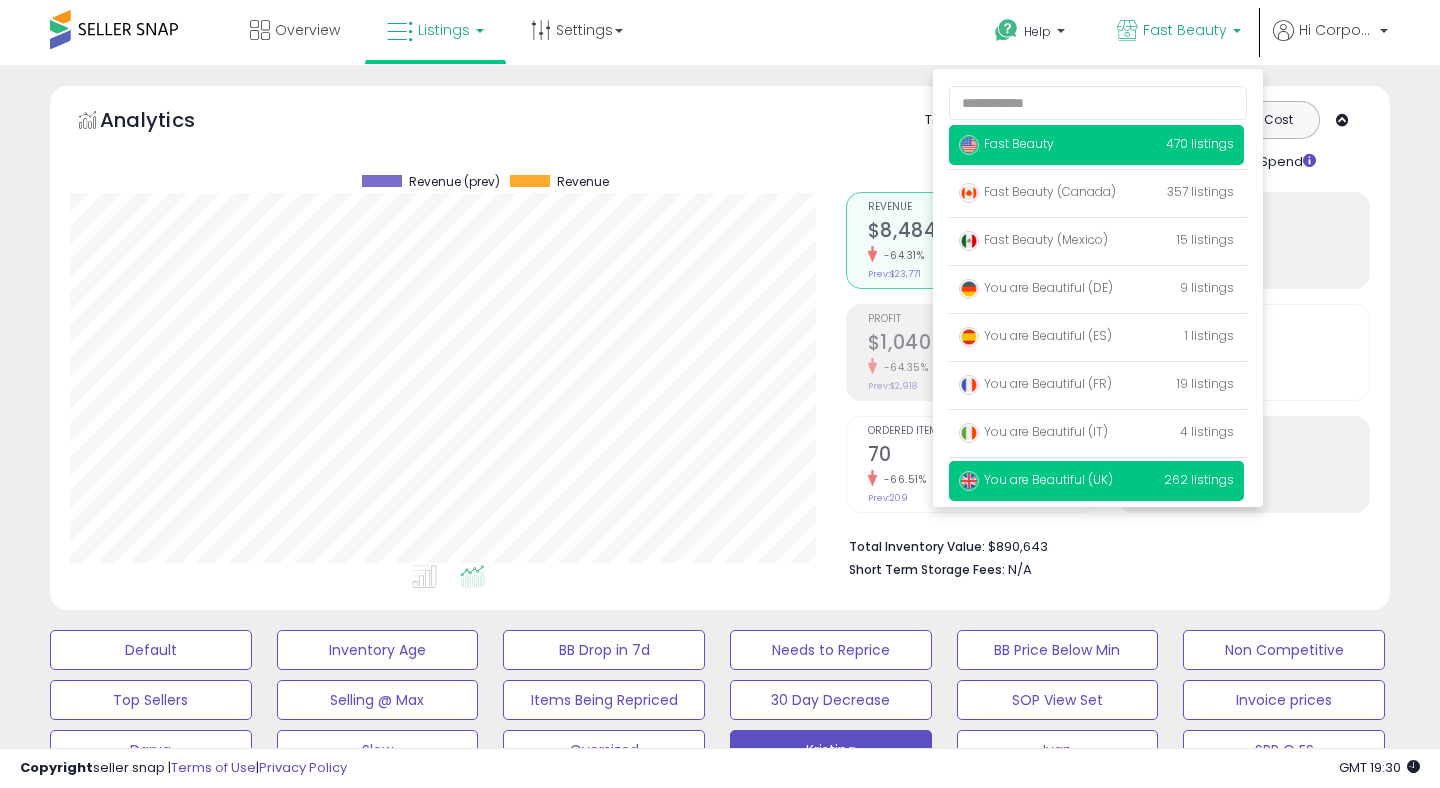 click on "You are Beautiful (UK)
262
listings" at bounding box center (1096, 481) 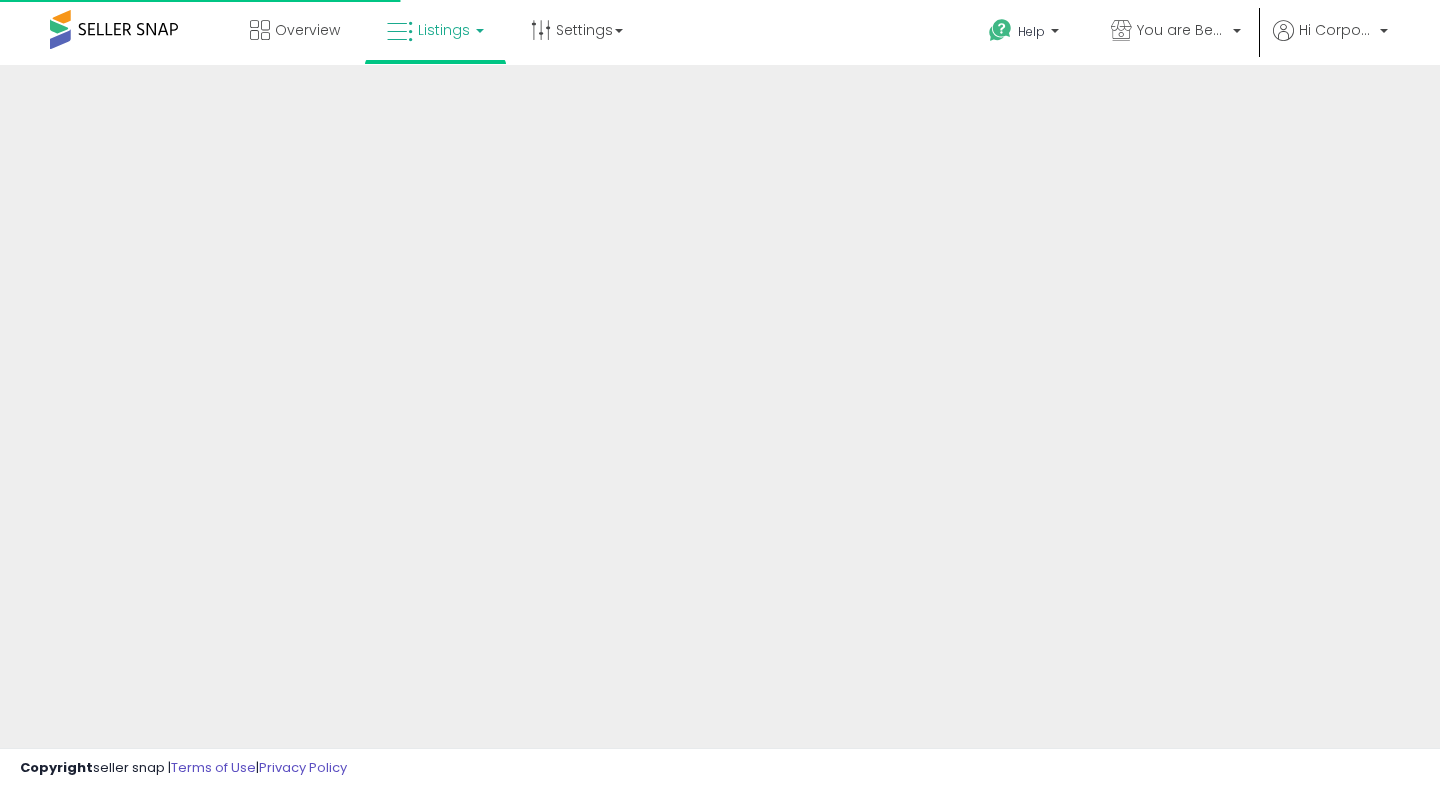 scroll, scrollTop: 0, scrollLeft: 0, axis: both 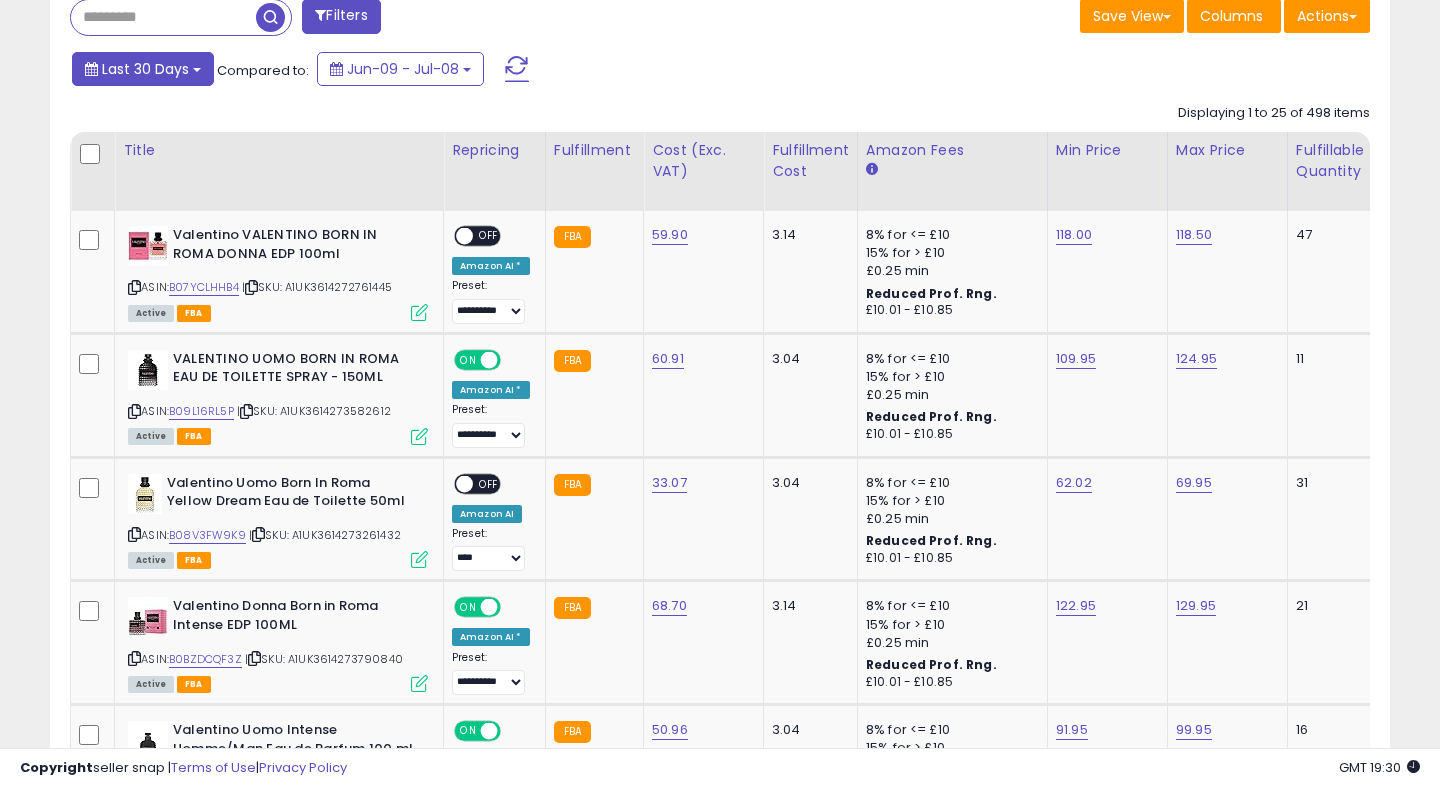 click on "Last 30 Days" at bounding box center (145, 69) 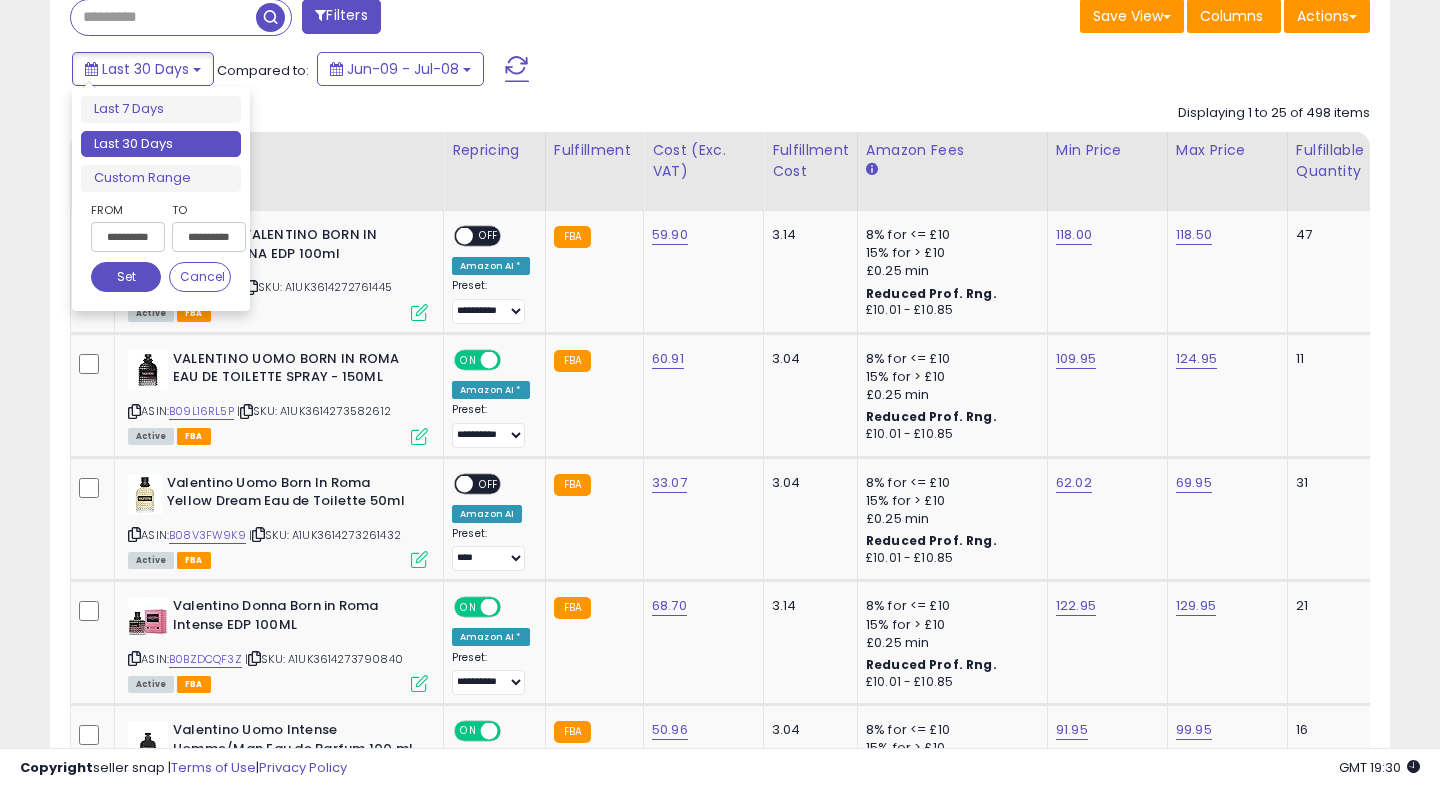 click on "**********" at bounding box center [128, 237] 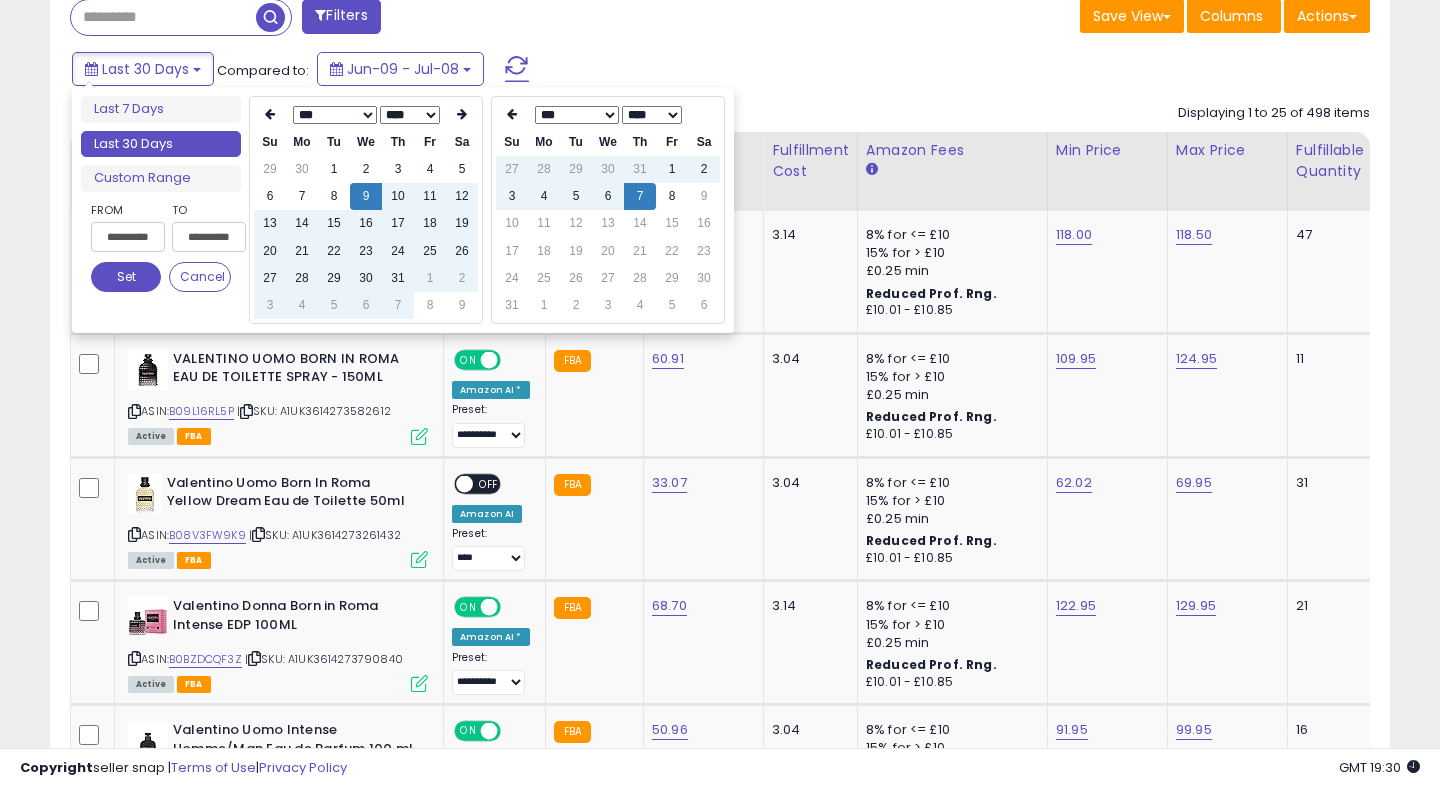 click on "Filters
Save View
Save As New View
Update Current View
Columns" at bounding box center (720, 1874) 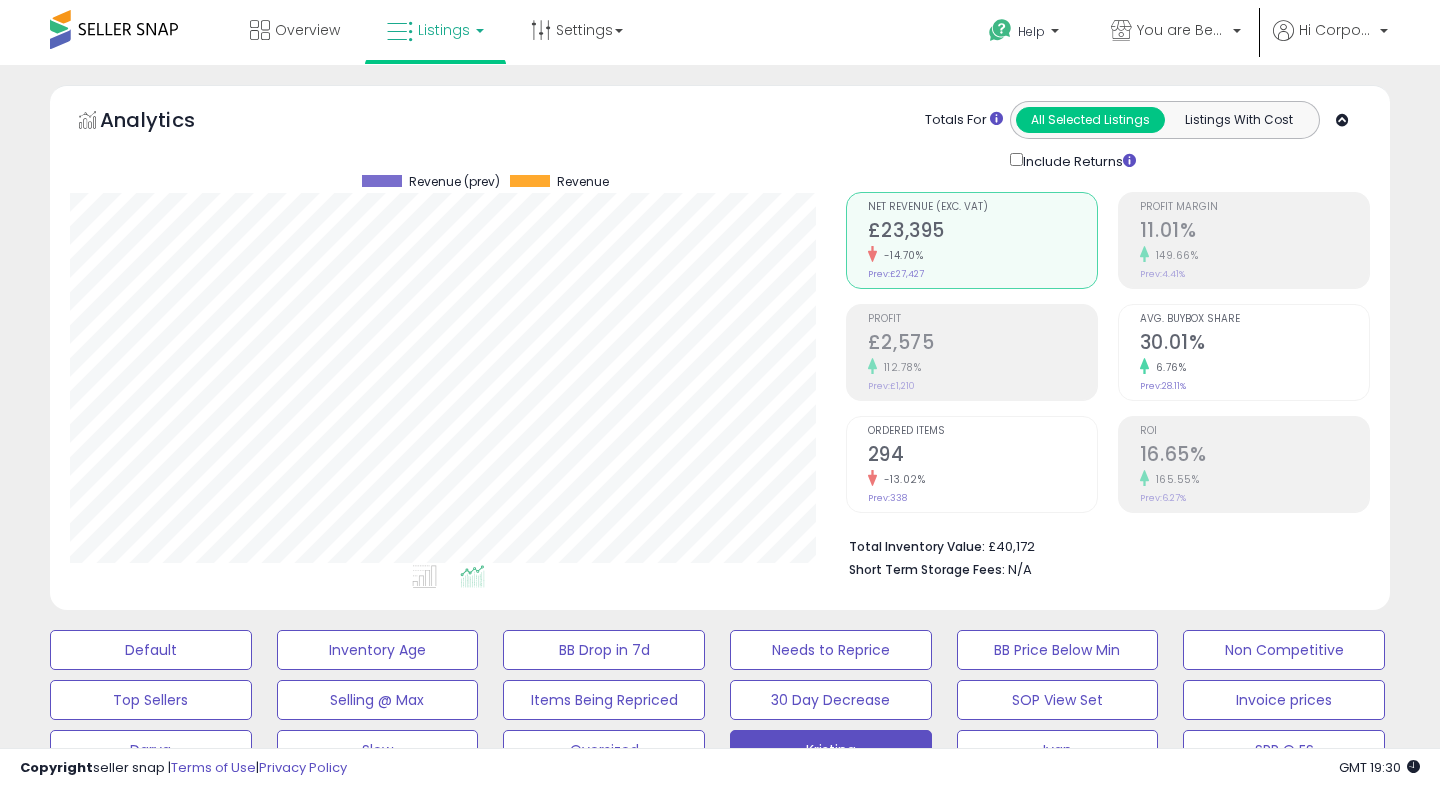 scroll, scrollTop: 74, scrollLeft: 0, axis: vertical 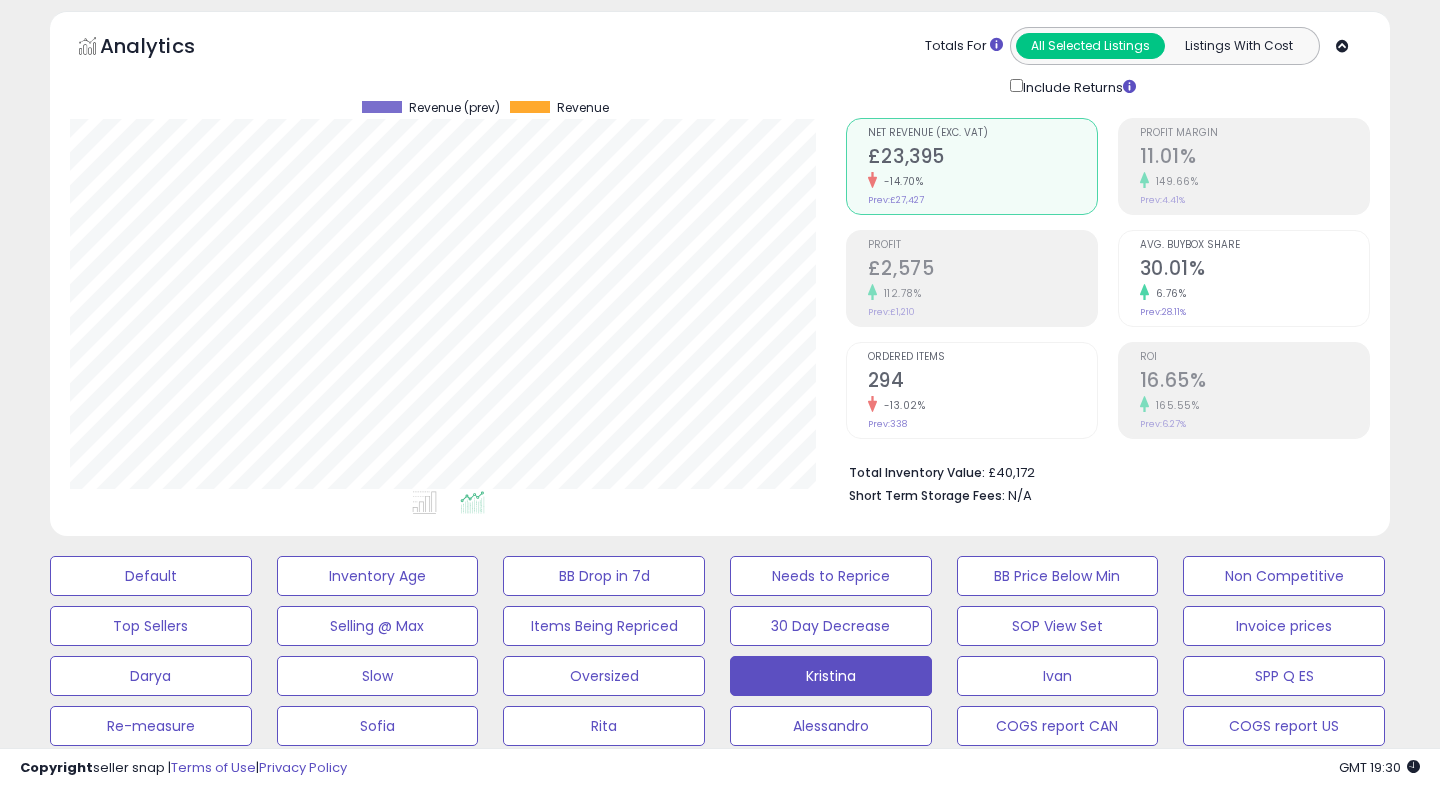 click on "£2,575" at bounding box center (982, 270) 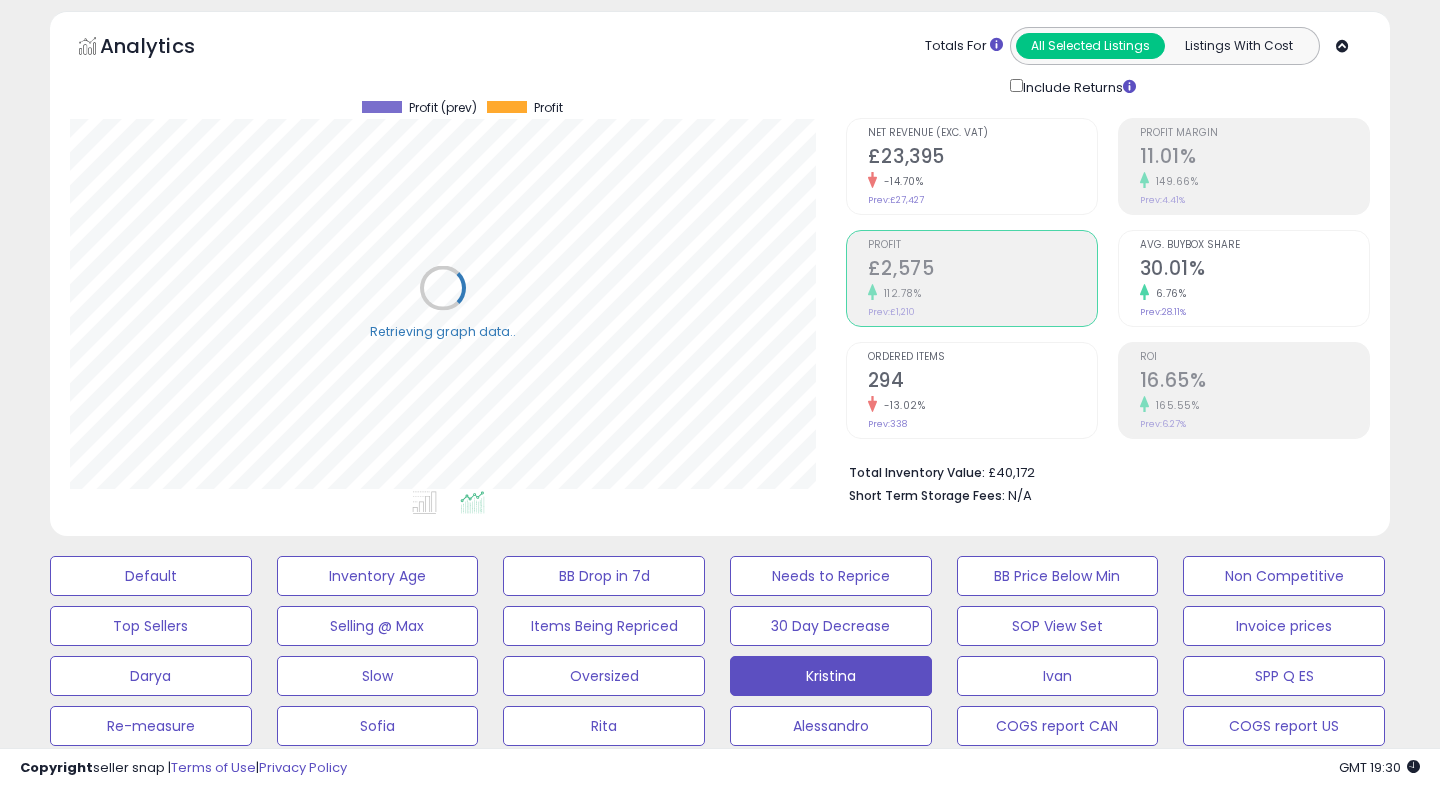 scroll, scrollTop: 999590, scrollLeft: 999224, axis: both 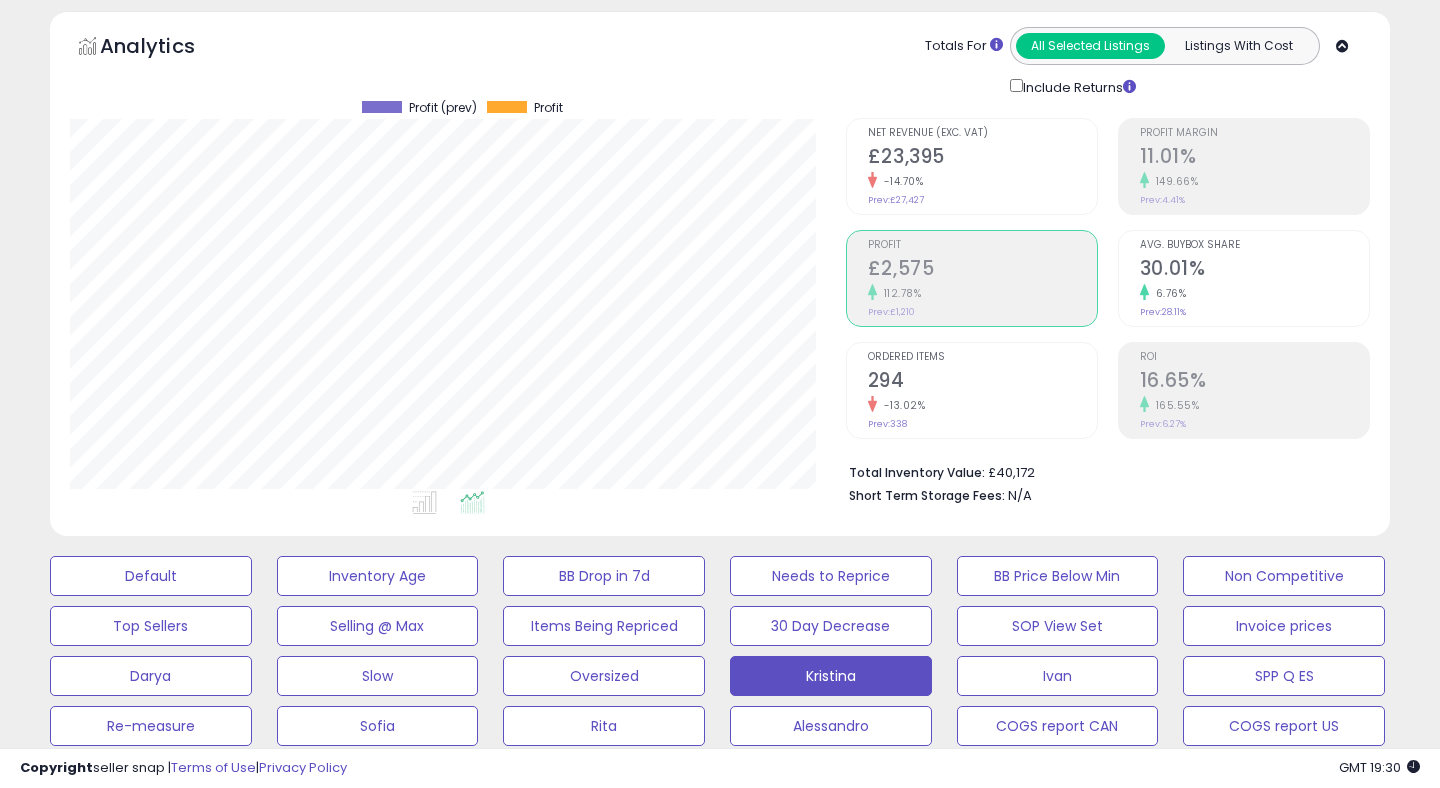 click on "16.65%" at bounding box center [1254, 382] 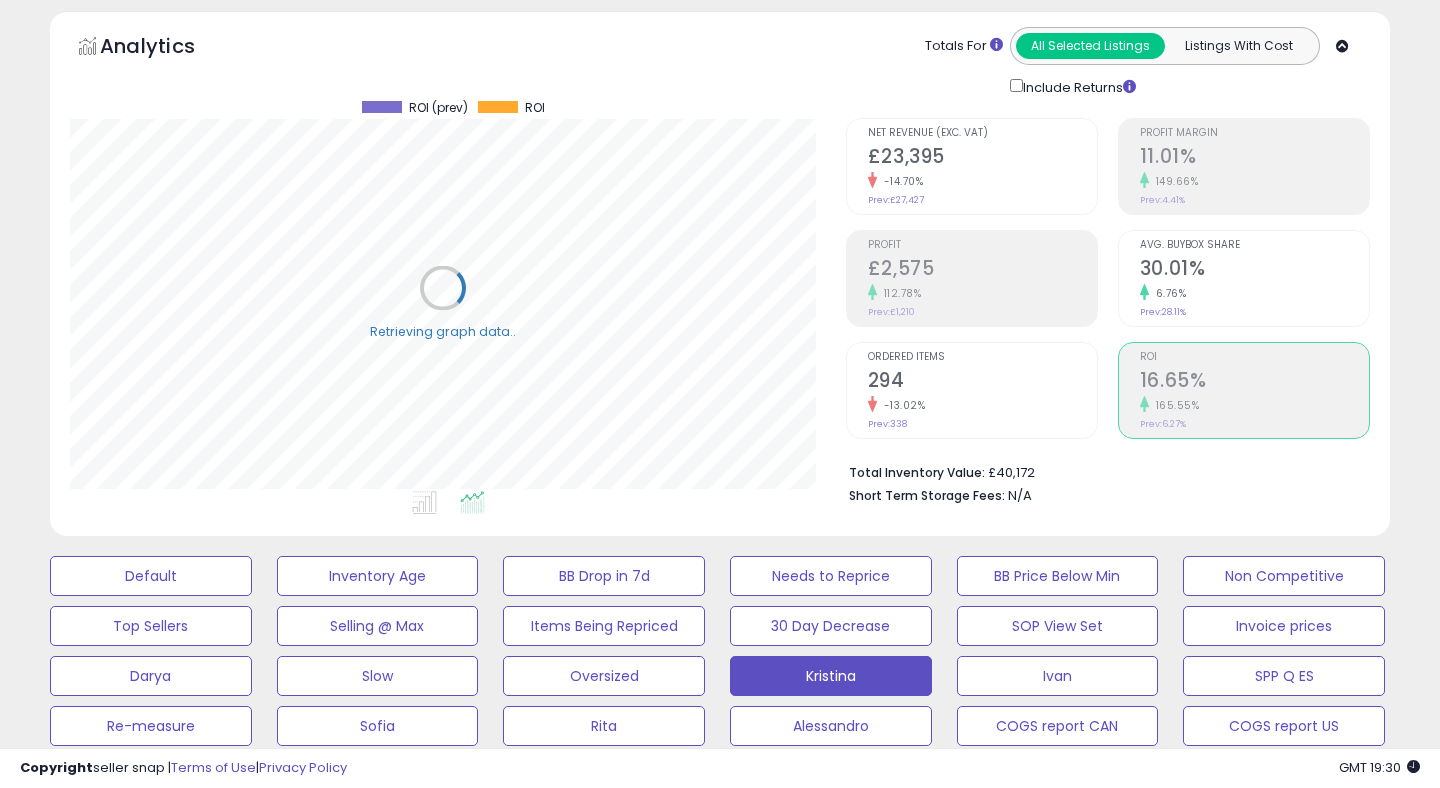 scroll, scrollTop: 999590, scrollLeft: 999224, axis: both 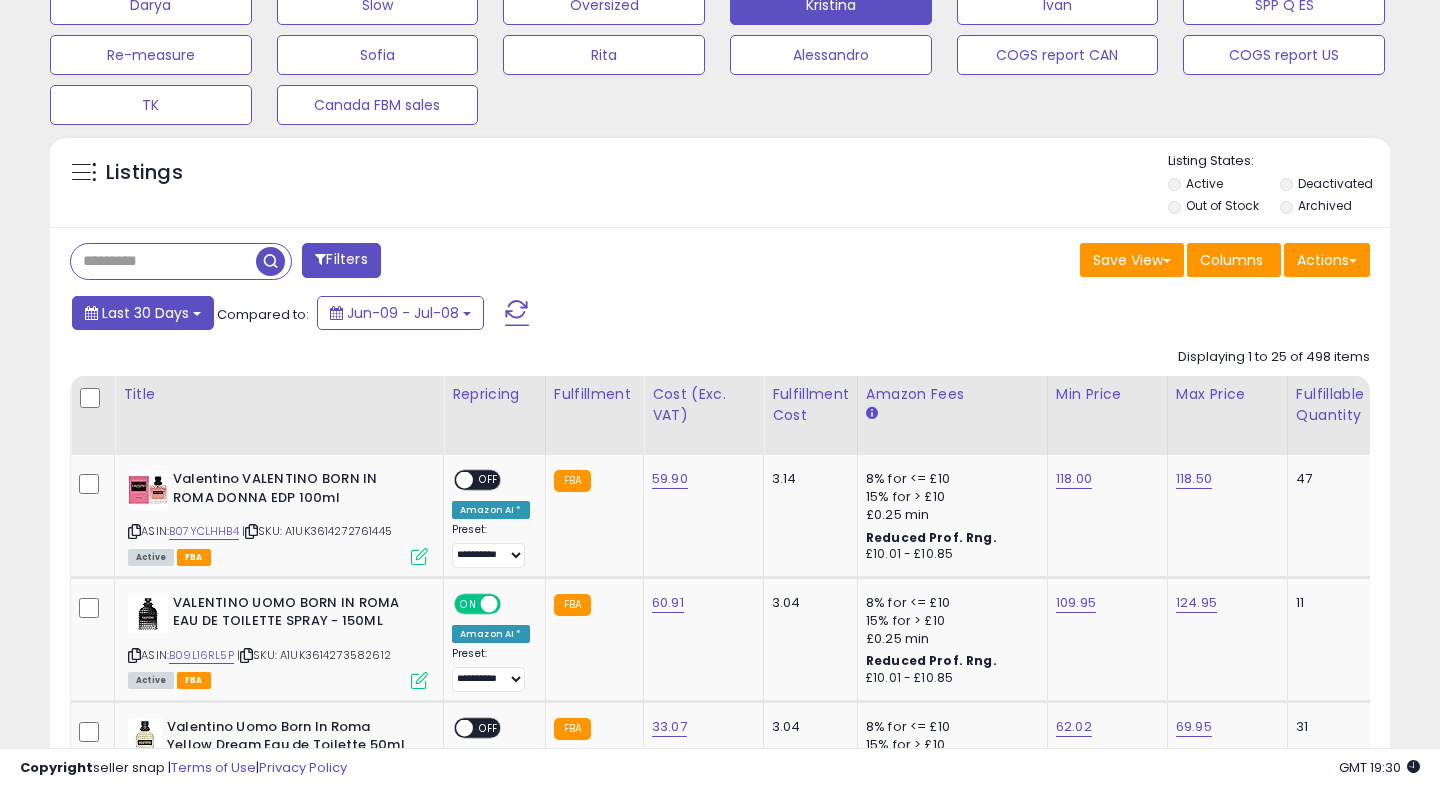 click on "Last 30 Days" at bounding box center (145, 313) 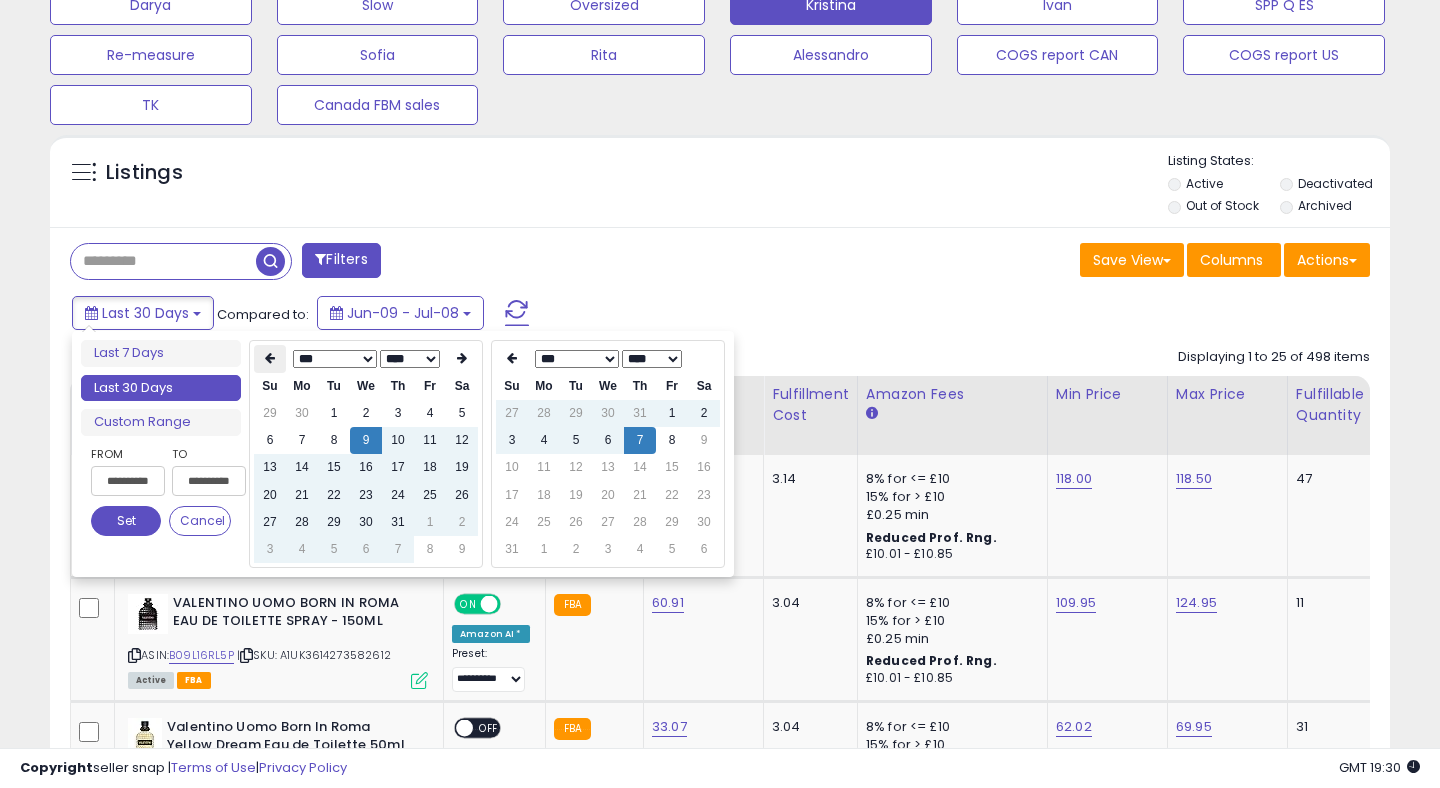 click at bounding box center [270, 358] 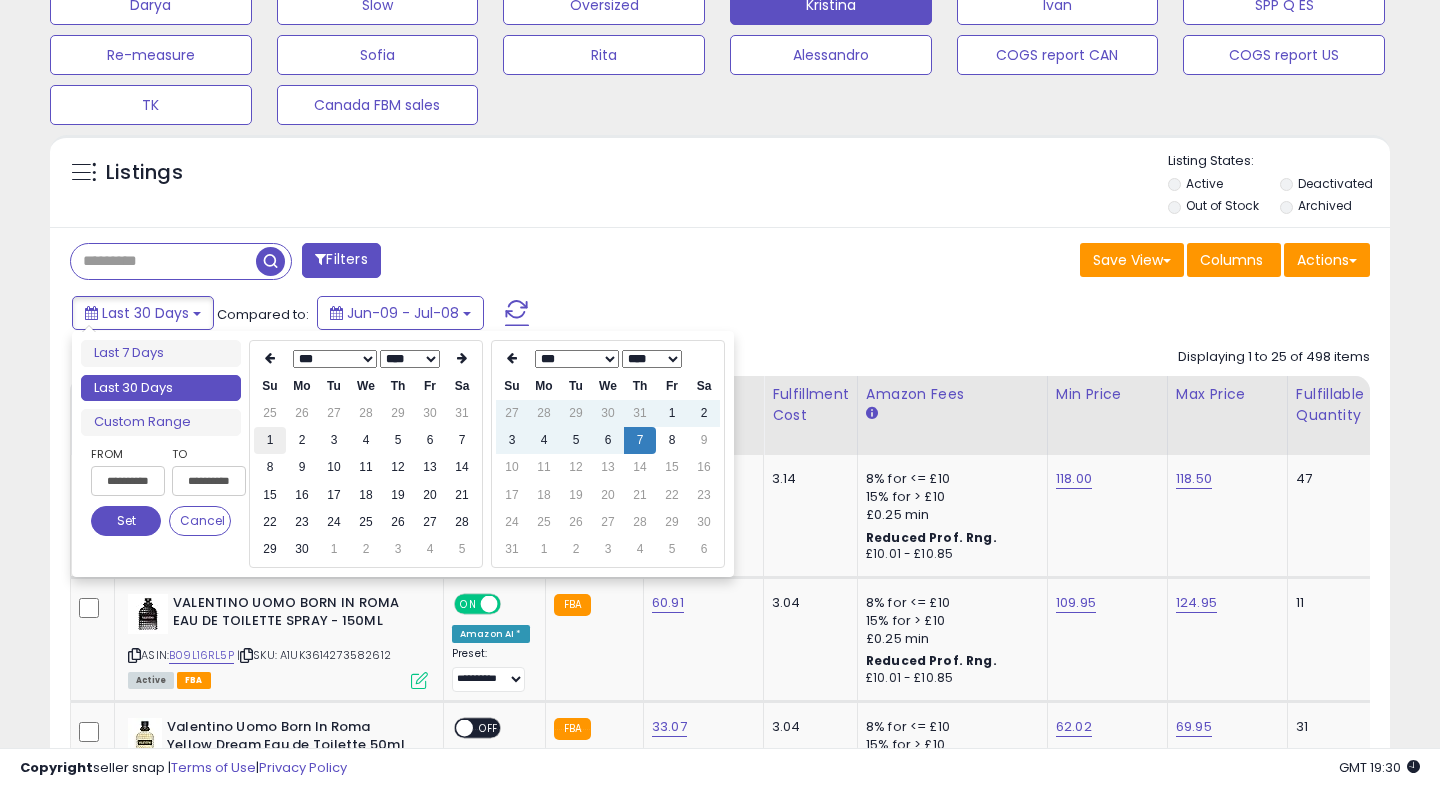 type on "**********" 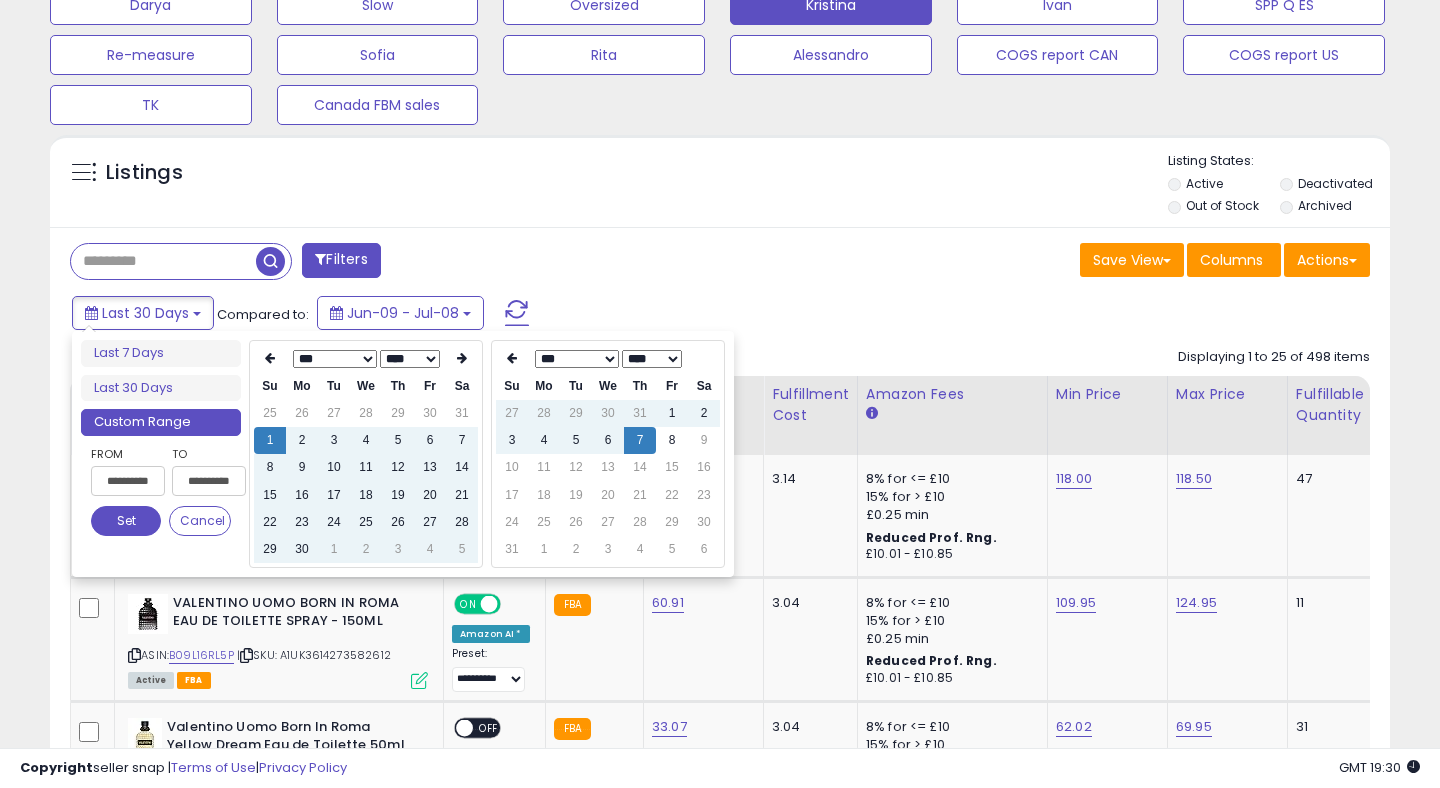 click on "Set" at bounding box center (126, 521) 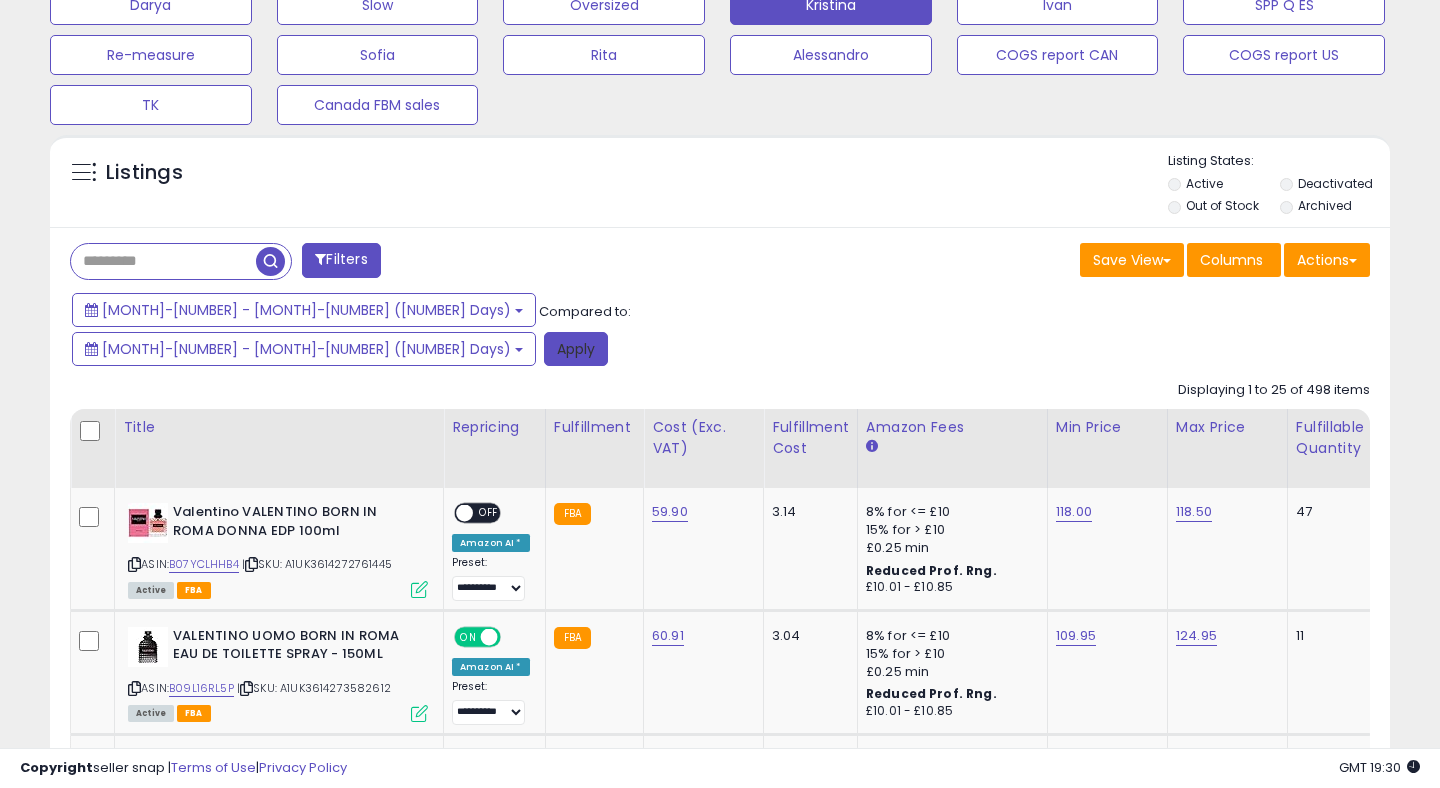 click on "Apply" at bounding box center (576, 349) 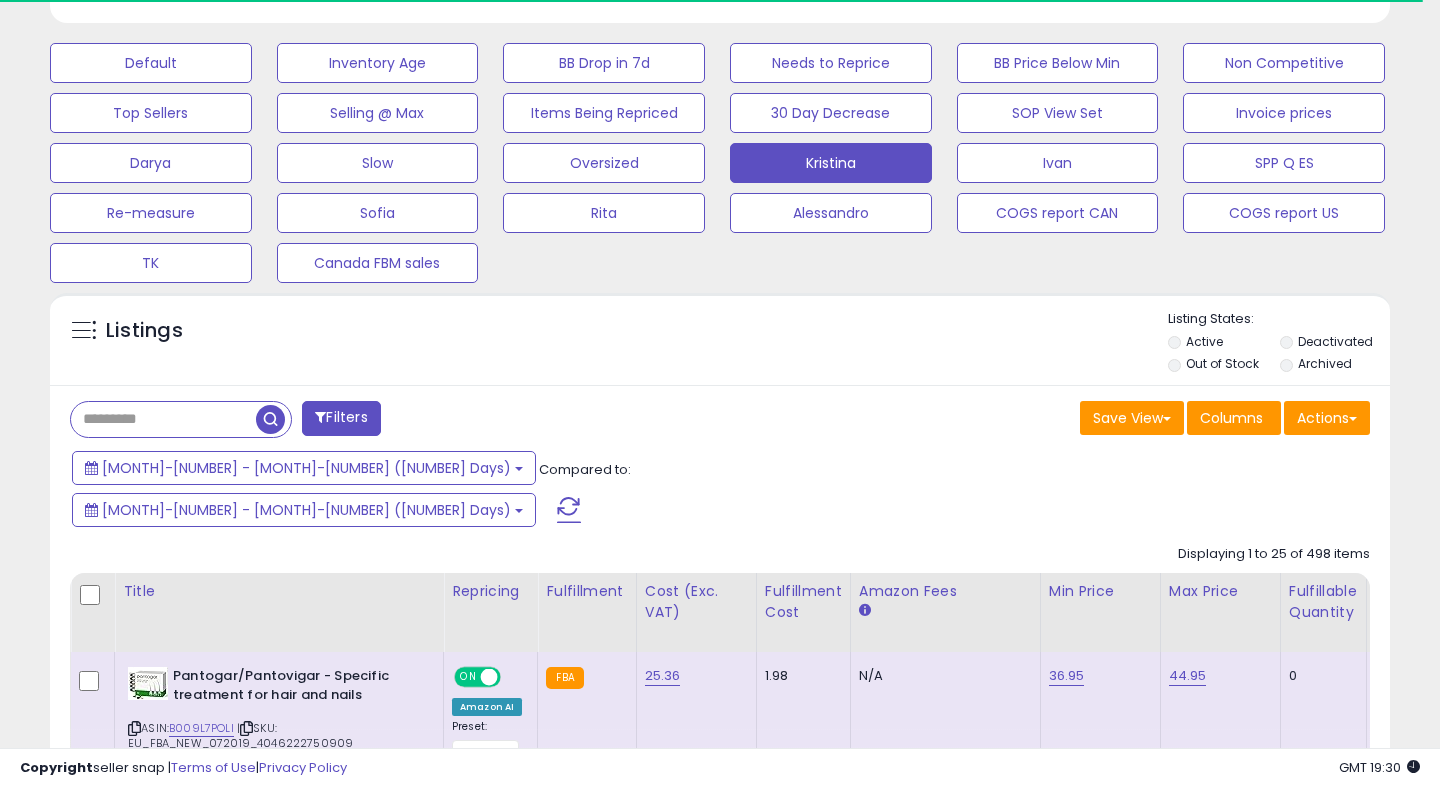 scroll, scrollTop: 745, scrollLeft: 0, axis: vertical 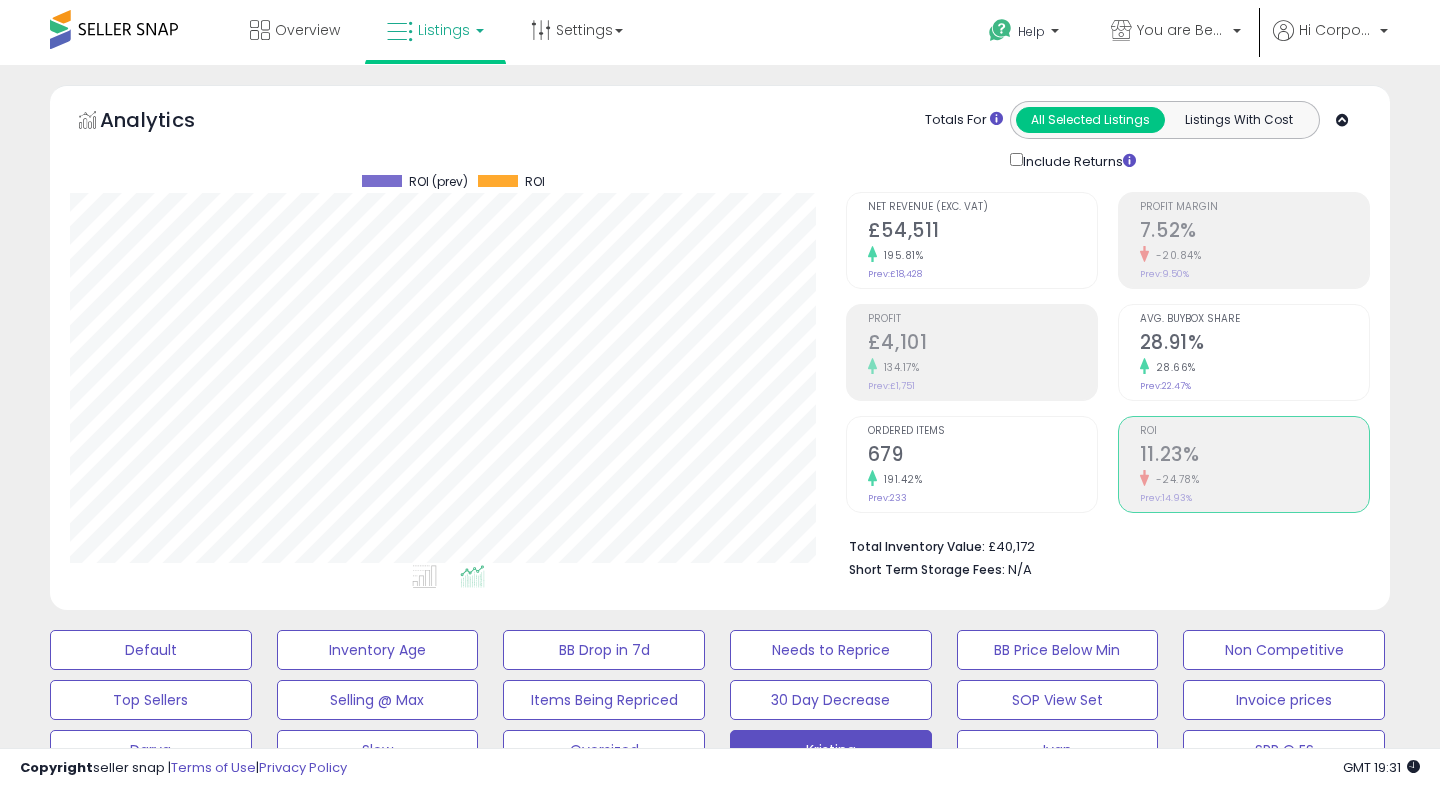 click on "11.23%" at bounding box center [1254, 456] 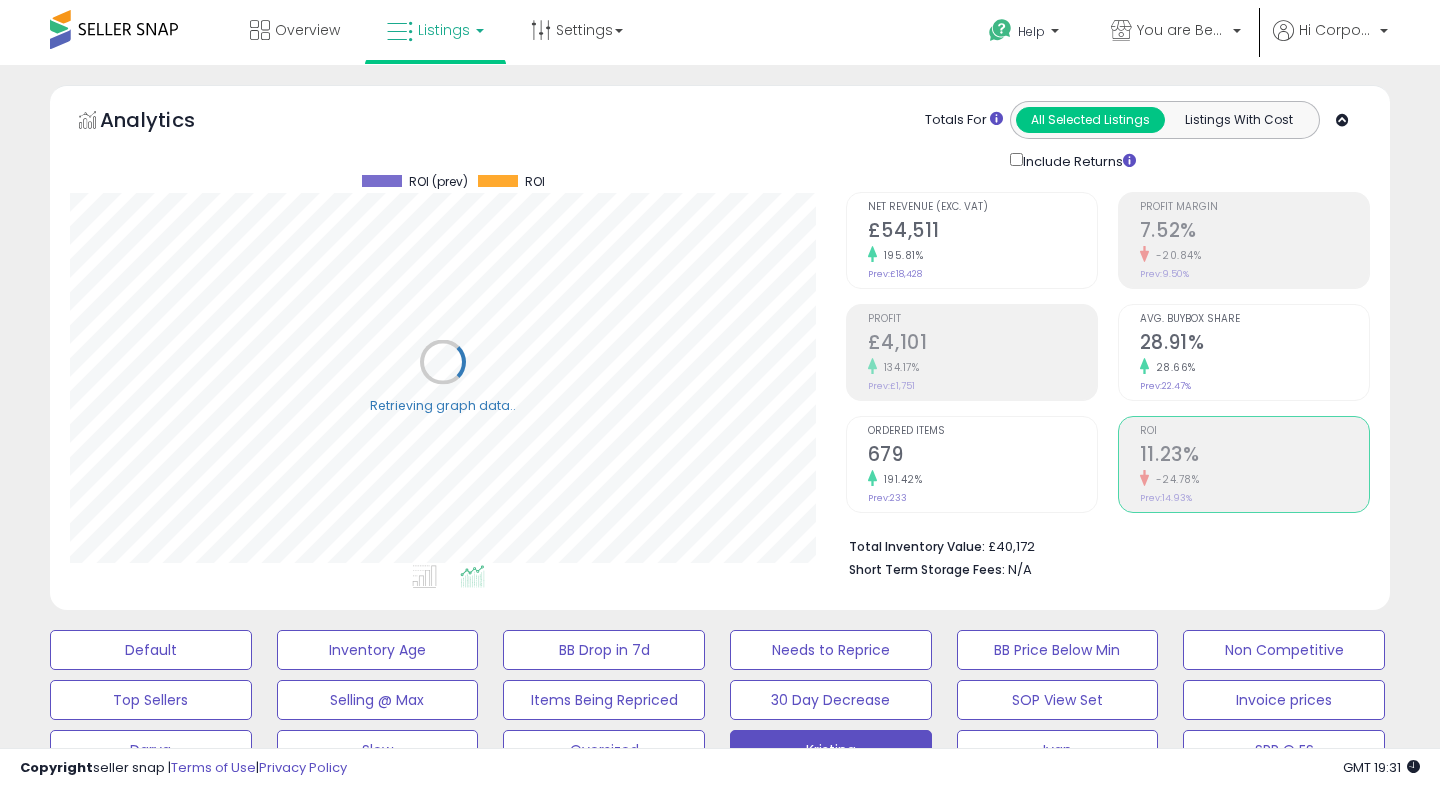 scroll, scrollTop: 999590, scrollLeft: 999224, axis: both 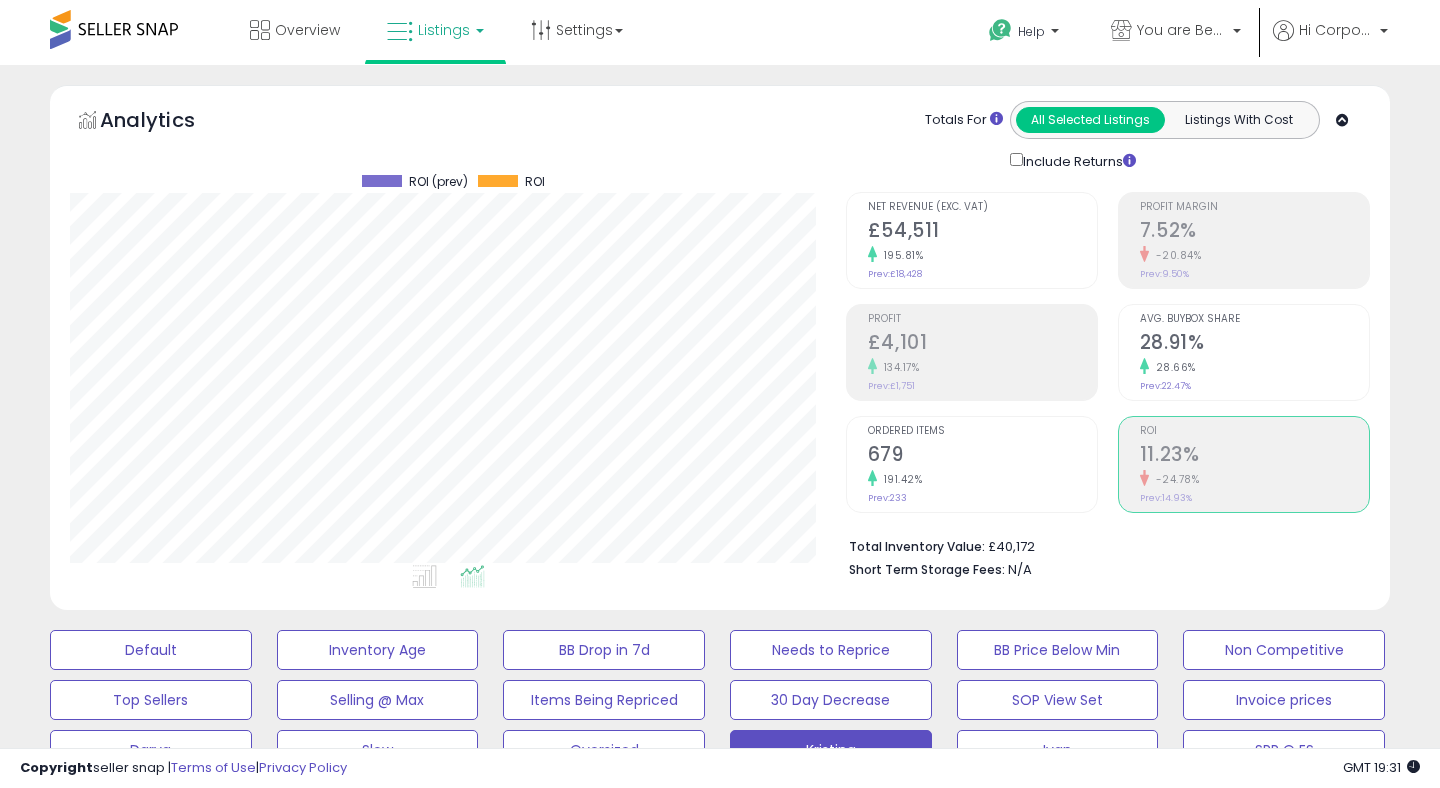 click on "£4,101" at bounding box center [982, 344] 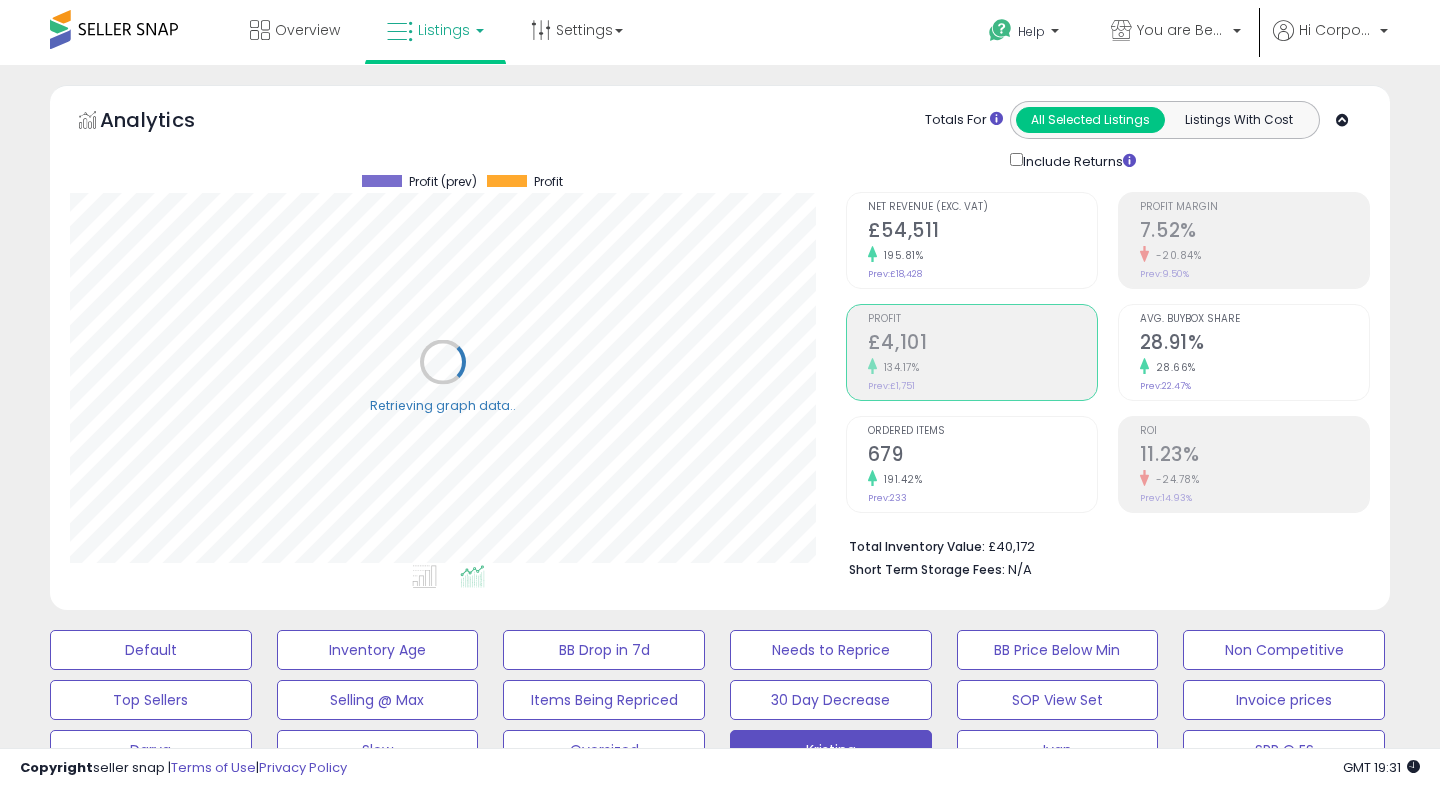 scroll, scrollTop: 999590, scrollLeft: 999224, axis: both 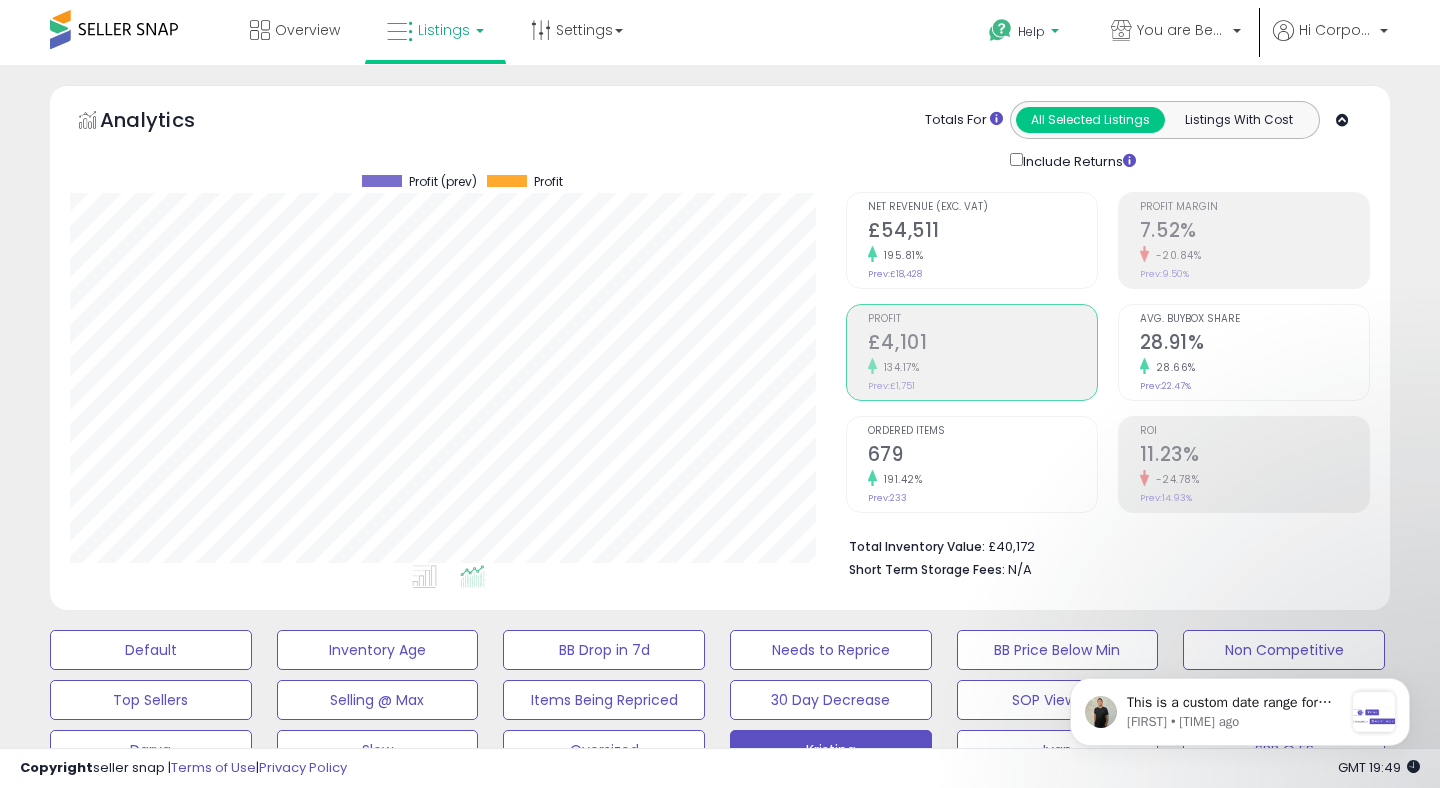 click on "Help" at bounding box center [1031, 31] 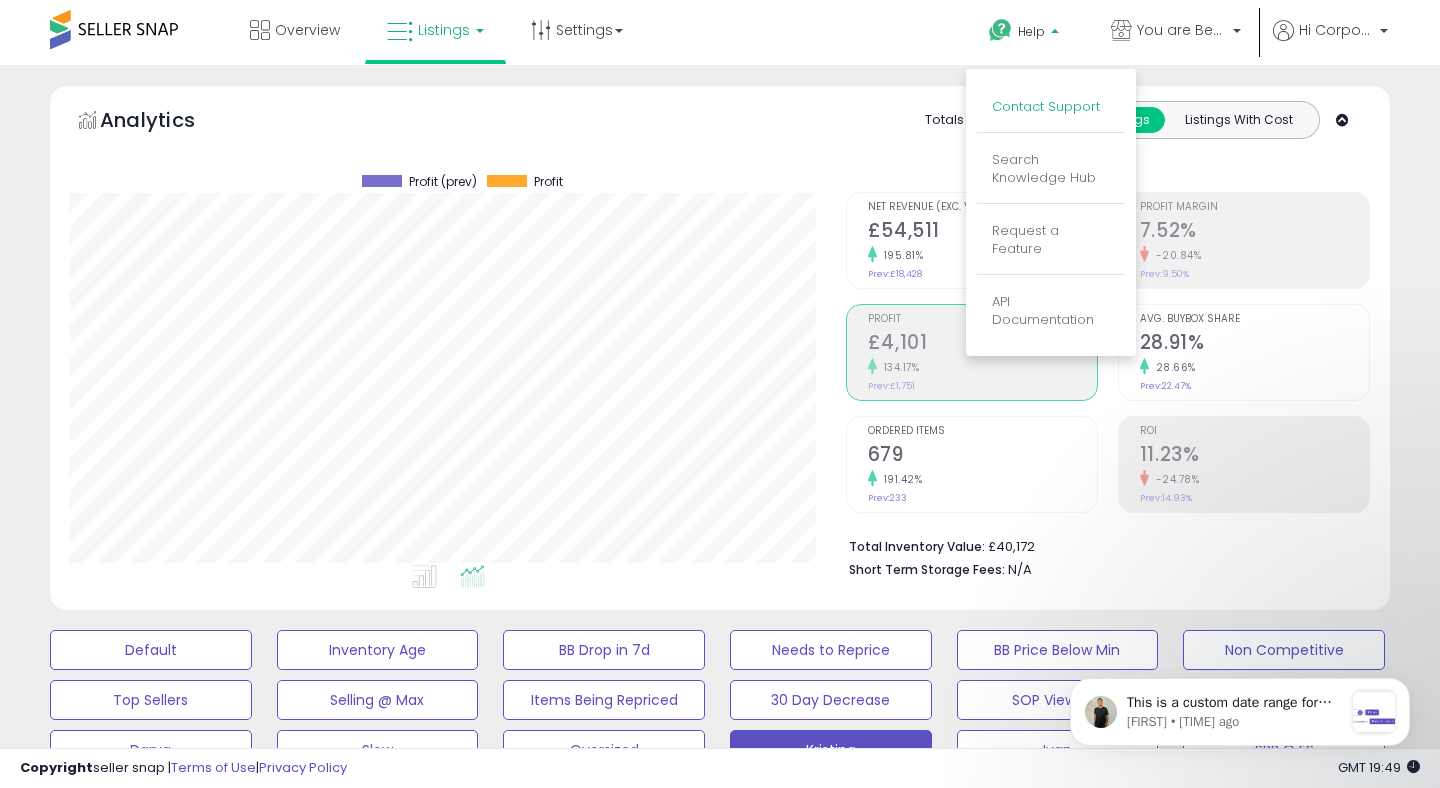 click on "Contact Support" at bounding box center [1046, 106] 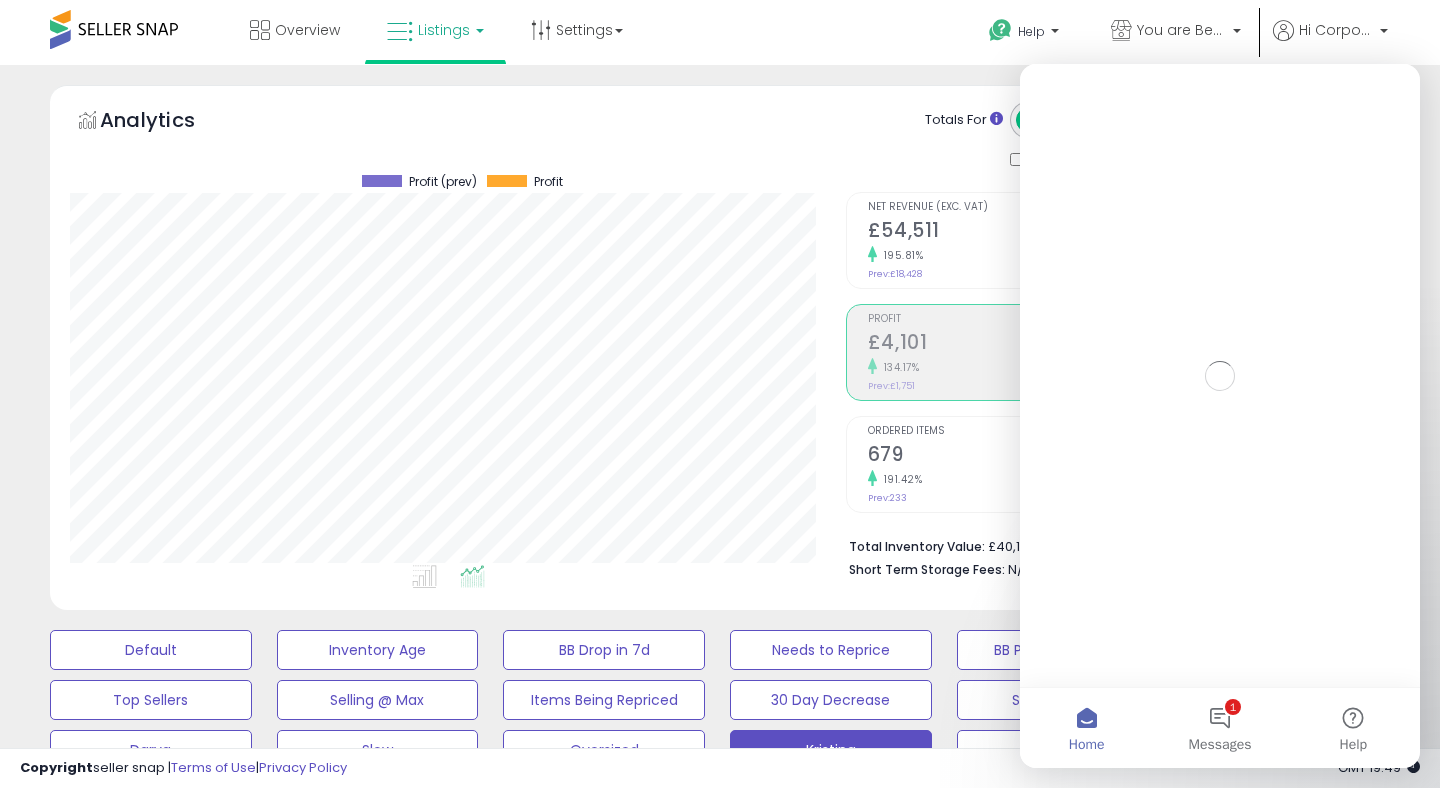 scroll, scrollTop: 0, scrollLeft: 0, axis: both 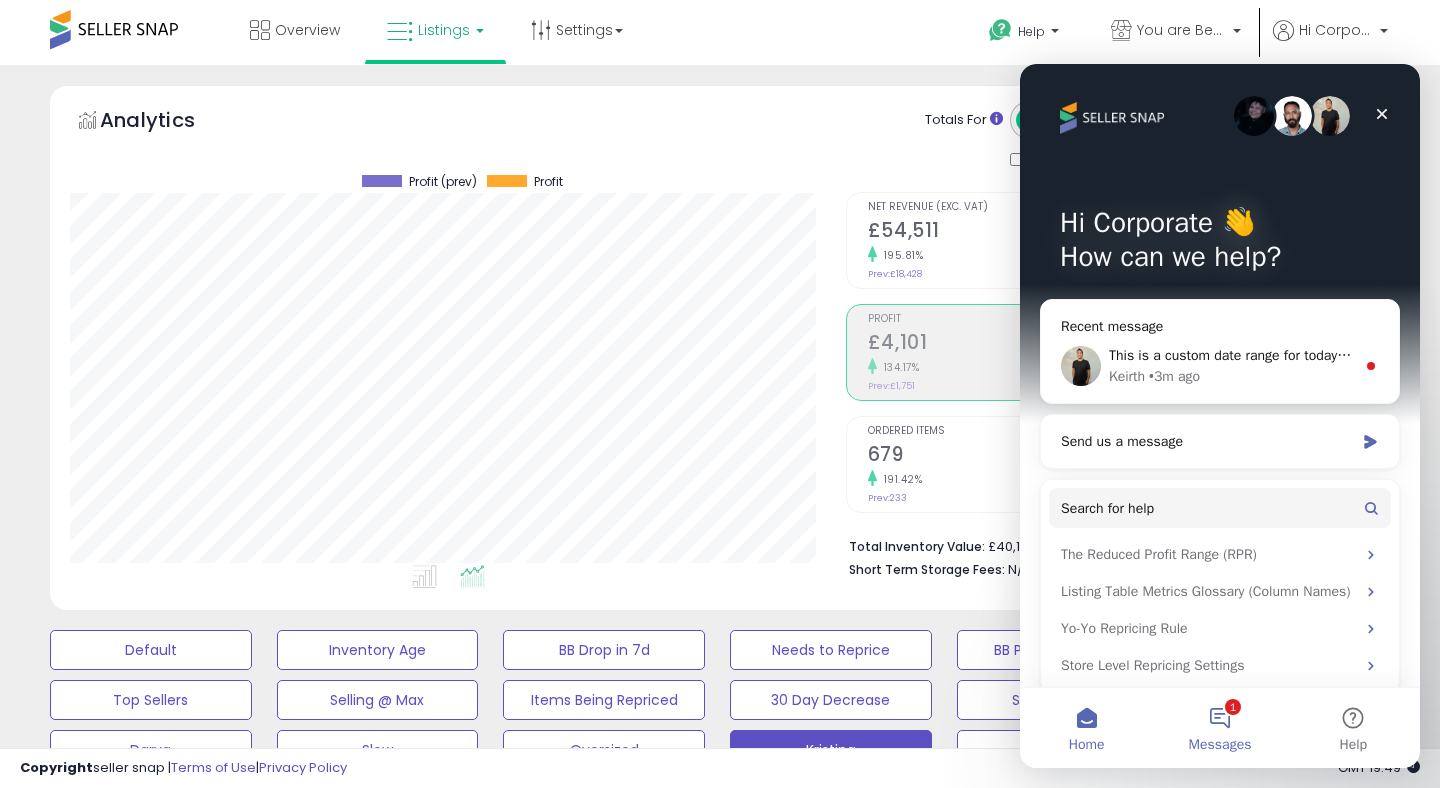 click on "1 Messages" at bounding box center [1219, 728] 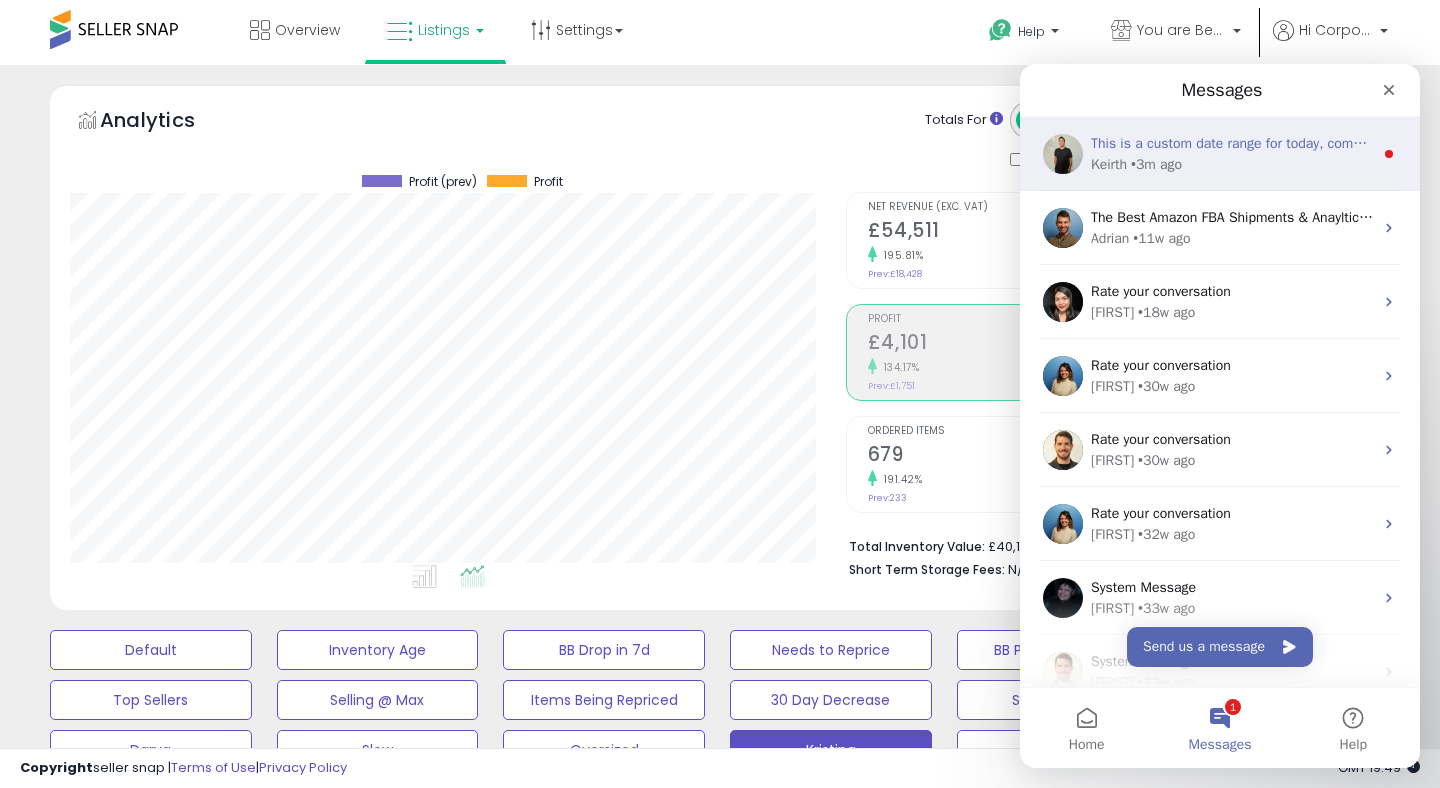 click on "•  3m ago" at bounding box center (1156, 164) 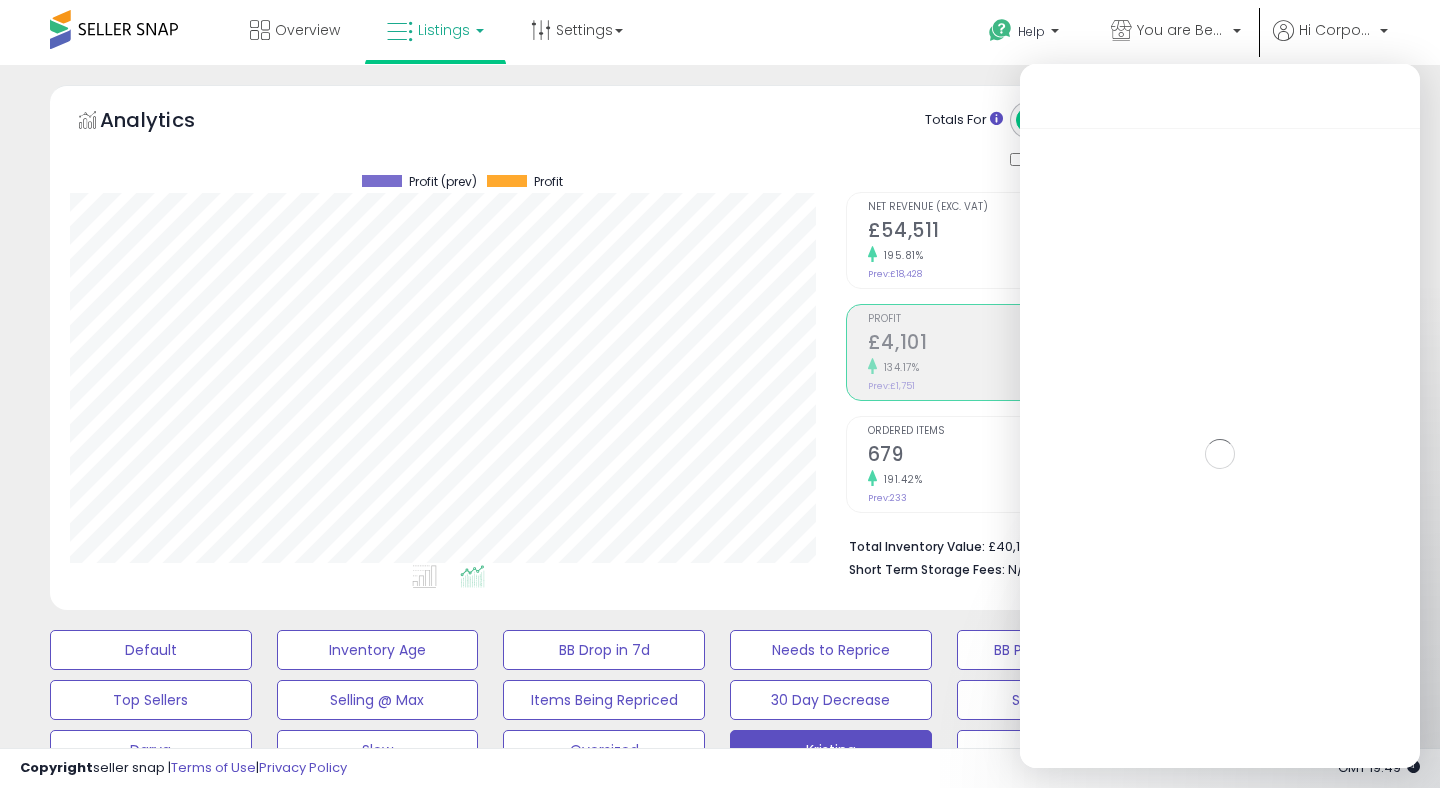 scroll, scrollTop: 3, scrollLeft: 0, axis: vertical 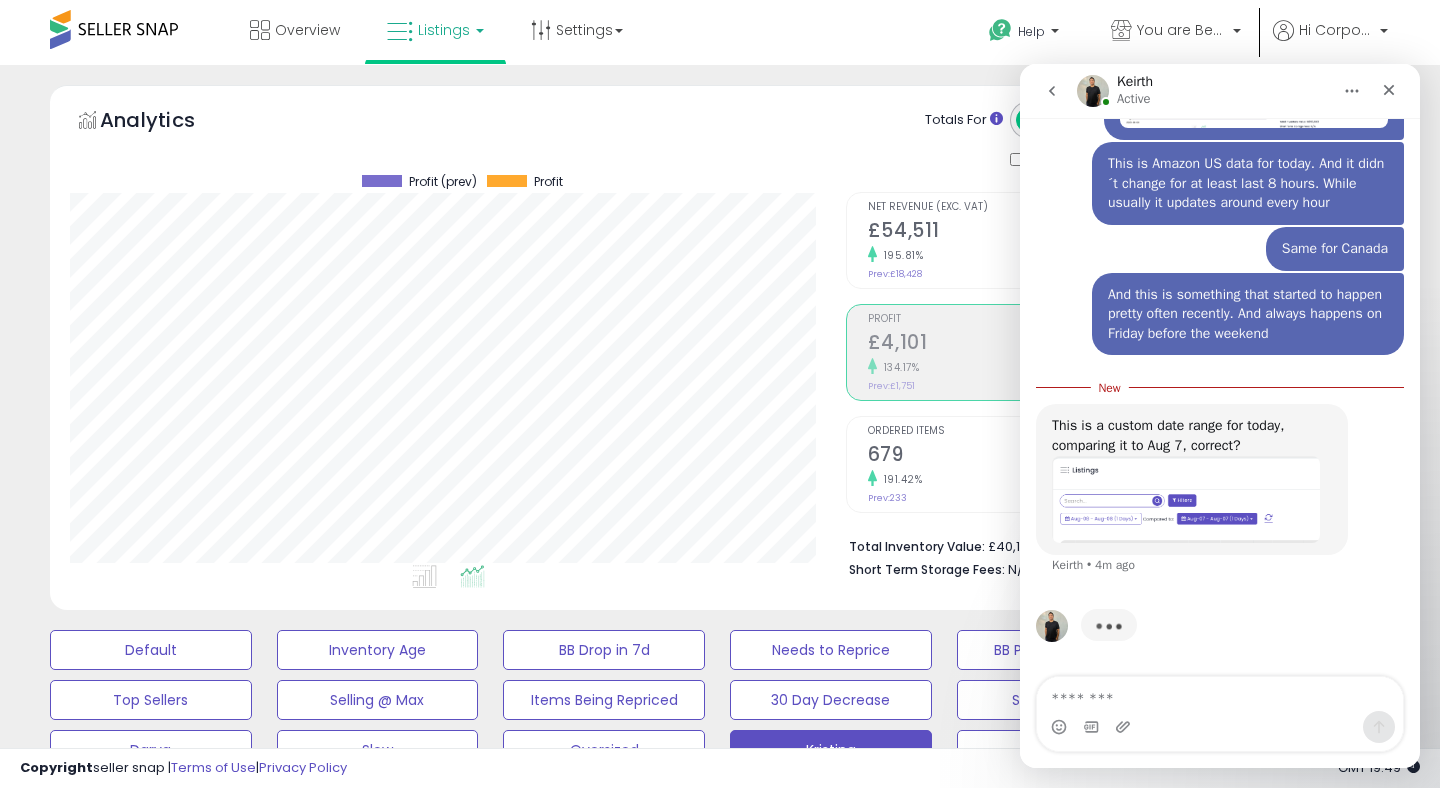 click at bounding box center (1186, 499) 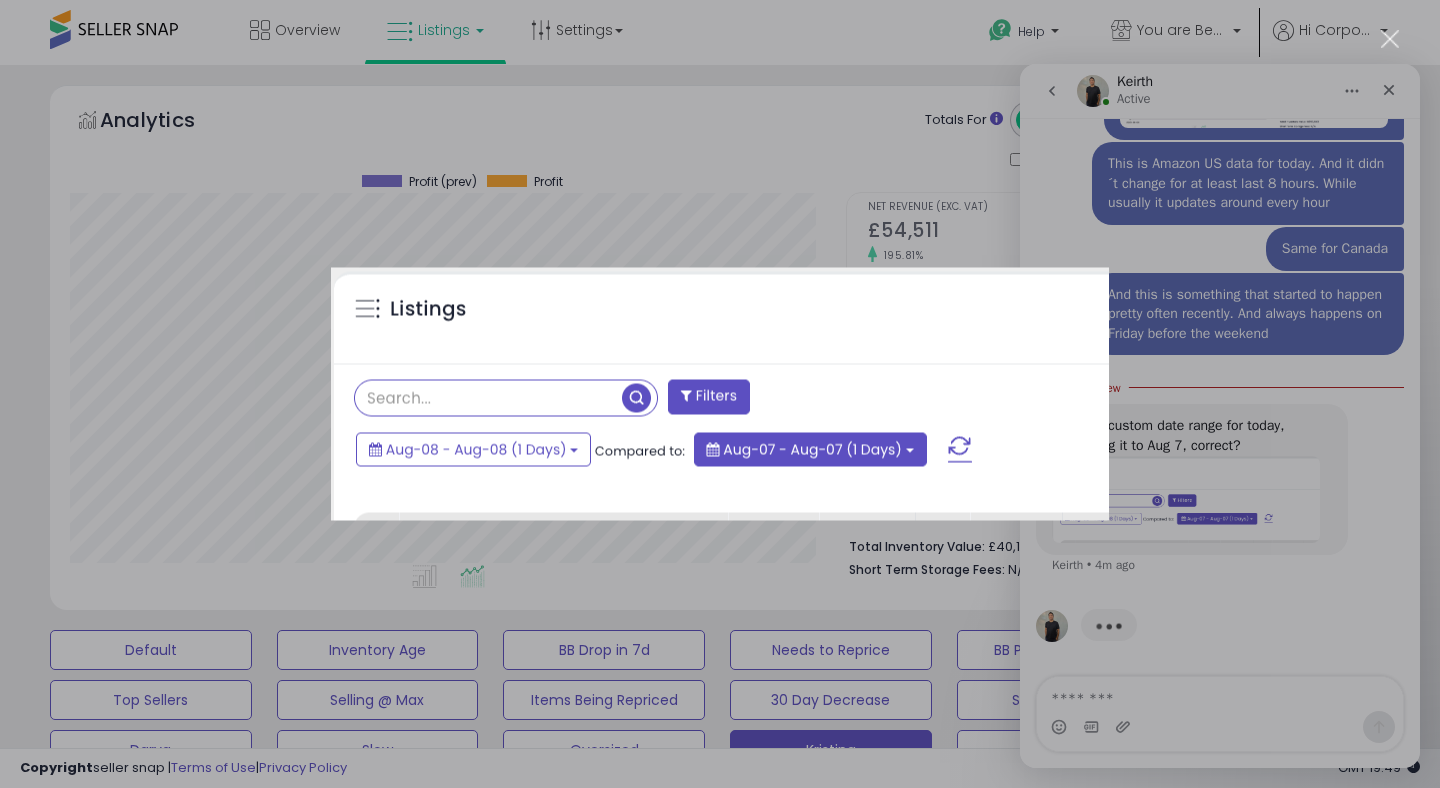 scroll, scrollTop: 0, scrollLeft: 0, axis: both 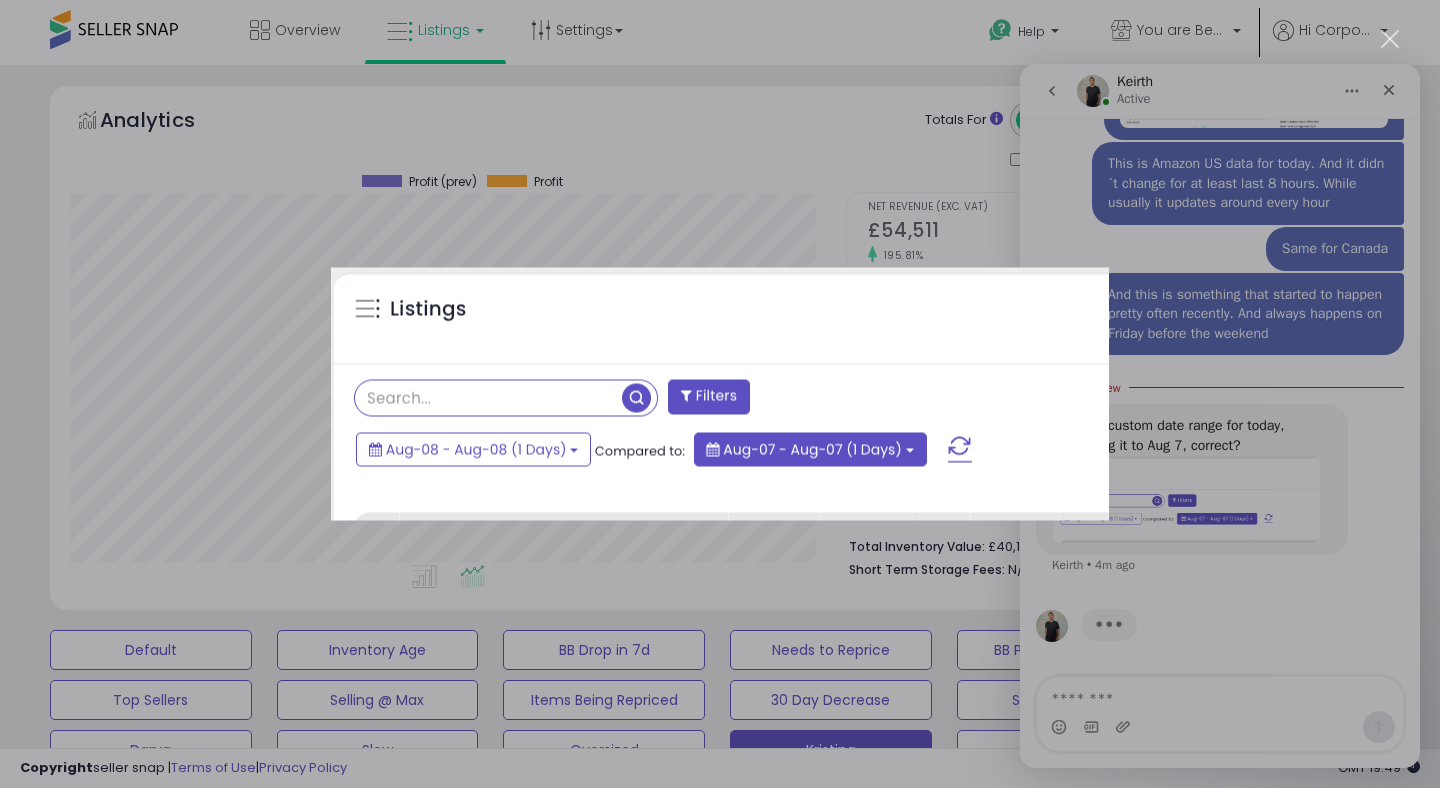 click at bounding box center (720, 394) 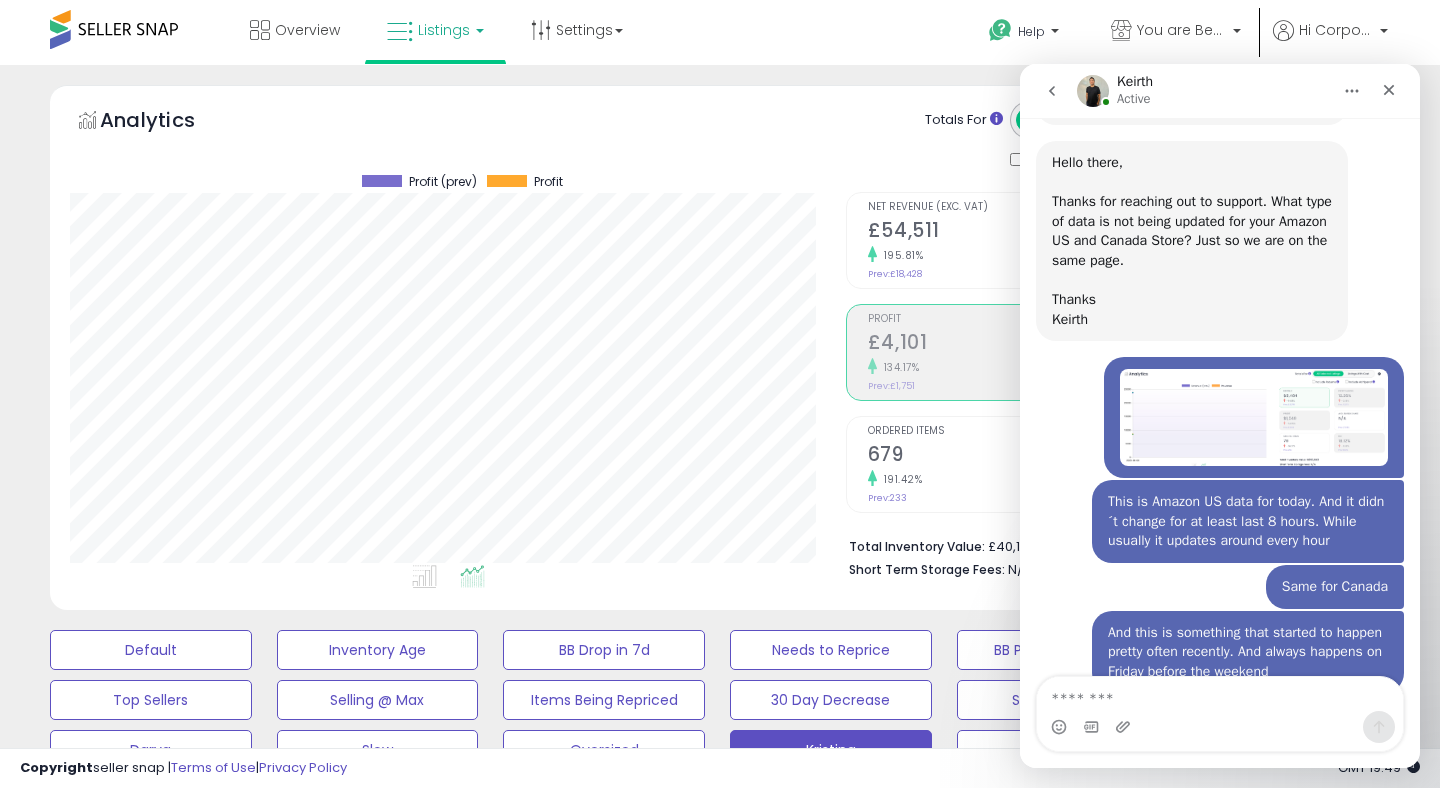 scroll, scrollTop: 0, scrollLeft: 0, axis: both 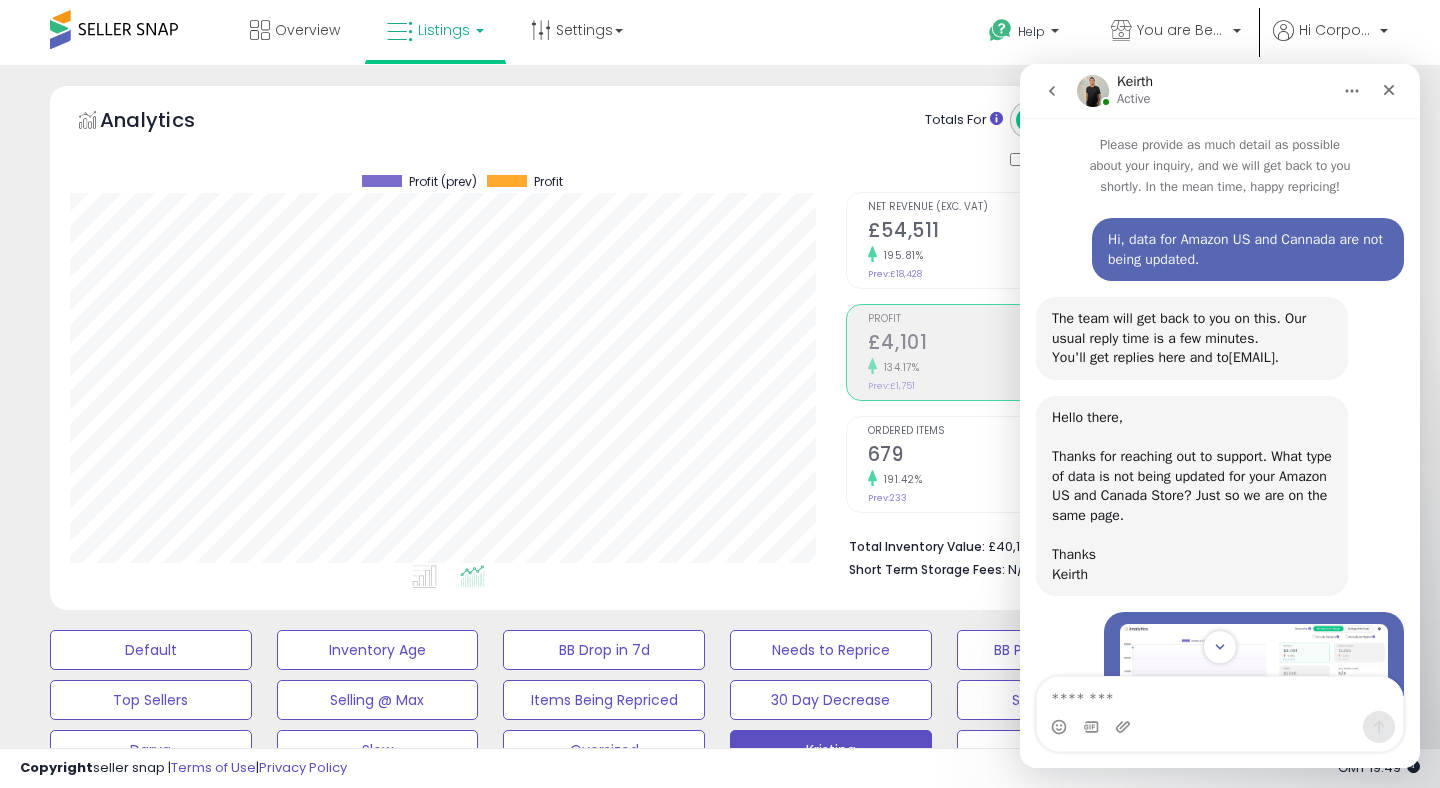 click 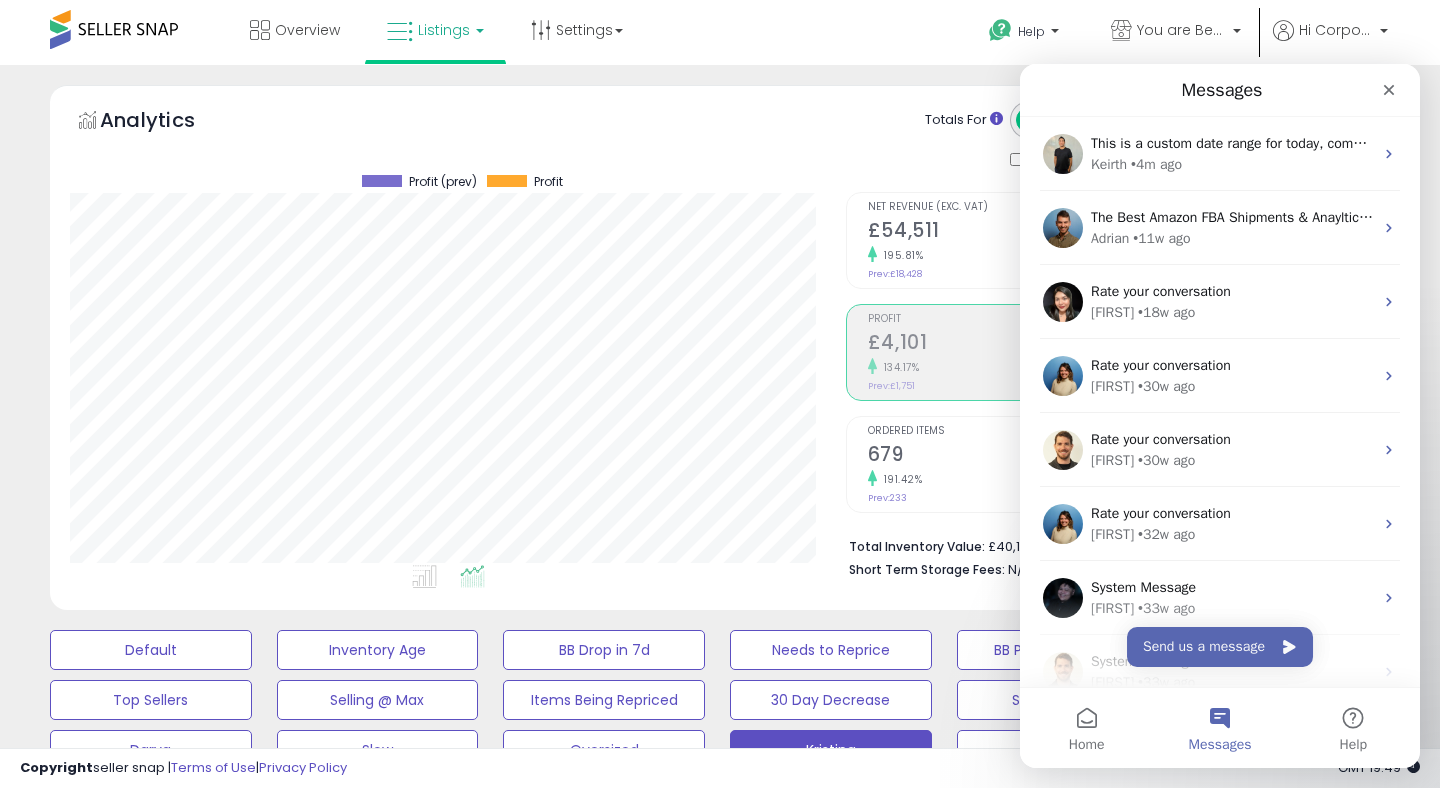 click on "**********" at bounding box center [720, 2561] 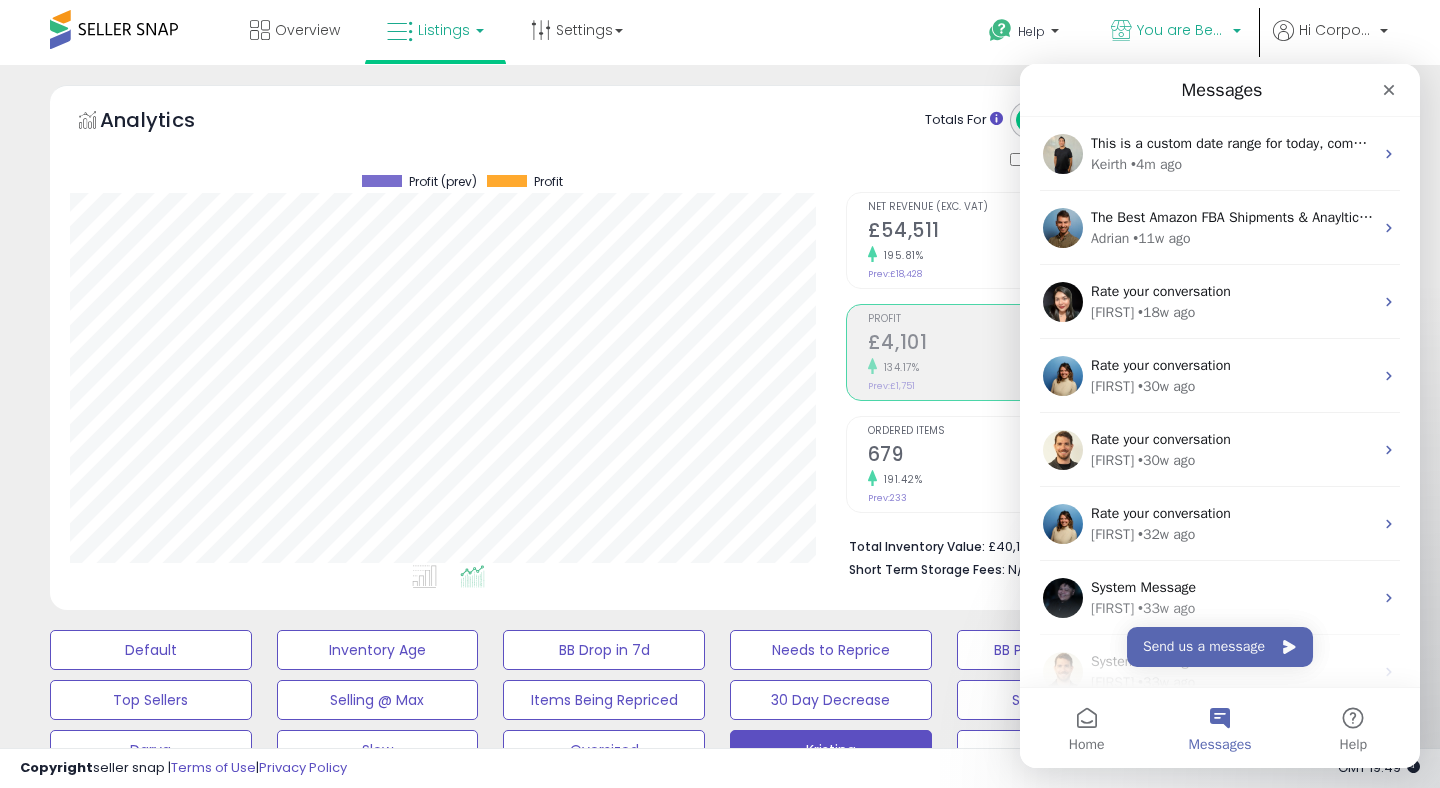 click on "You are Beautiful (UK)" at bounding box center [1182, 30] 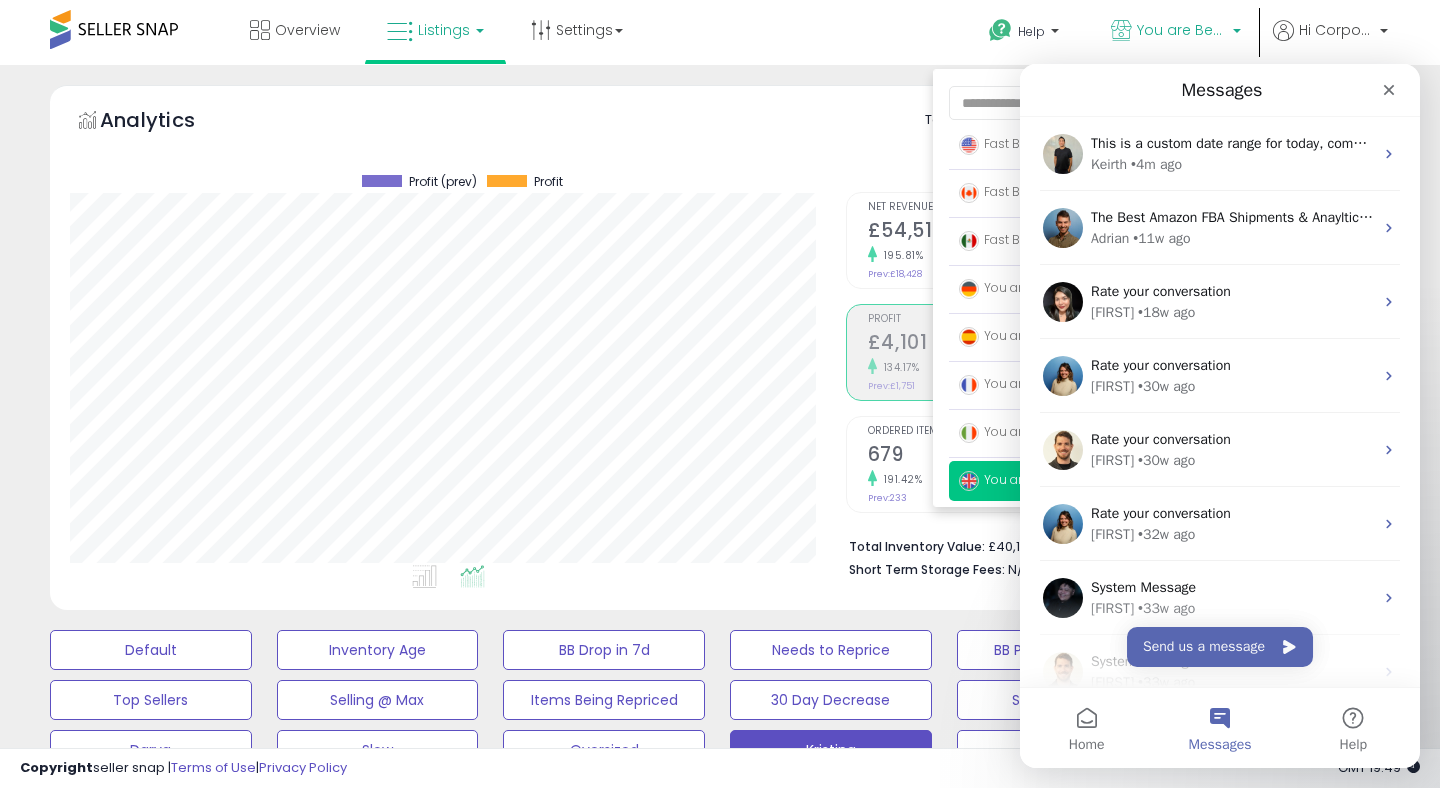 click on "Analytics
Totals For
All Selected Listings
Listings With Cost
Include Returns" at bounding box center [720, 136] 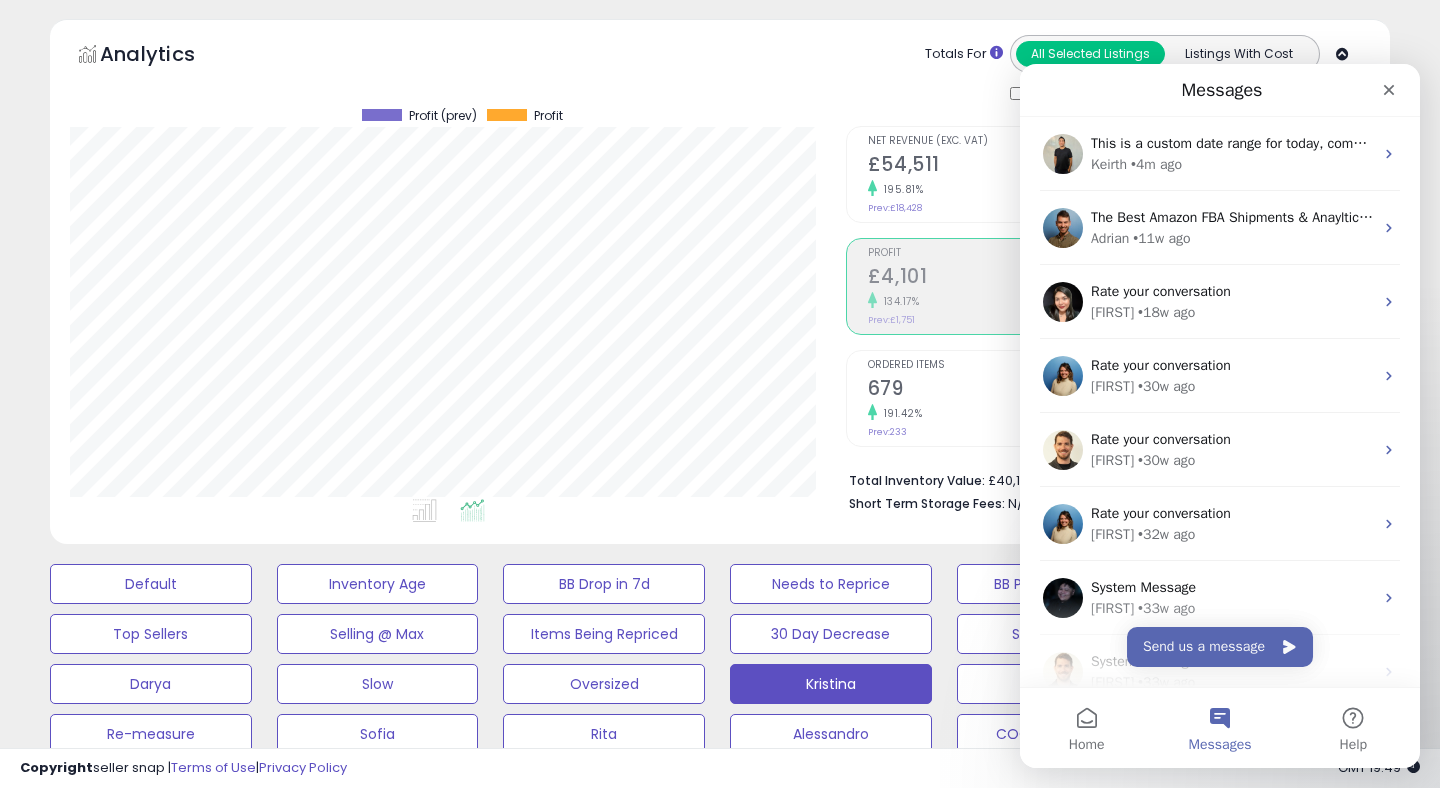 scroll, scrollTop: 43, scrollLeft: 0, axis: vertical 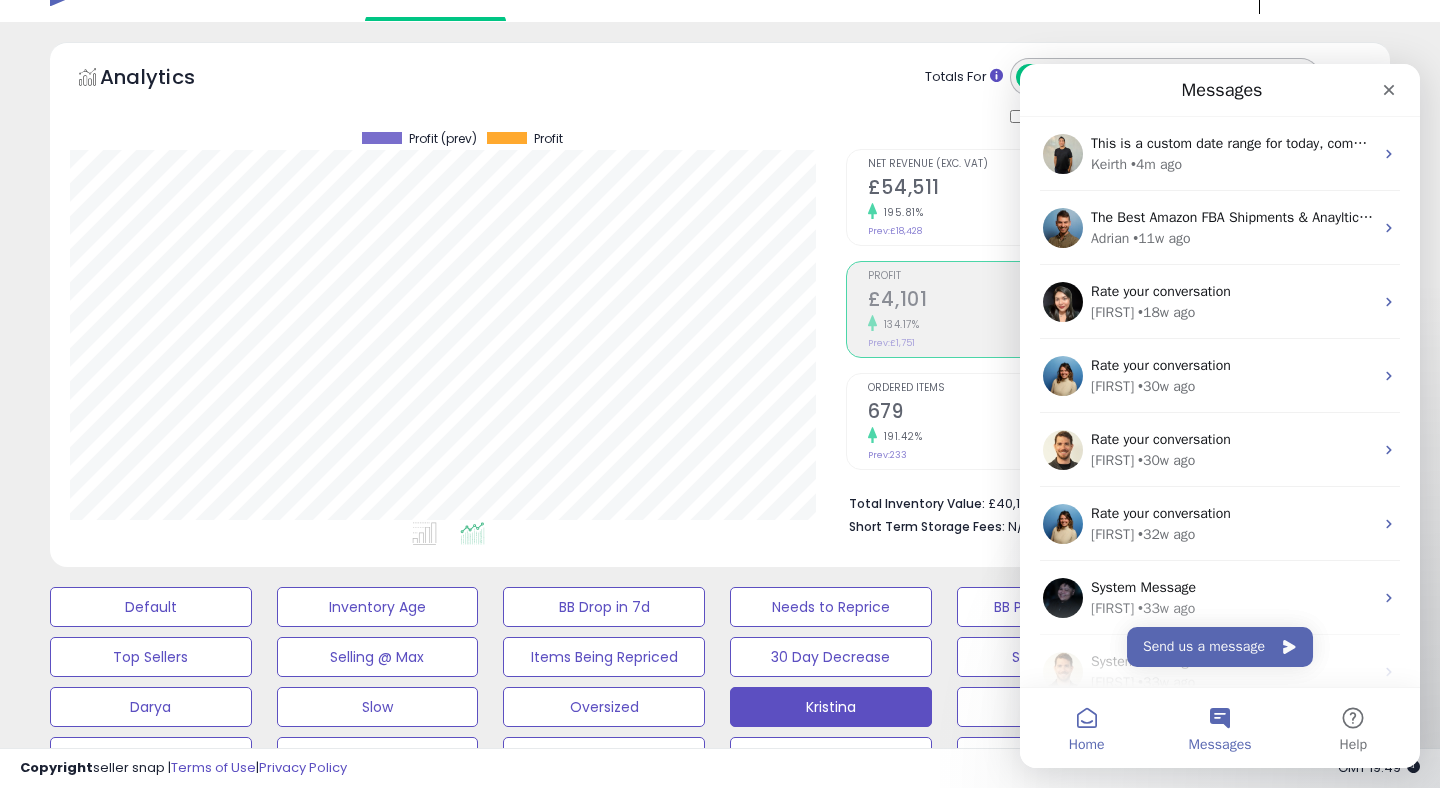 click on "Home" at bounding box center (1087, 745) 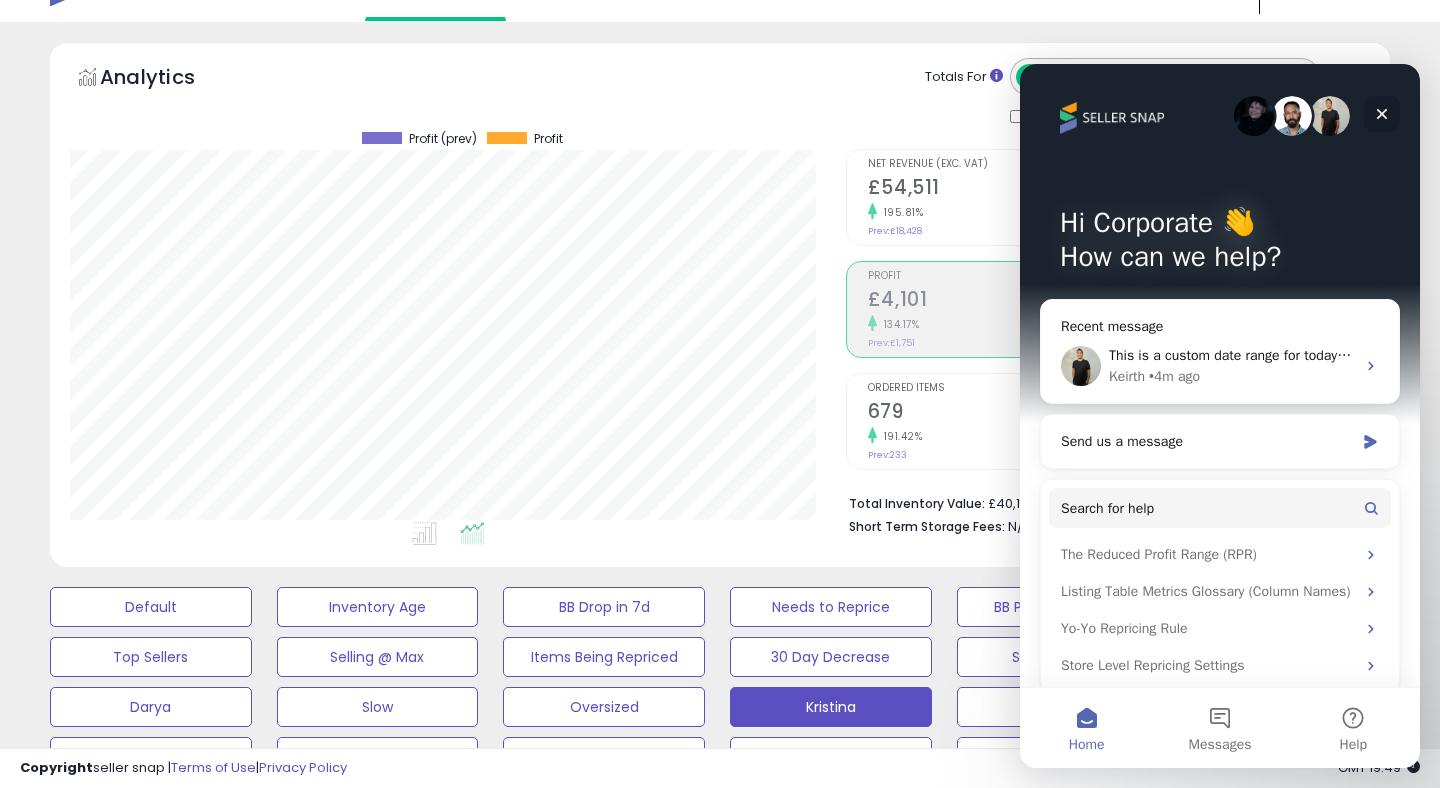 click 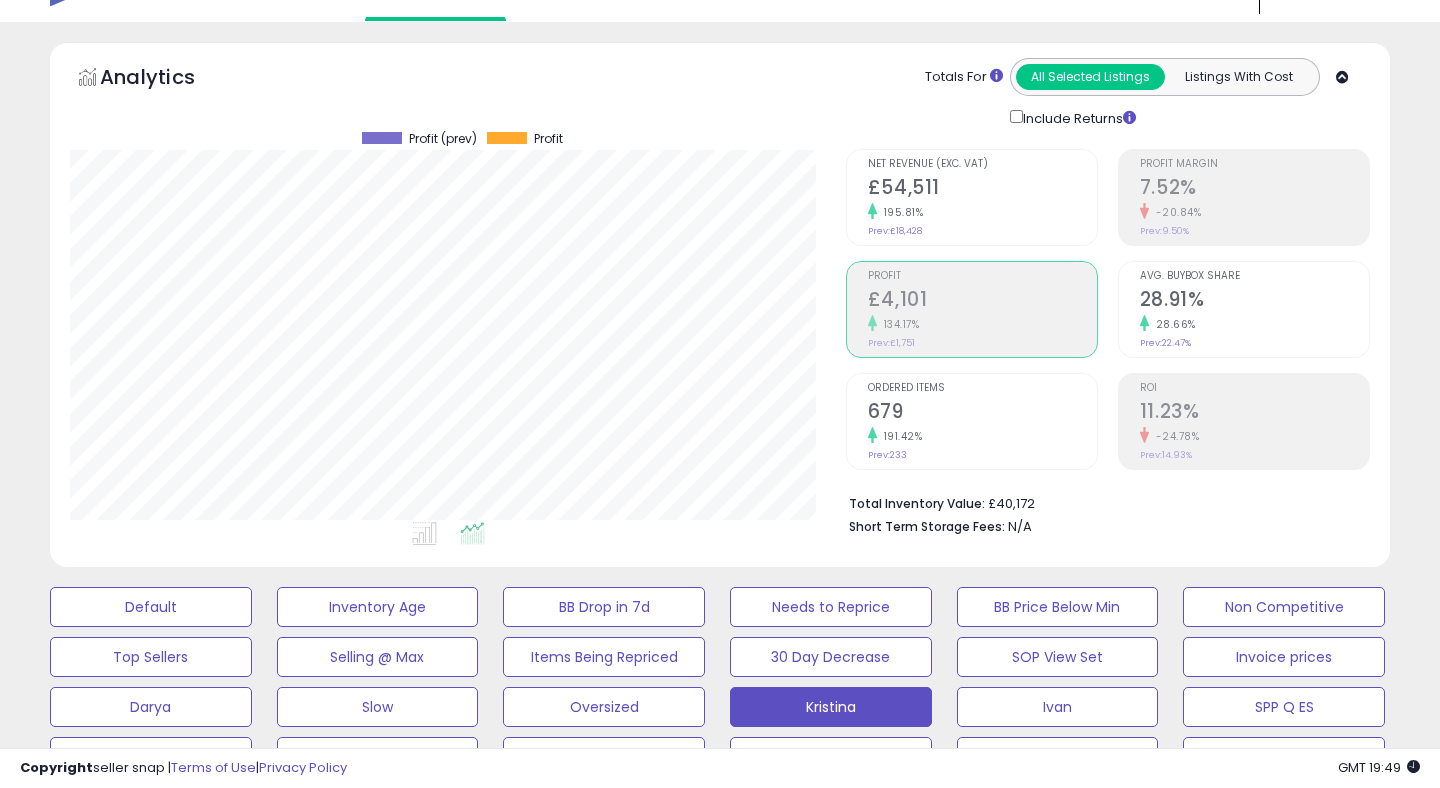 scroll, scrollTop: 0, scrollLeft: 0, axis: both 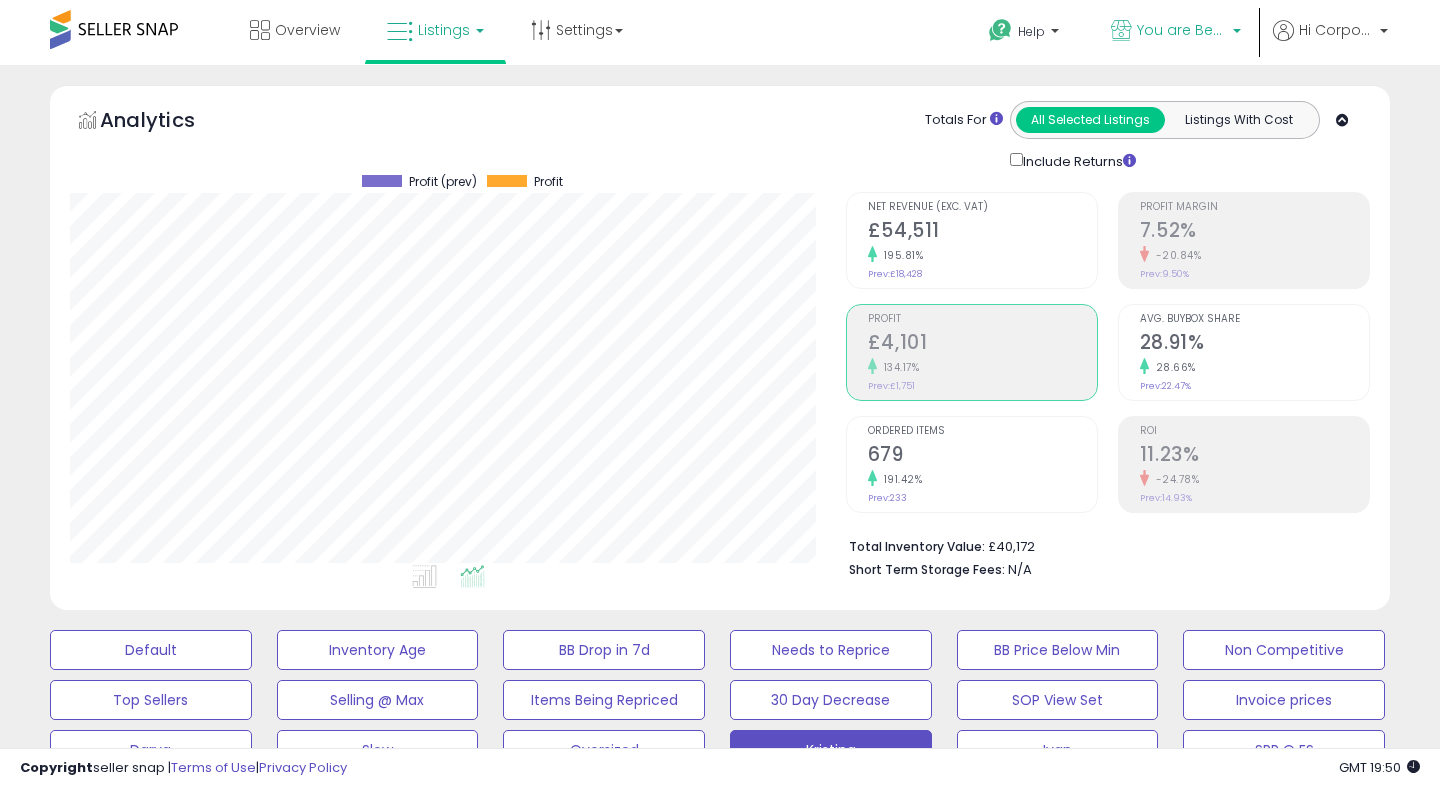 click on "You are Beautiful (UK)" at bounding box center [1182, 30] 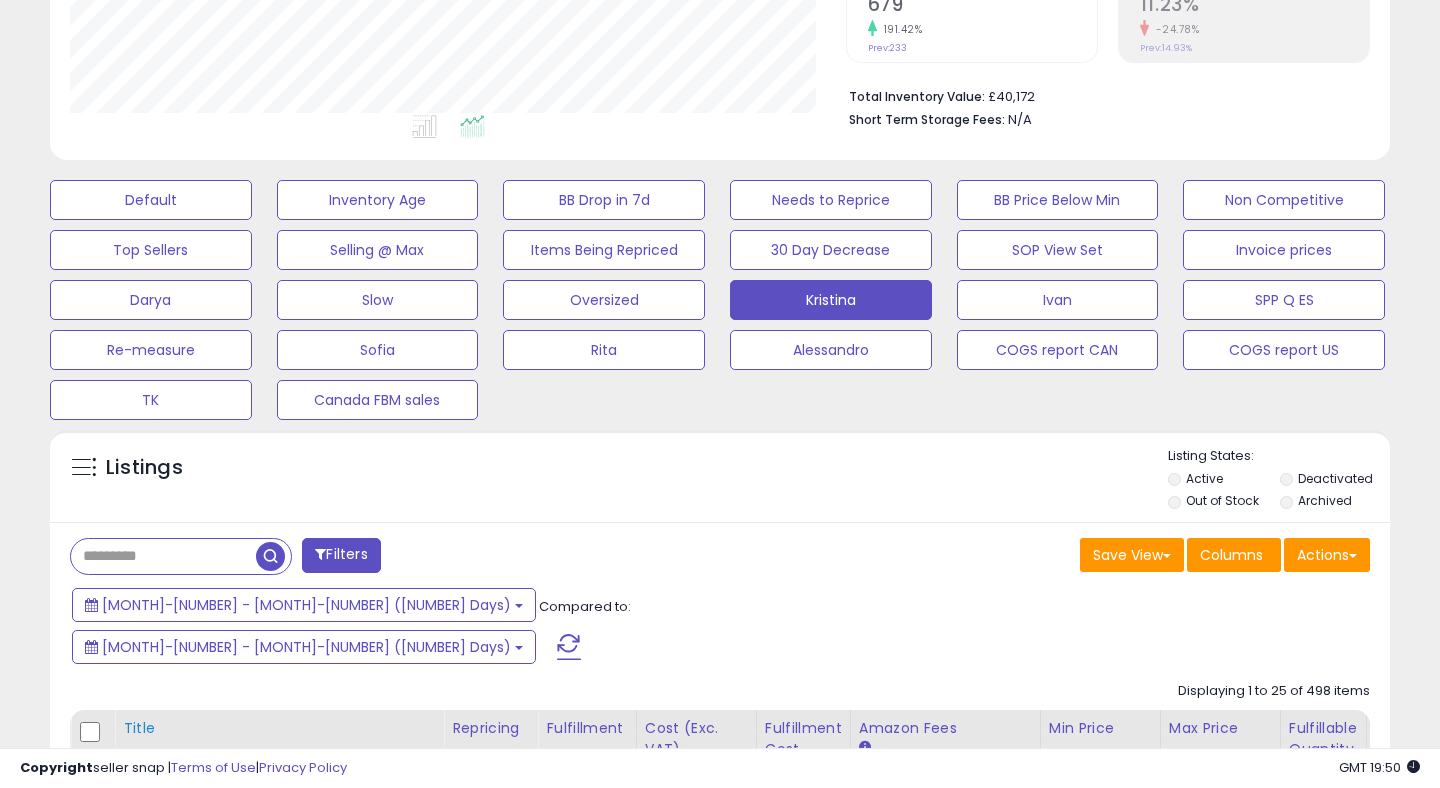 scroll, scrollTop: 475, scrollLeft: 0, axis: vertical 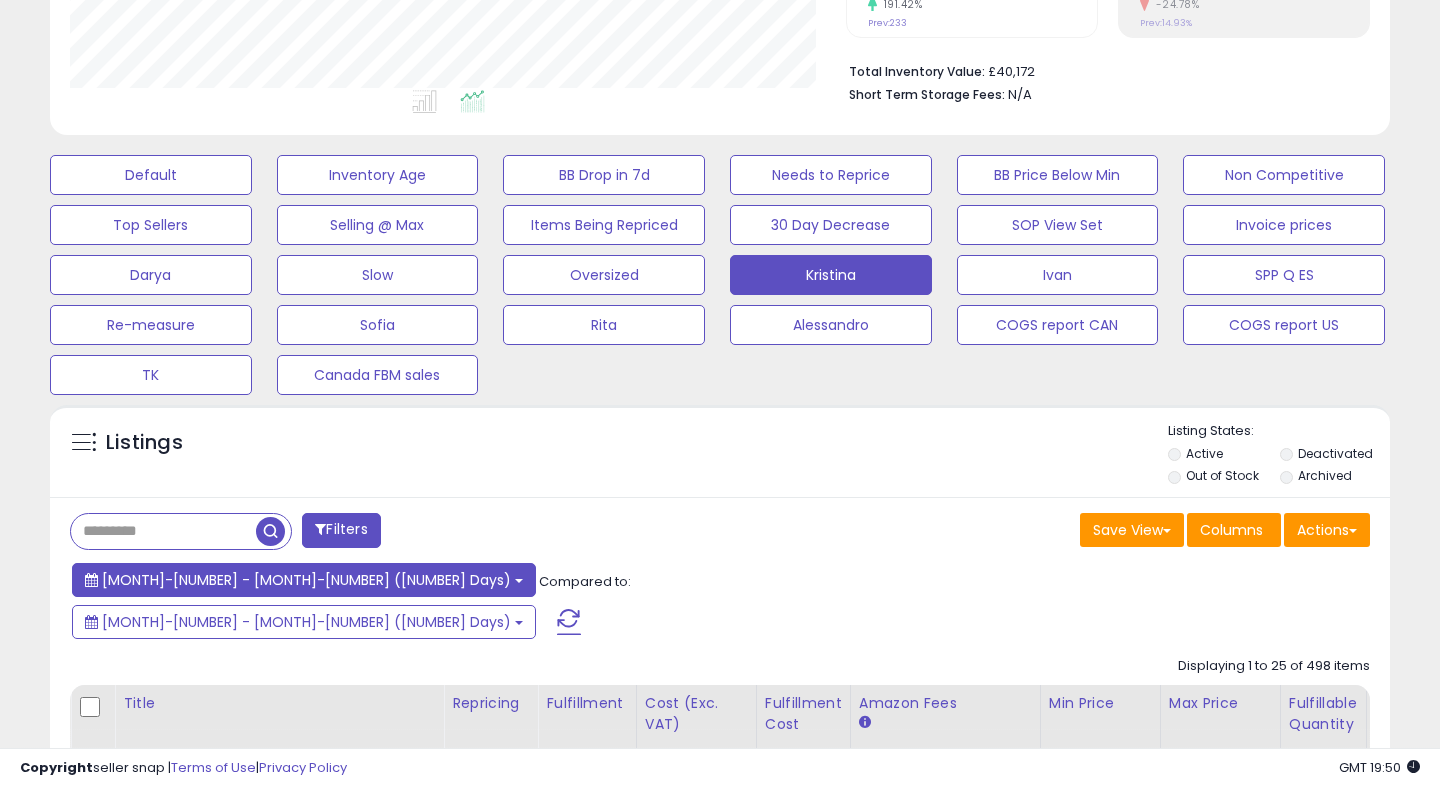 click on "Jun-01 - Aug-07 (68 Days)" at bounding box center [306, 580] 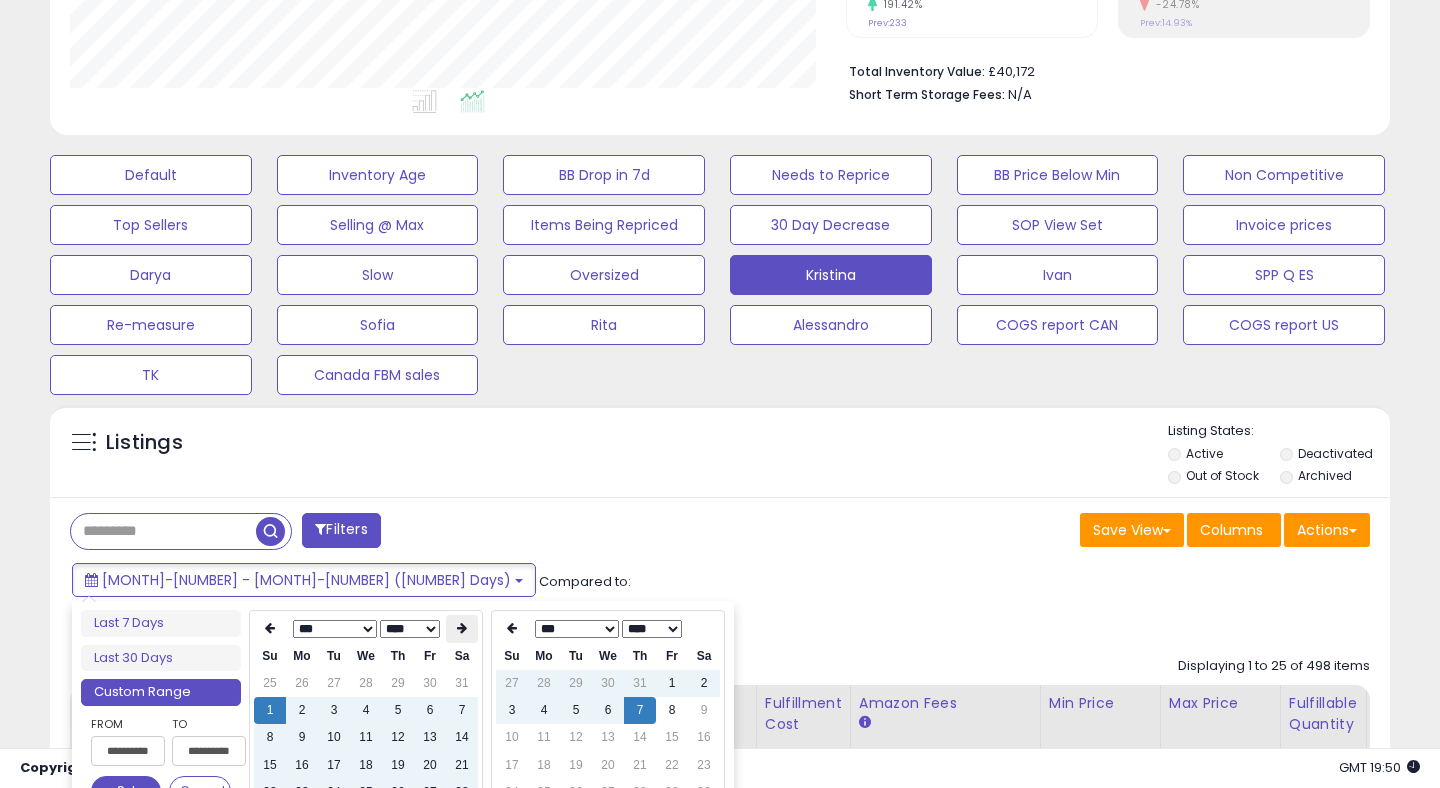 click at bounding box center [462, 629] 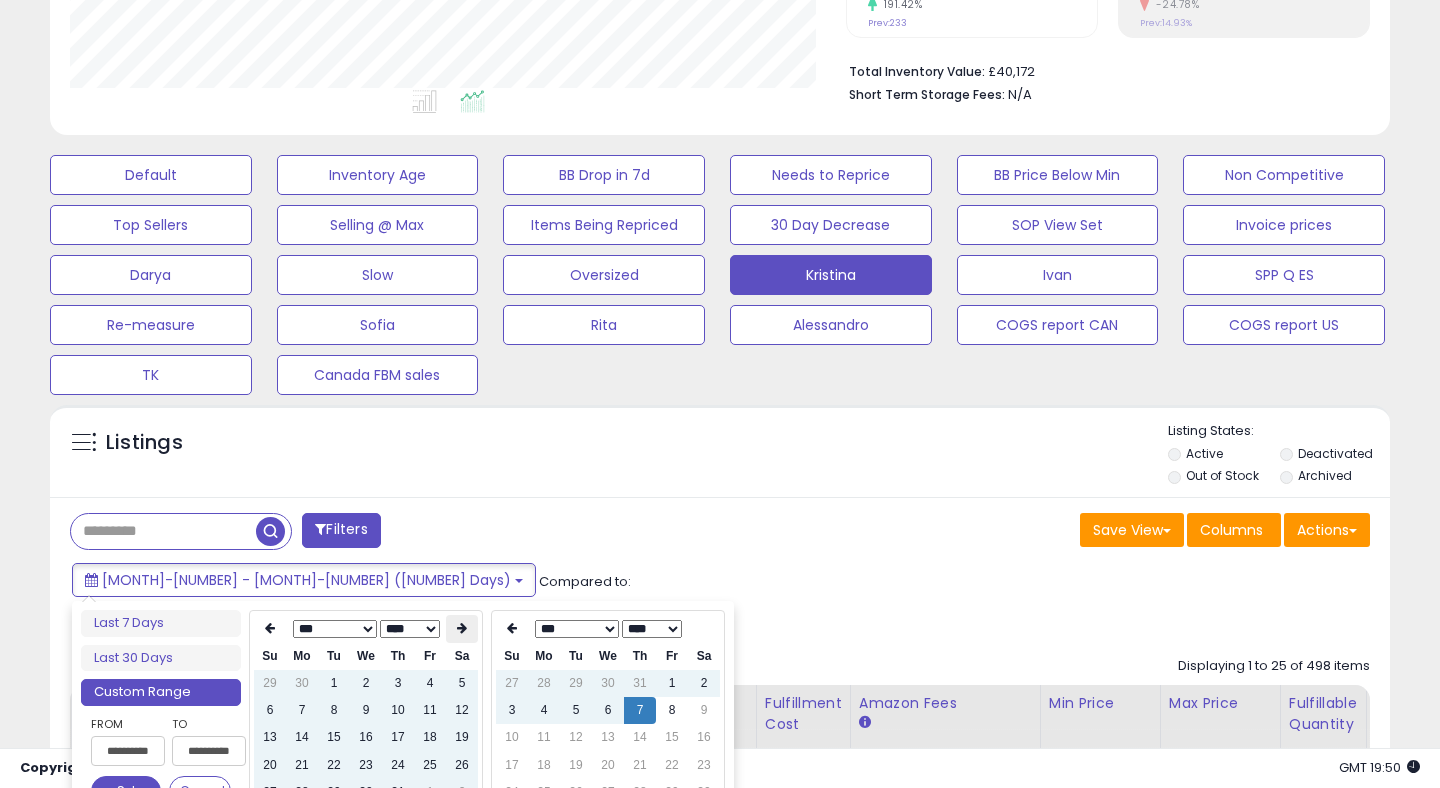 click at bounding box center [462, 629] 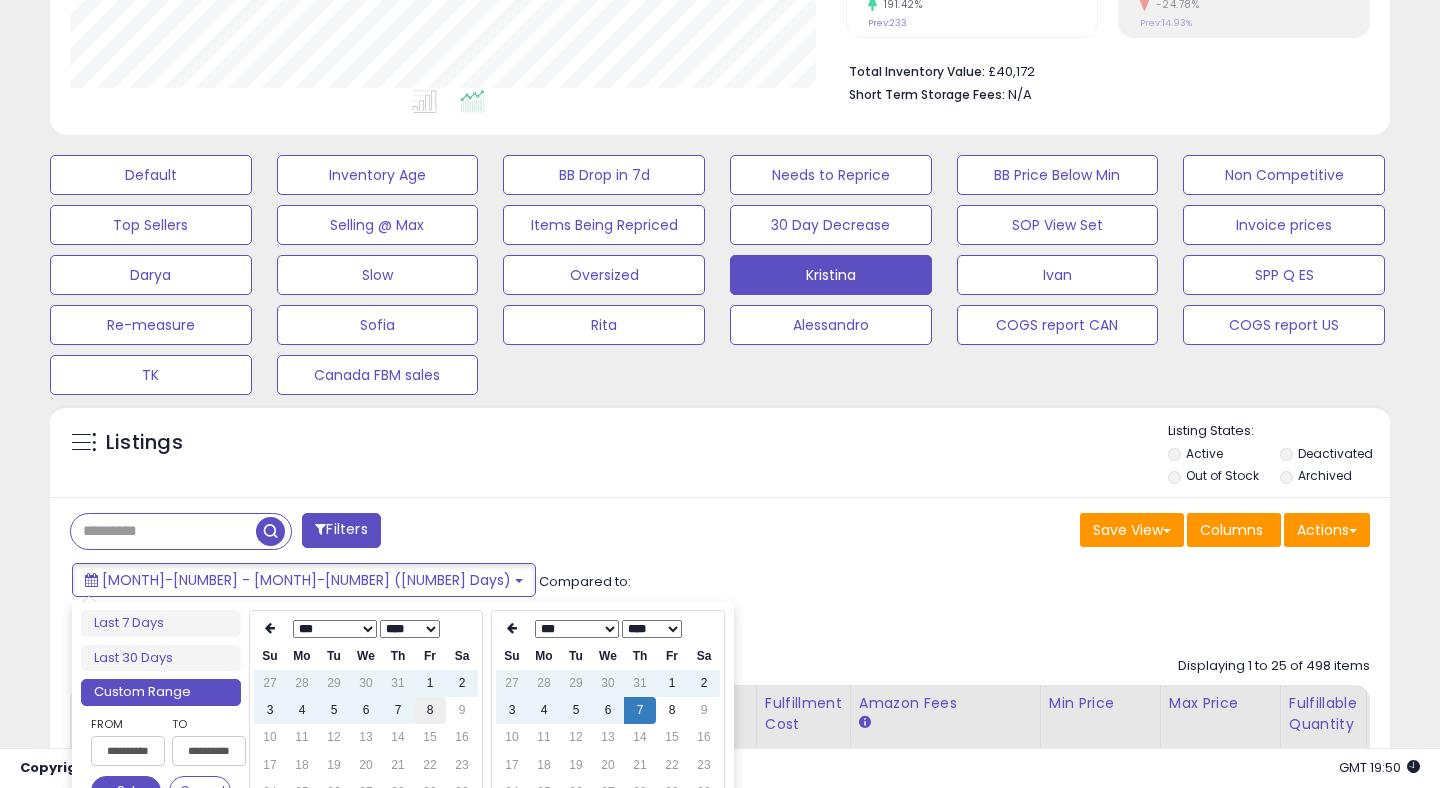 type on "**********" 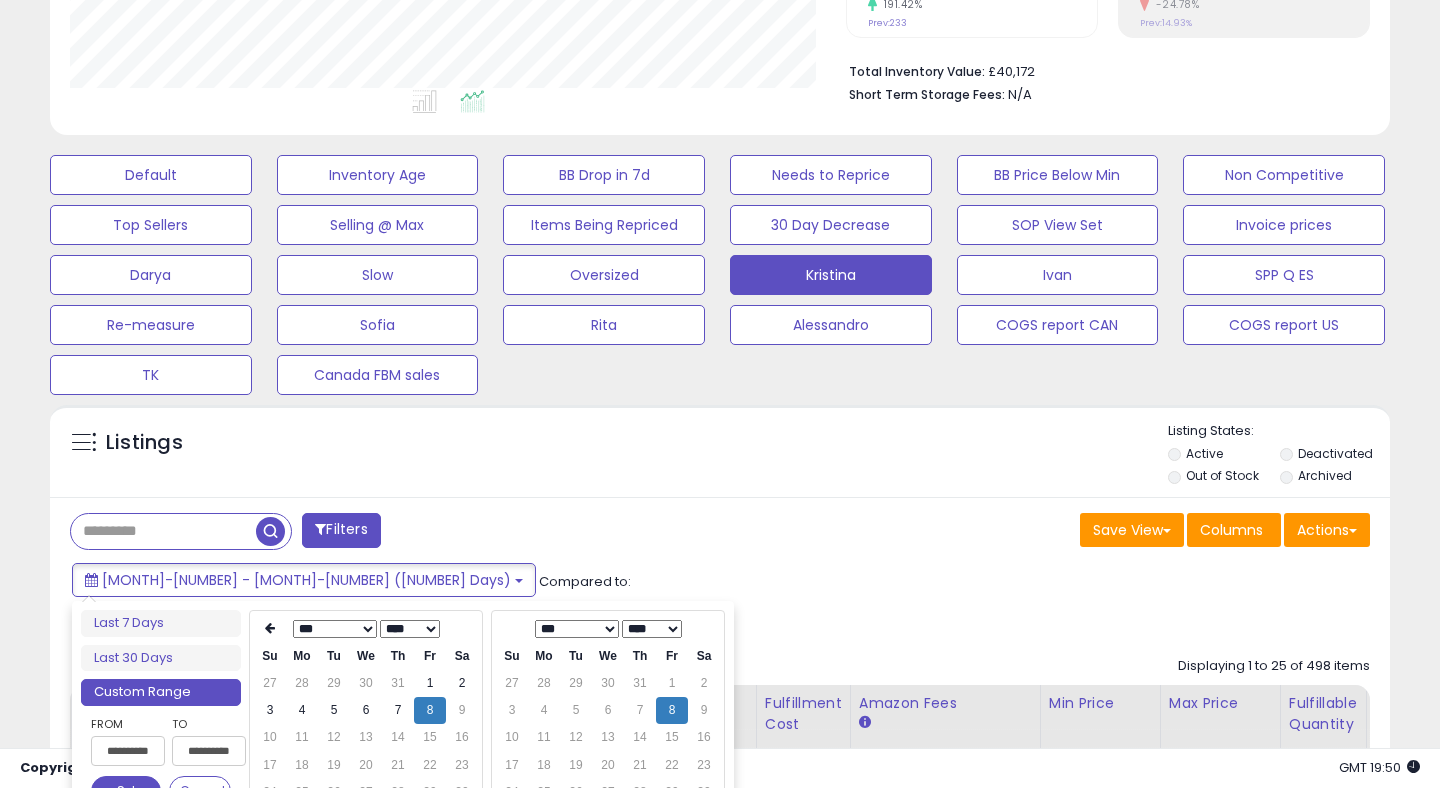 scroll, scrollTop: 477, scrollLeft: 0, axis: vertical 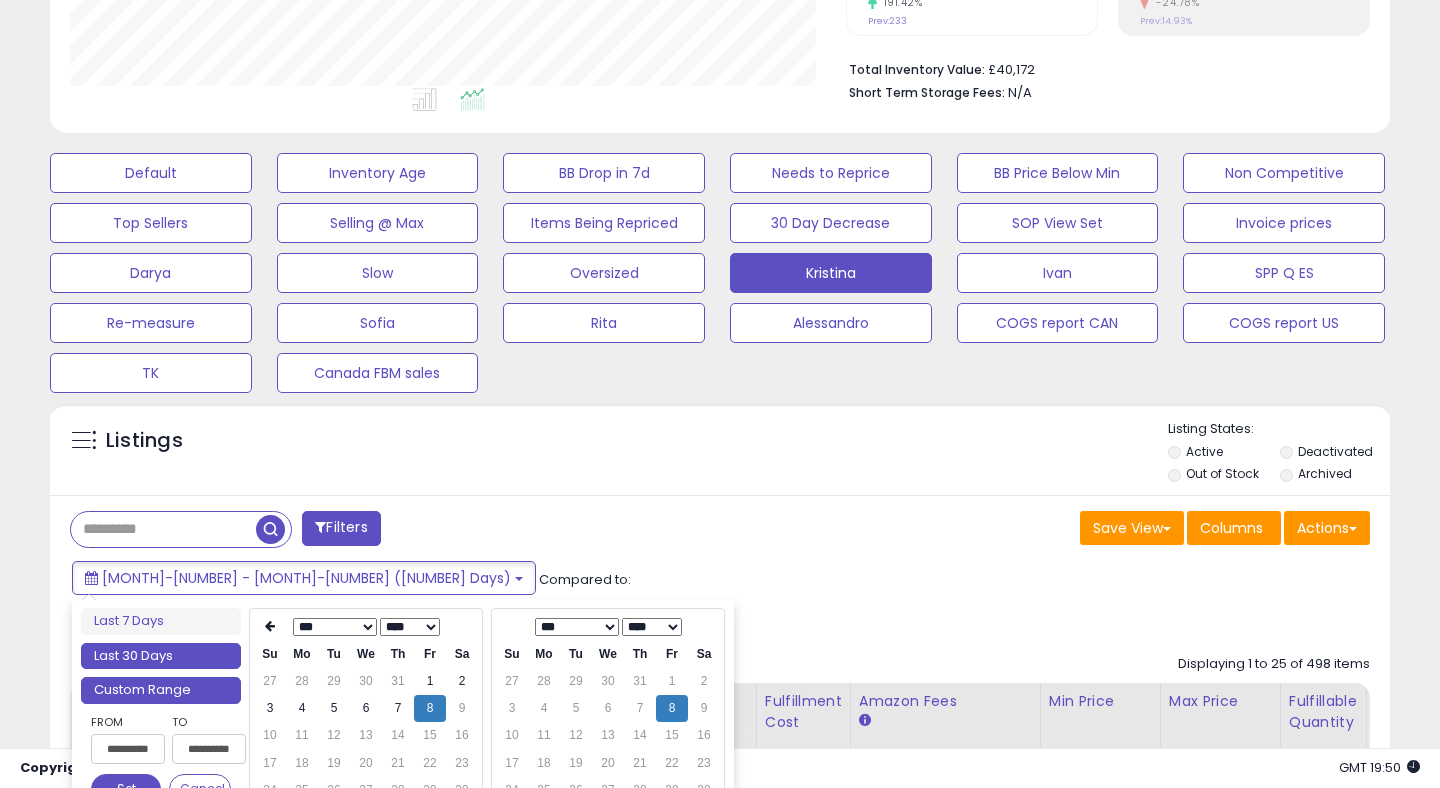 type on "**********" 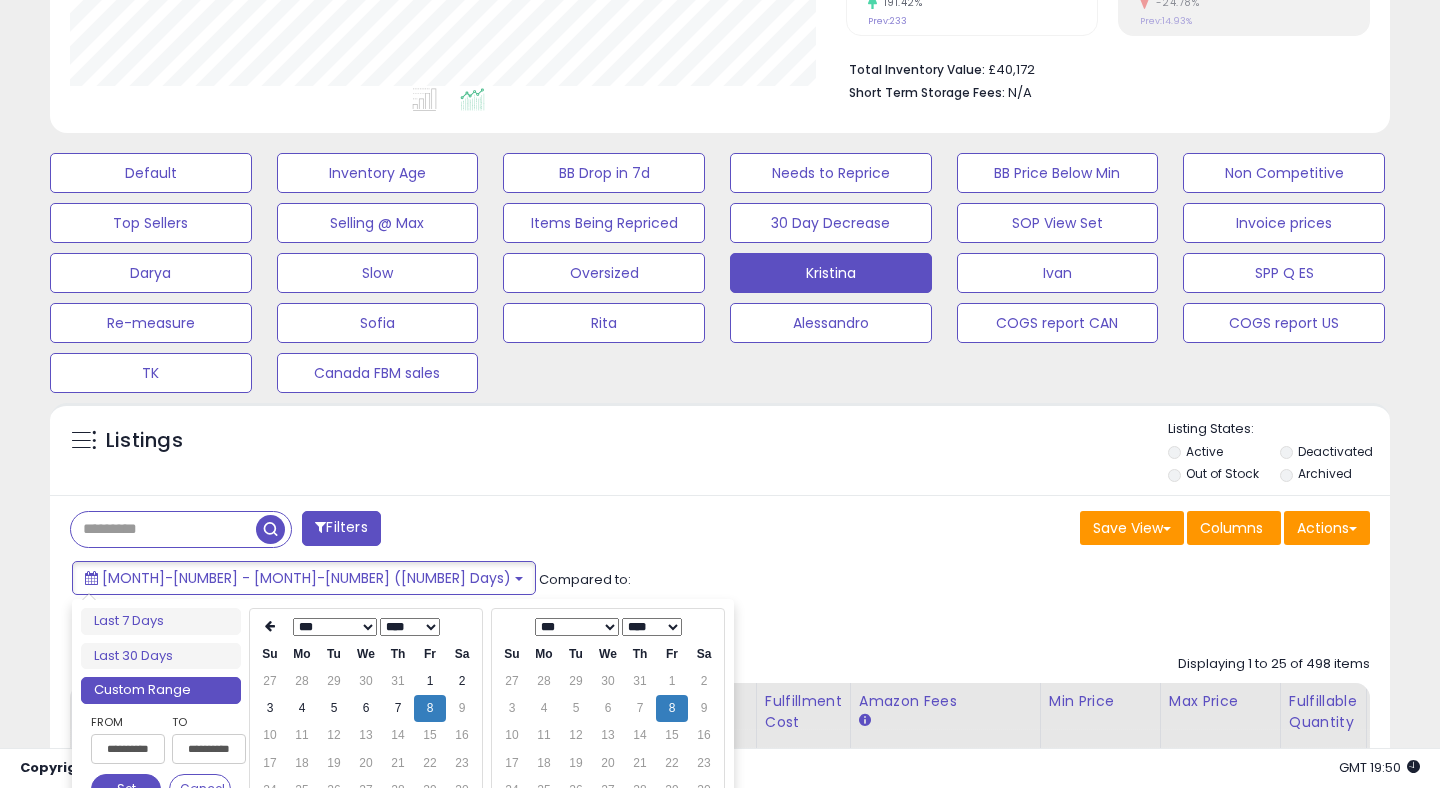 type on "**********" 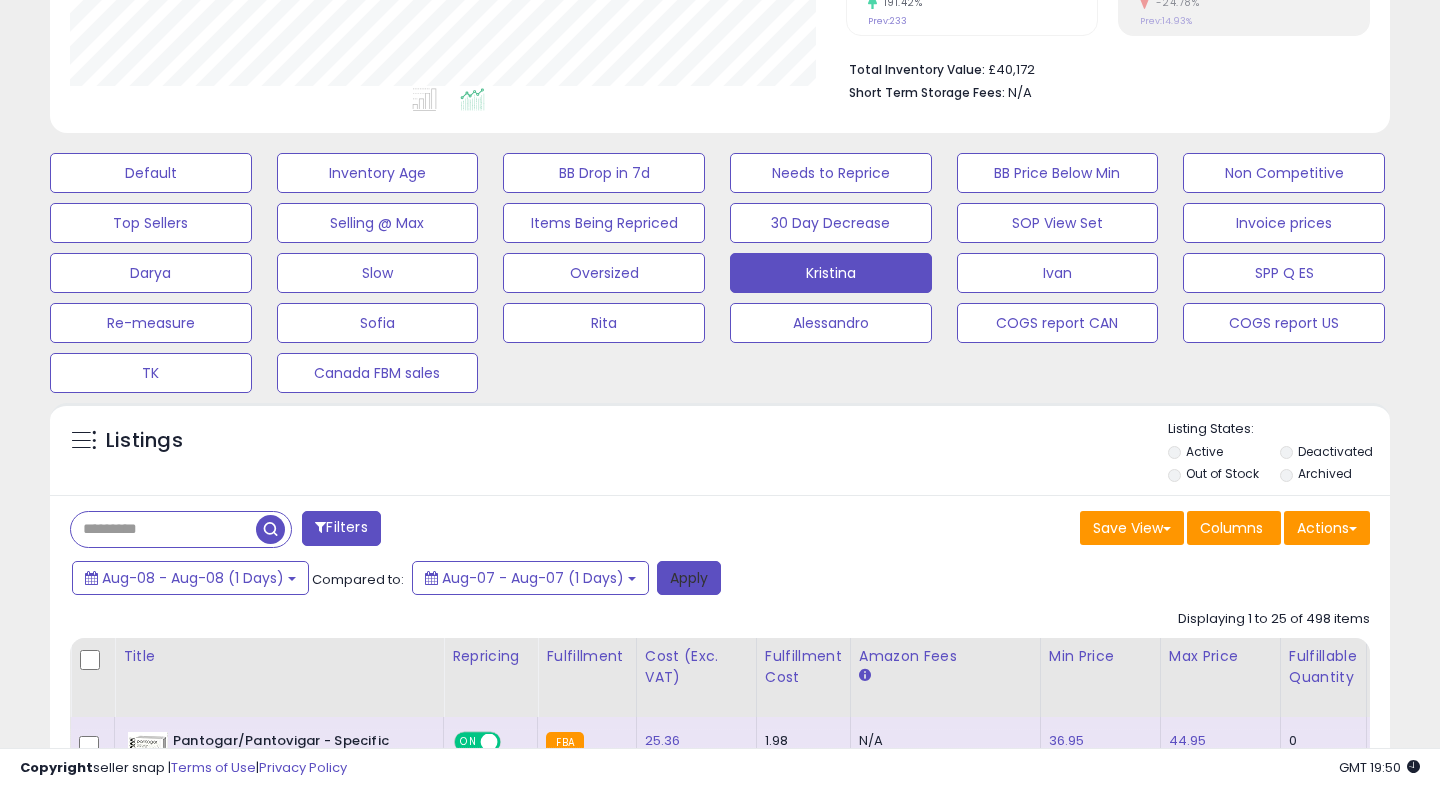 click on "Apply" at bounding box center [689, 578] 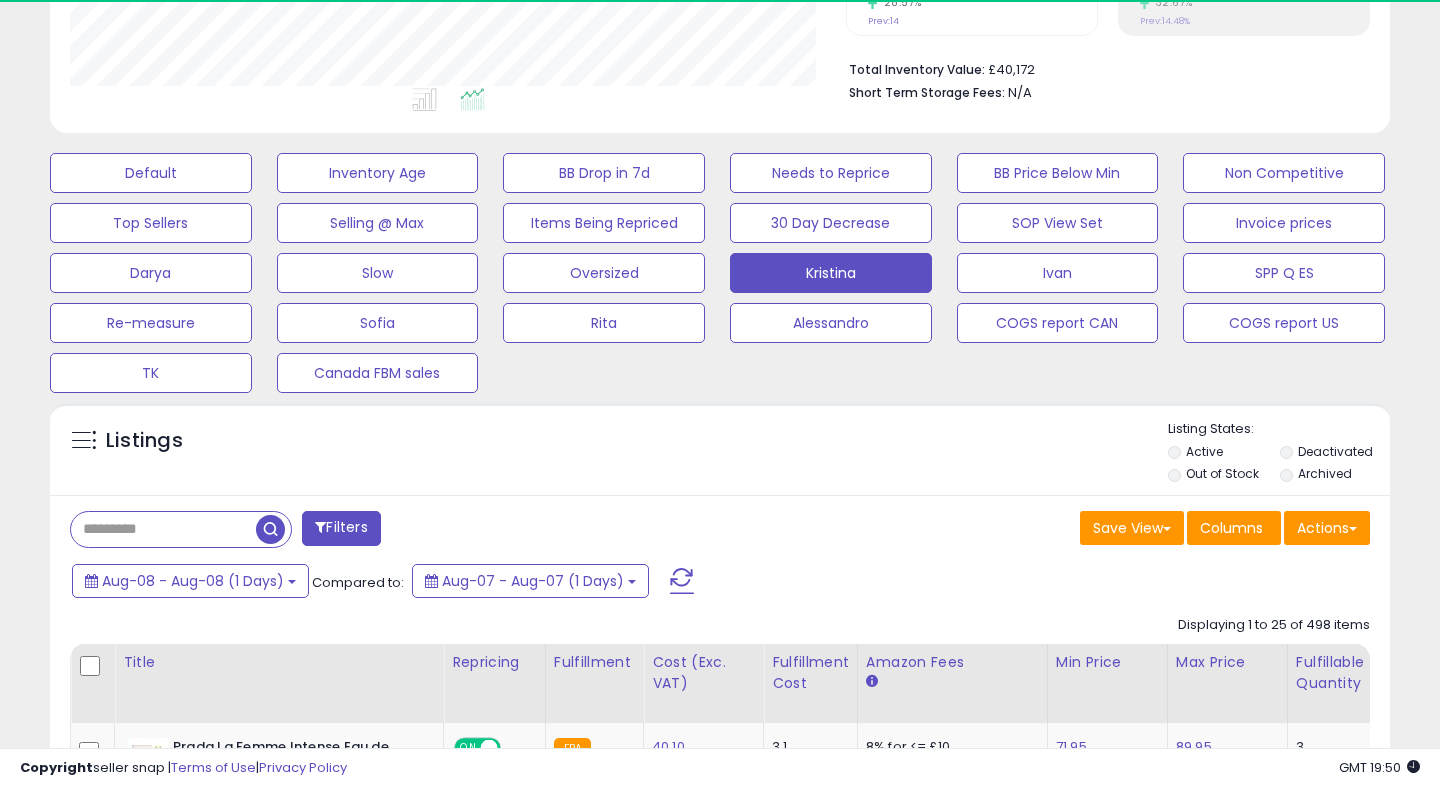 scroll, scrollTop: 999590, scrollLeft: 999224, axis: both 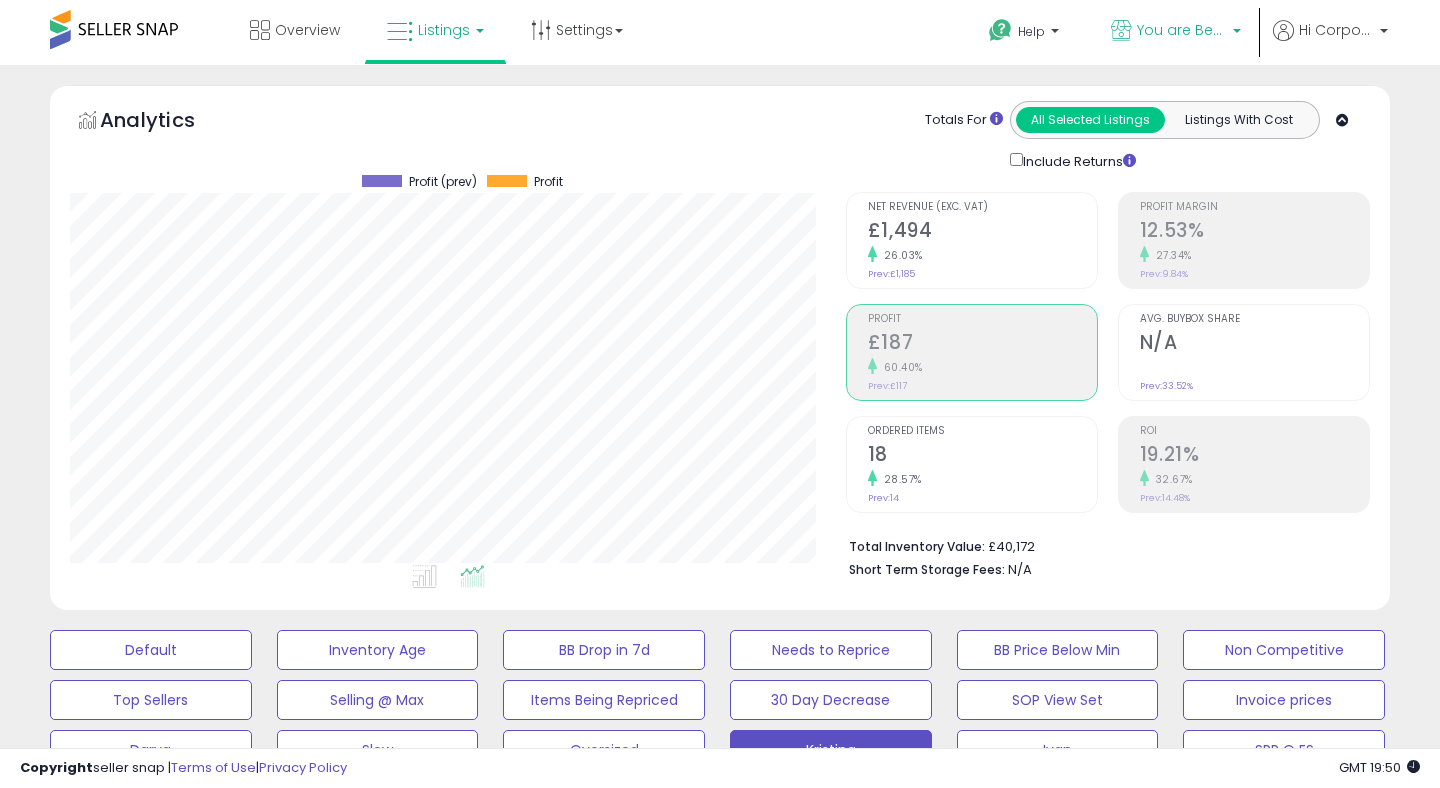 click on "You are Beautiful (UK)" at bounding box center [1182, 30] 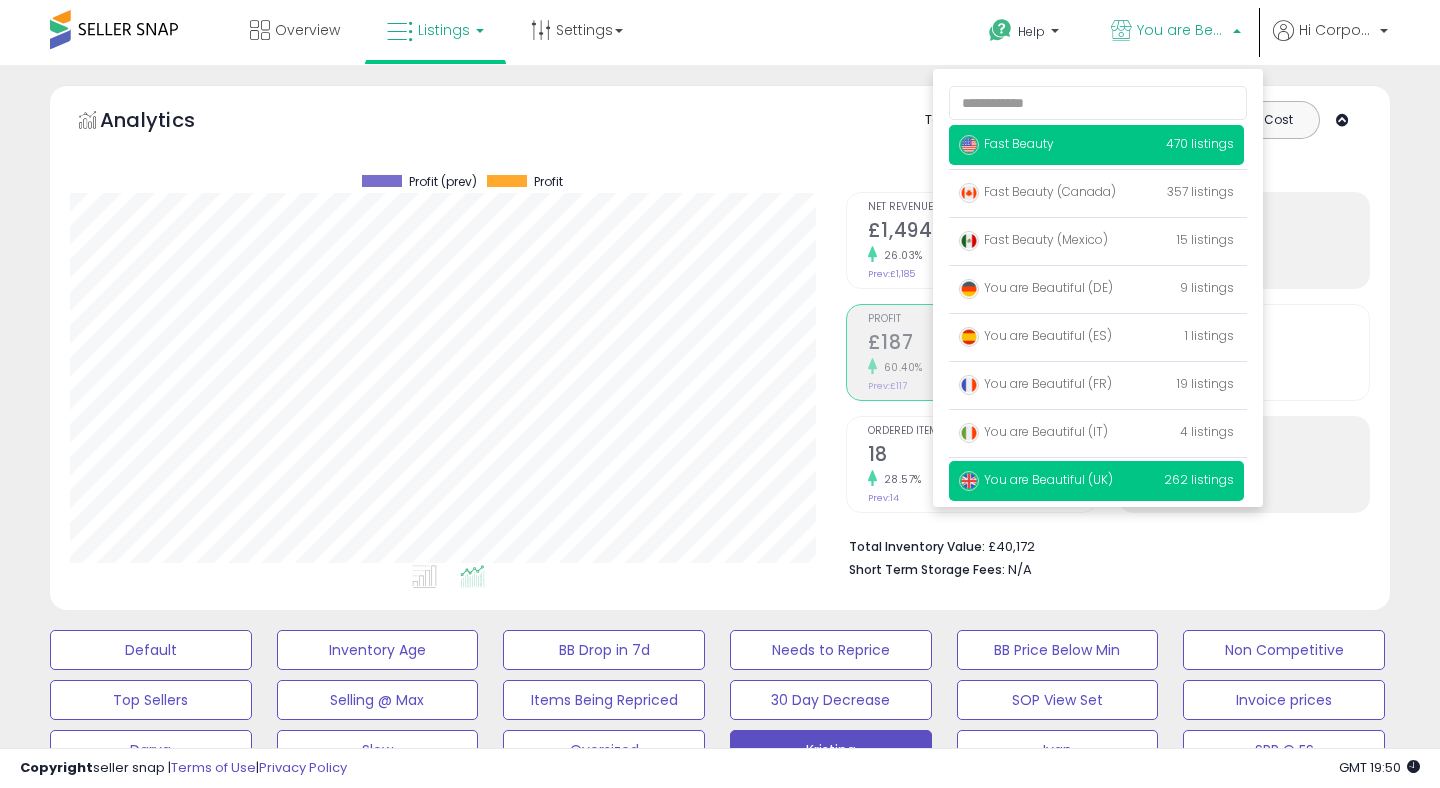 click on "Fast Beauty
470
listings" at bounding box center (1096, 145) 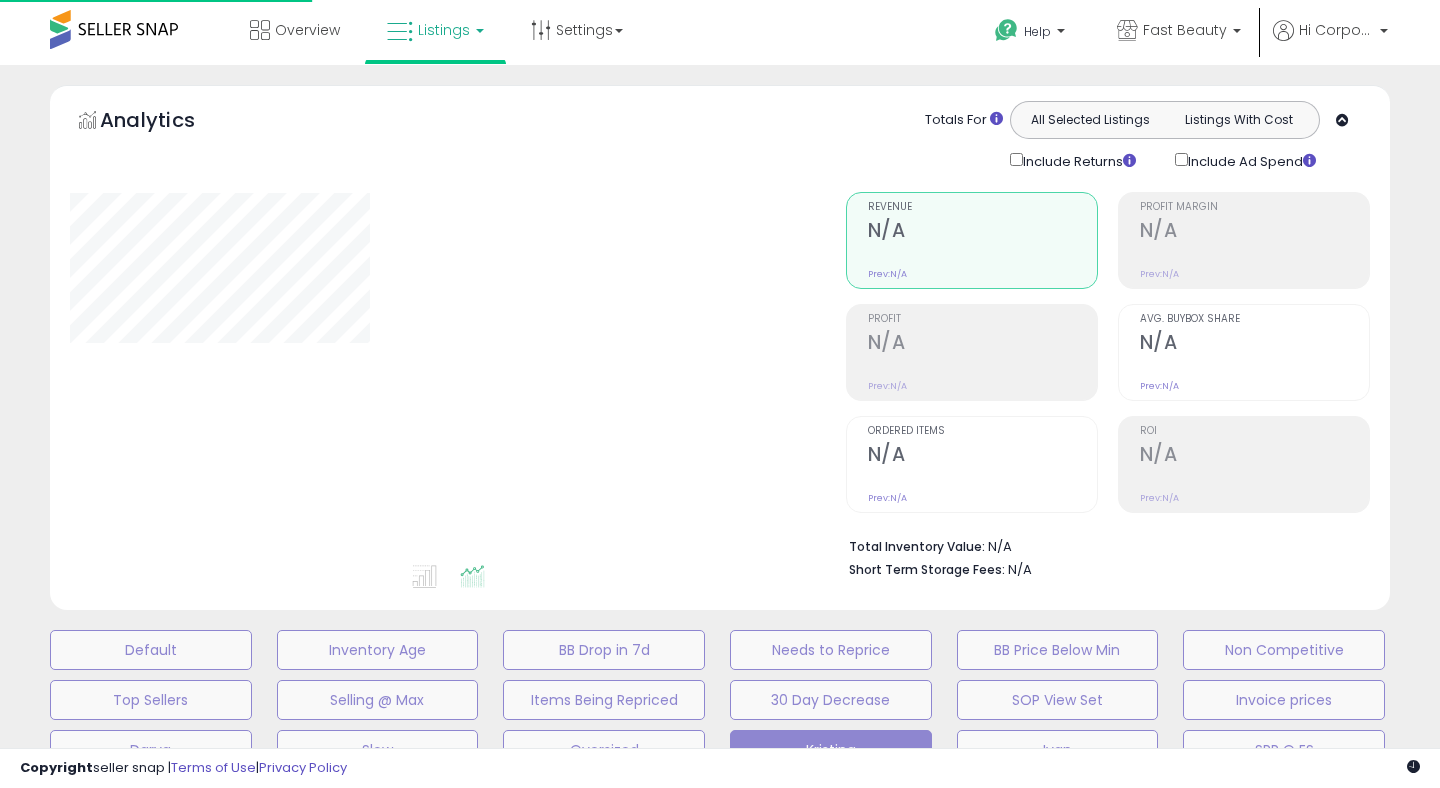 scroll, scrollTop: 0, scrollLeft: 0, axis: both 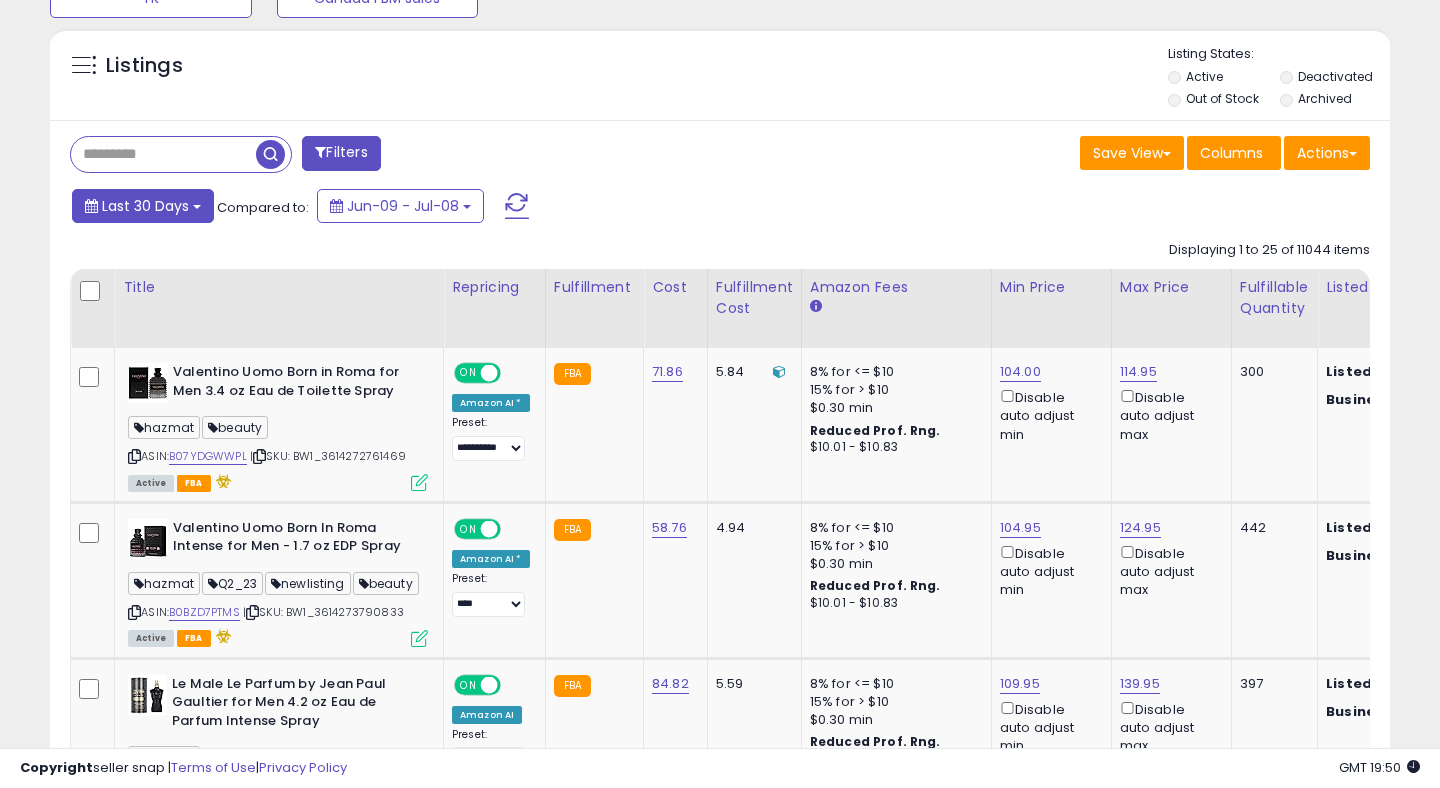 click on "Last 30 Days" at bounding box center [145, 206] 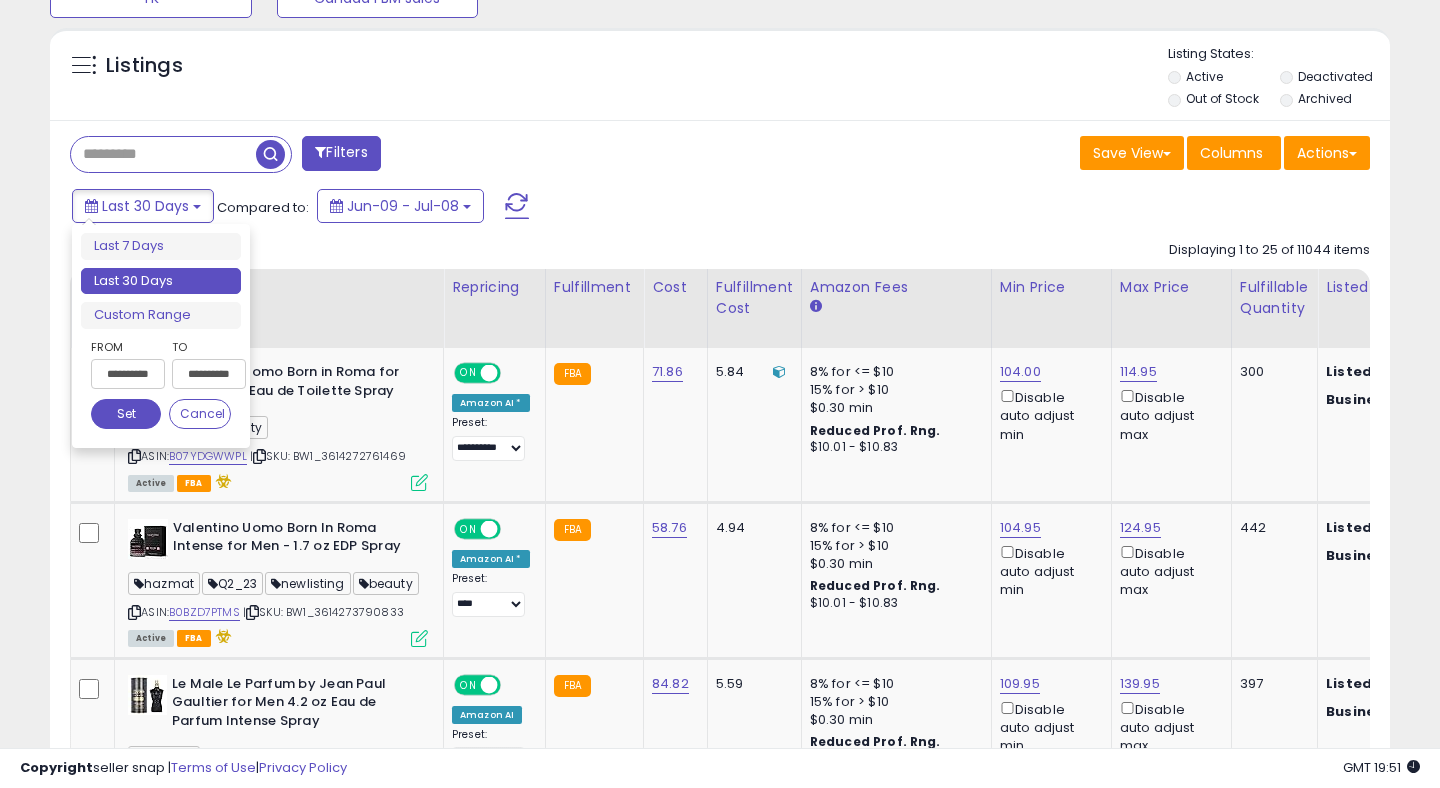 click on "**********" at bounding box center [128, 374] 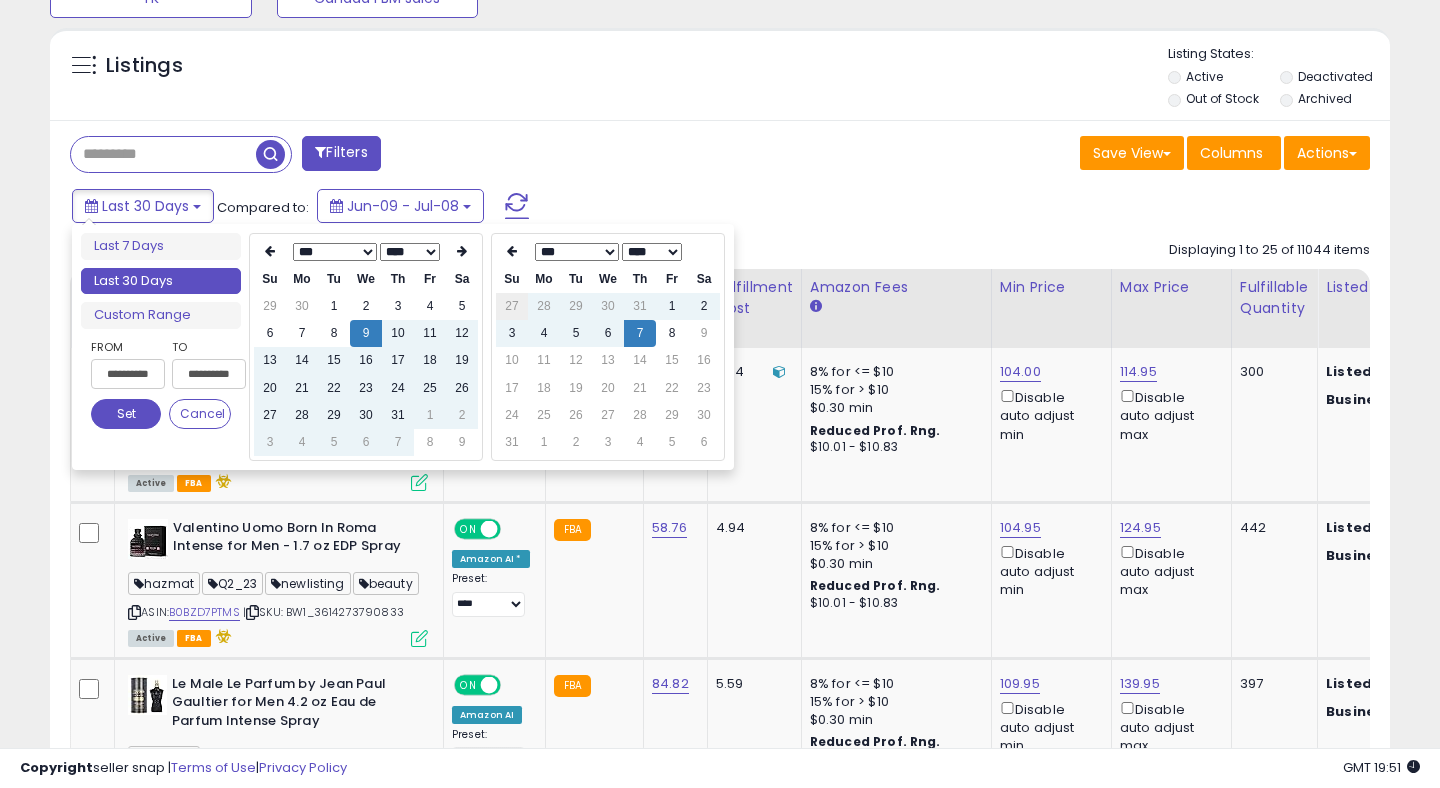 type on "**********" 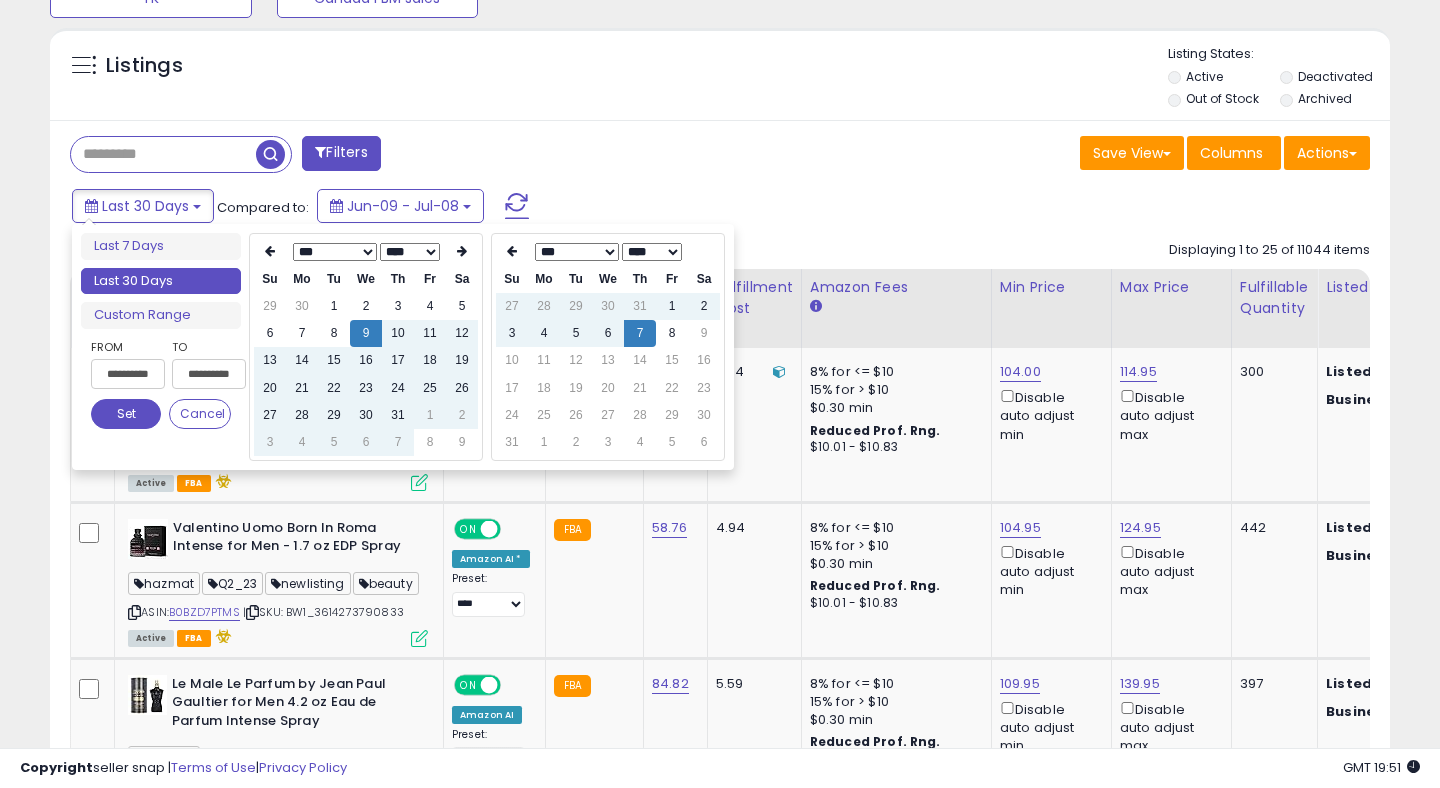type on "**********" 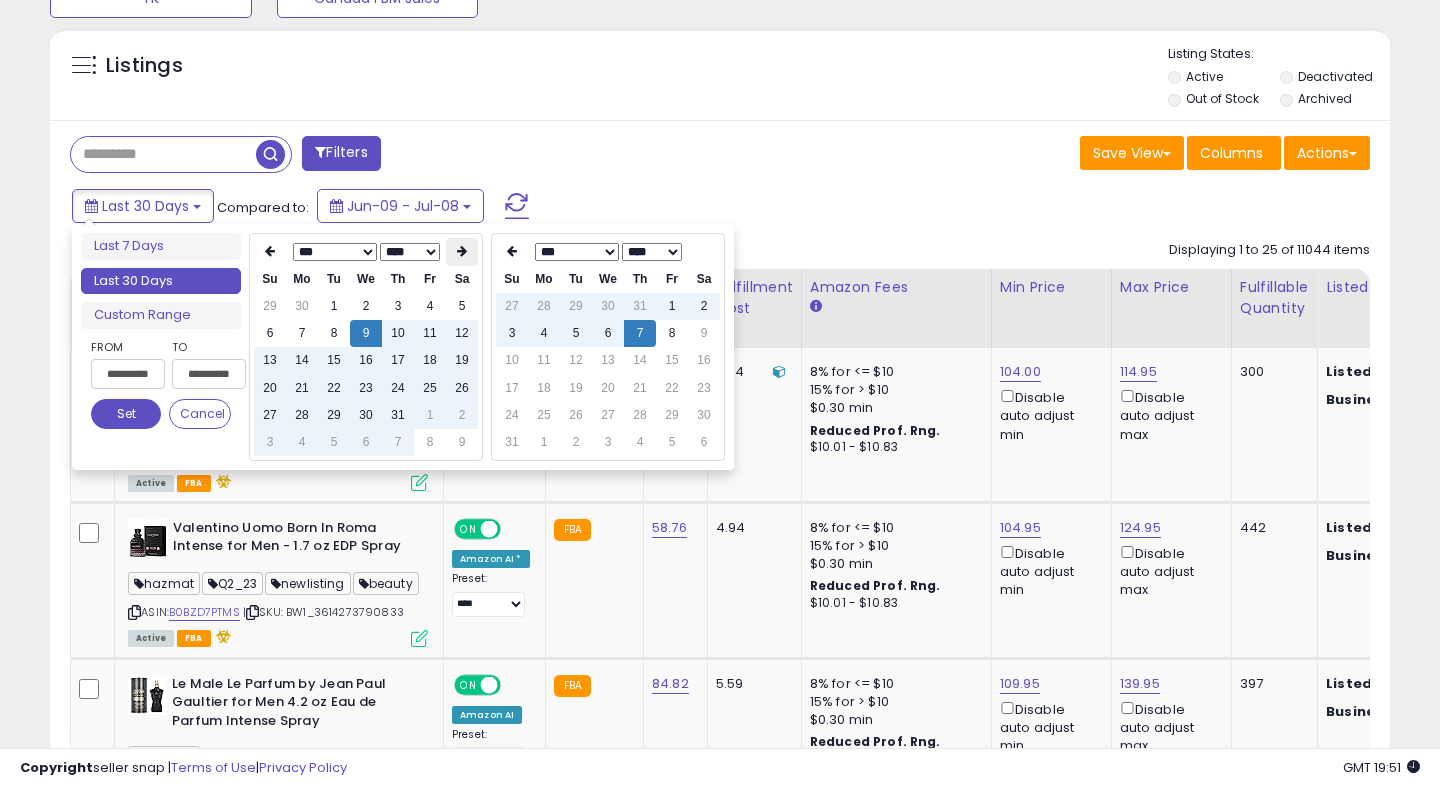 click at bounding box center [462, 251] 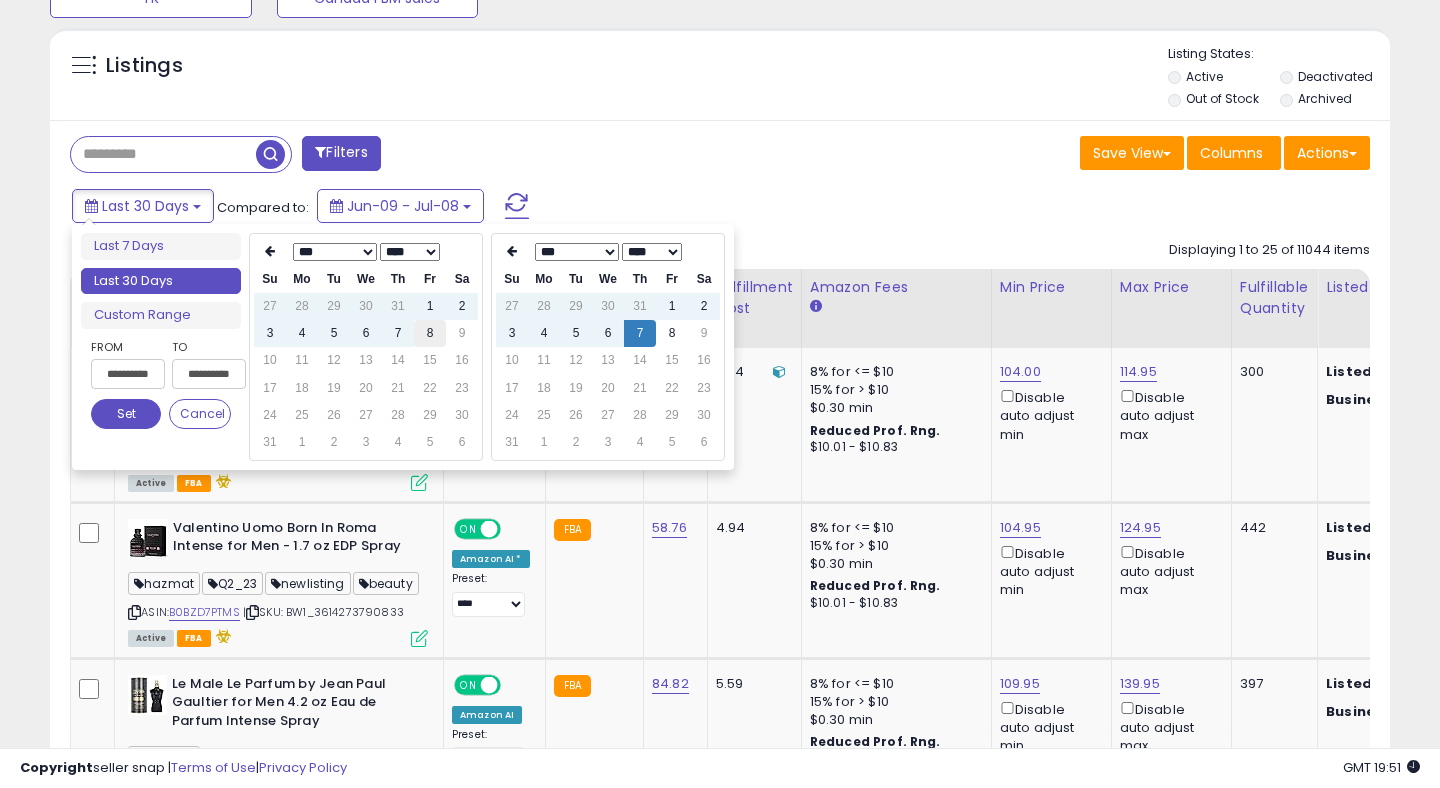 type on "**********" 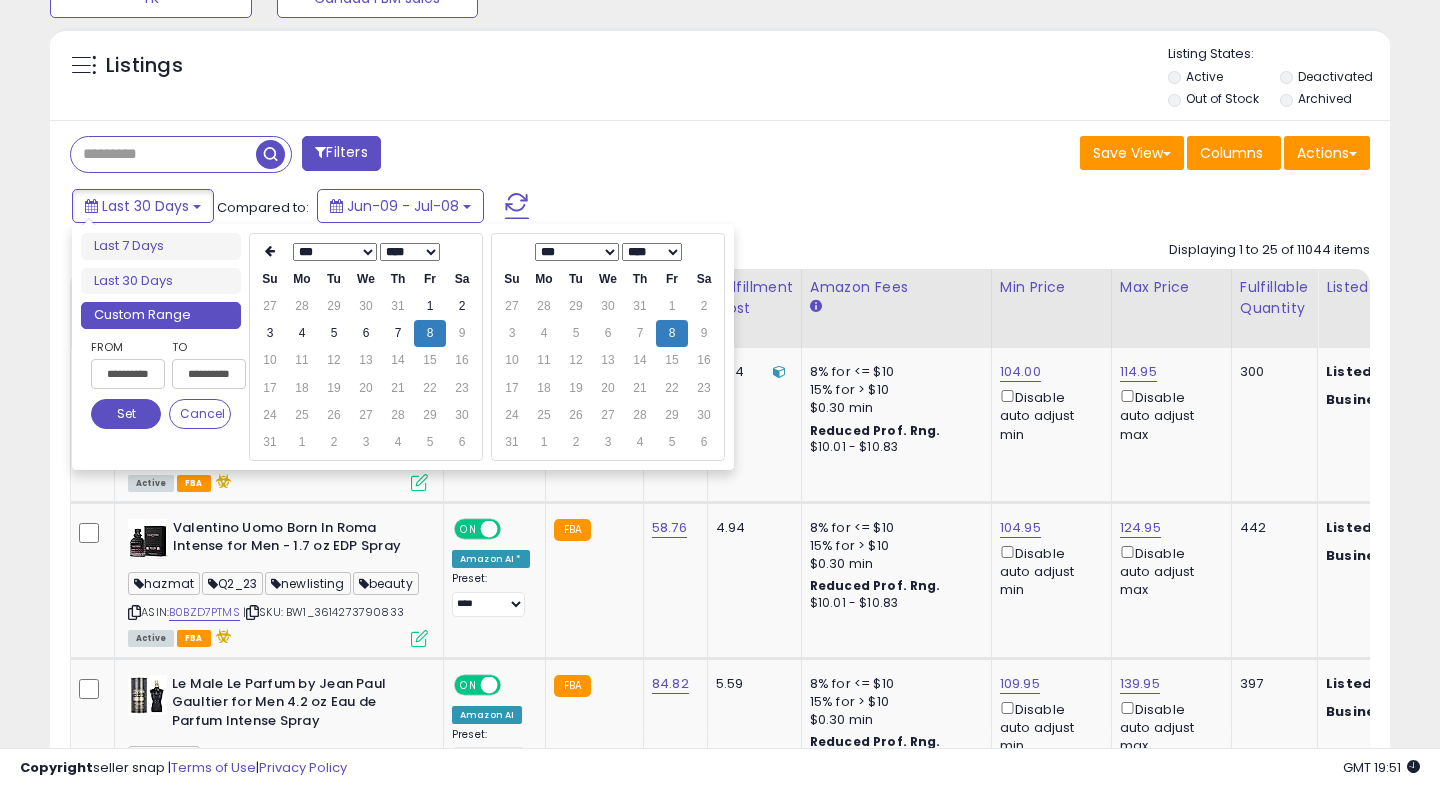 type on "**********" 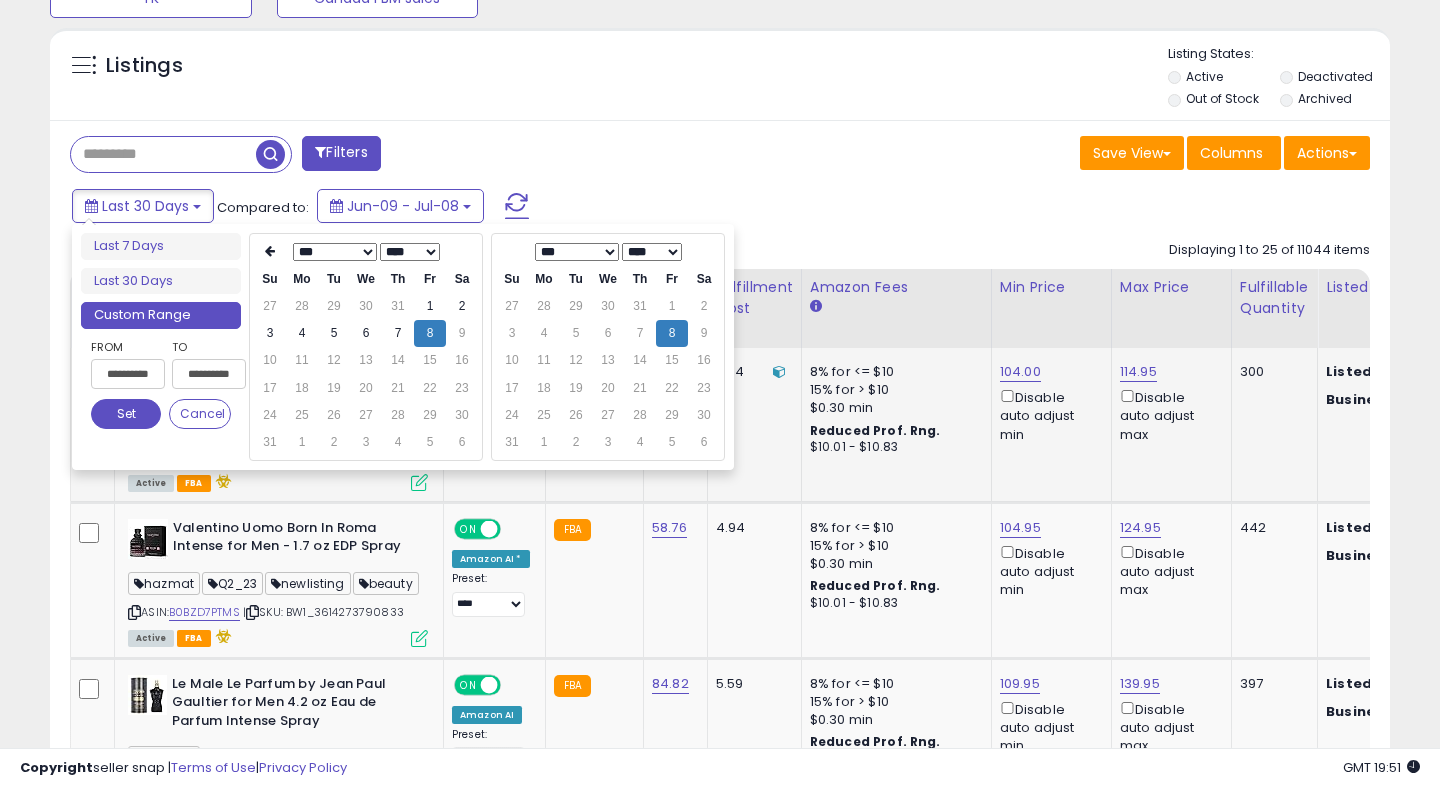 click on "Set" at bounding box center [126, 414] 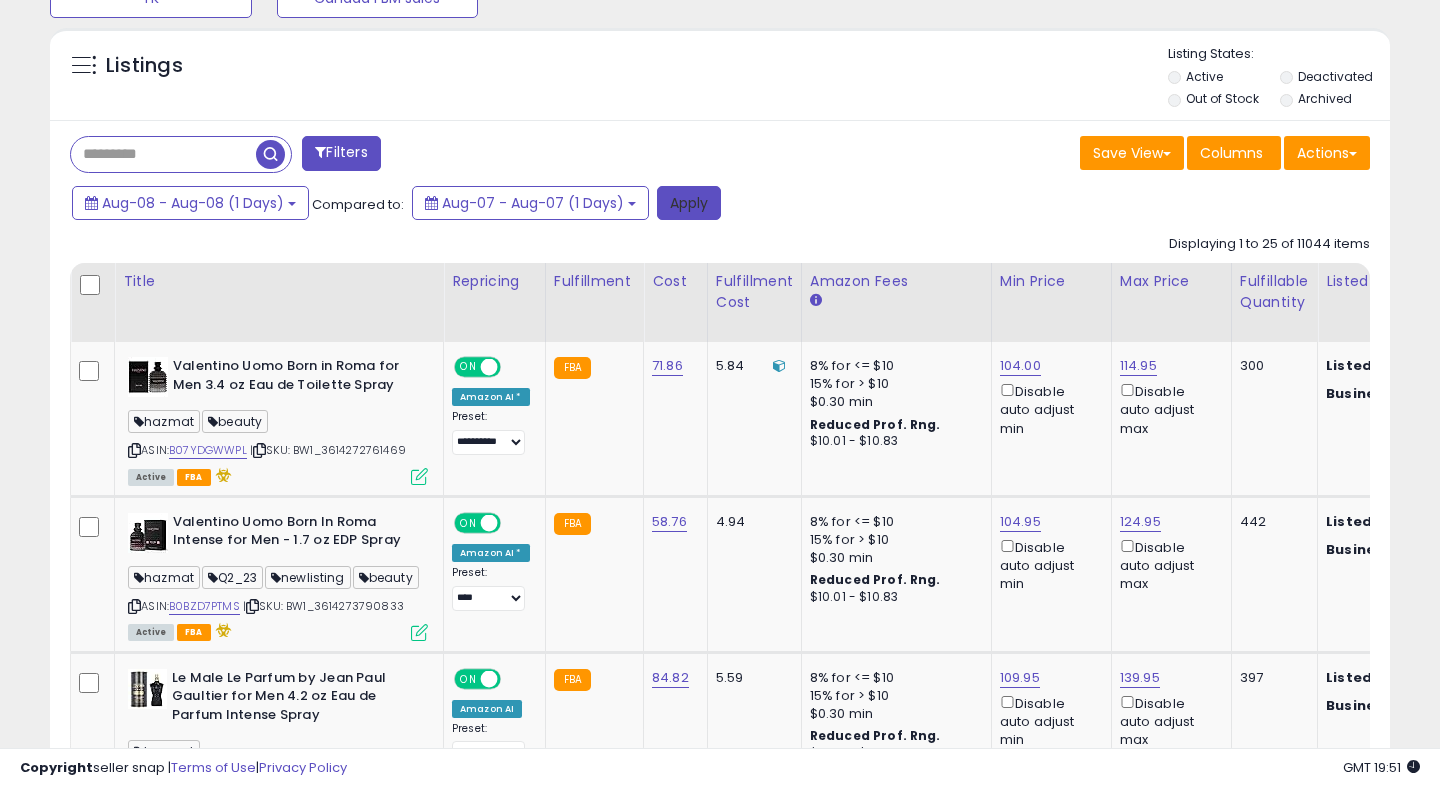 click on "Apply" at bounding box center (689, 203) 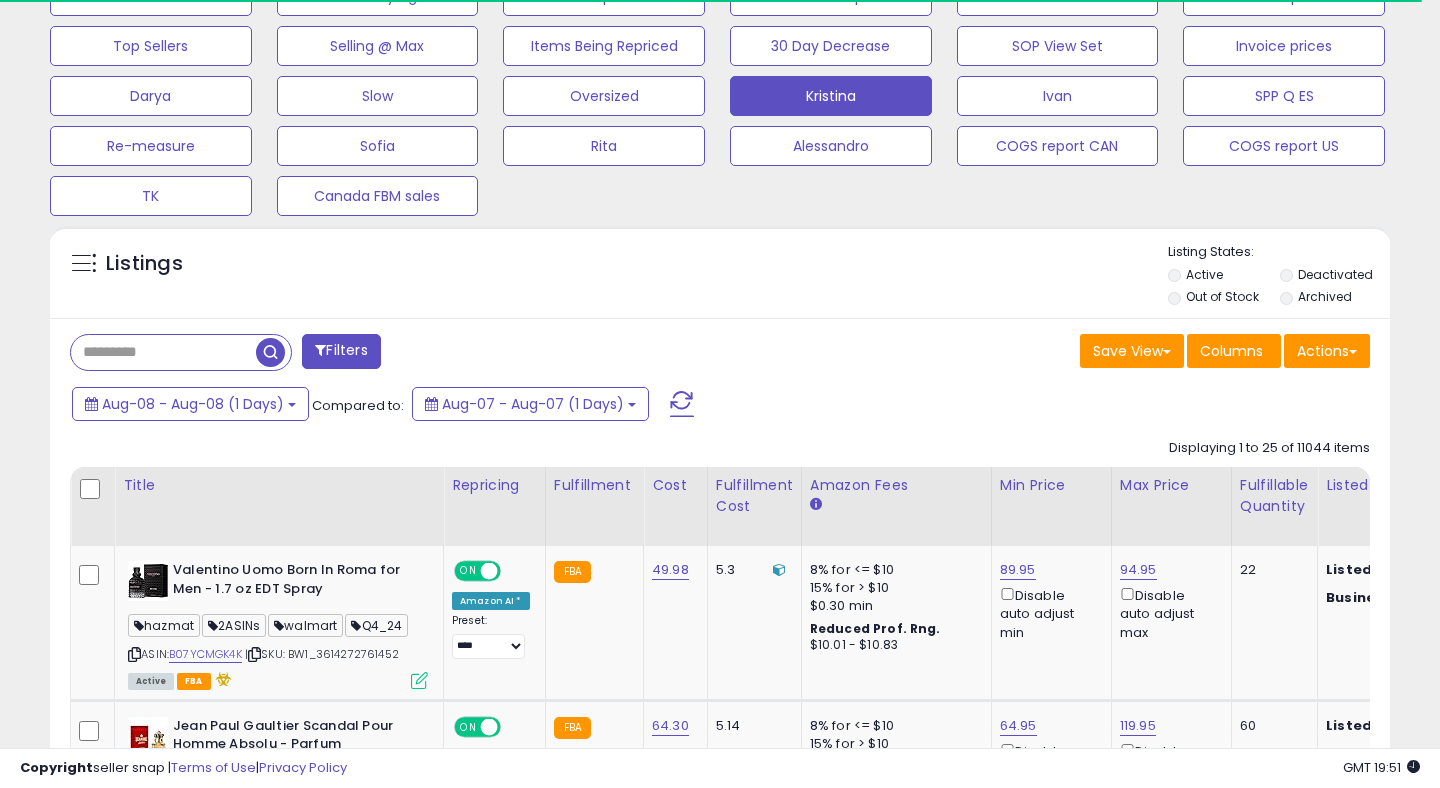 scroll, scrollTop: 0, scrollLeft: 0, axis: both 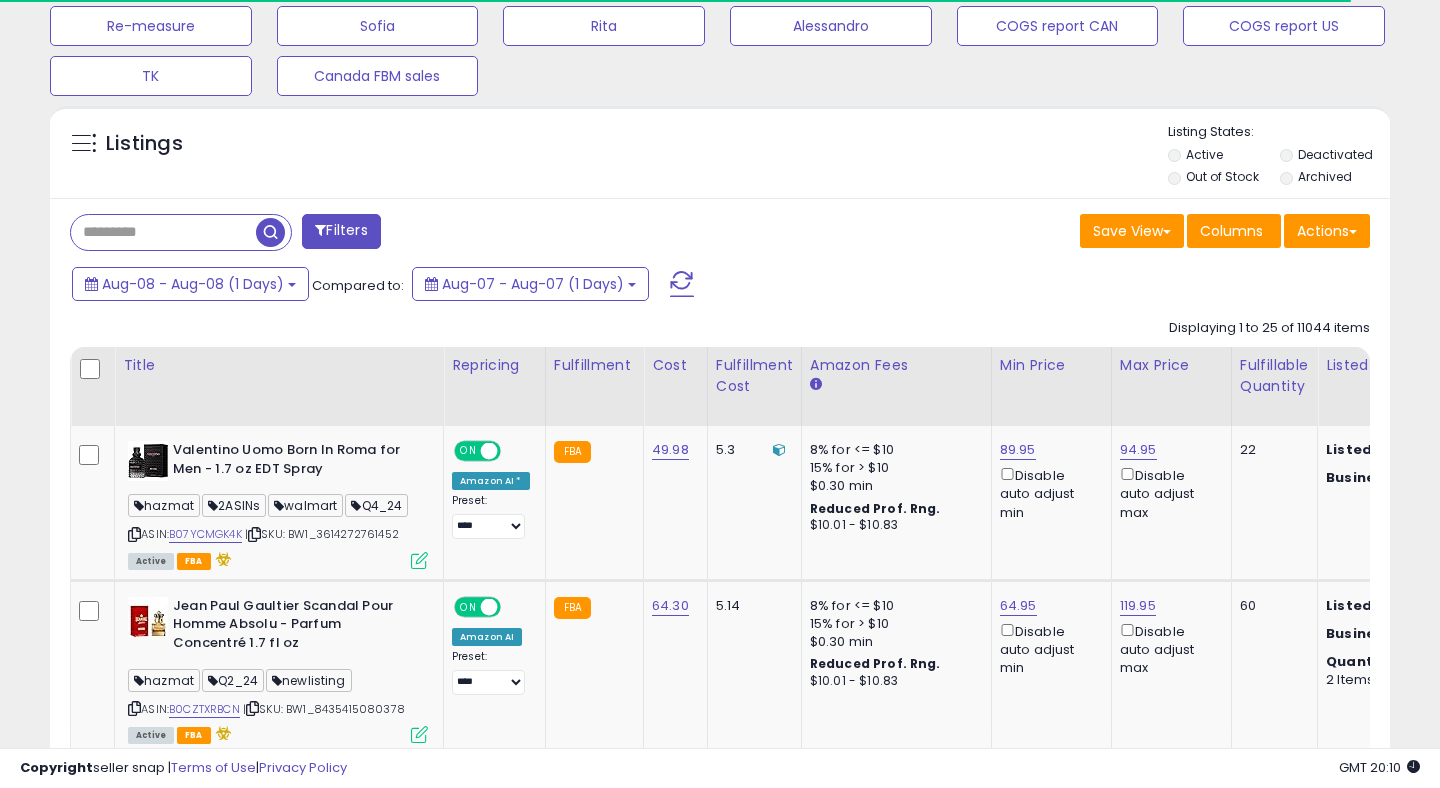 click at bounding box center [682, 284] 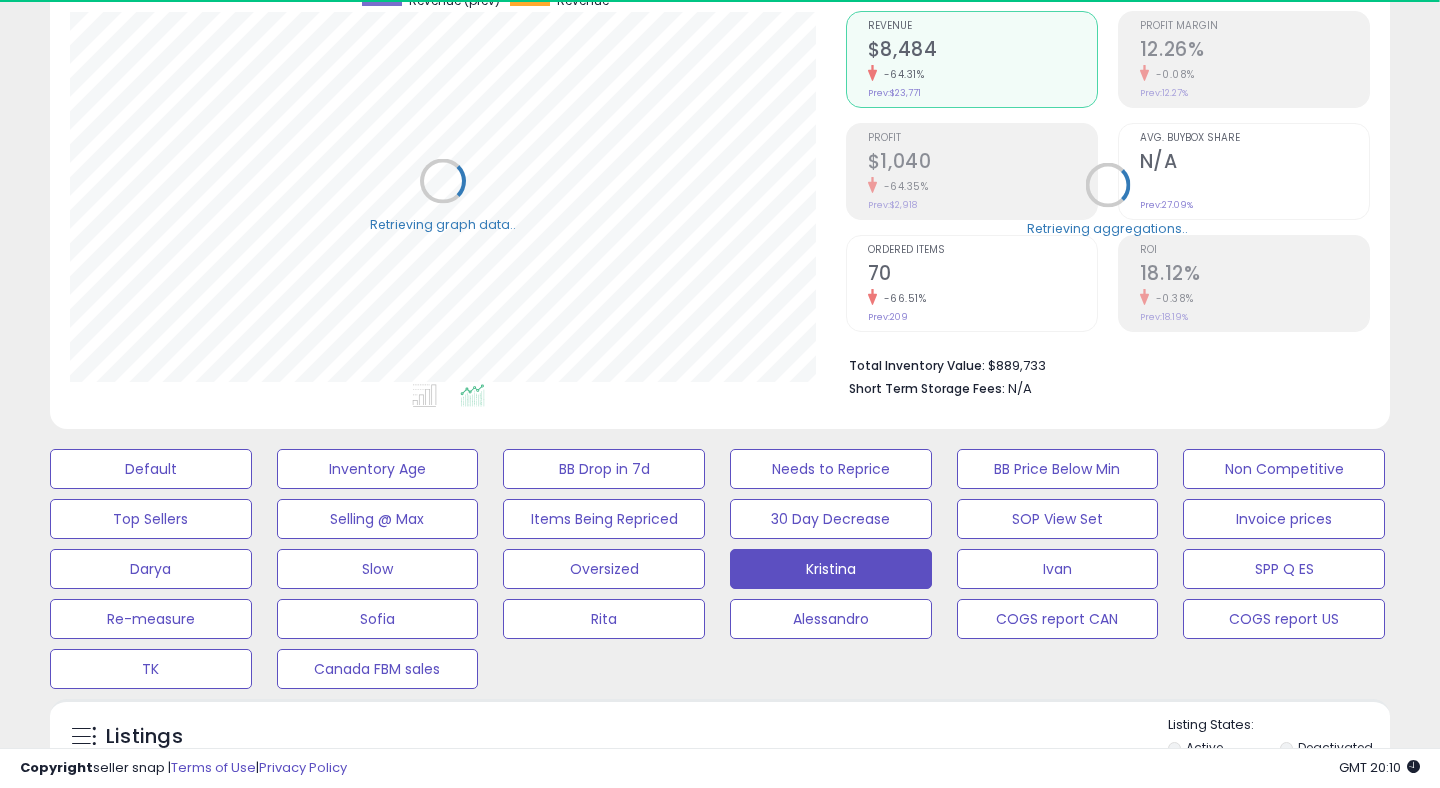 scroll, scrollTop: 0, scrollLeft: 0, axis: both 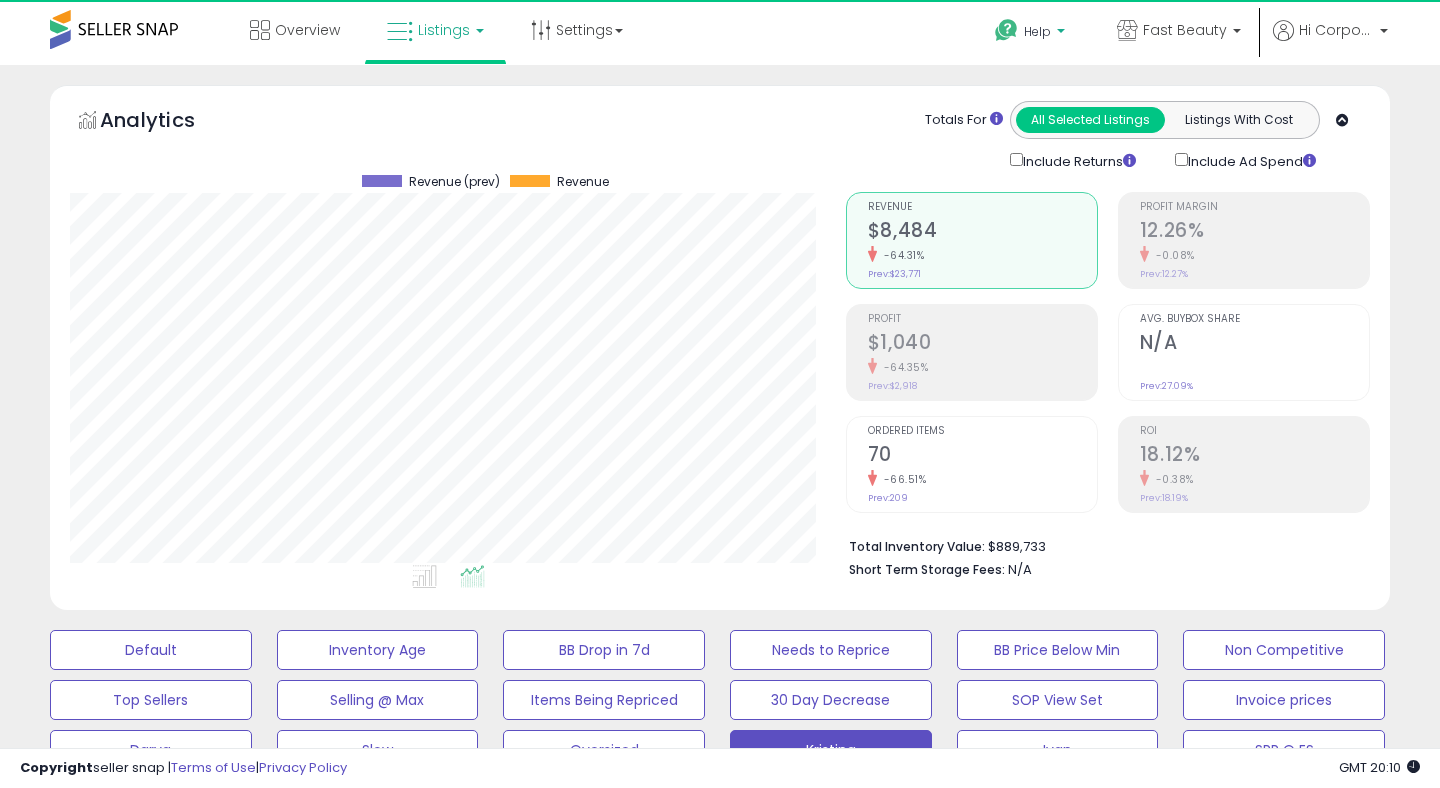 click on "Help" at bounding box center (1037, 31) 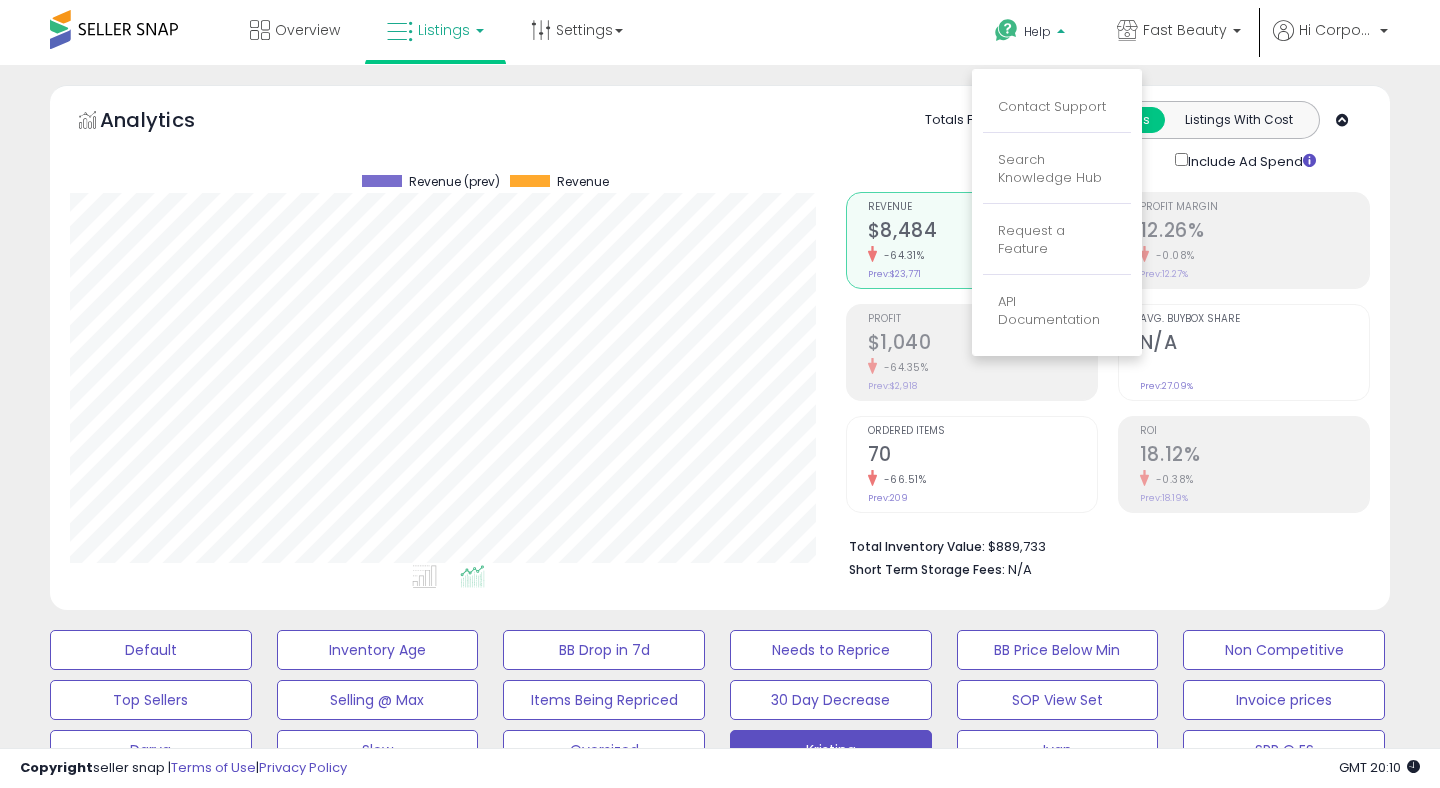 scroll, scrollTop: 999590, scrollLeft: 999224, axis: both 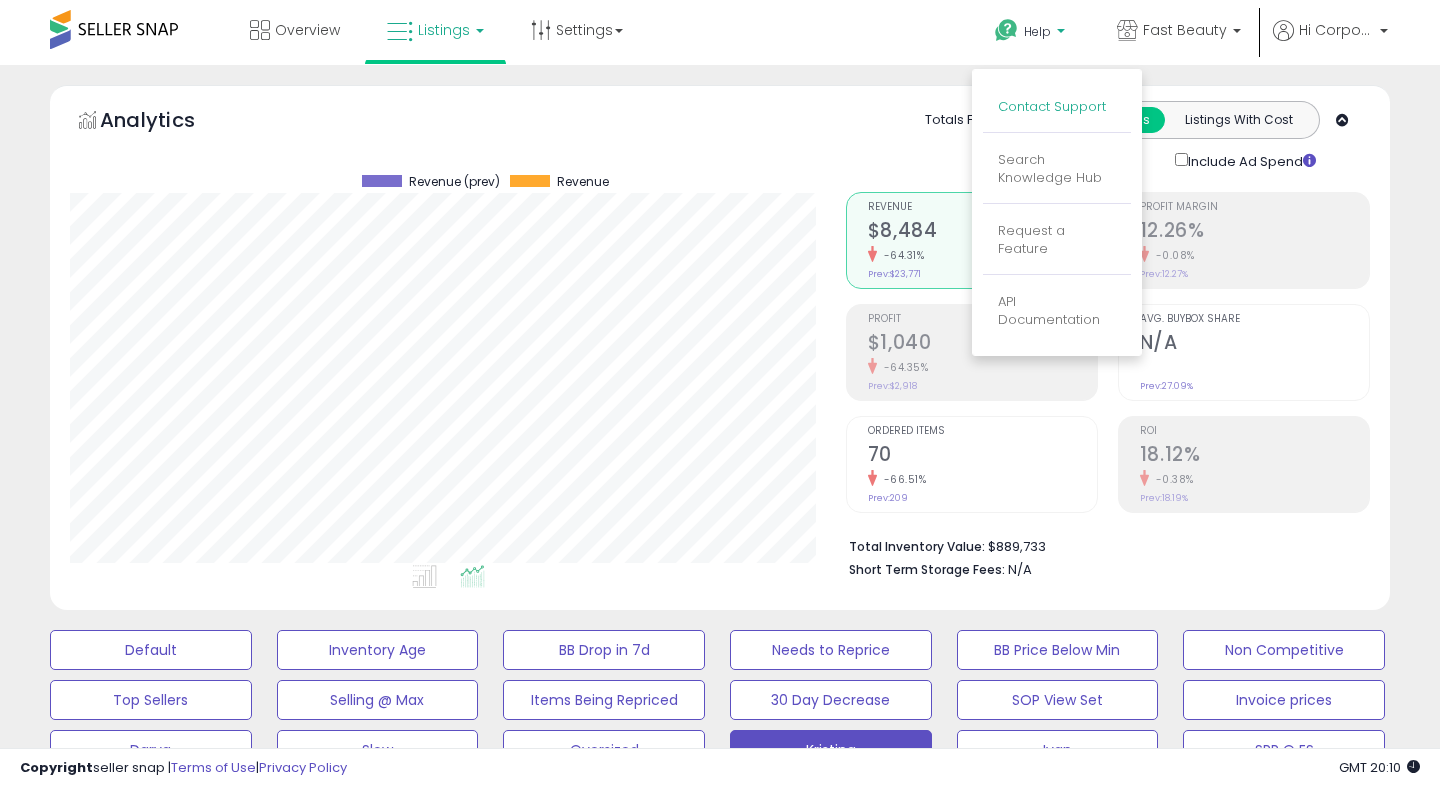 click on "Contact Support" at bounding box center [1052, 106] 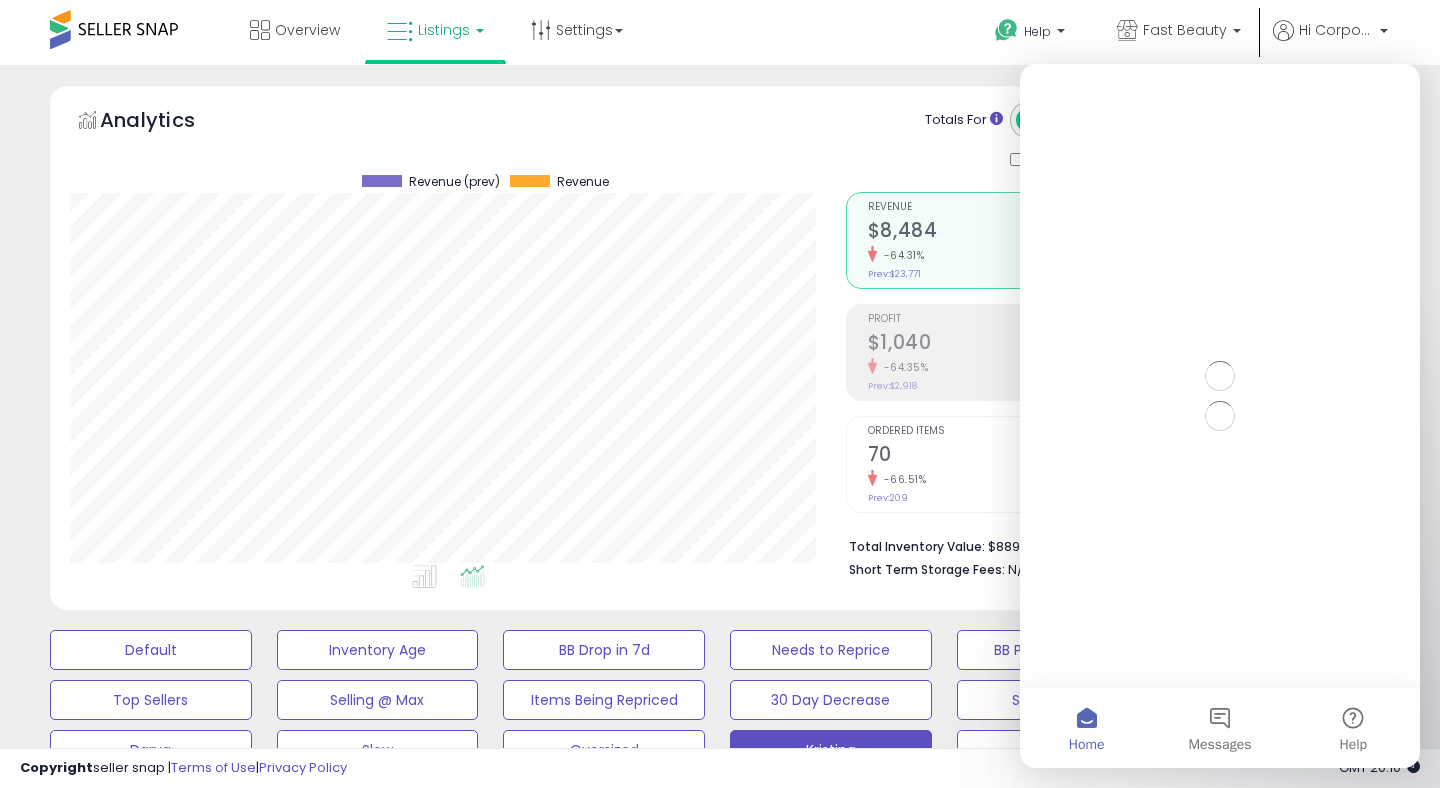 scroll, scrollTop: 0, scrollLeft: 0, axis: both 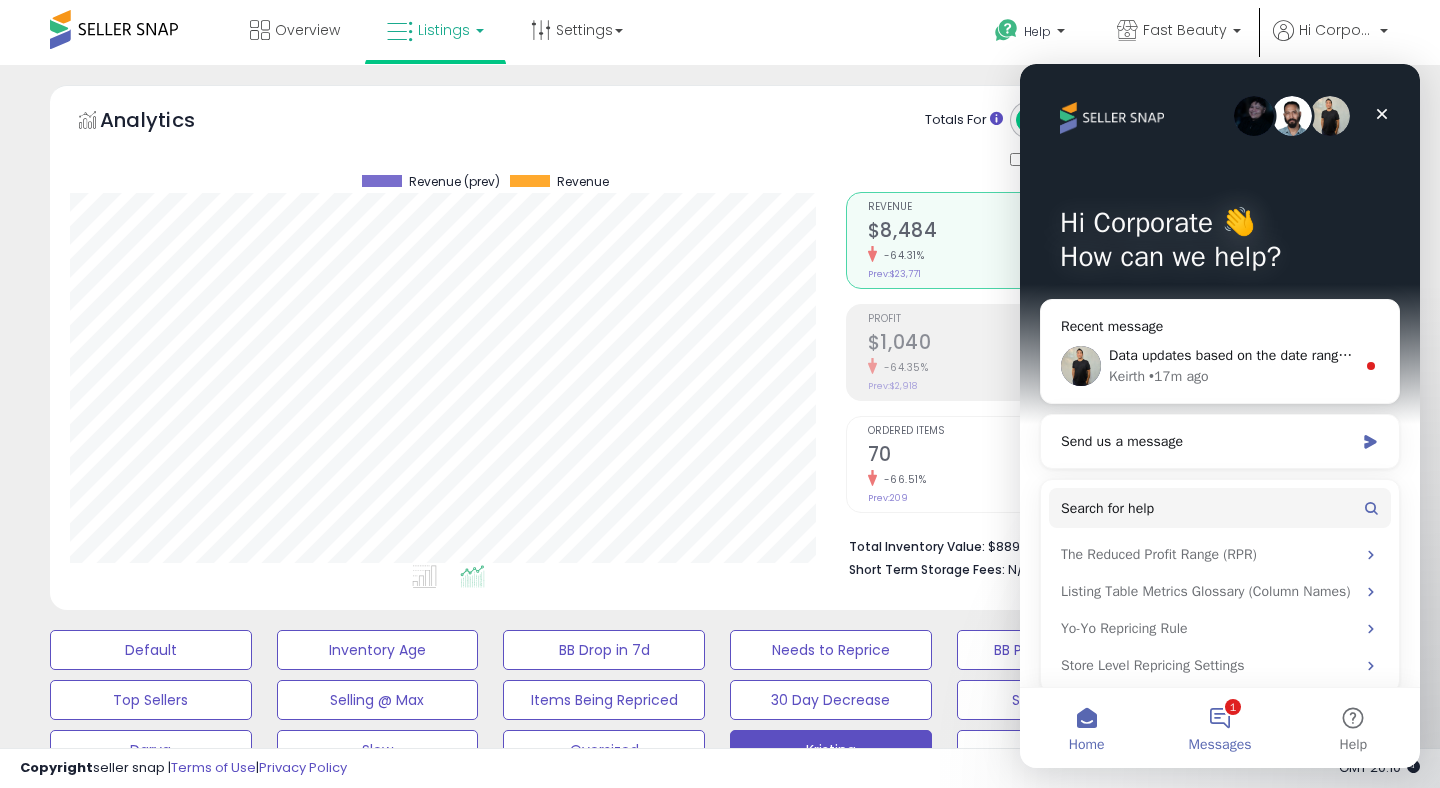 click on "1 Messages" at bounding box center (1219, 728) 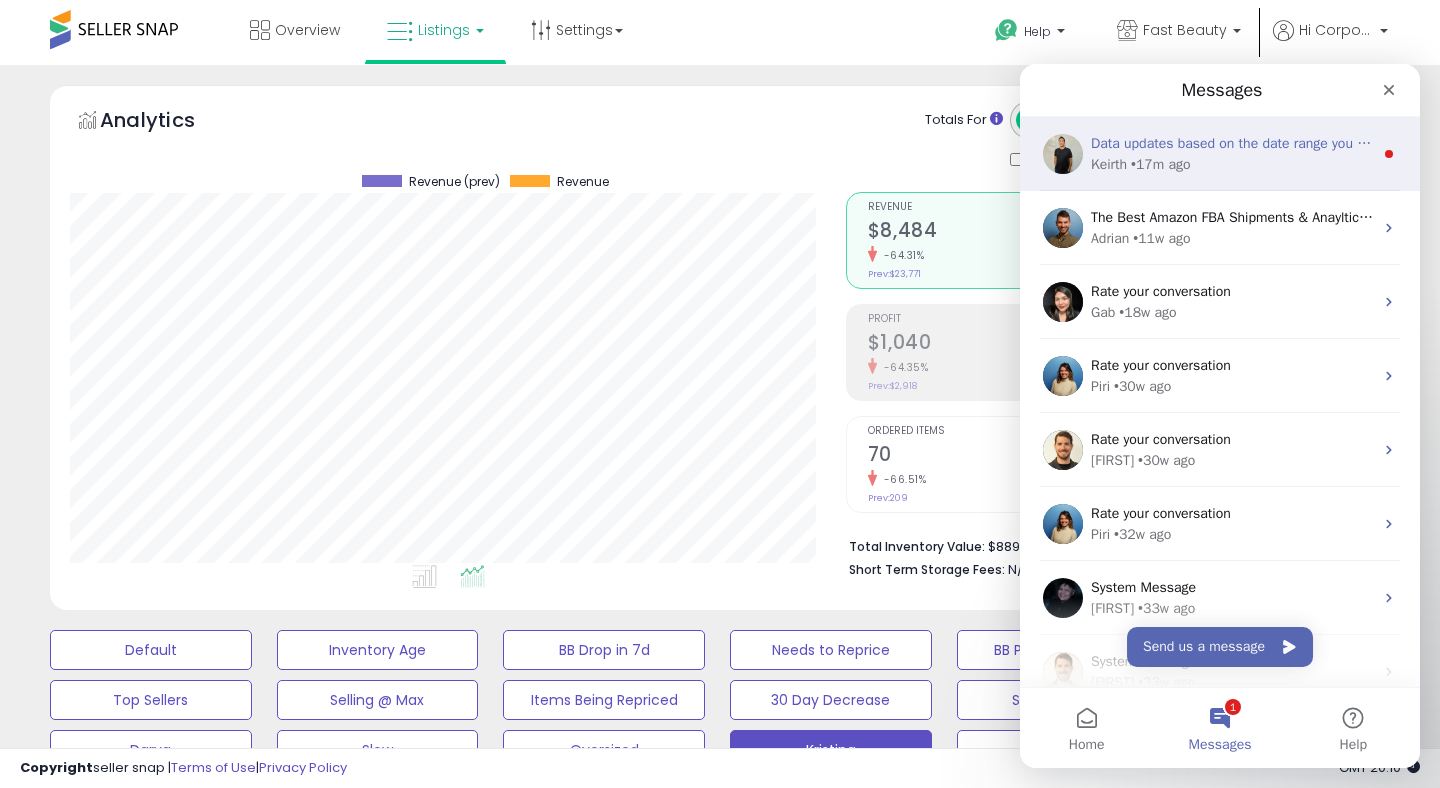 click on "Data updates based on the date range you have set. If there are no changes, such as an additional order since the last update, the data will remain the same. In this example, there are 70 ordered items in the last 19 hours. If there have been no sales since then, the data will stay the same. Profit and revenue will also remain unchanged, as they are calculated based on the number of ordered items within the last 19 hours according to the selected date range." at bounding box center (2512, 143) 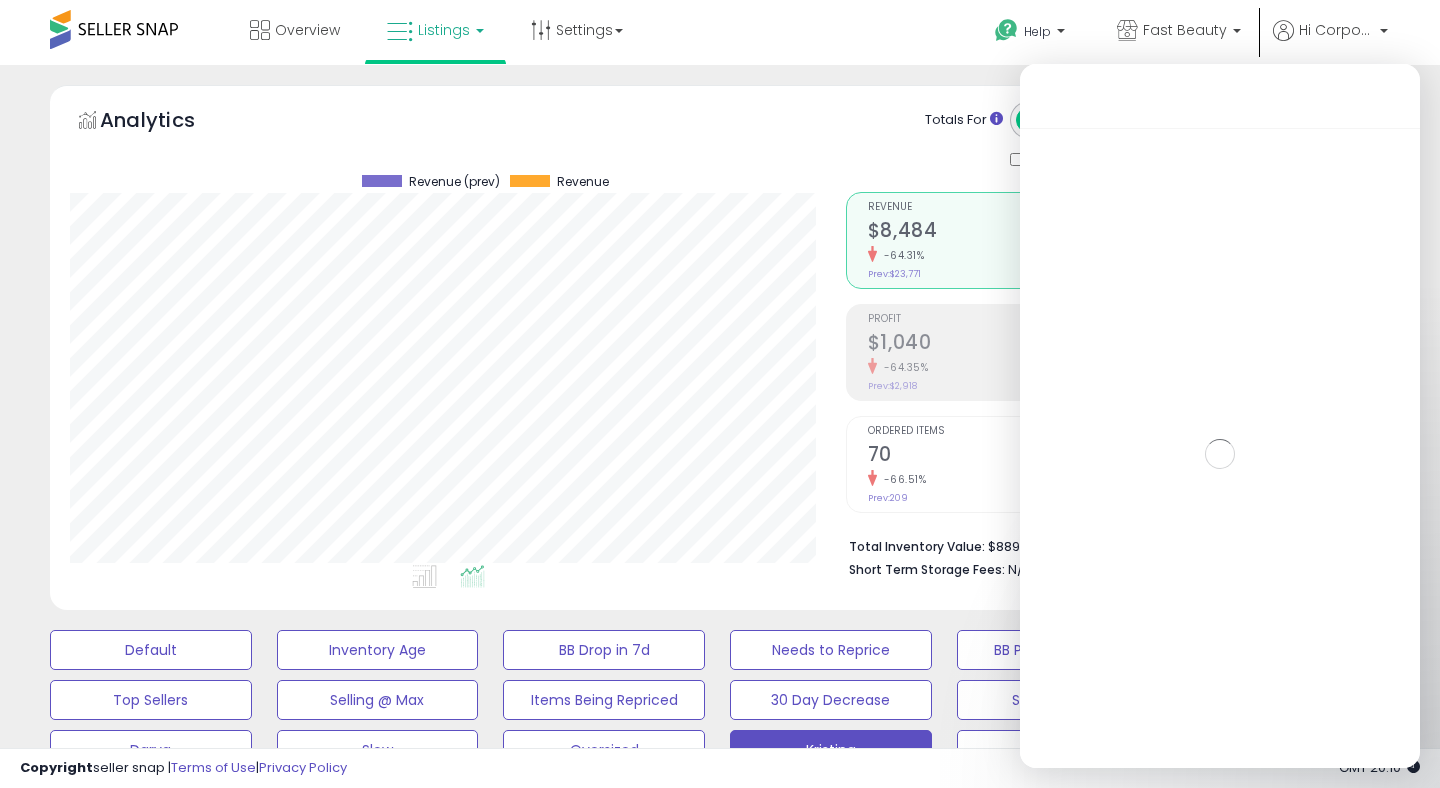 scroll, scrollTop: 3, scrollLeft: 0, axis: vertical 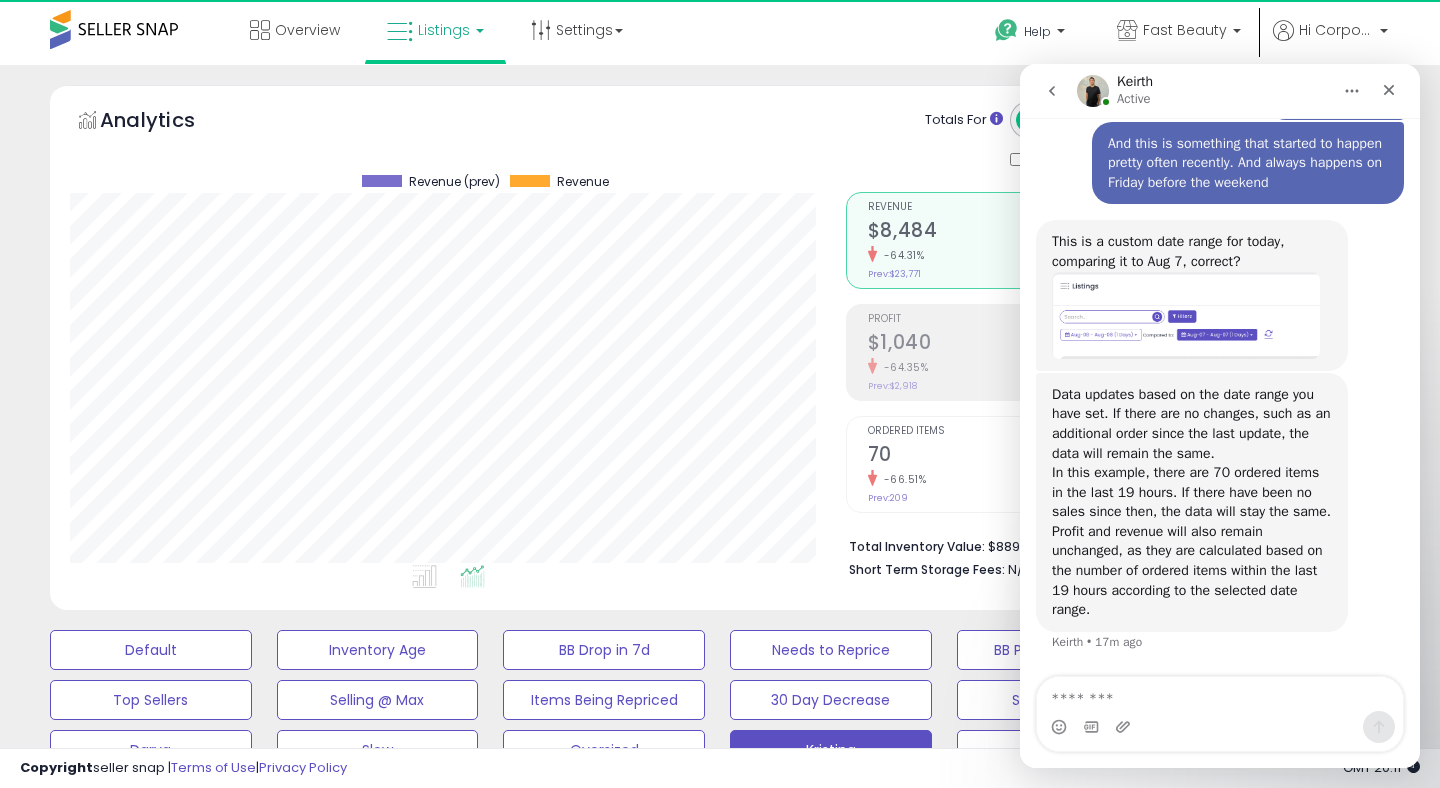 click at bounding box center [1220, 694] 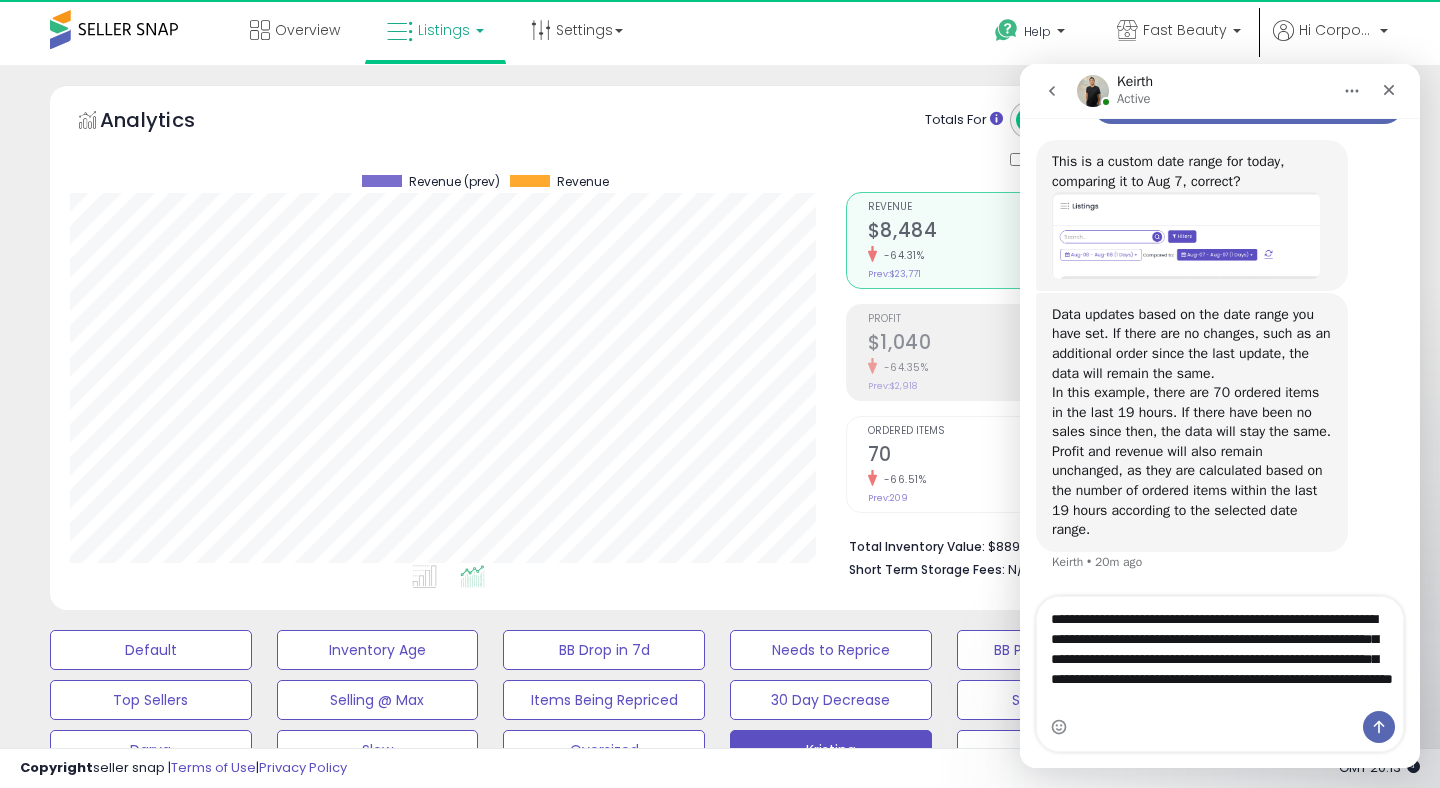 scroll, scrollTop: 863, scrollLeft: 0, axis: vertical 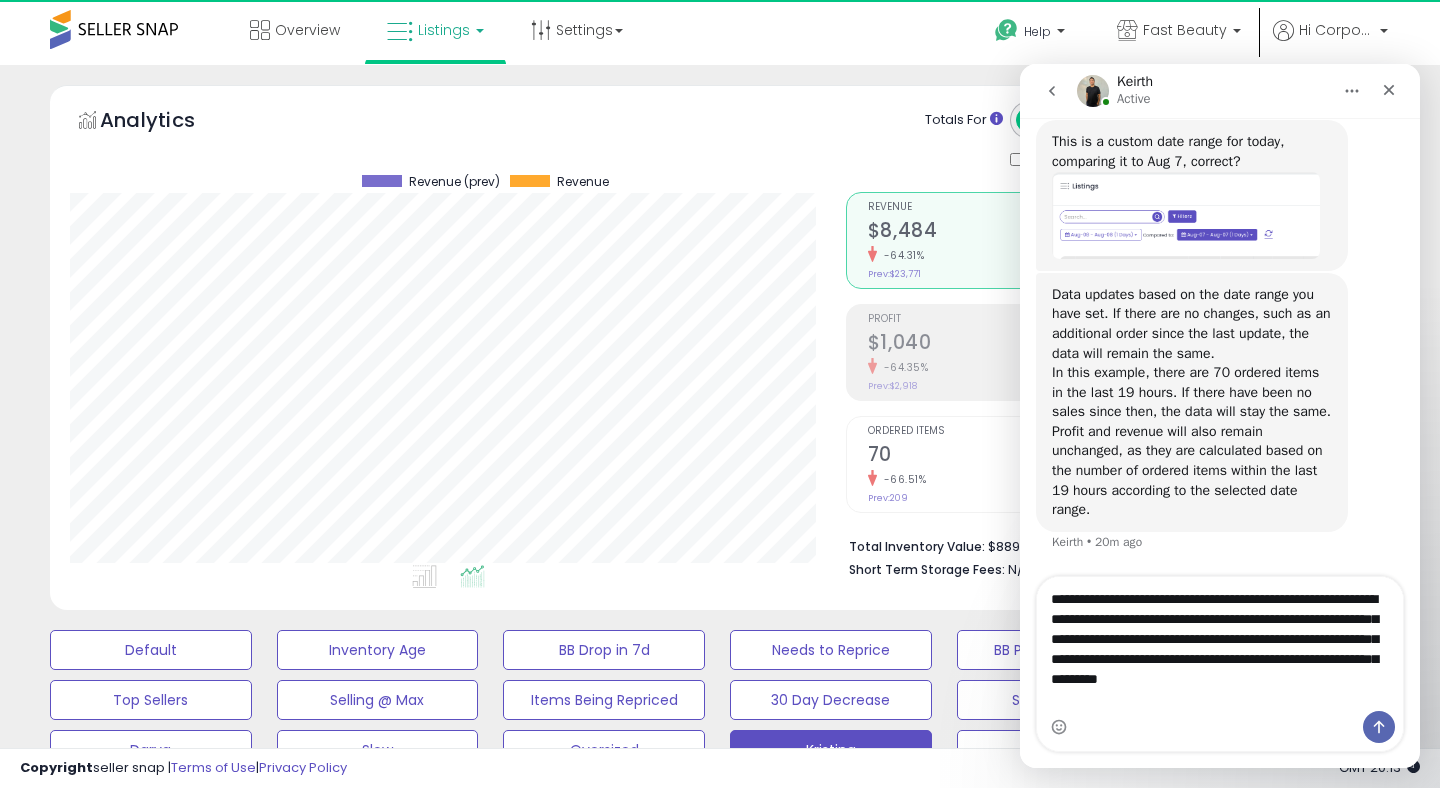 type on "**********" 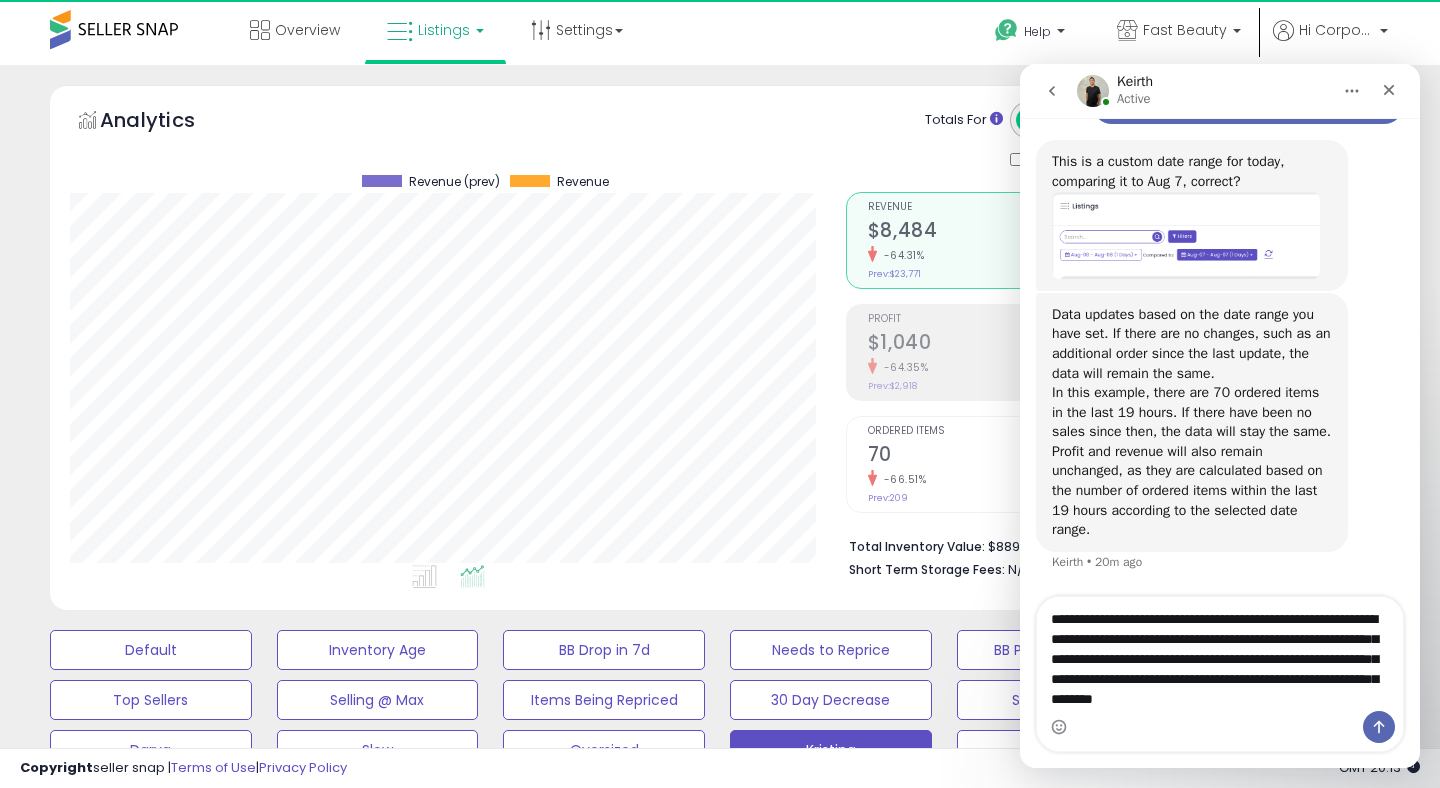 type 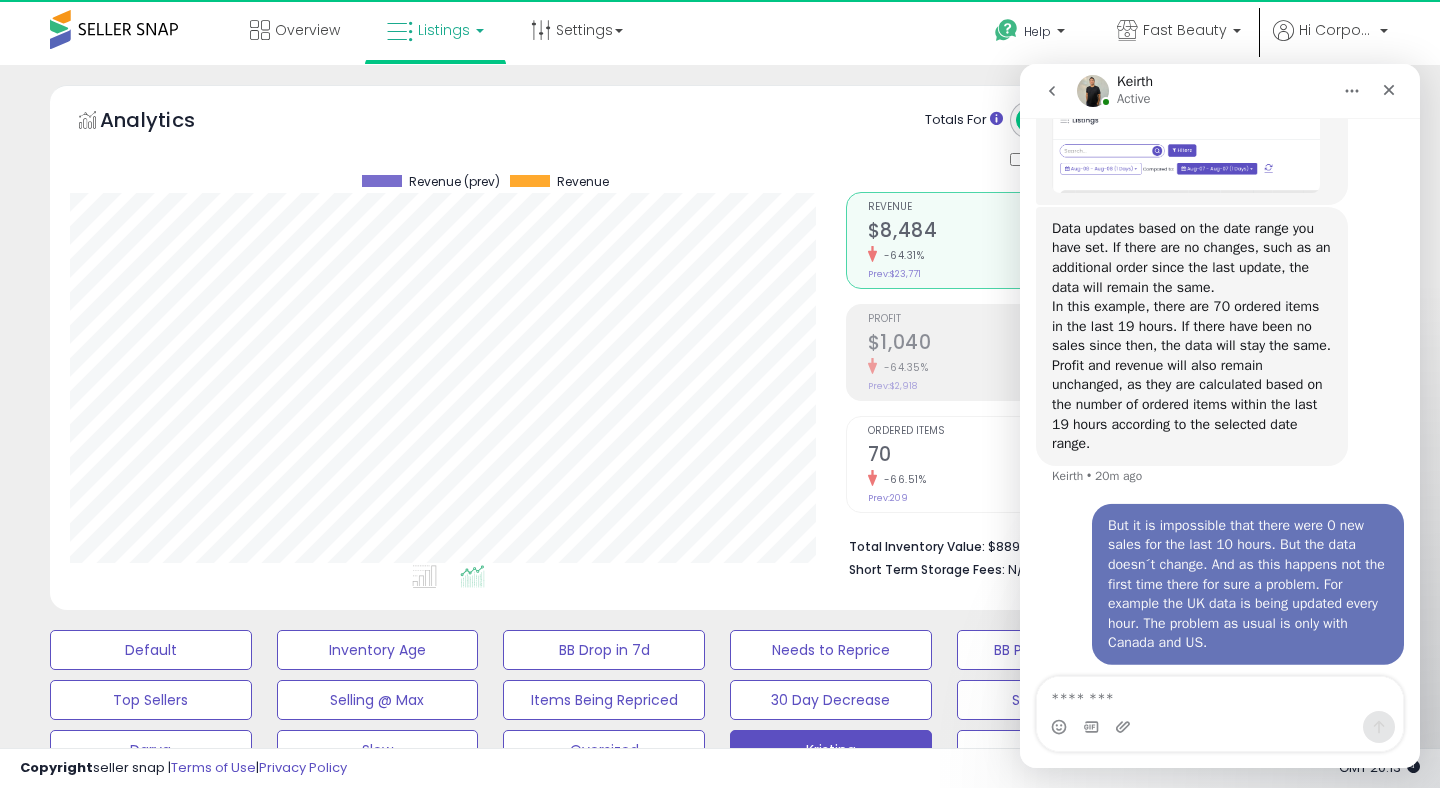 scroll, scrollTop: 940, scrollLeft: 0, axis: vertical 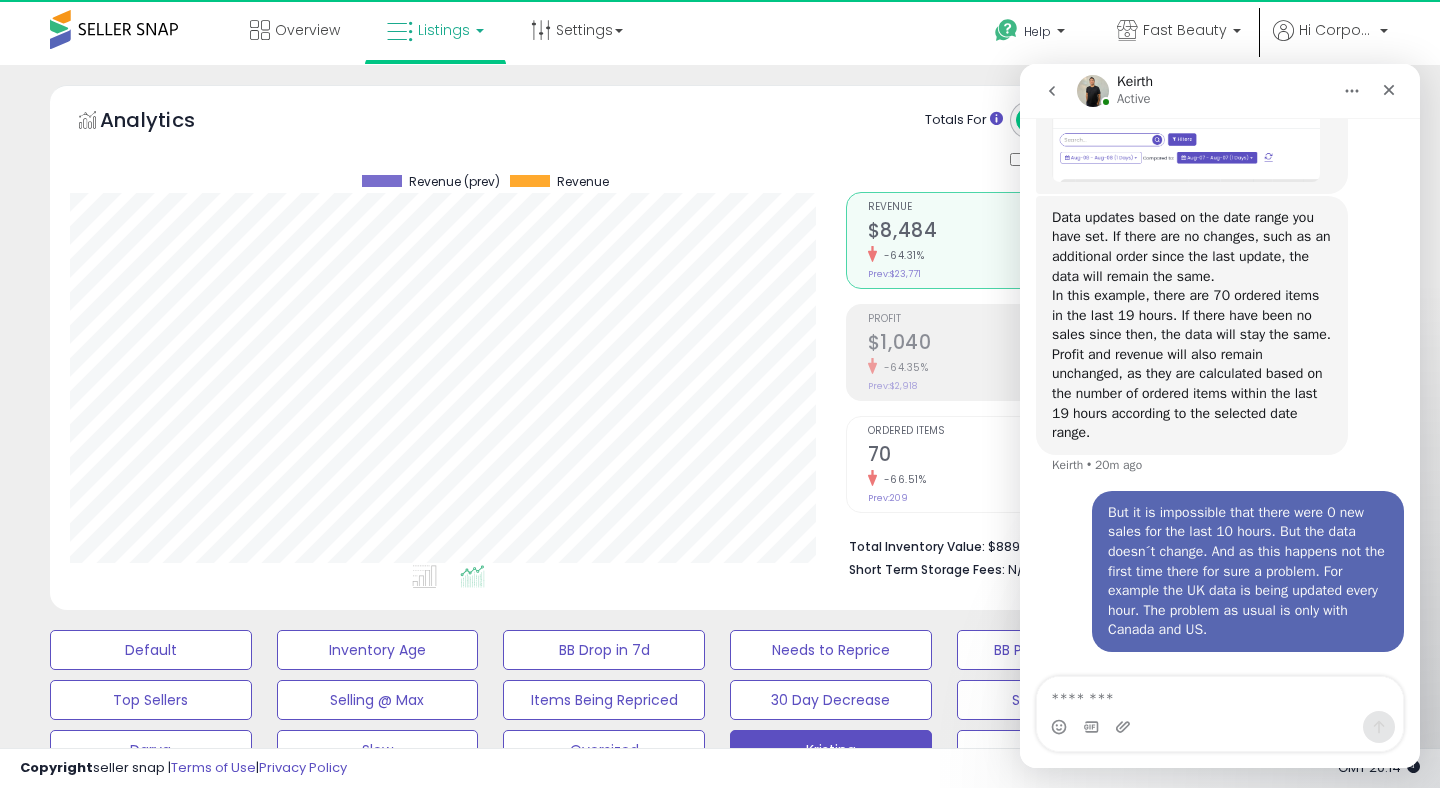 click 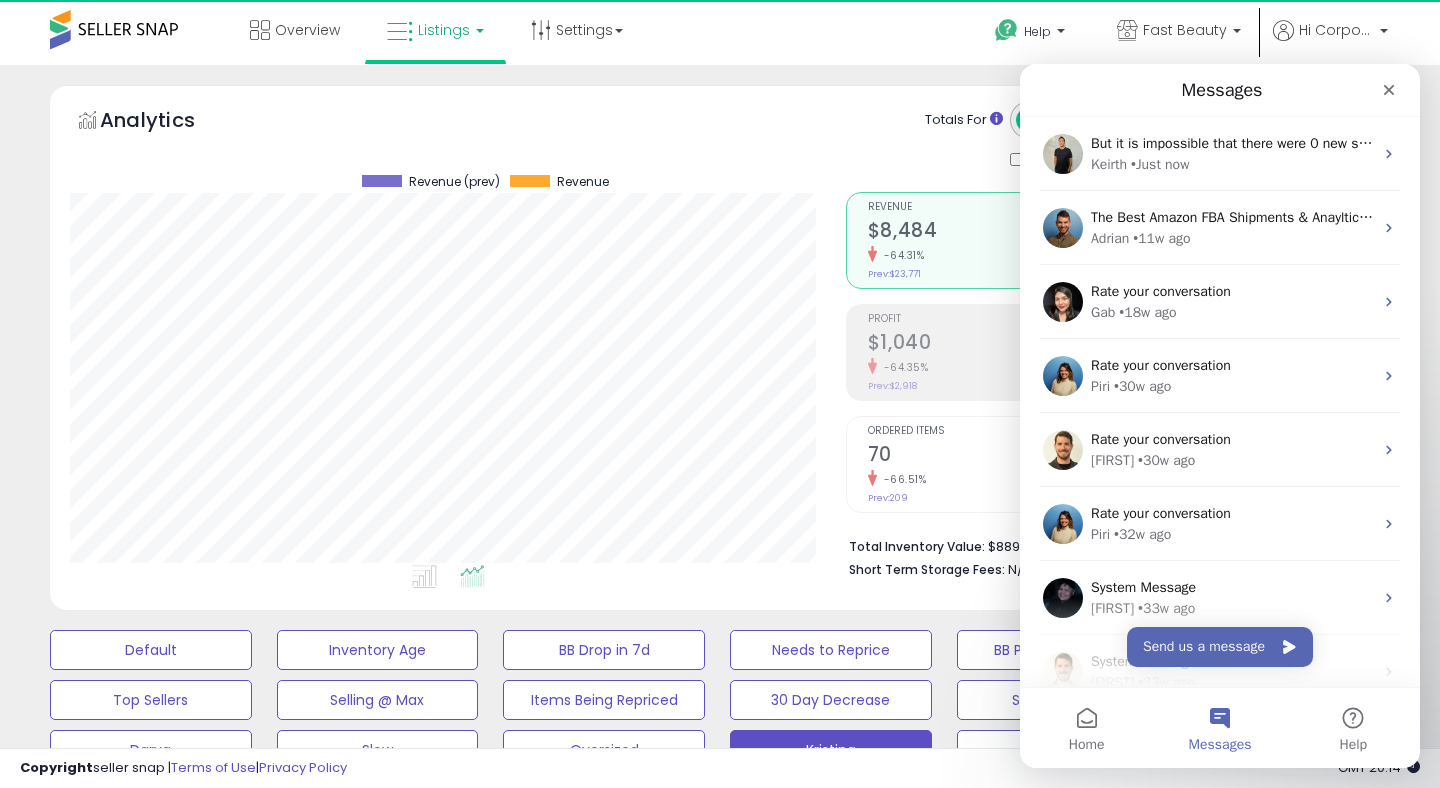 scroll, scrollTop: 0, scrollLeft: 0, axis: both 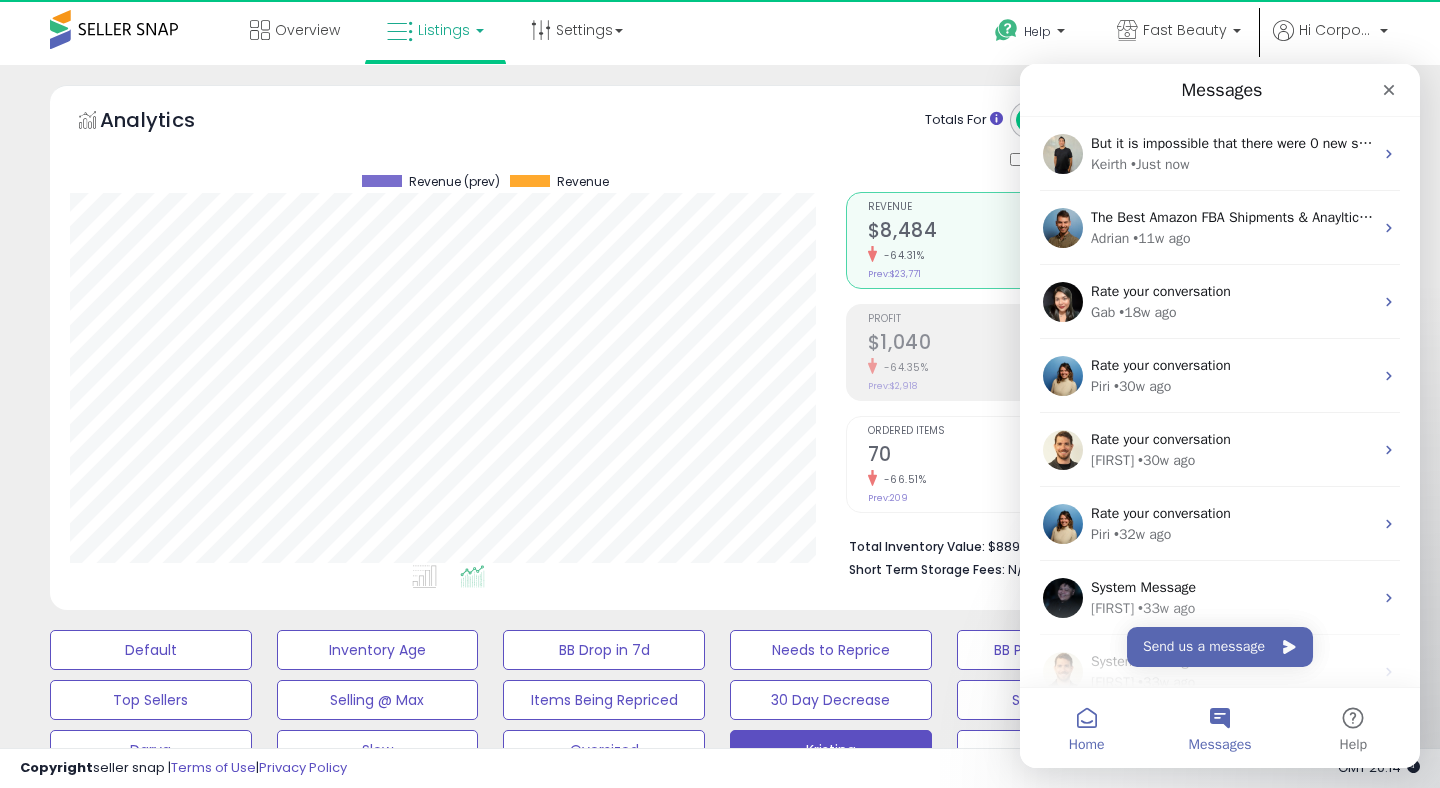 click on "Home" at bounding box center (1086, 728) 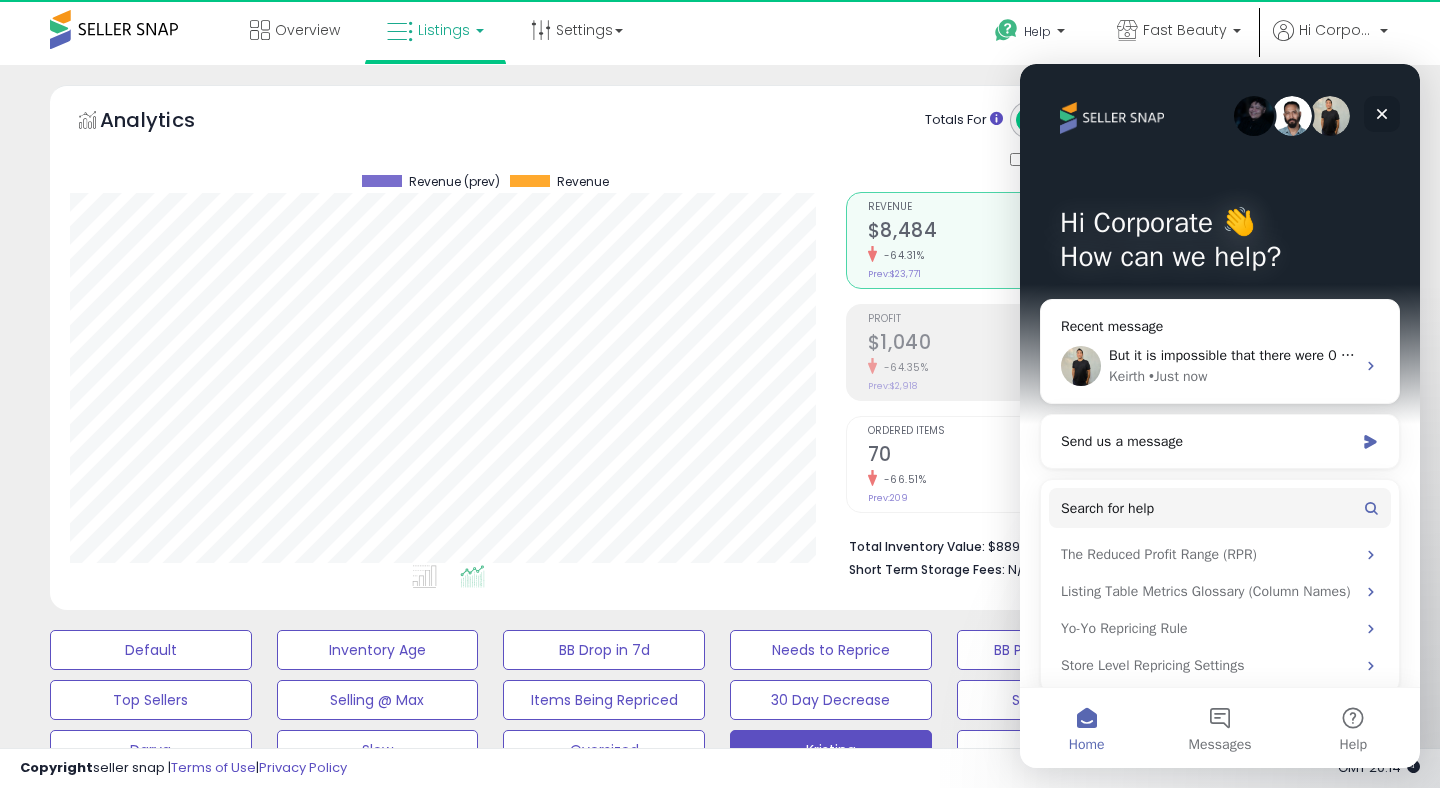 click 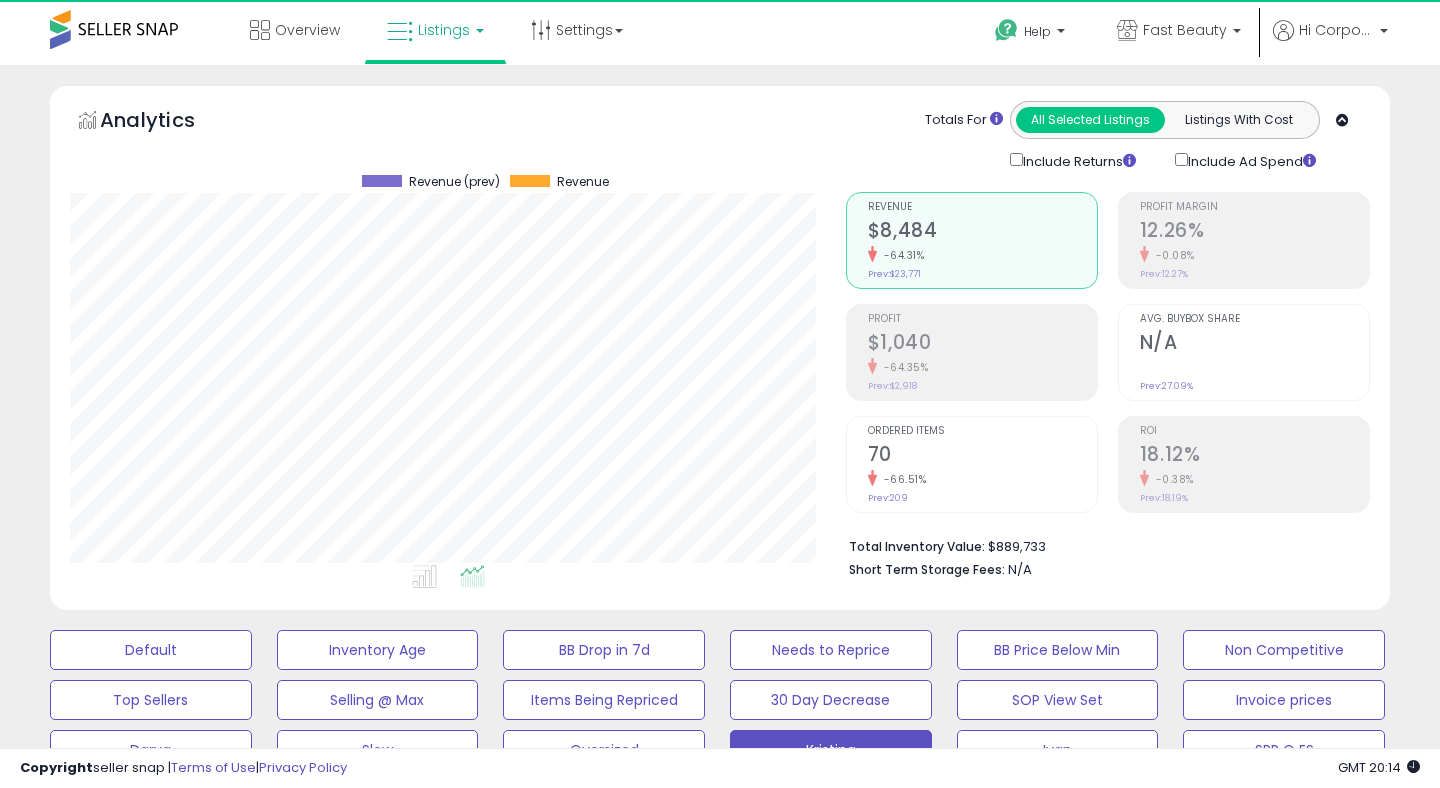 scroll, scrollTop: 0, scrollLeft: 0, axis: both 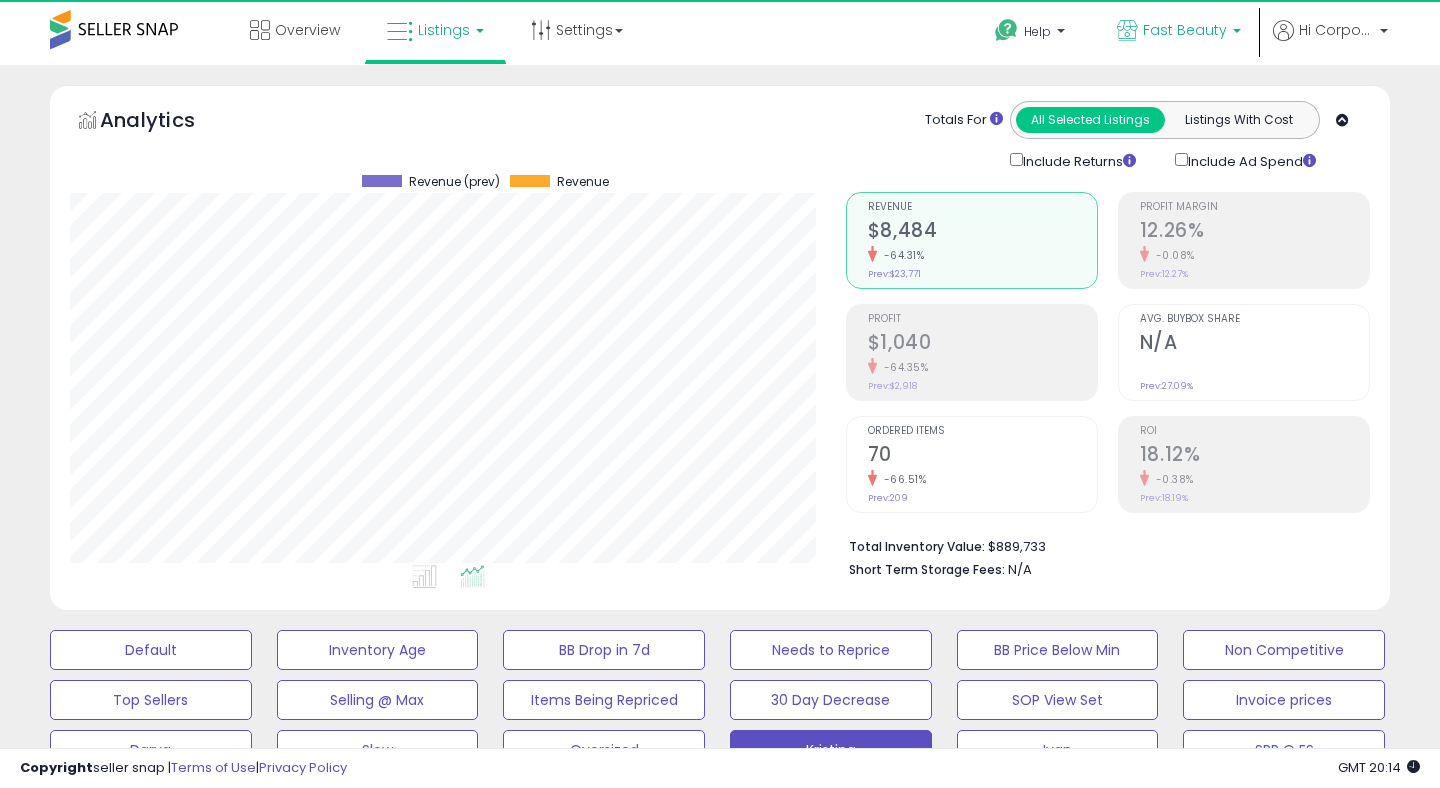 click on "Fast Beauty" at bounding box center [1185, 30] 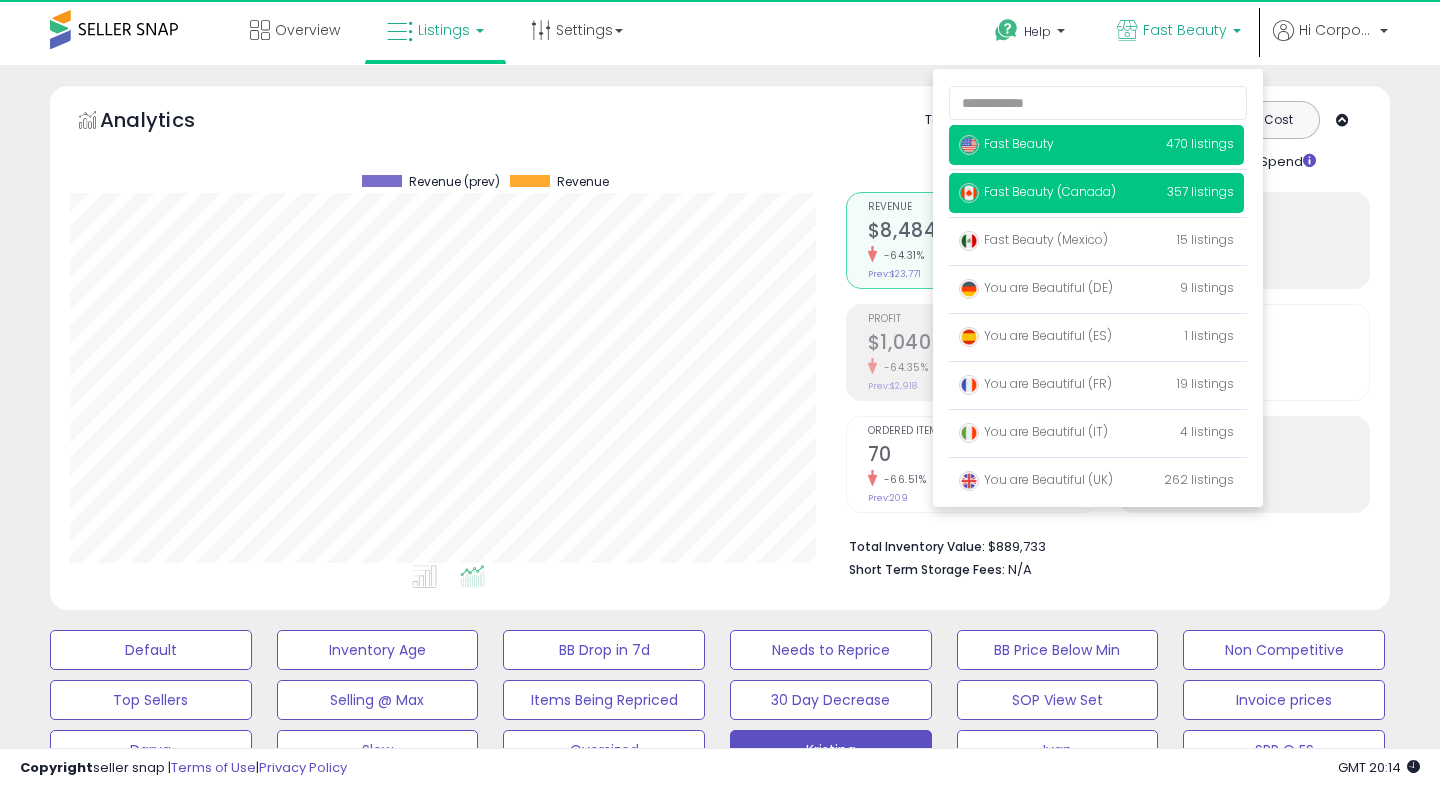 click on "Fast Beauty (Canada)" at bounding box center [1037, 191] 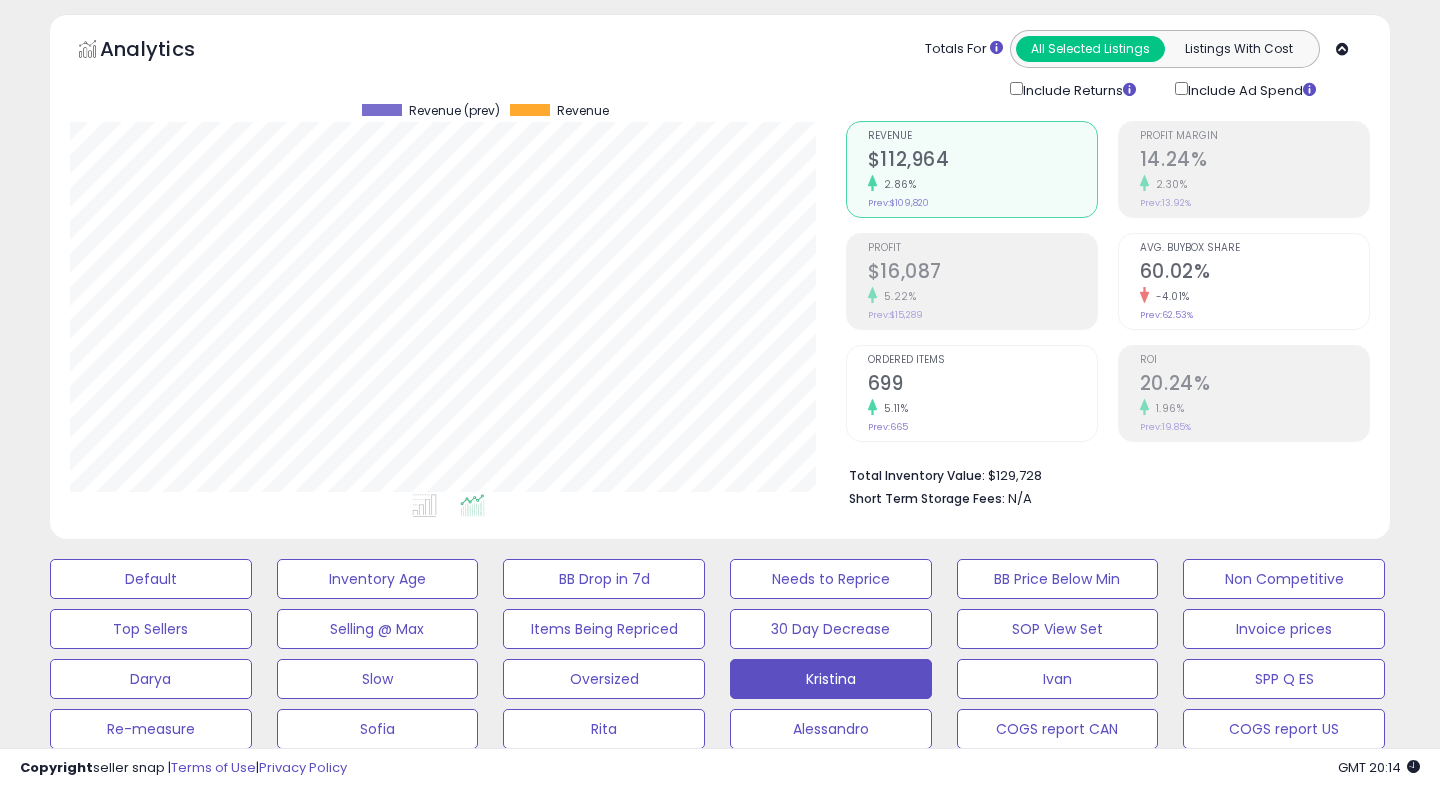 scroll, scrollTop: 589, scrollLeft: 0, axis: vertical 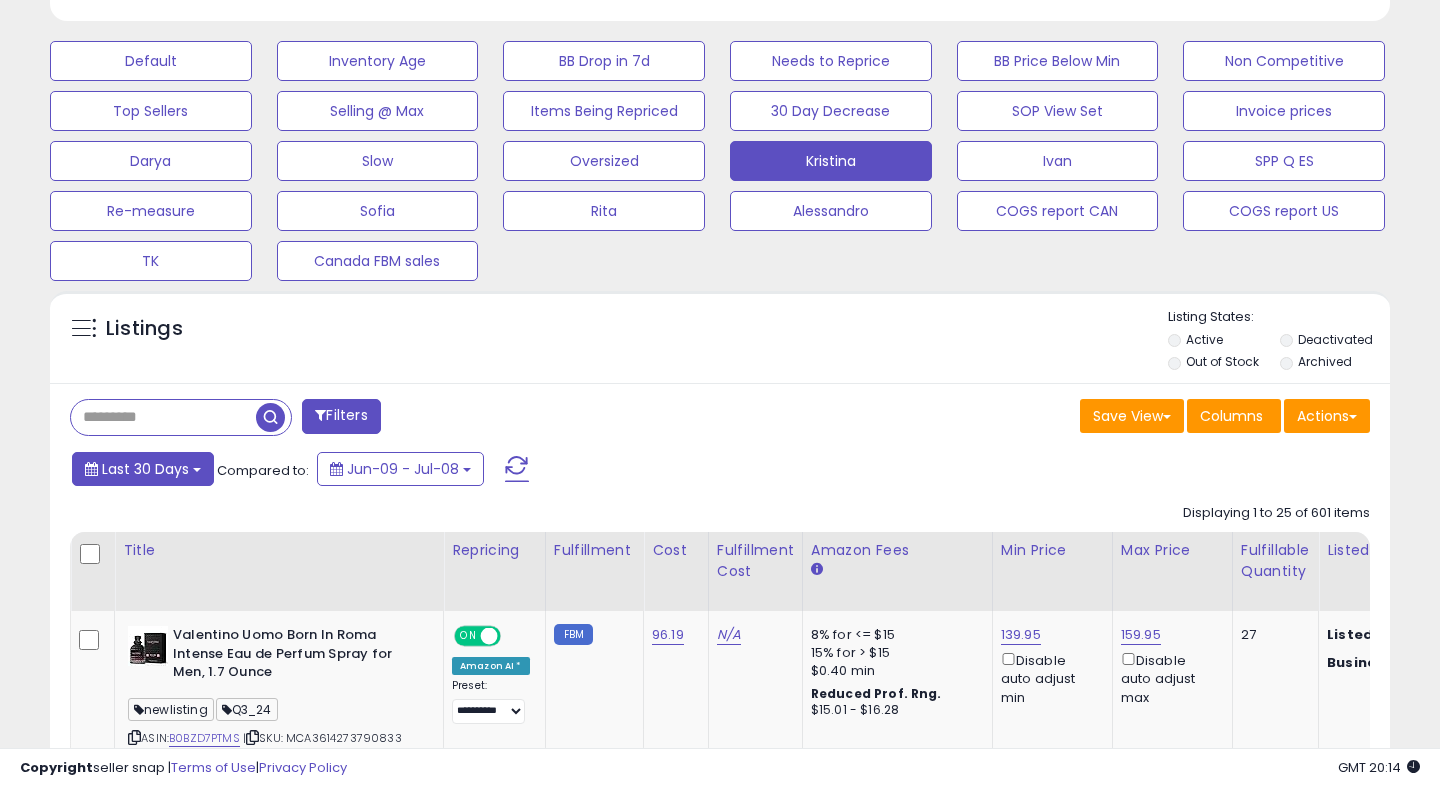 click on "Last 30 Days" at bounding box center (145, 469) 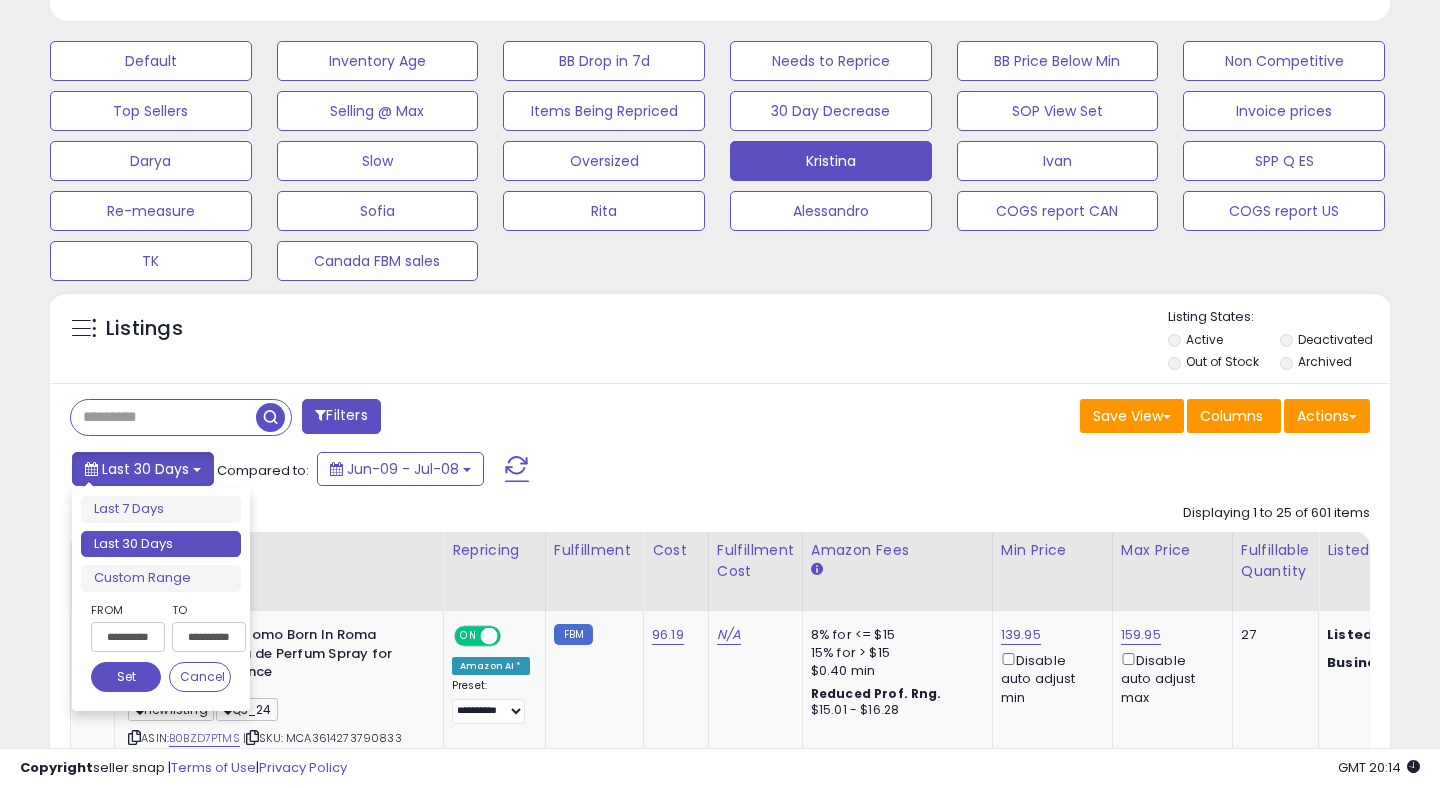 scroll, scrollTop: 598, scrollLeft: 0, axis: vertical 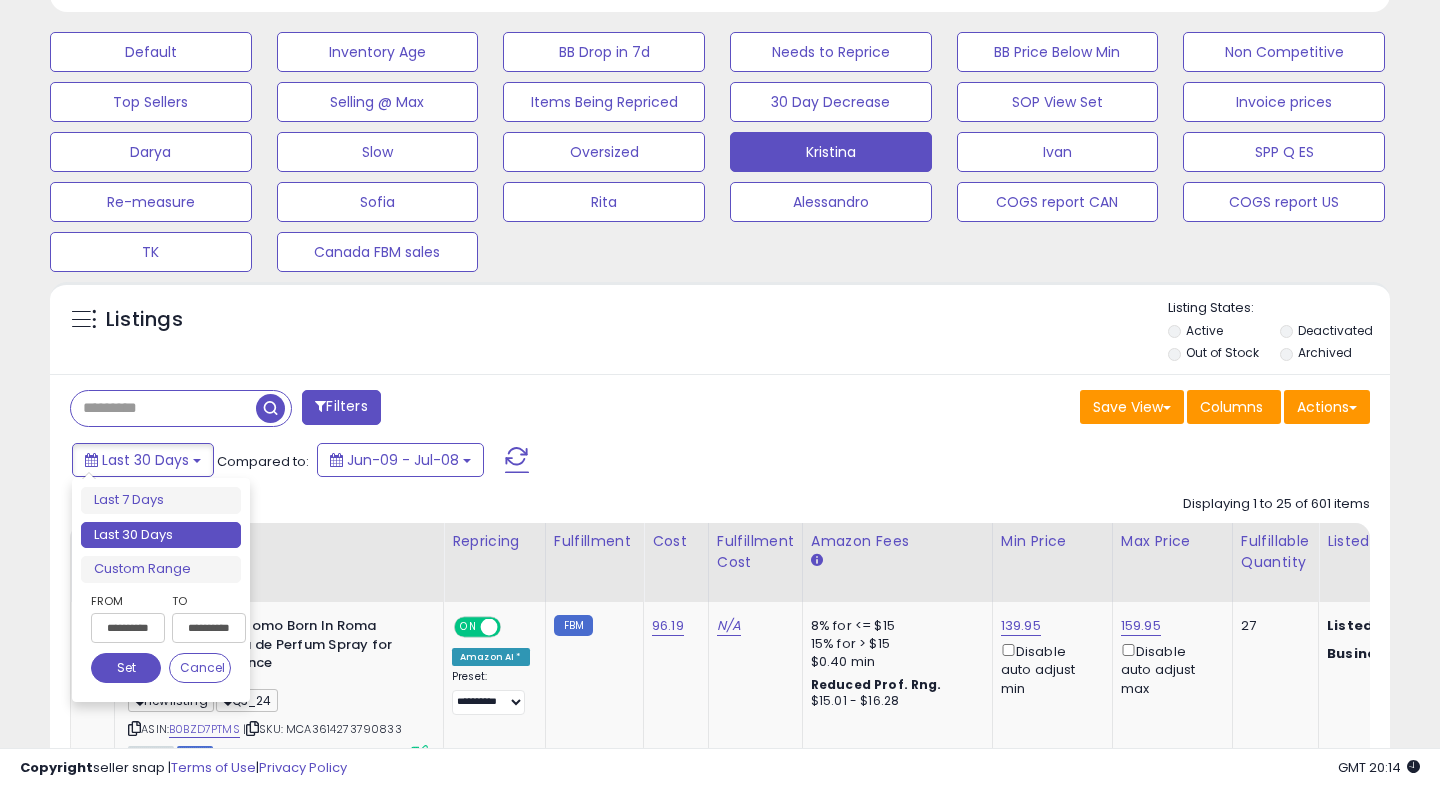 click on "**********" at bounding box center [128, 628] 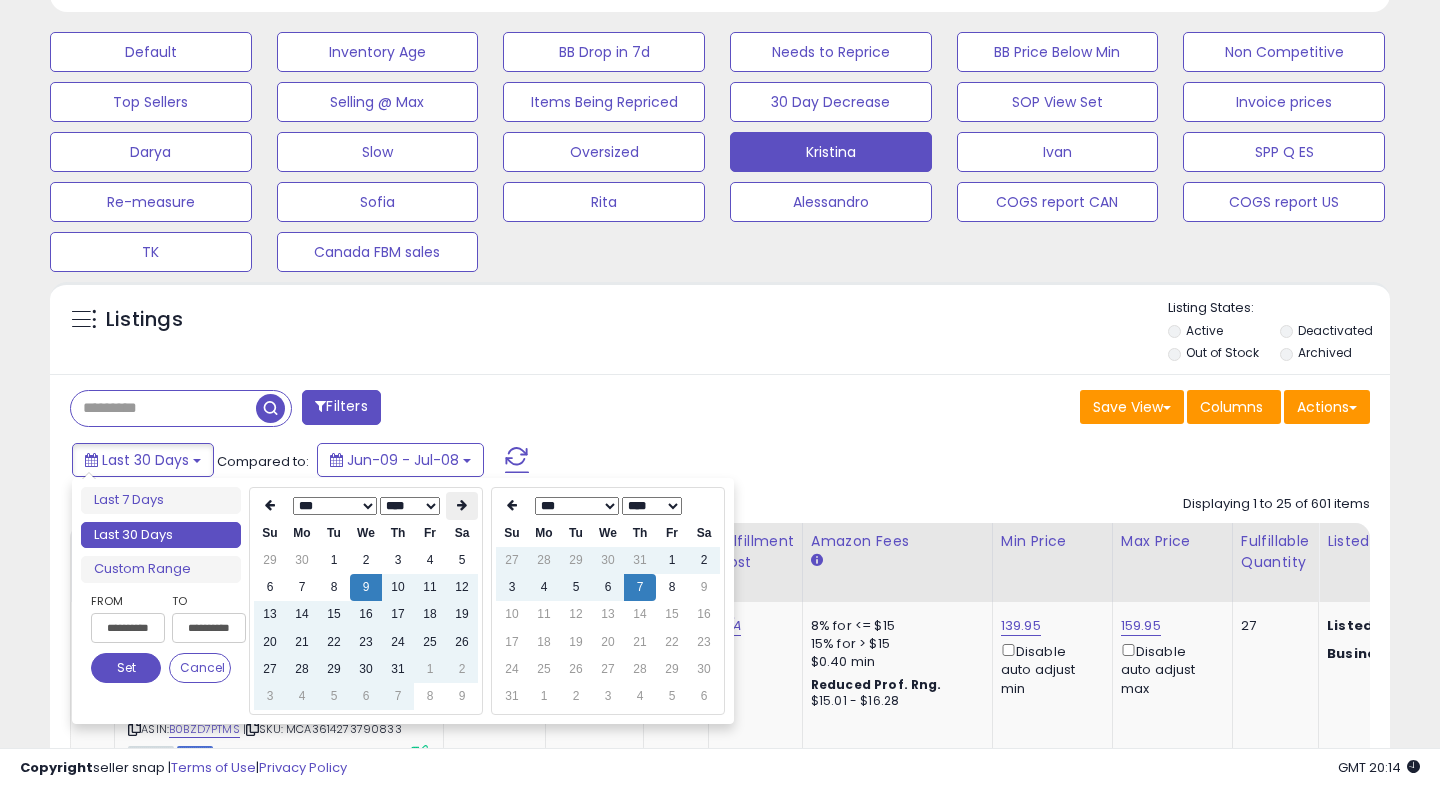 click at bounding box center (462, 506) 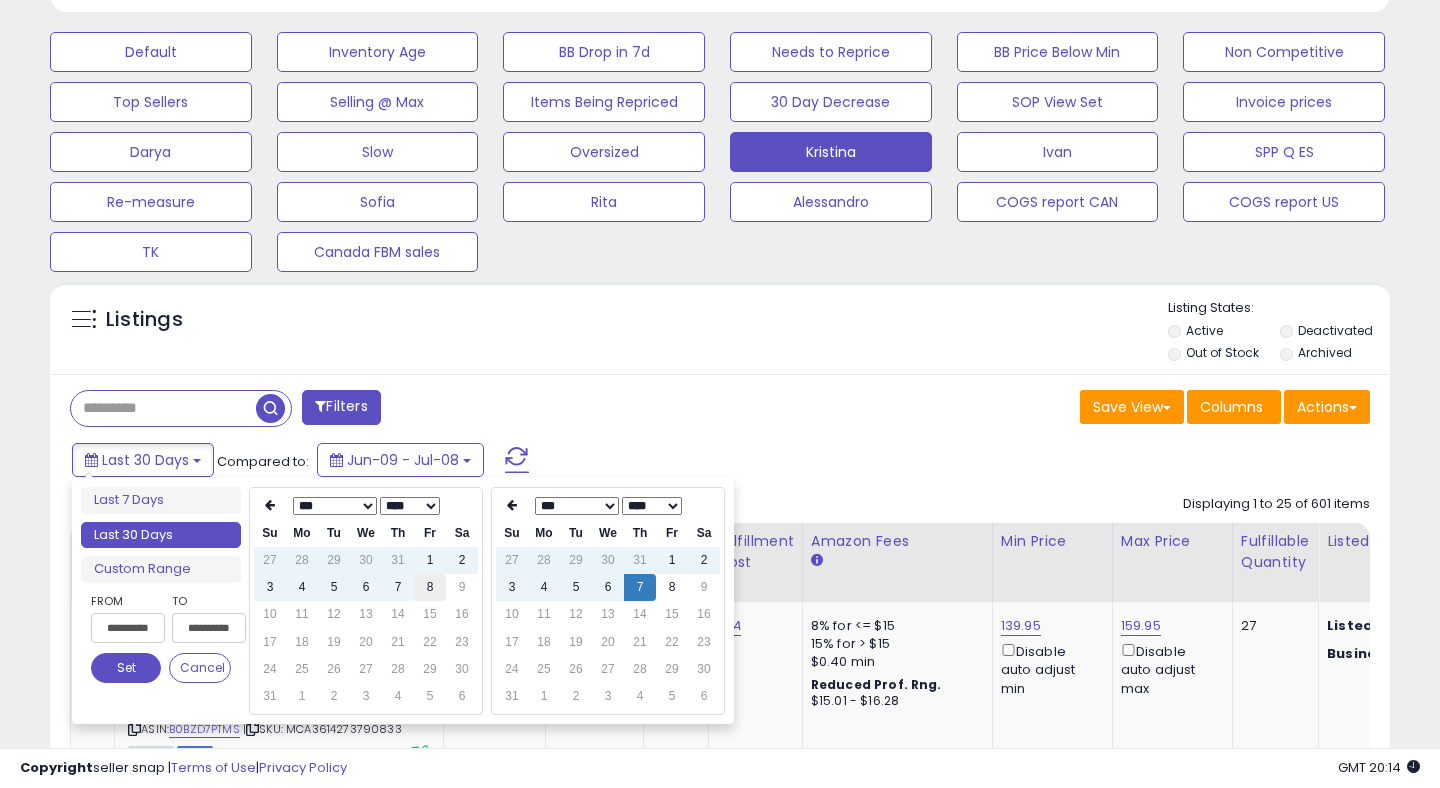 type on "**********" 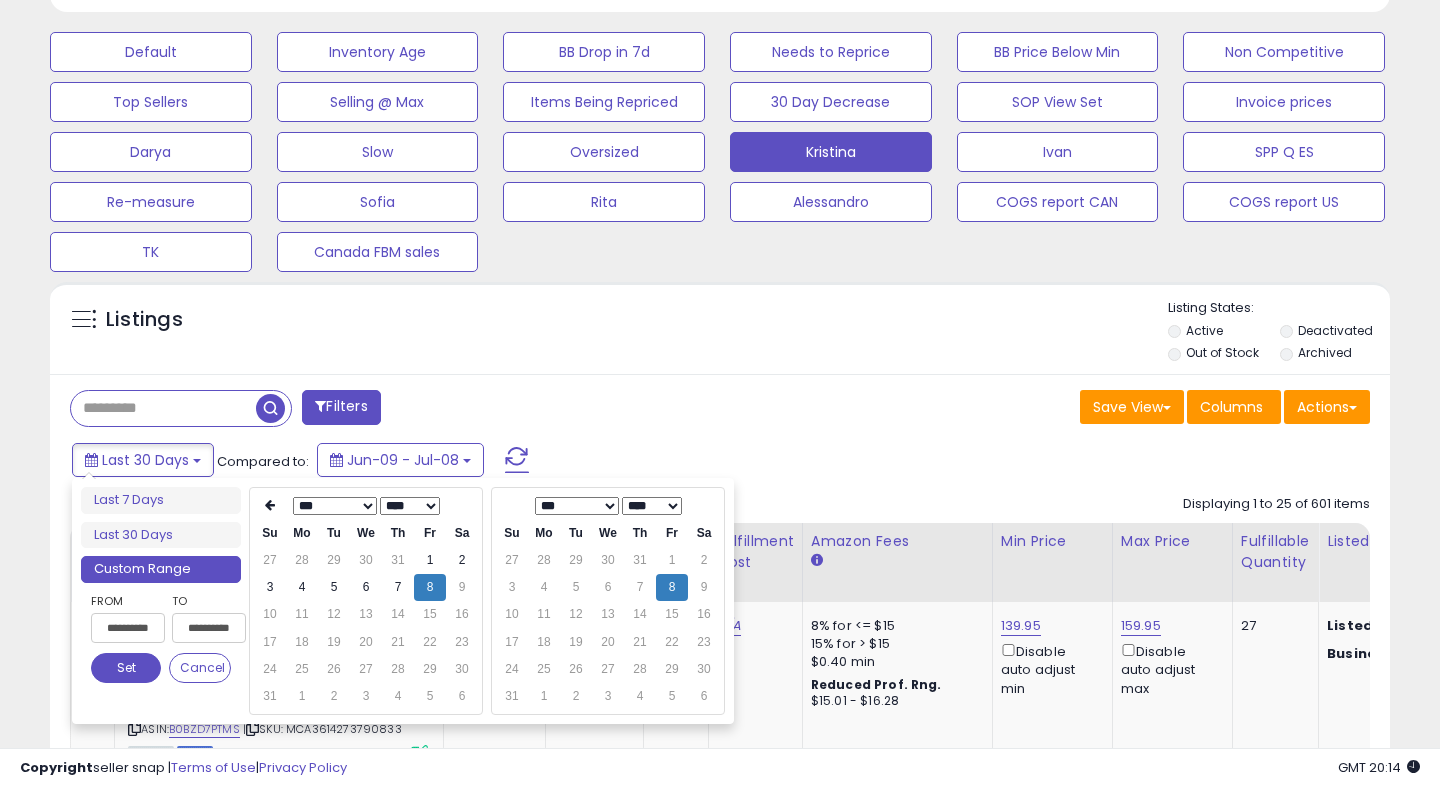 type on "**********" 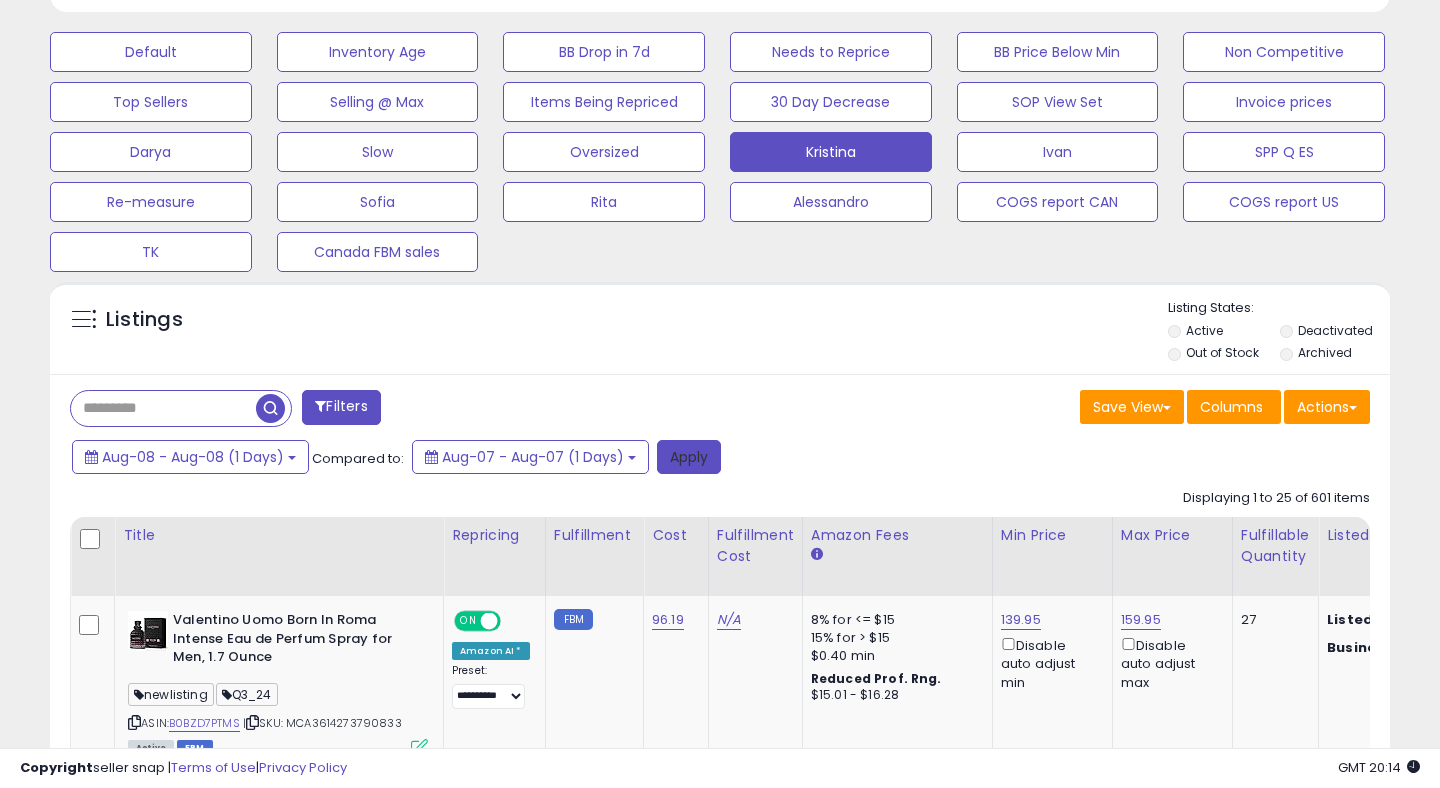 click on "Apply" at bounding box center [689, 457] 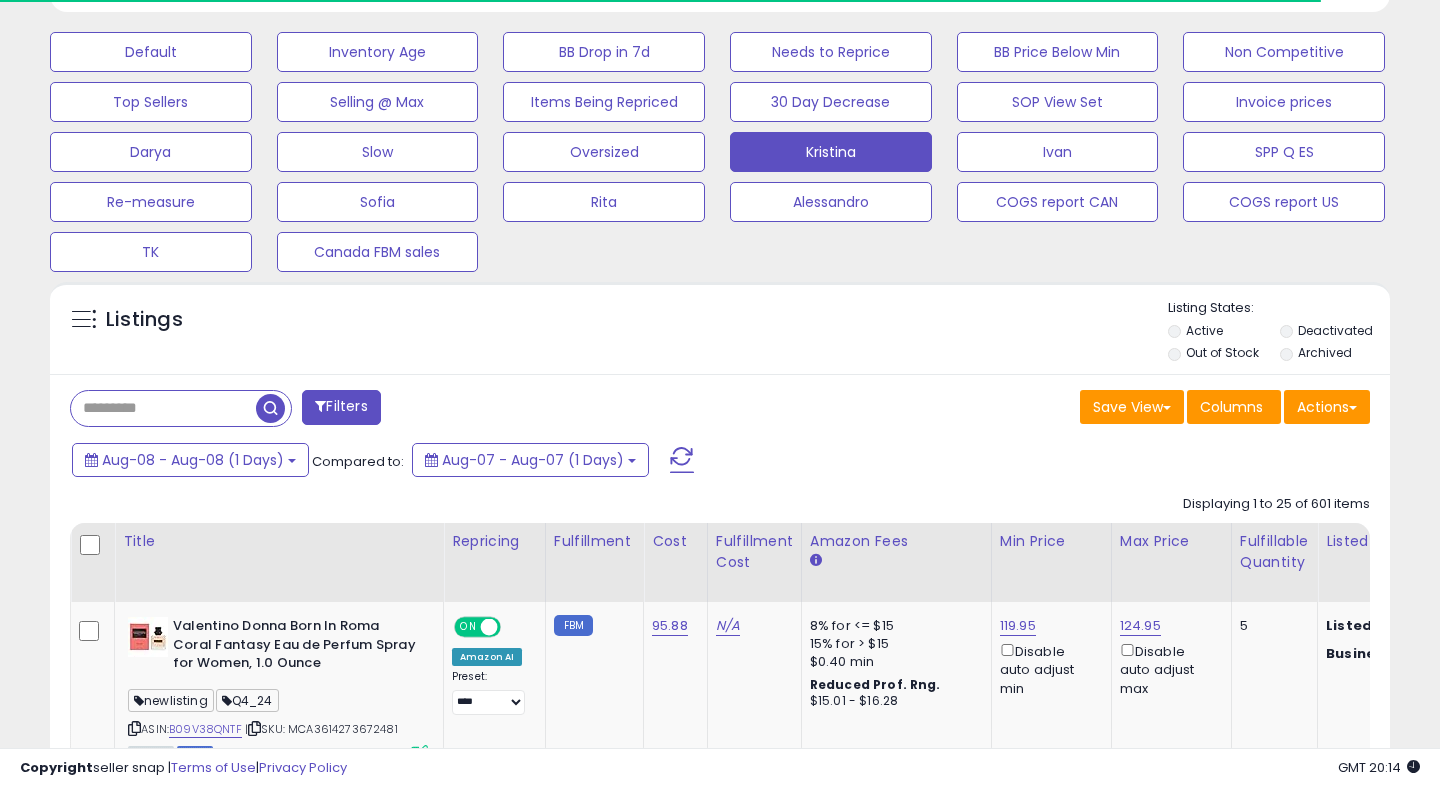 scroll, scrollTop: 0, scrollLeft: 0, axis: both 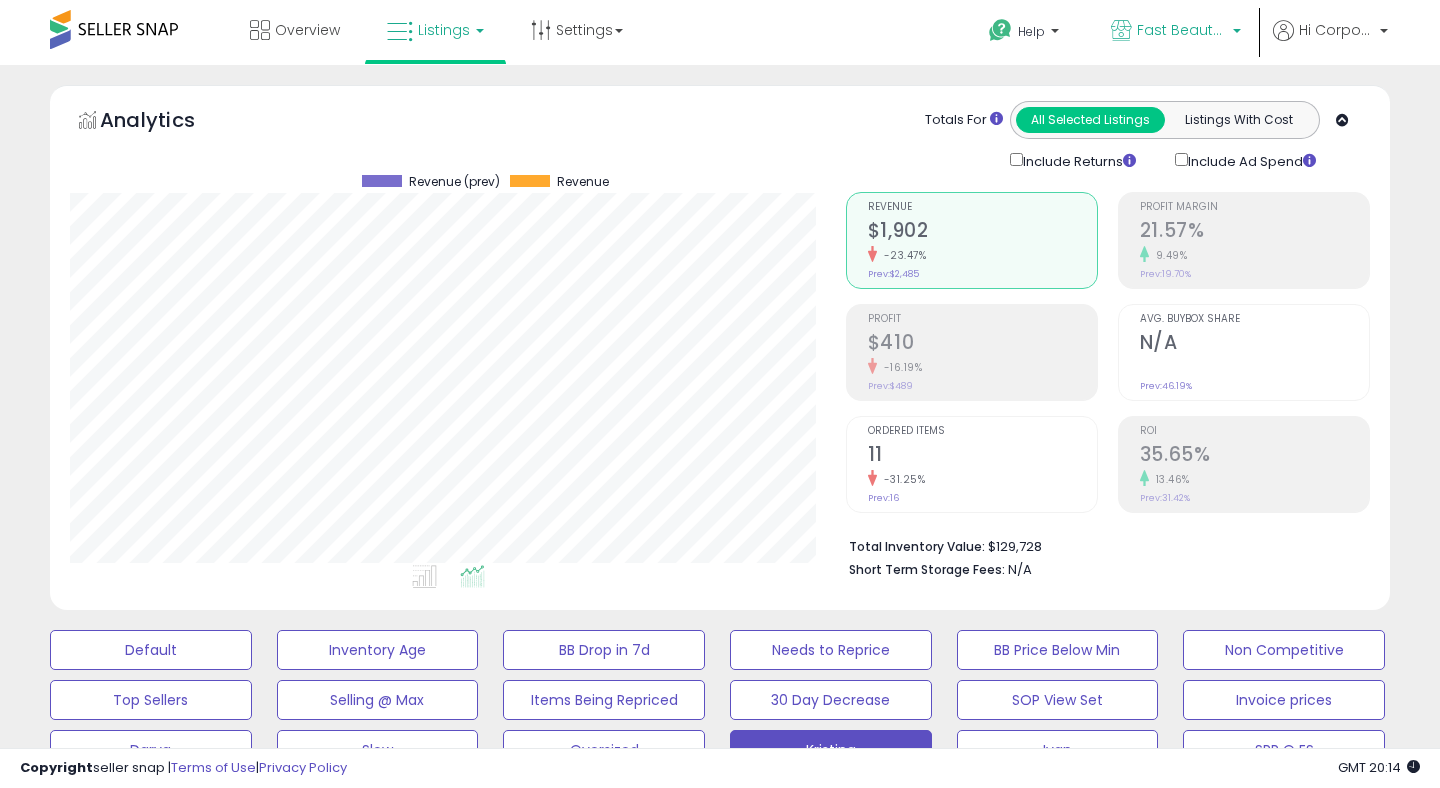 click on "Fast Beauty (Canada)" at bounding box center [1182, 30] 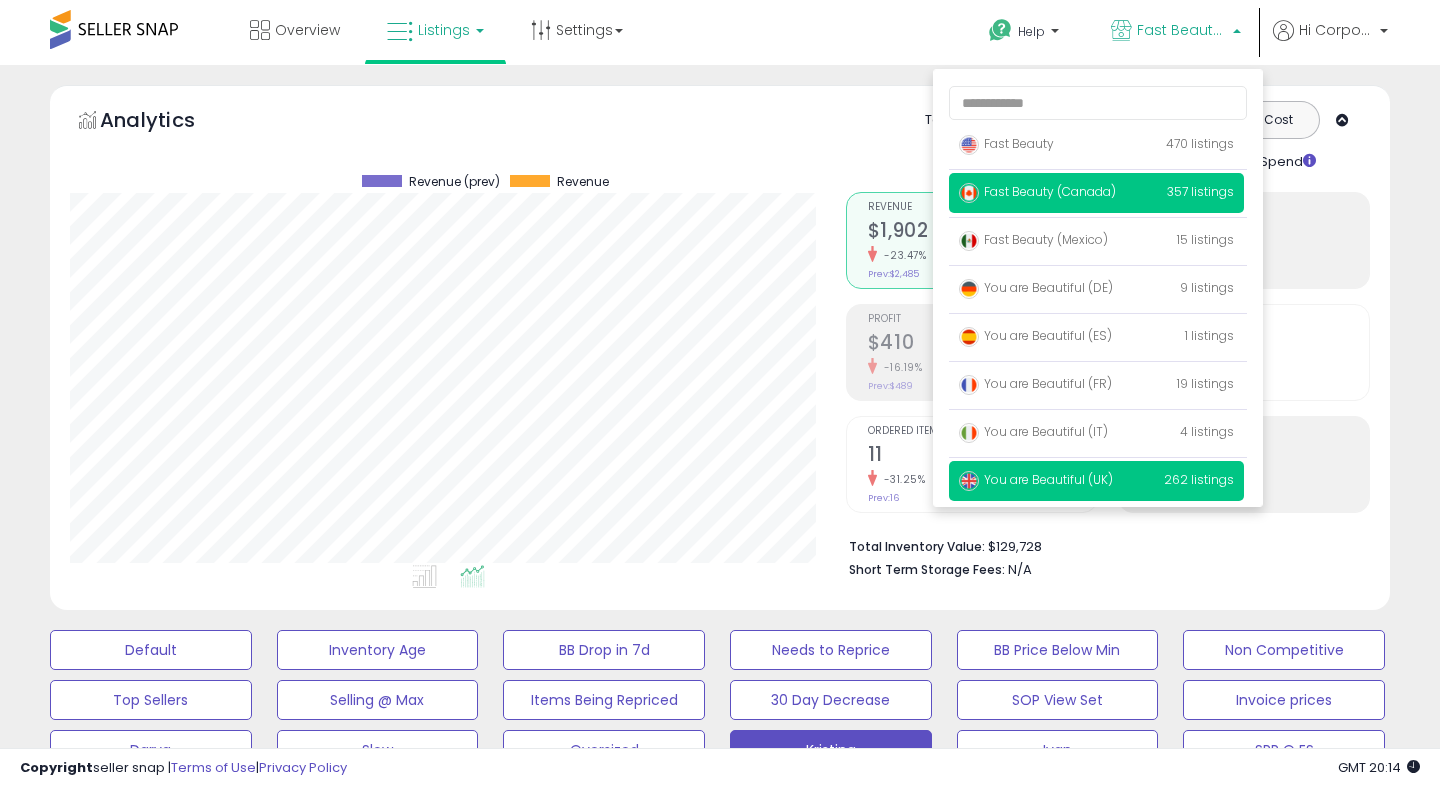 click on "You are Beautiful (UK)" at bounding box center [1036, 479] 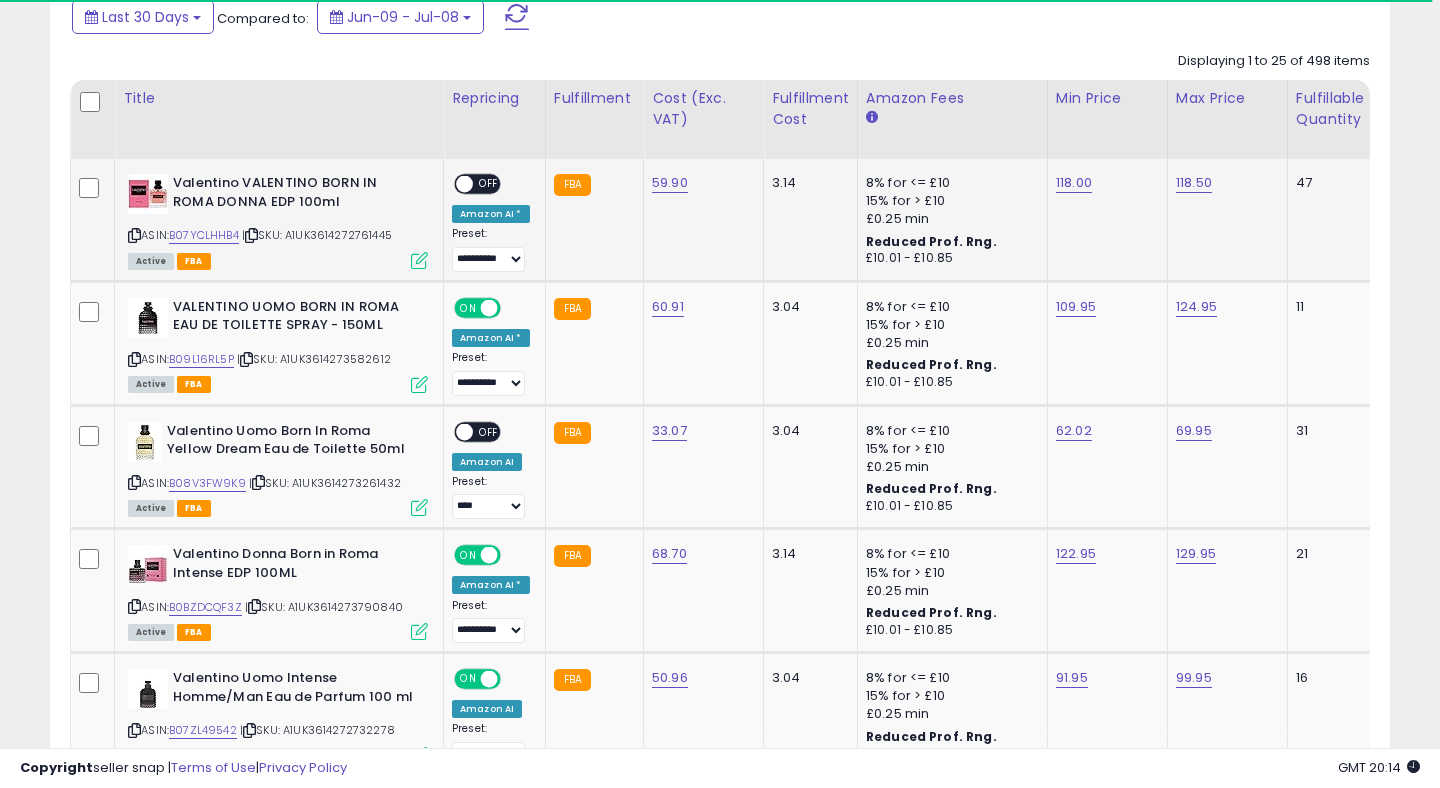 scroll, scrollTop: 872, scrollLeft: 0, axis: vertical 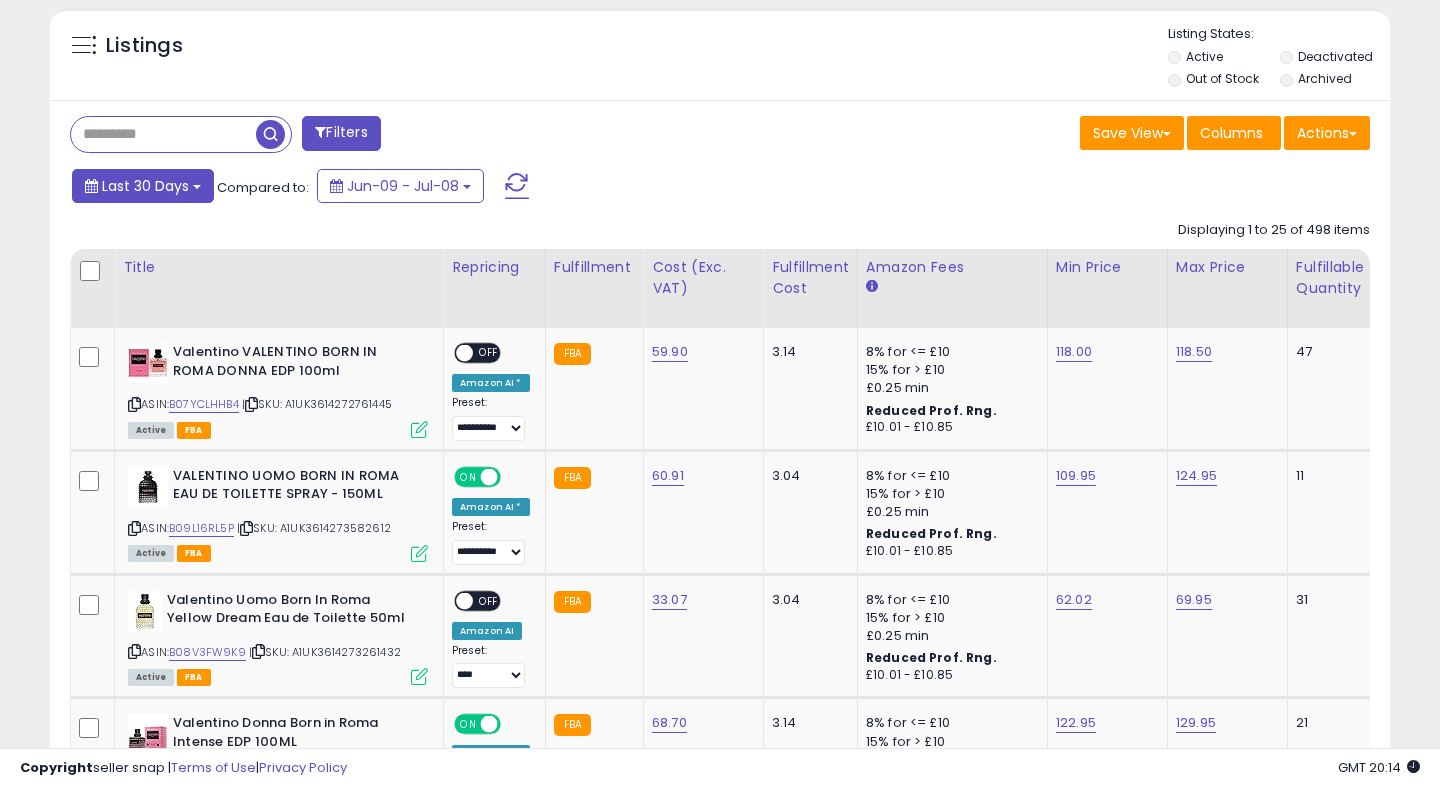 click on "Last 30 Days" at bounding box center (143, 186) 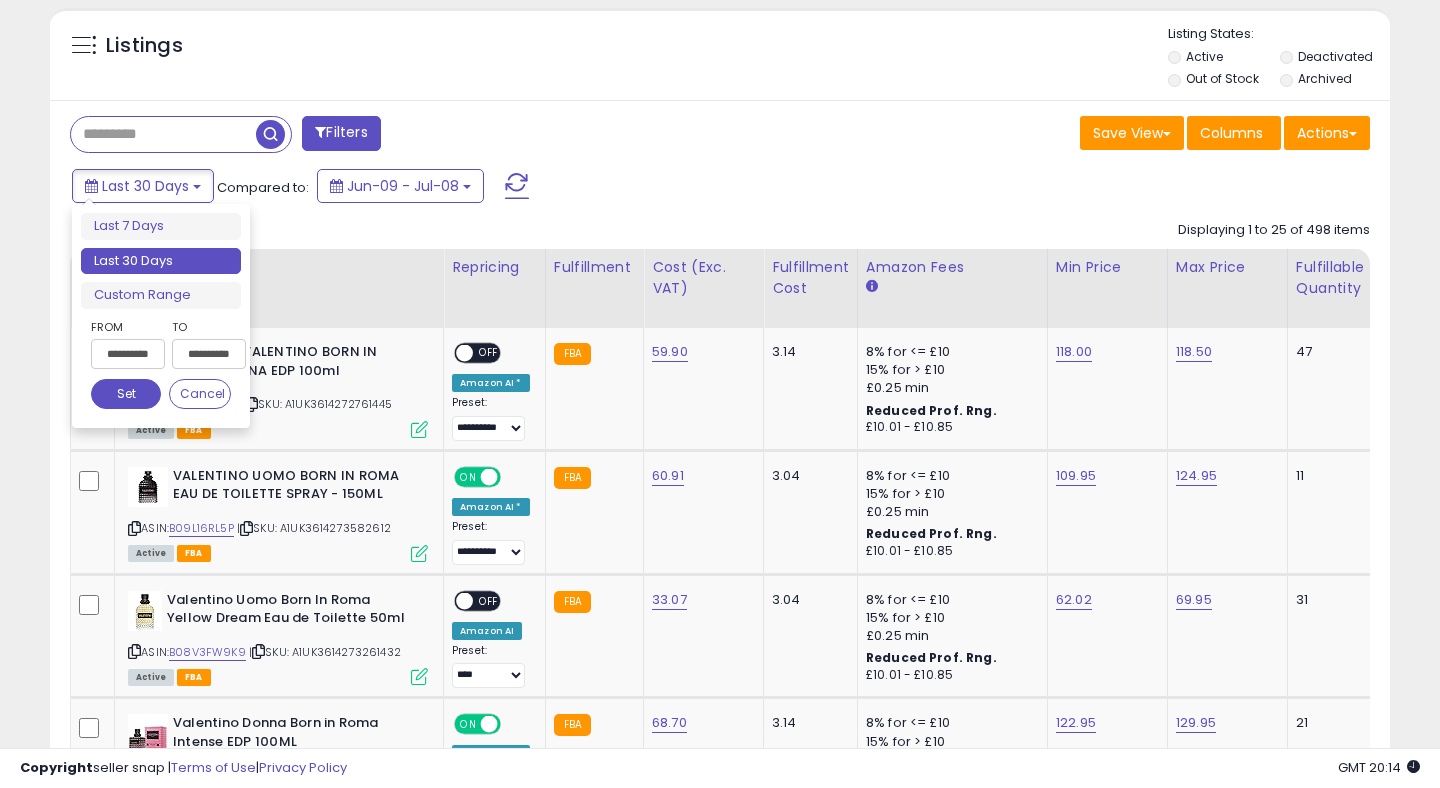 click on "**********" at bounding box center (128, 354) 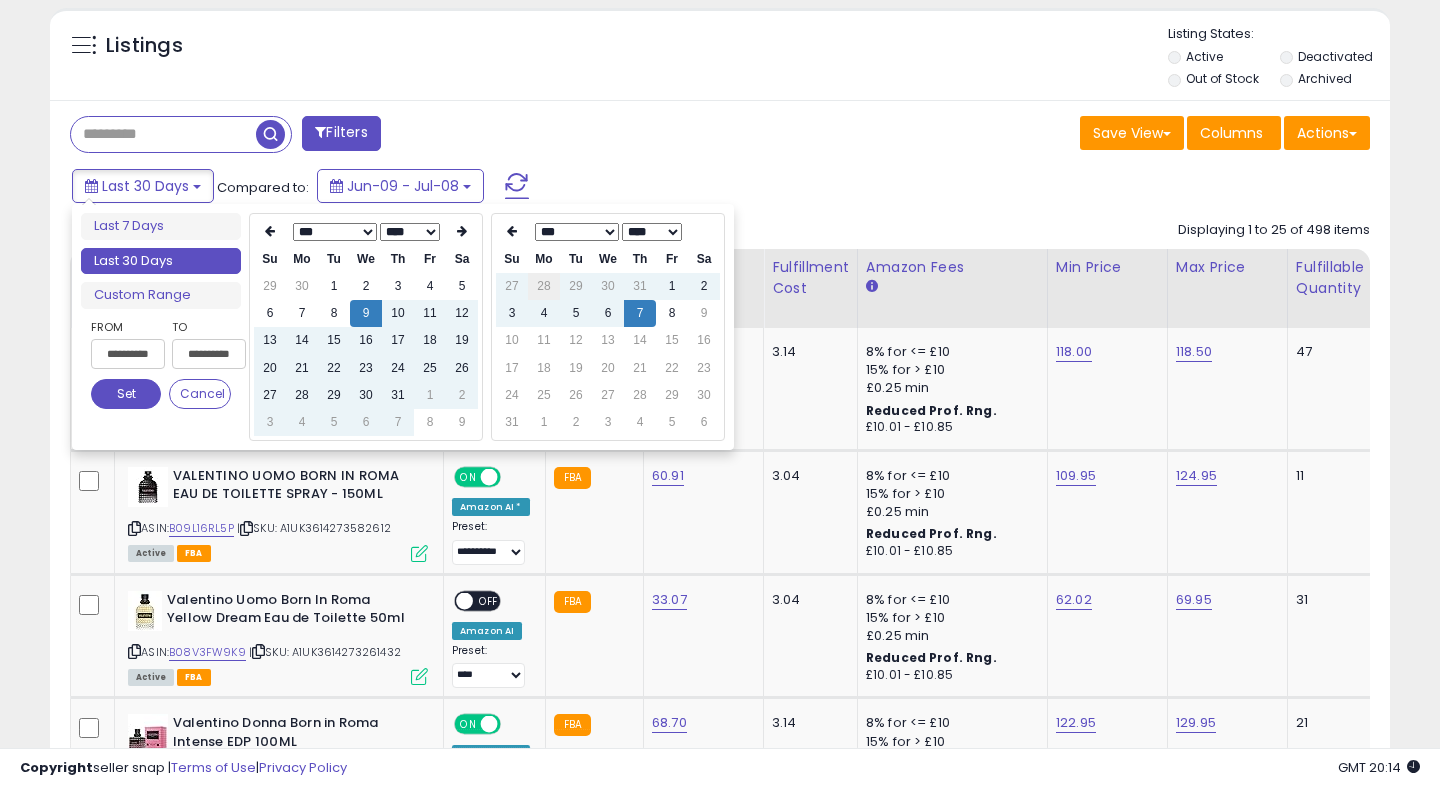 type on "**********" 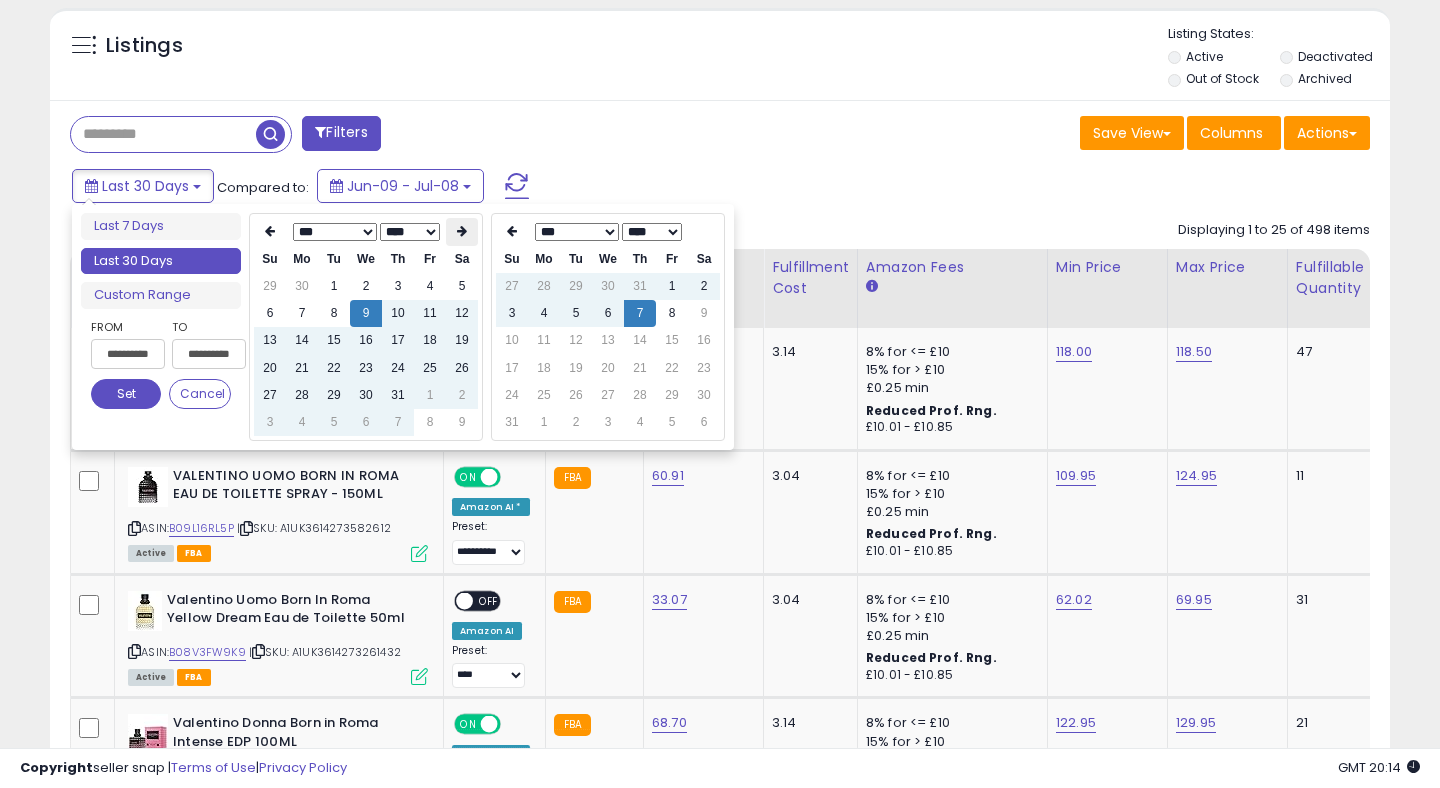 click at bounding box center (462, 231) 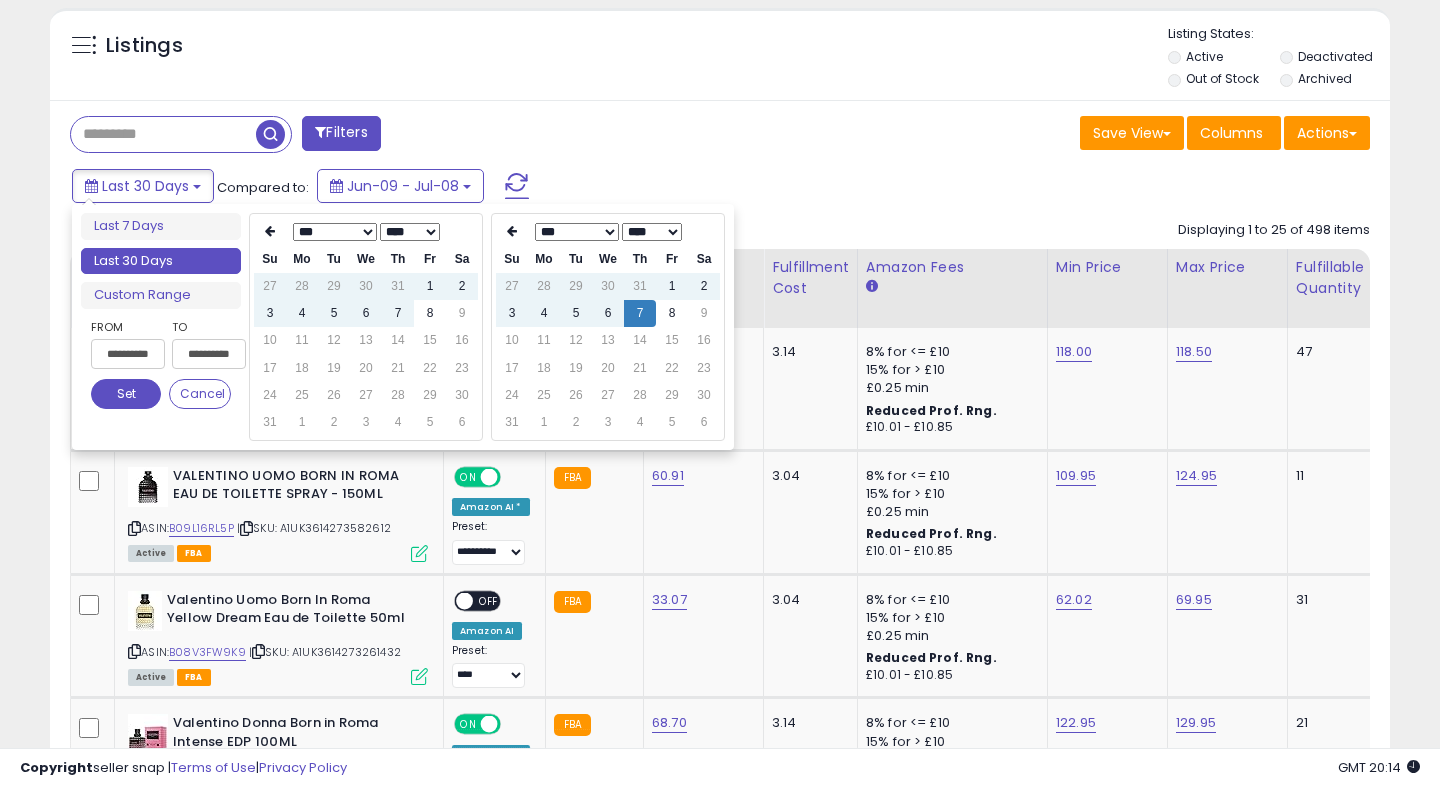 type on "**********" 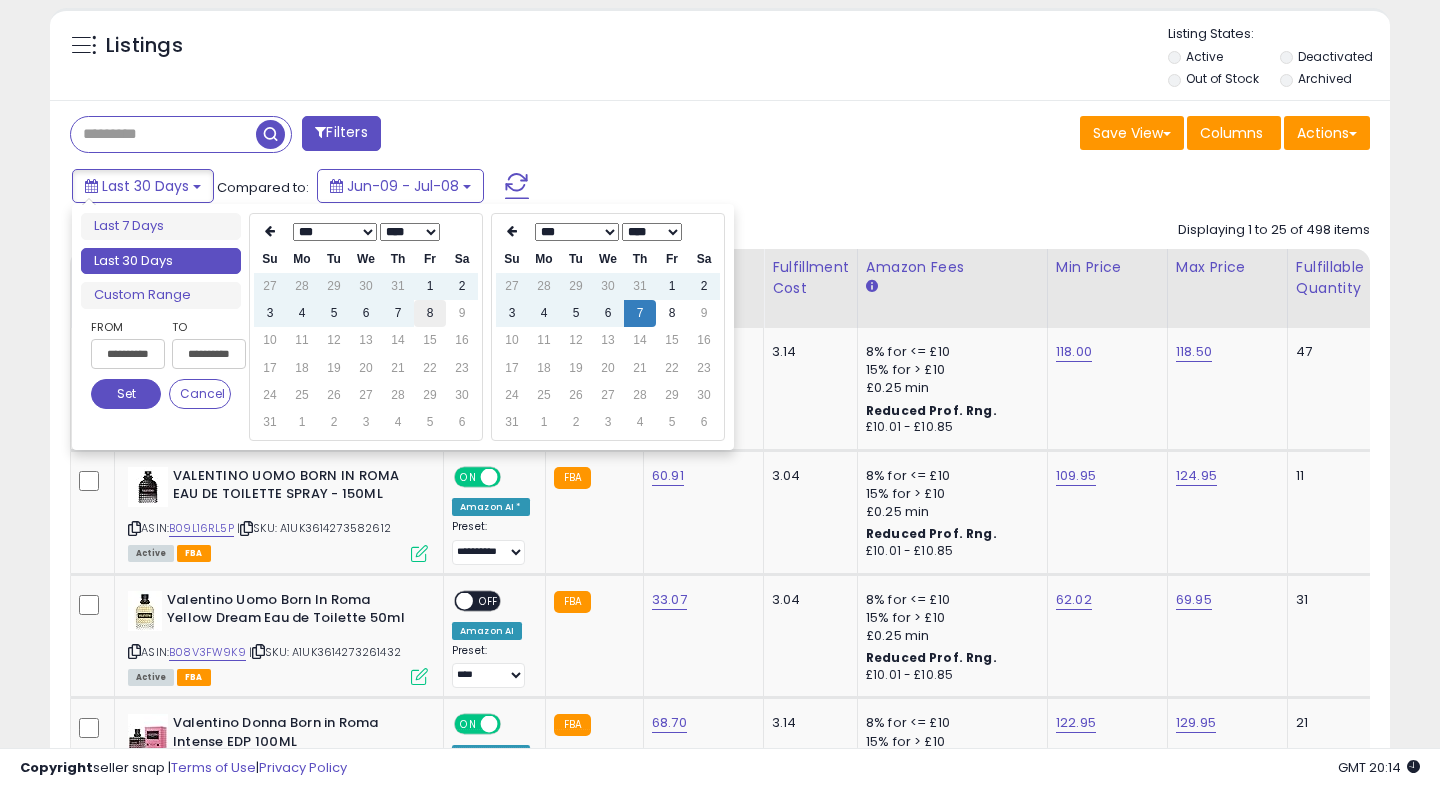type on "**********" 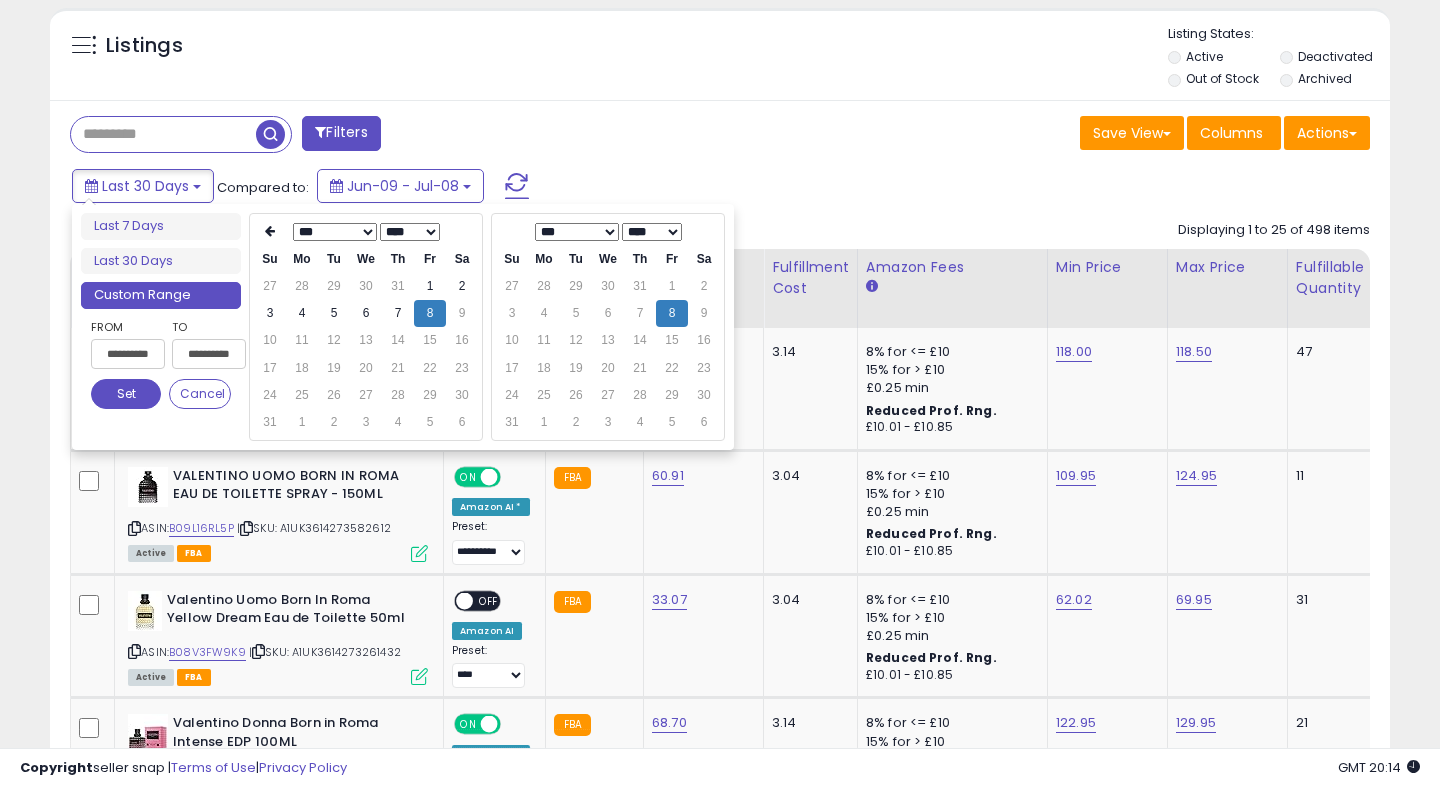 type on "**********" 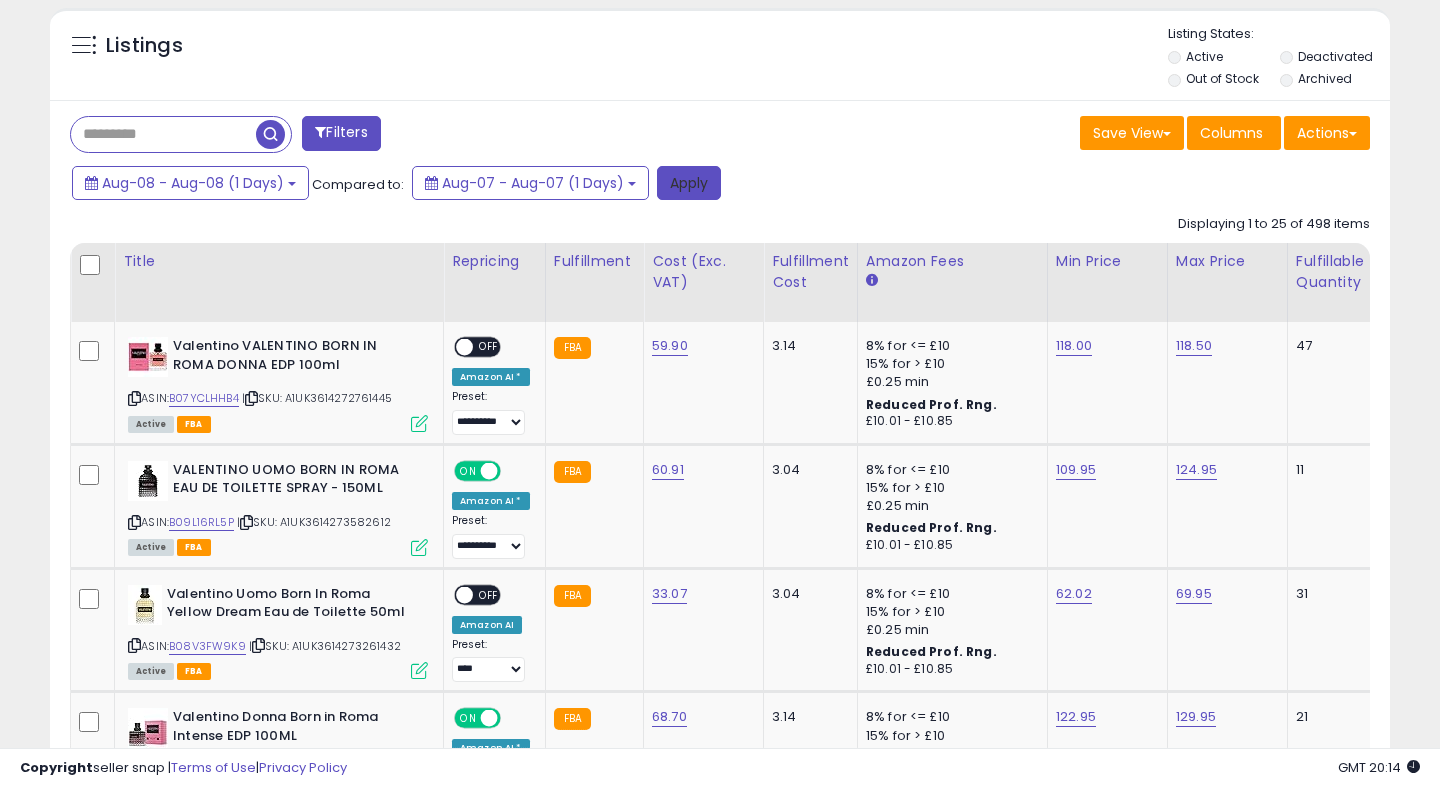click on "Apply" at bounding box center [689, 183] 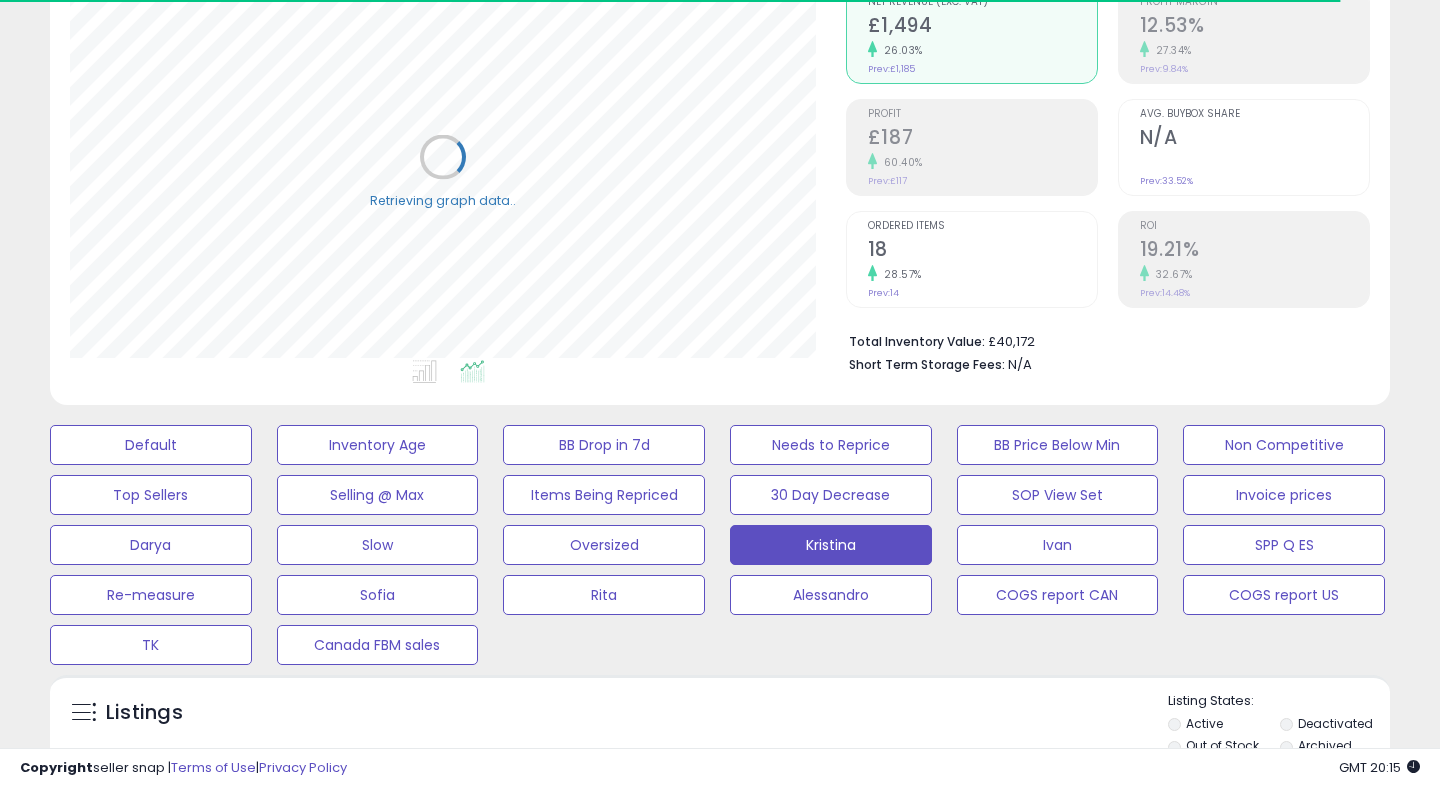 scroll, scrollTop: 0, scrollLeft: 0, axis: both 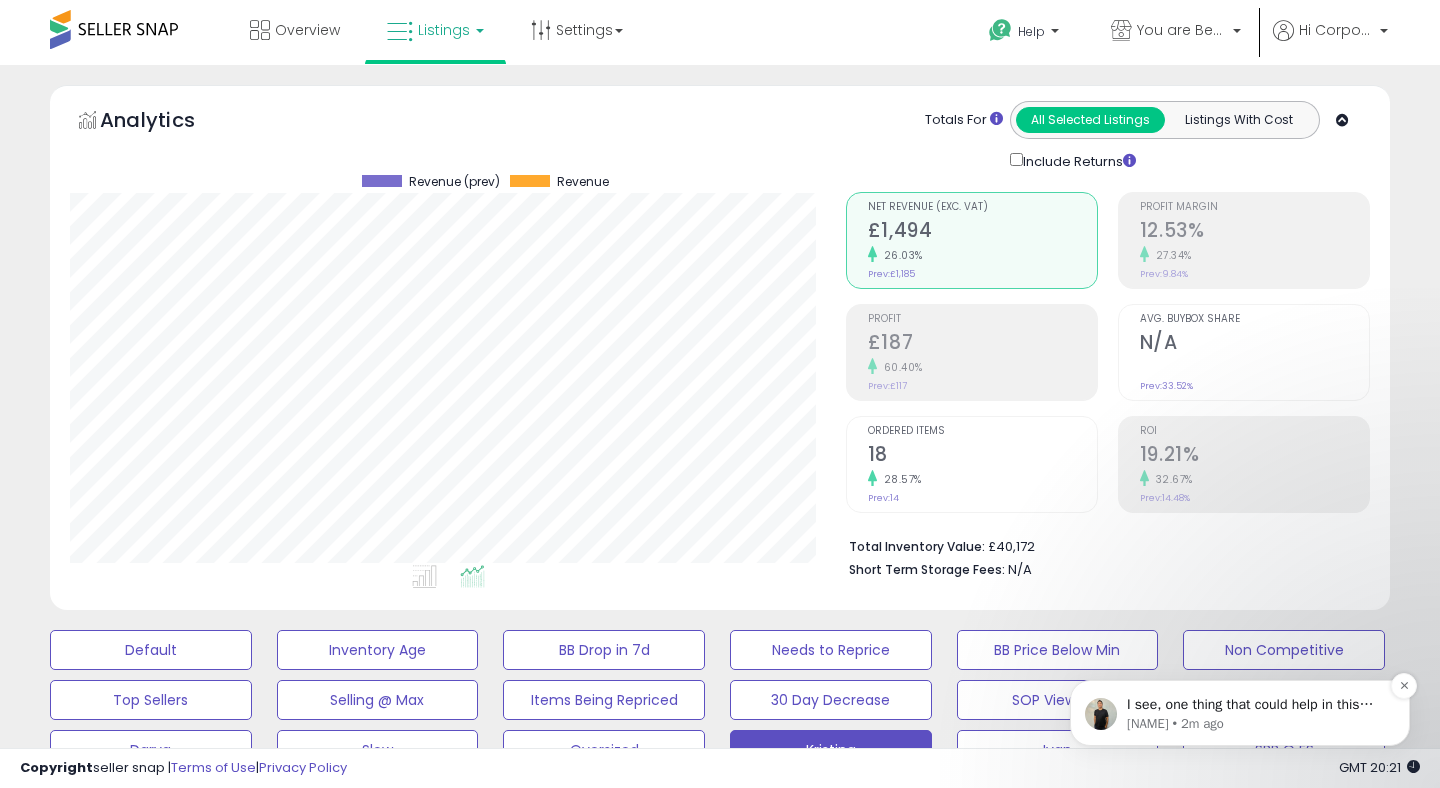 click on "I see, one thing that could help in this use case is our new Data Hub beta.  This provides a more intuitive and detailed view of the data for each store. Here is a guide on how you can enable Data Hub for your account: Data Hub  This will show specific orders on certain date ranges. This will help sort out any discrepancies." at bounding box center (1256, 705) 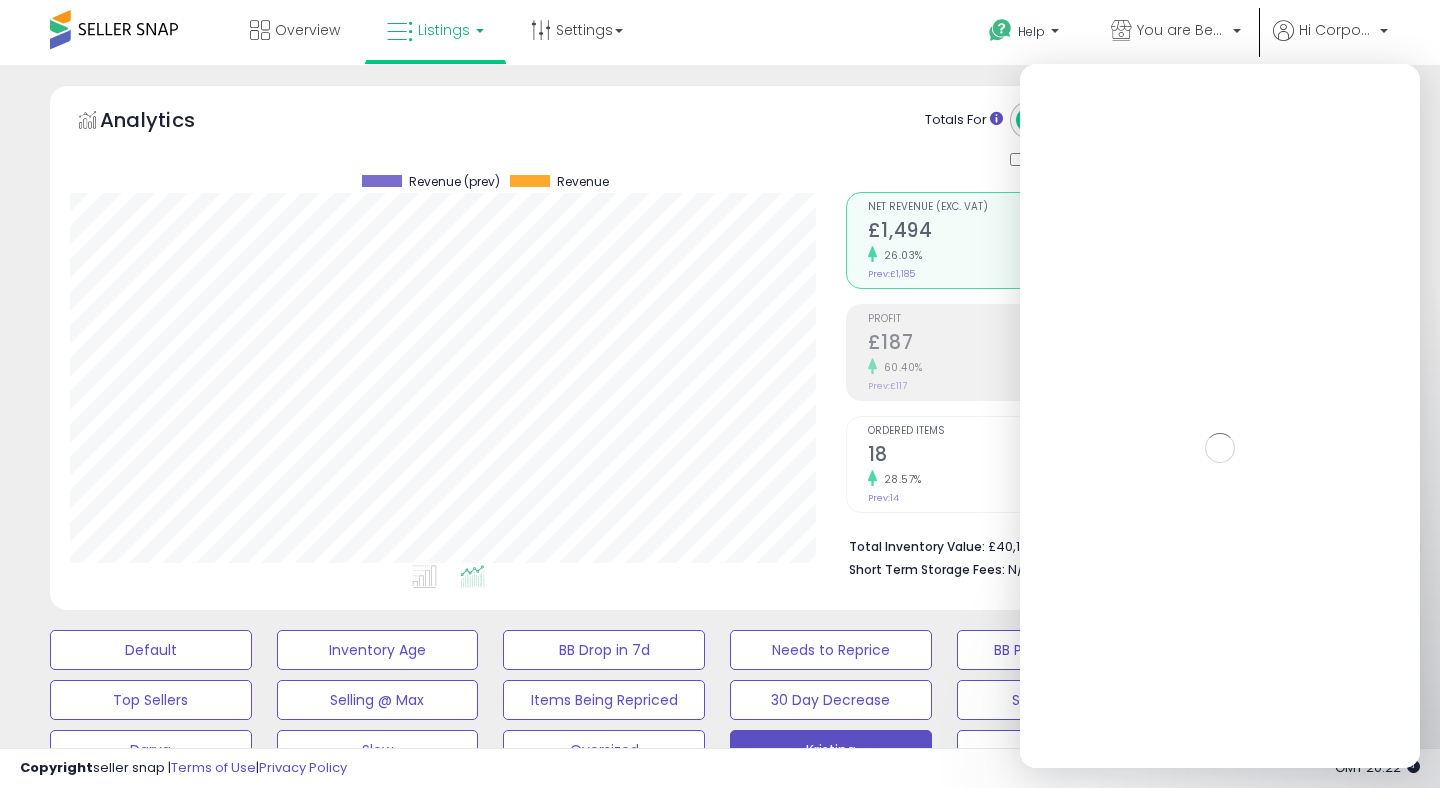 scroll, scrollTop: 0, scrollLeft: 0, axis: both 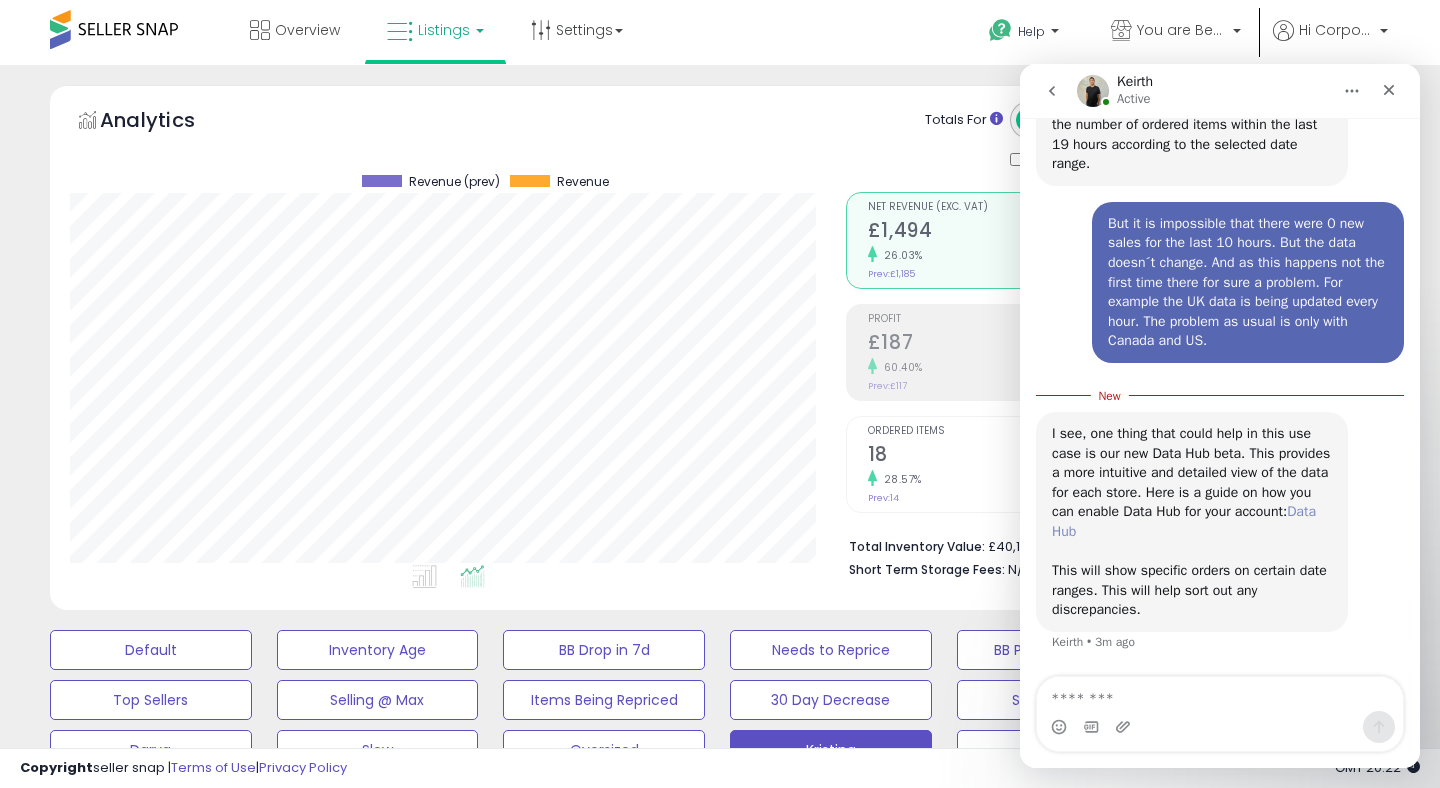 click on "Data Hub" at bounding box center [1184, 521] 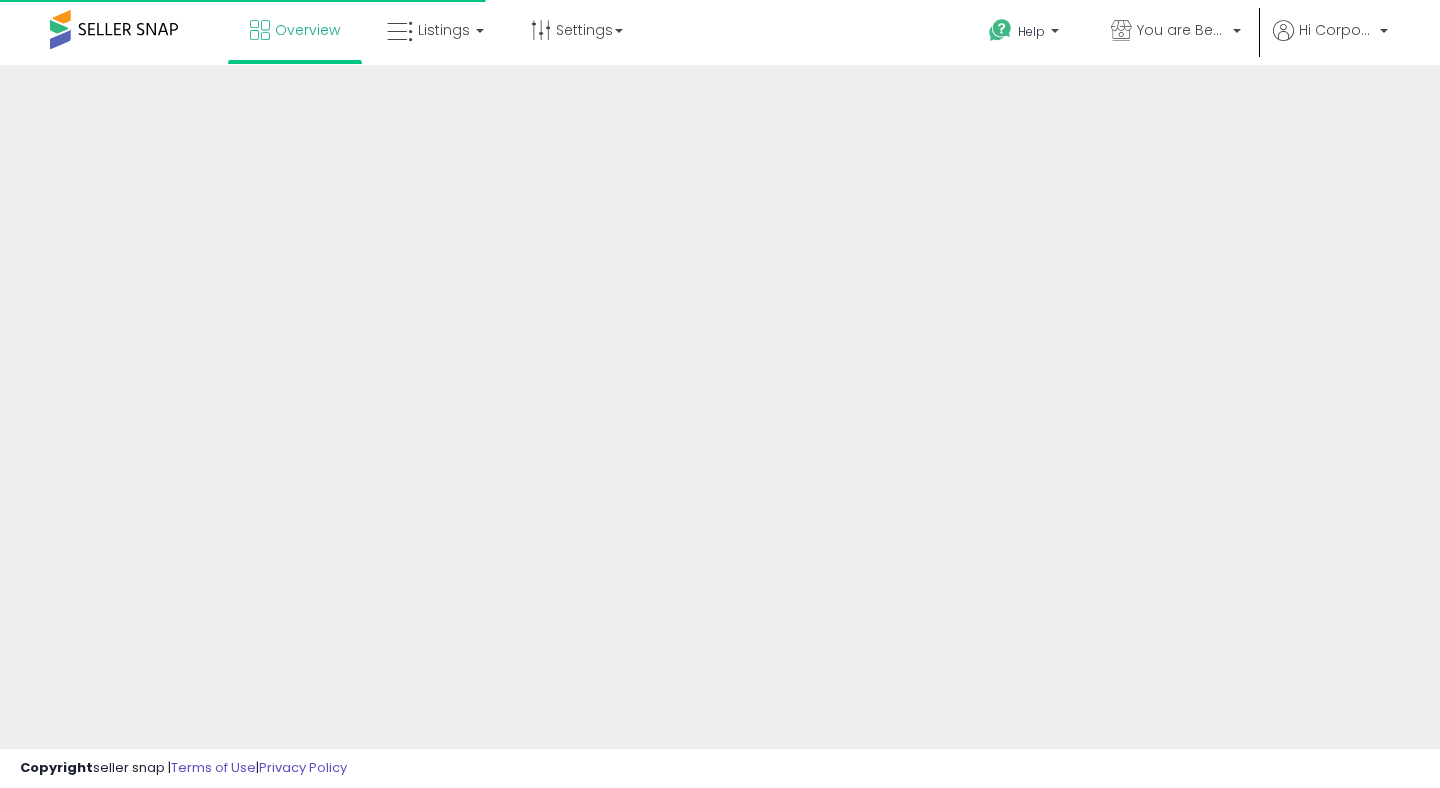 scroll, scrollTop: 0, scrollLeft: 0, axis: both 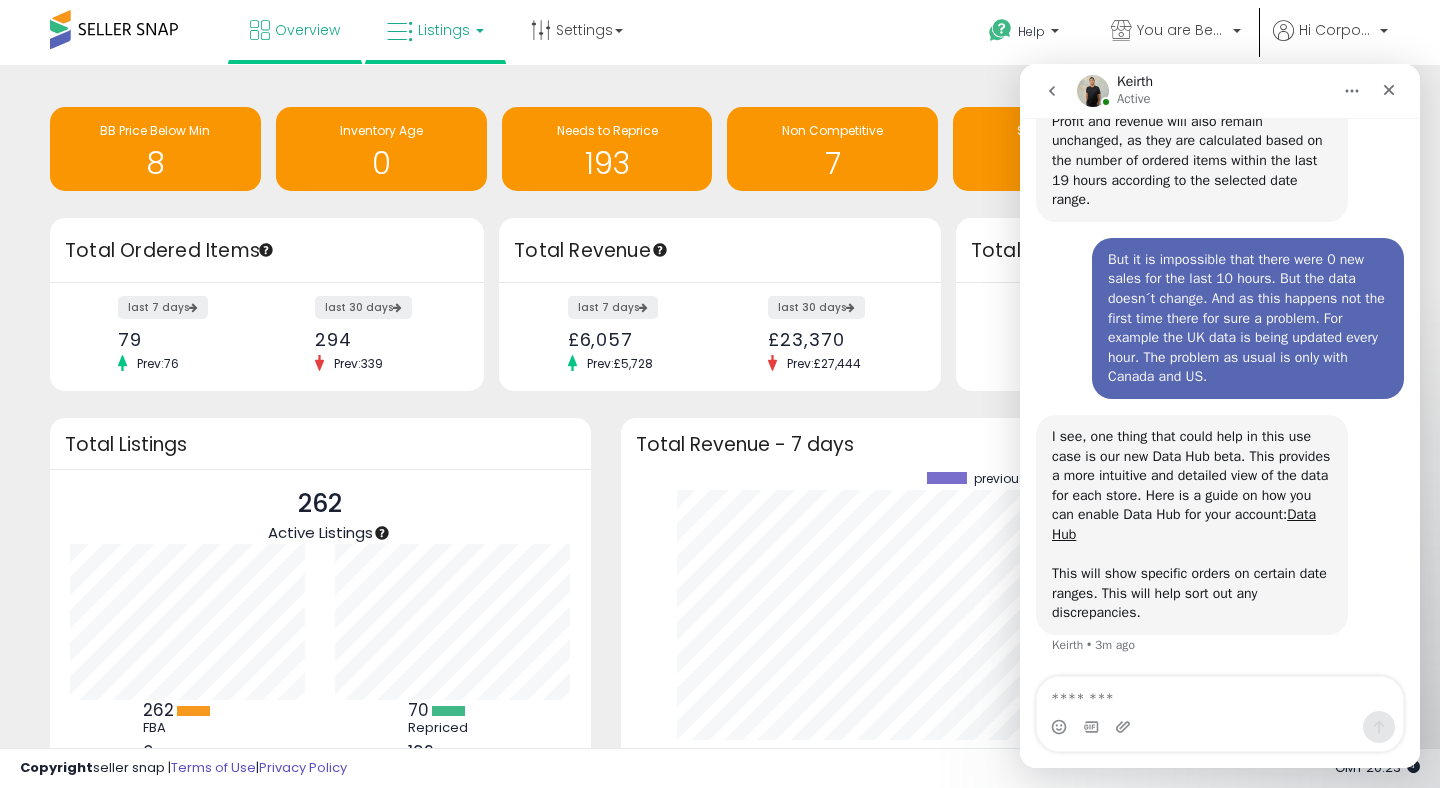 click on "Listings" at bounding box center (444, 30) 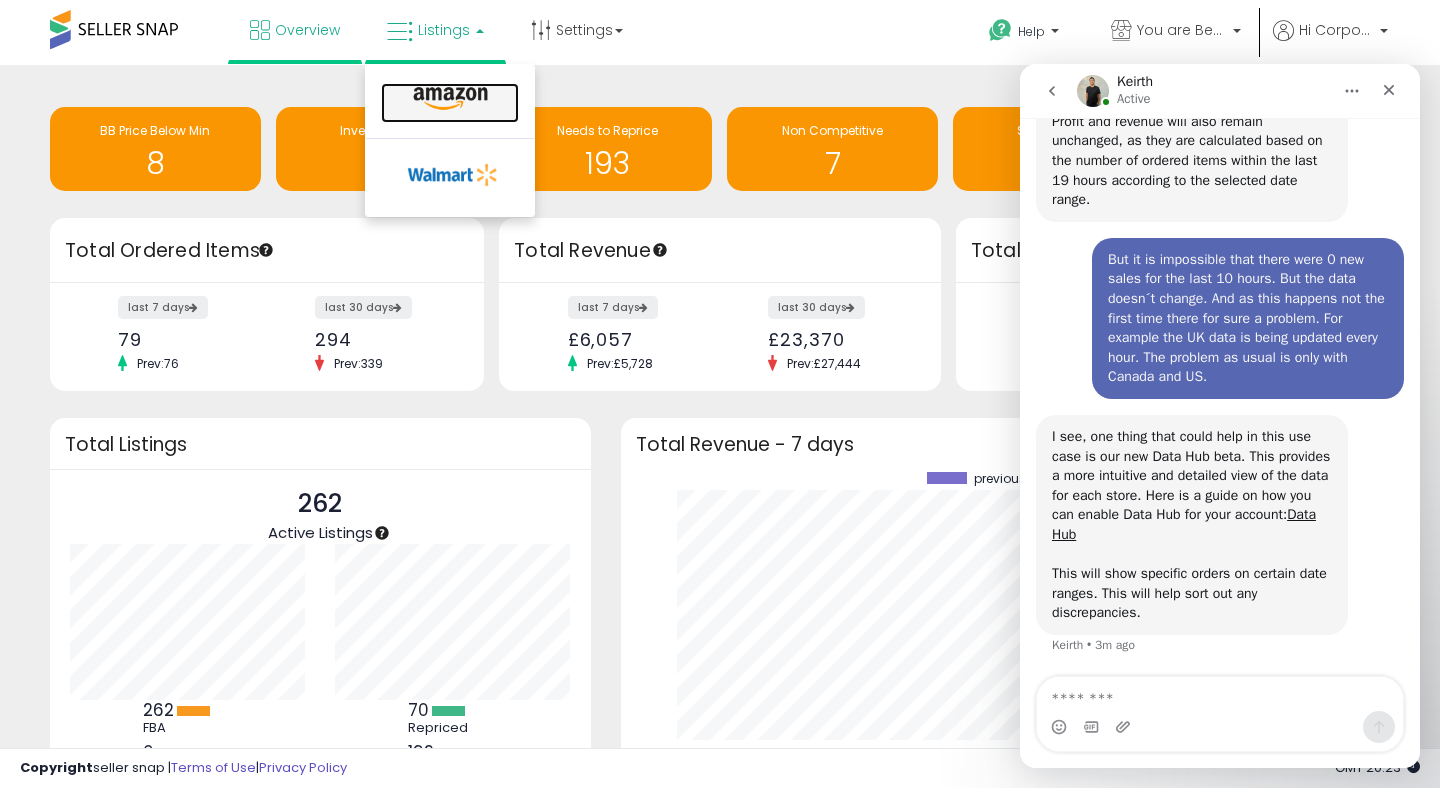 click at bounding box center (450, 103) 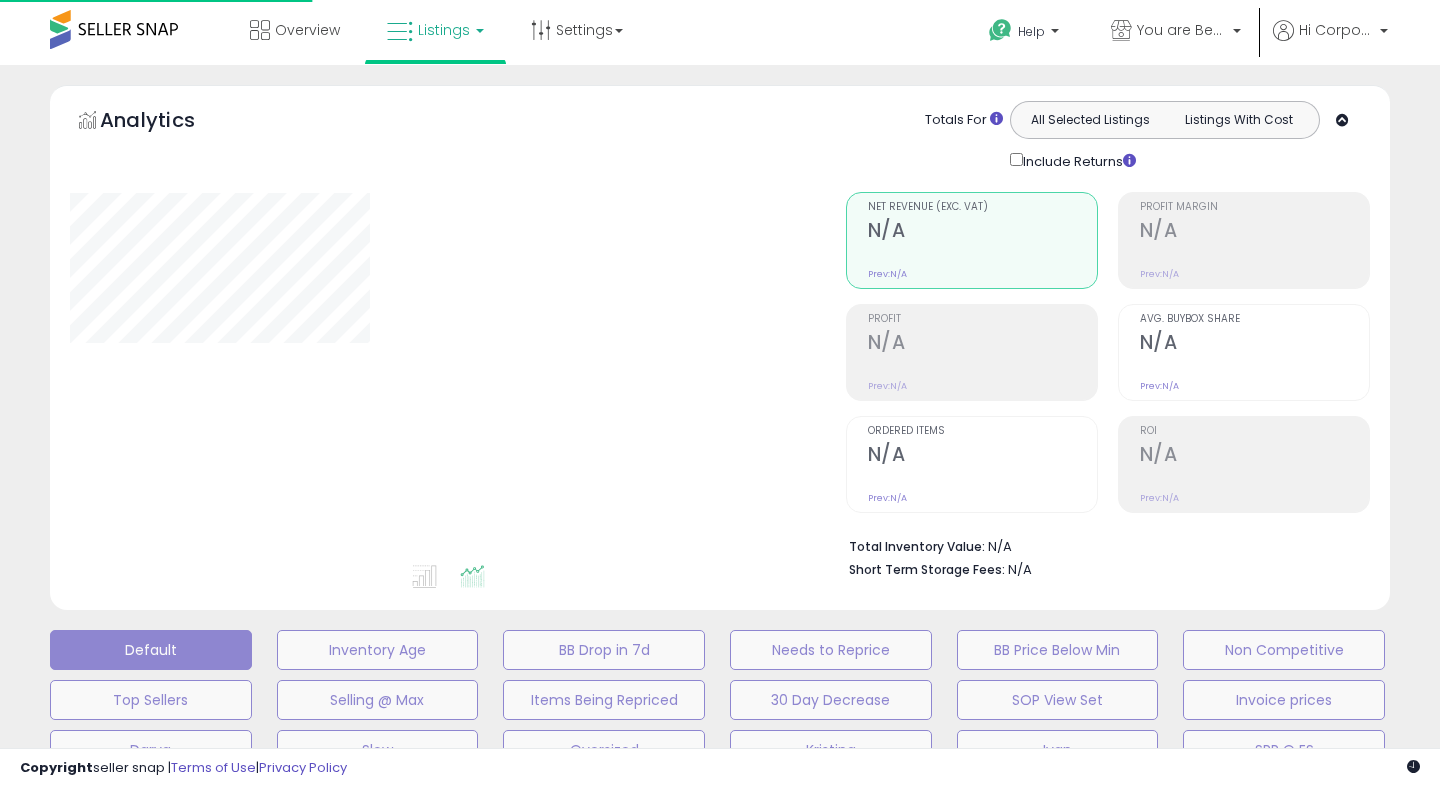 scroll, scrollTop: 0, scrollLeft: 0, axis: both 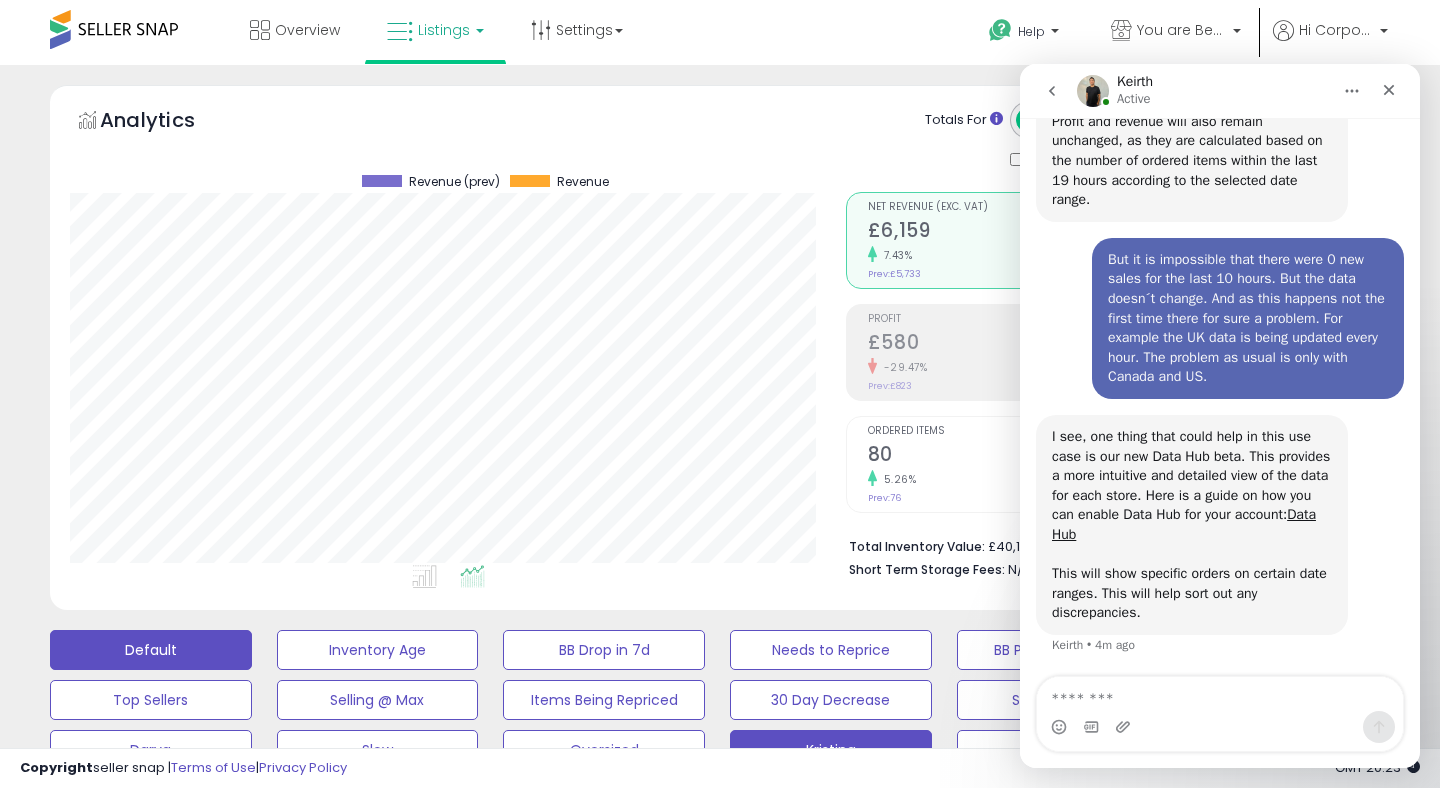 click on "Kristina" at bounding box center (378, 650) 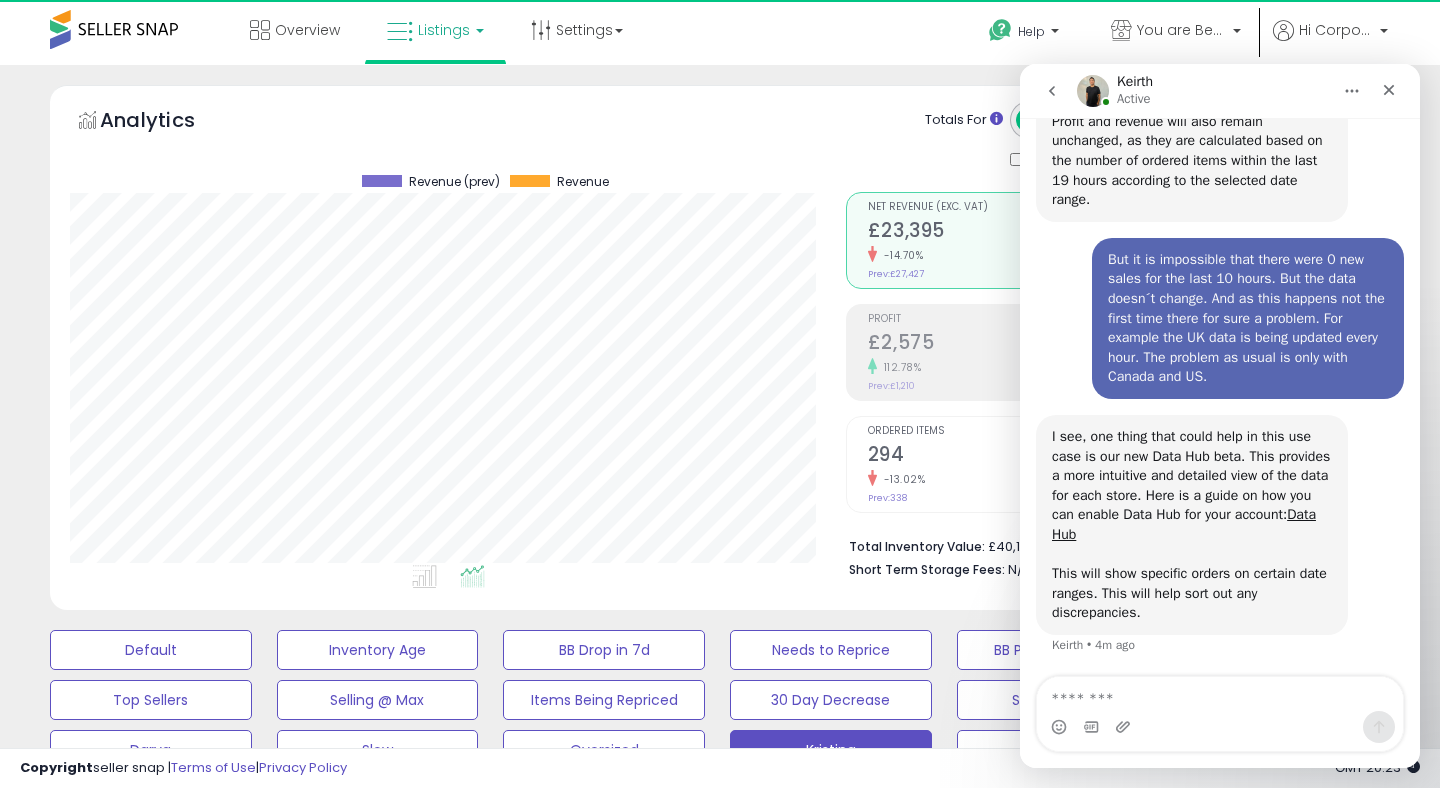 scroll, scrollTop: 999590, scrollLeft: 999224, axis: both 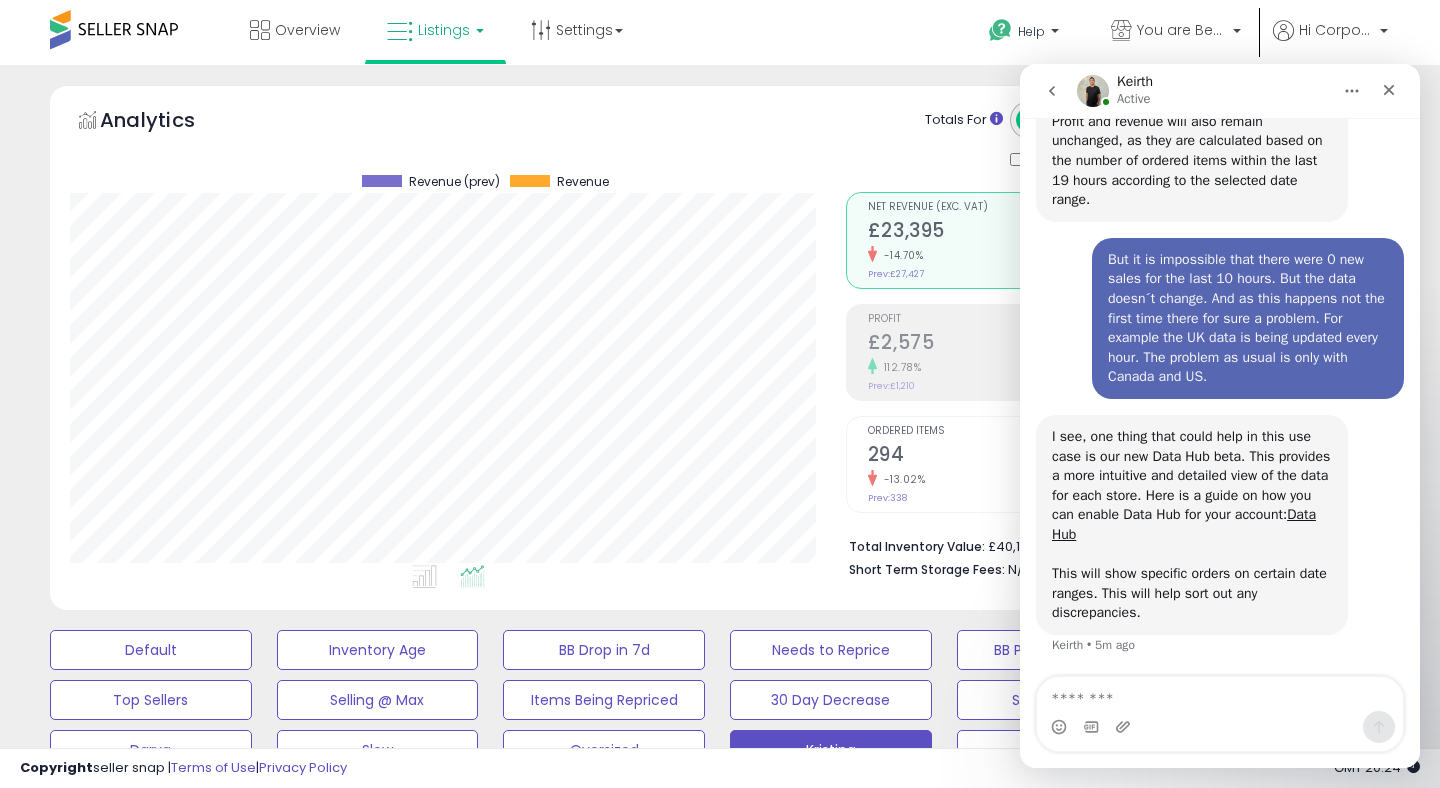 click on "Totals For
All Selected Listings
Listings With Cost
Include Returns" at bounding box center [1130, 136] 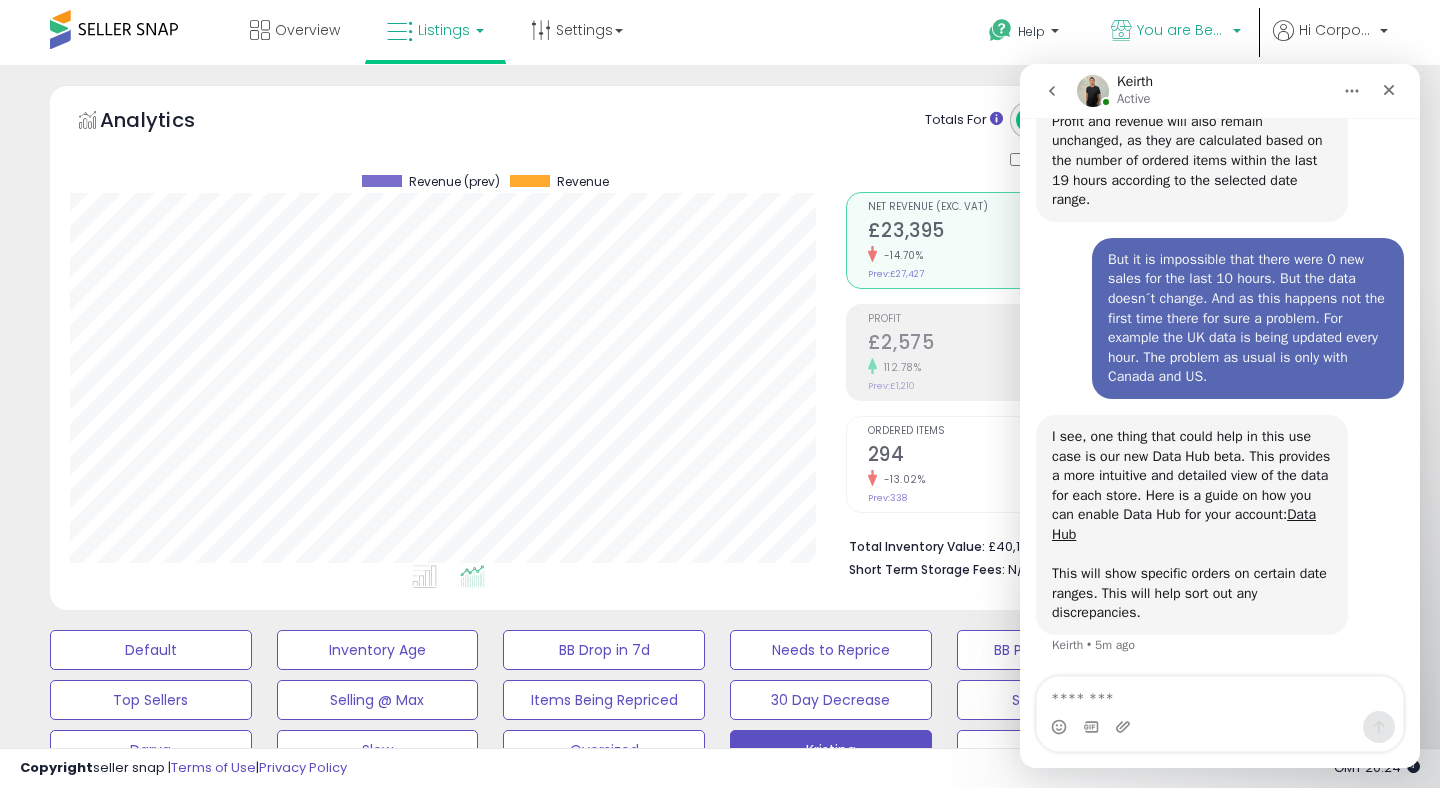 click on "You are Beautiful (UK)" at bounding box center [1182, 30] 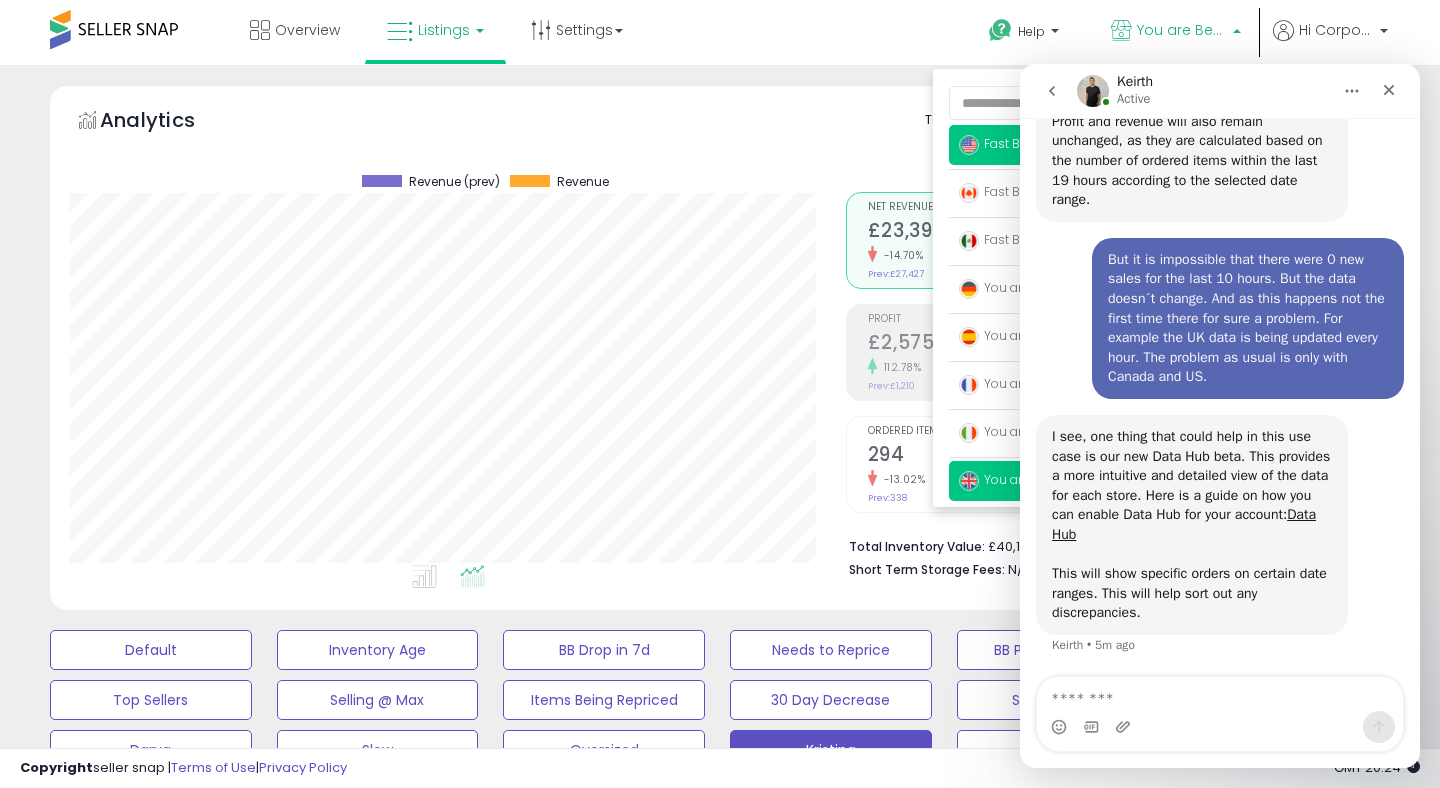 click on "Fast Beauty" at bounding box center (1006, 143) 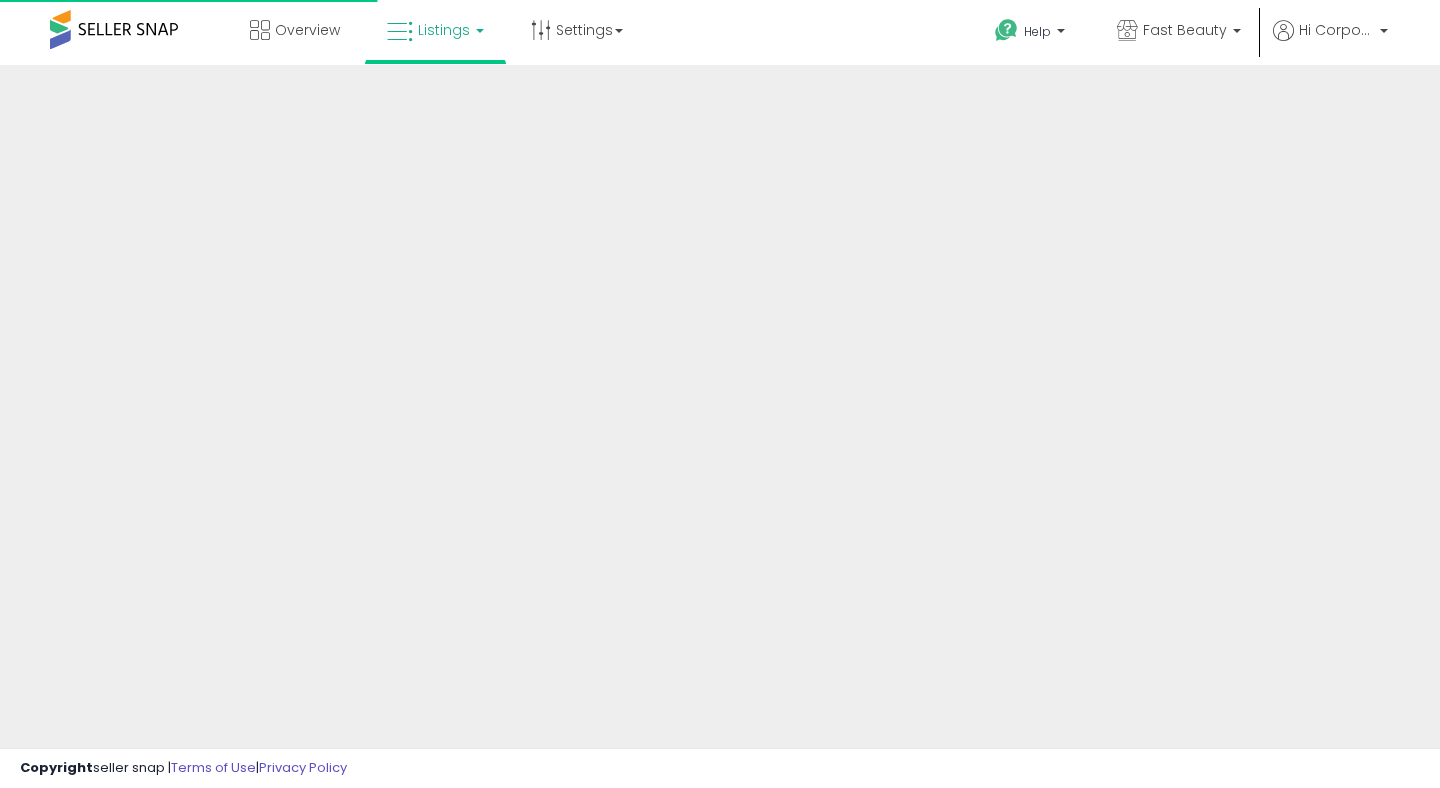 scroll, scrollTop: 0, scrollLeft: 0, axis: both 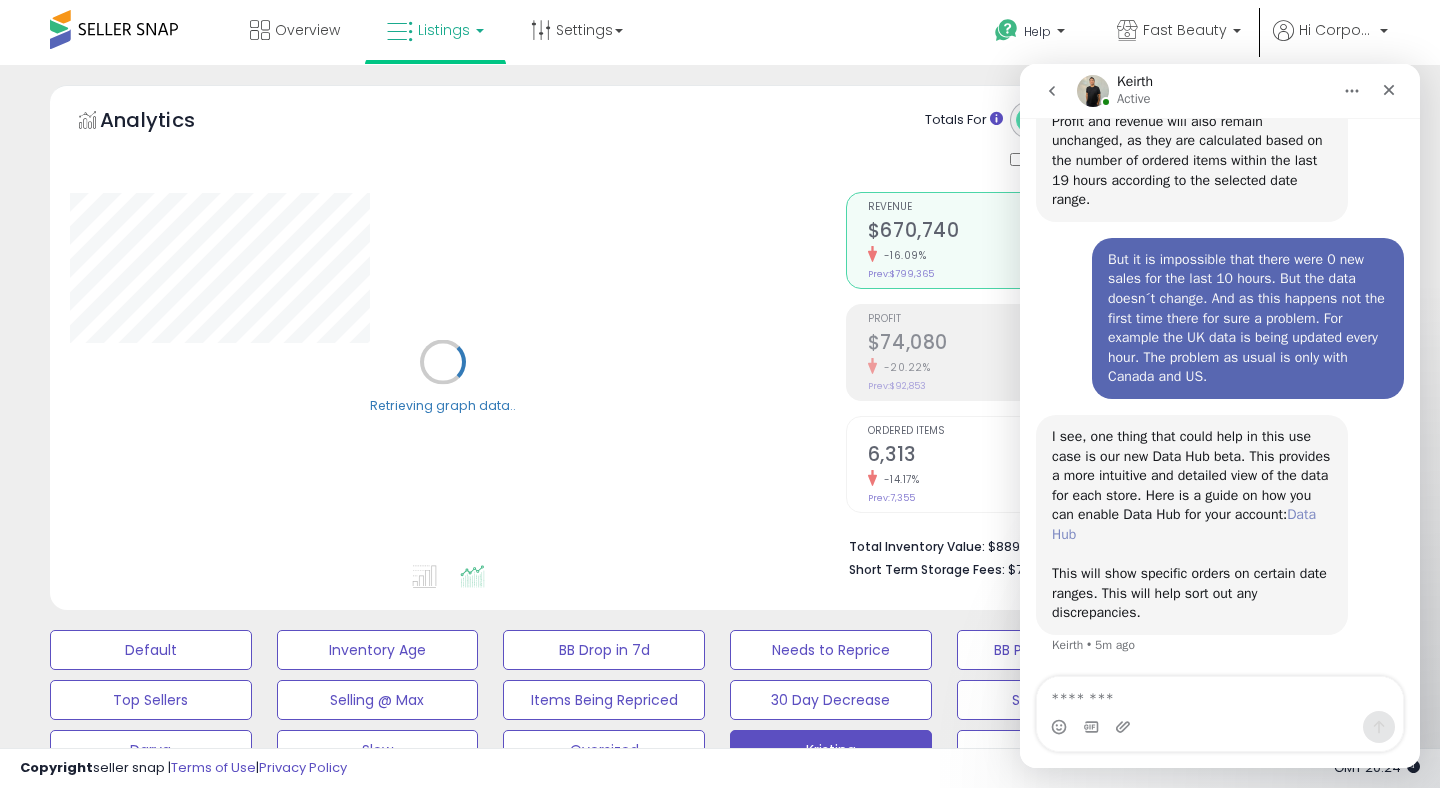 click on "Data Hub" at bounding box center (1184, 524) 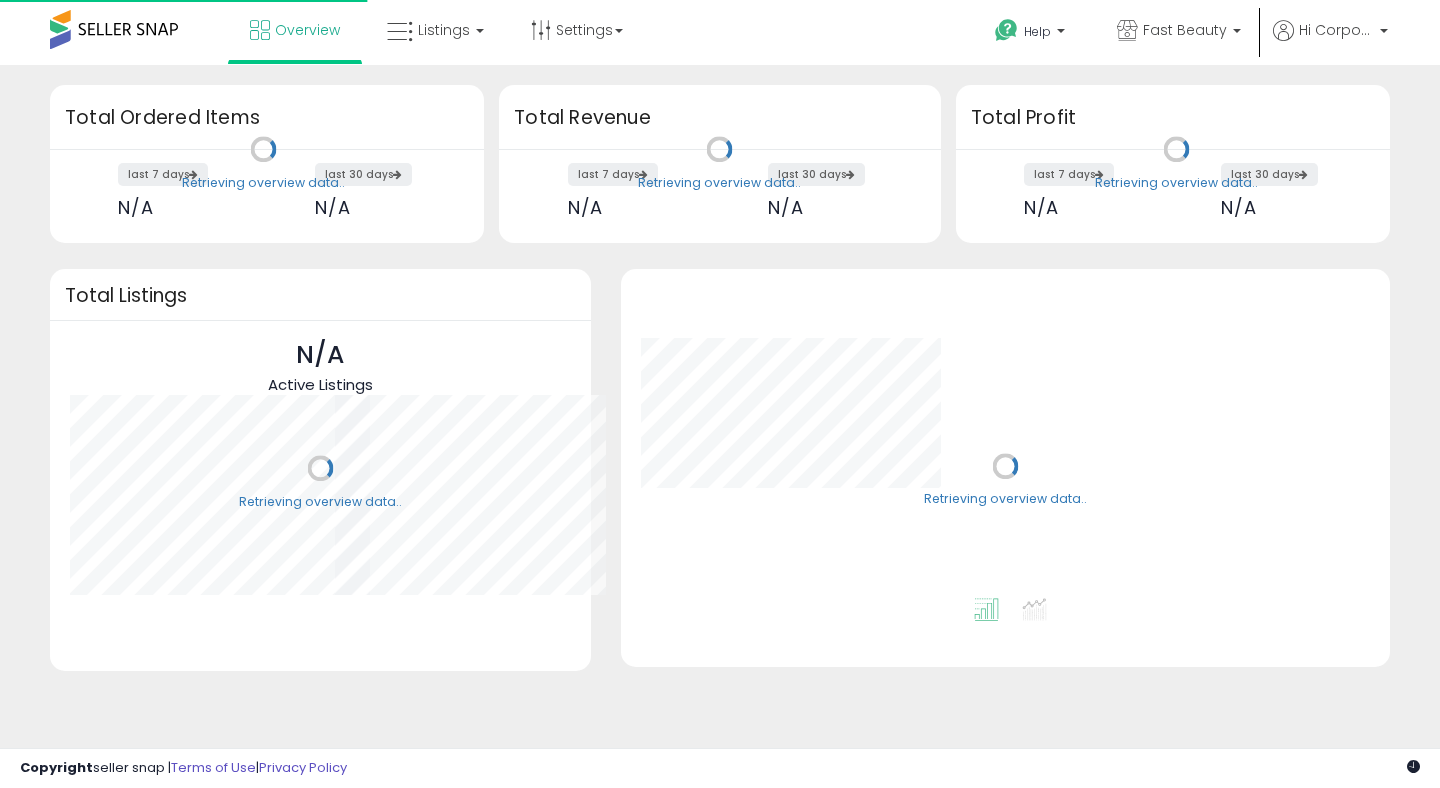 scroll, scrollTop: 0, scrollLeft: 0, axis: both 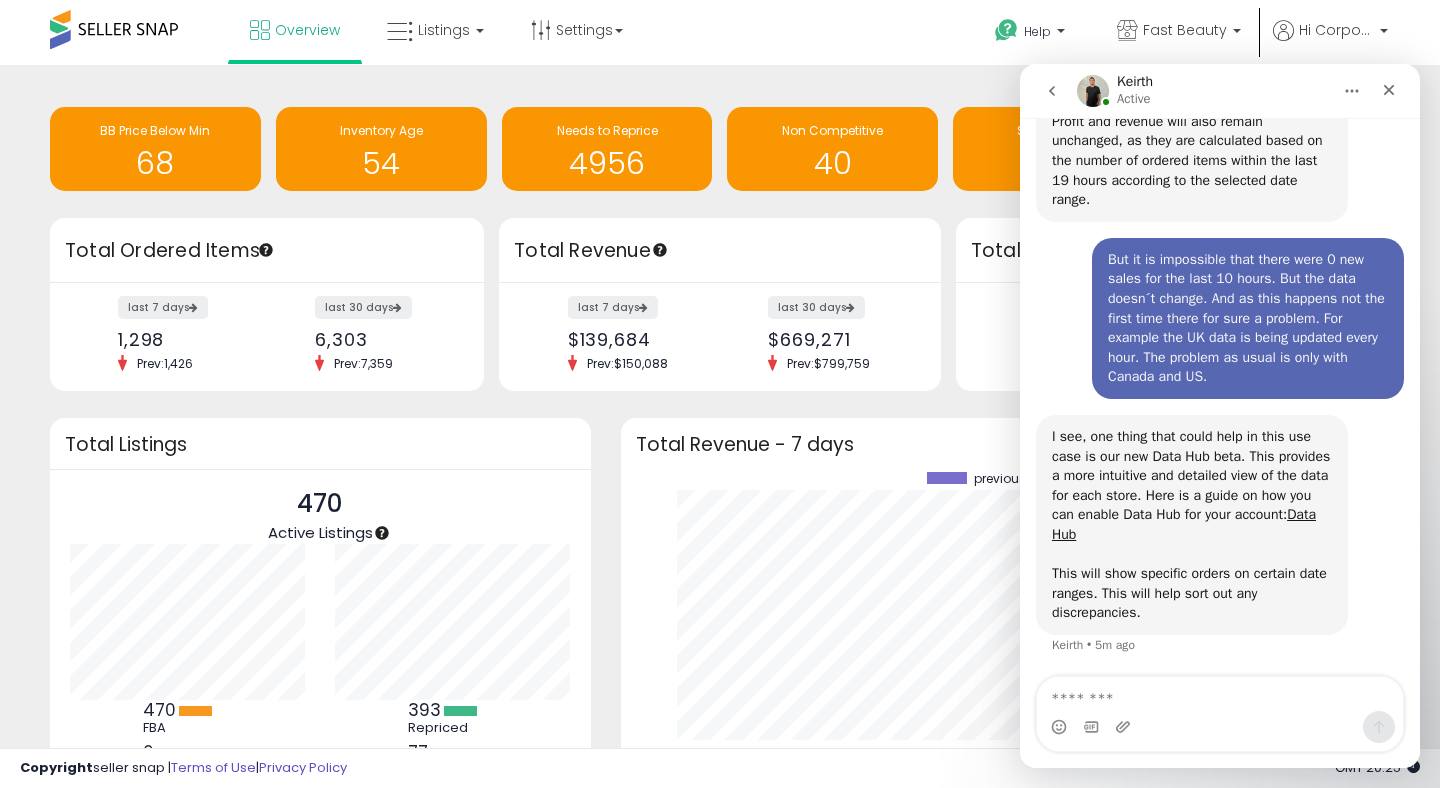 click 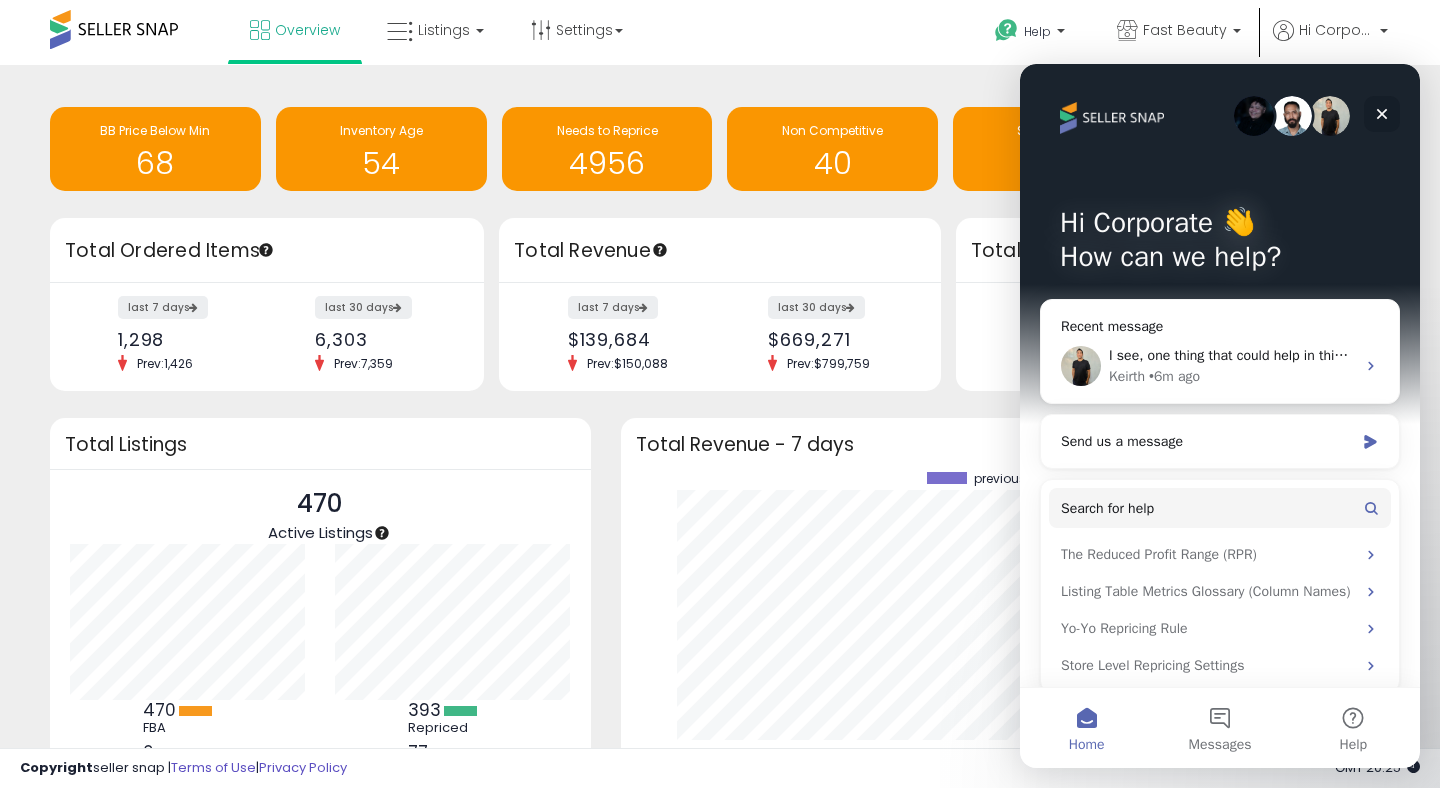 click 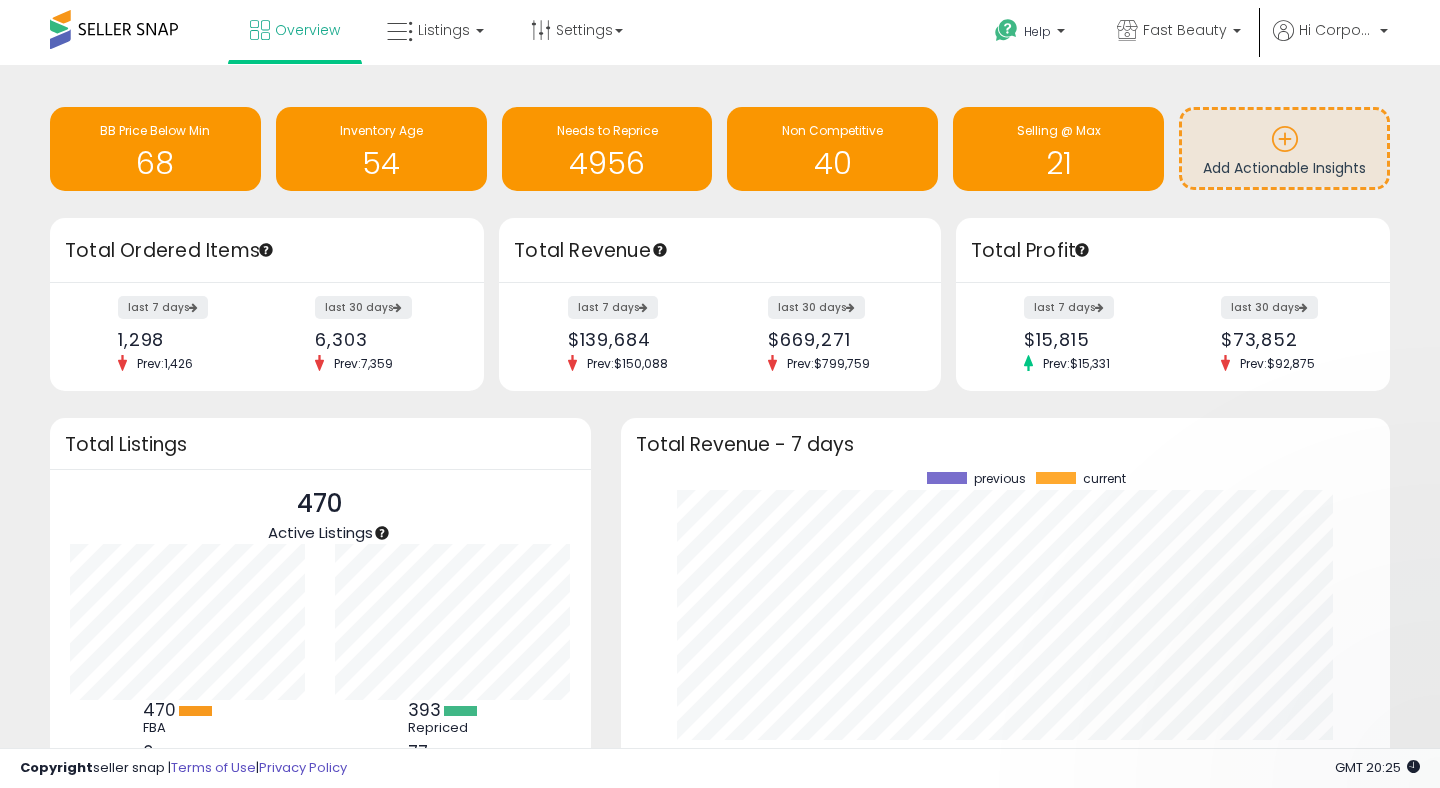 scroll, scrollTop: 0, scrollLeft: 0, axis: both 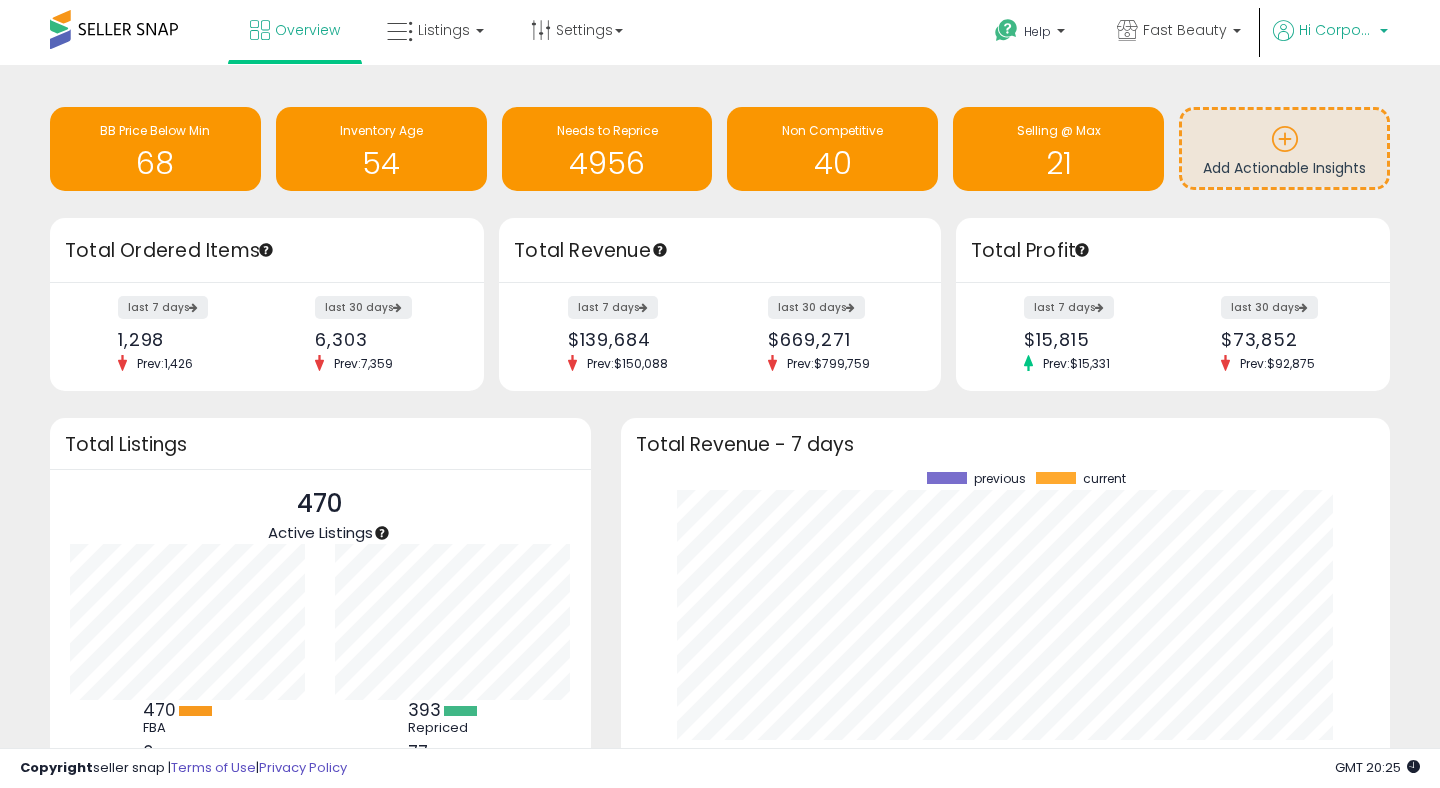 click on "Hi Corporate" at bounding box center (1336, 30) 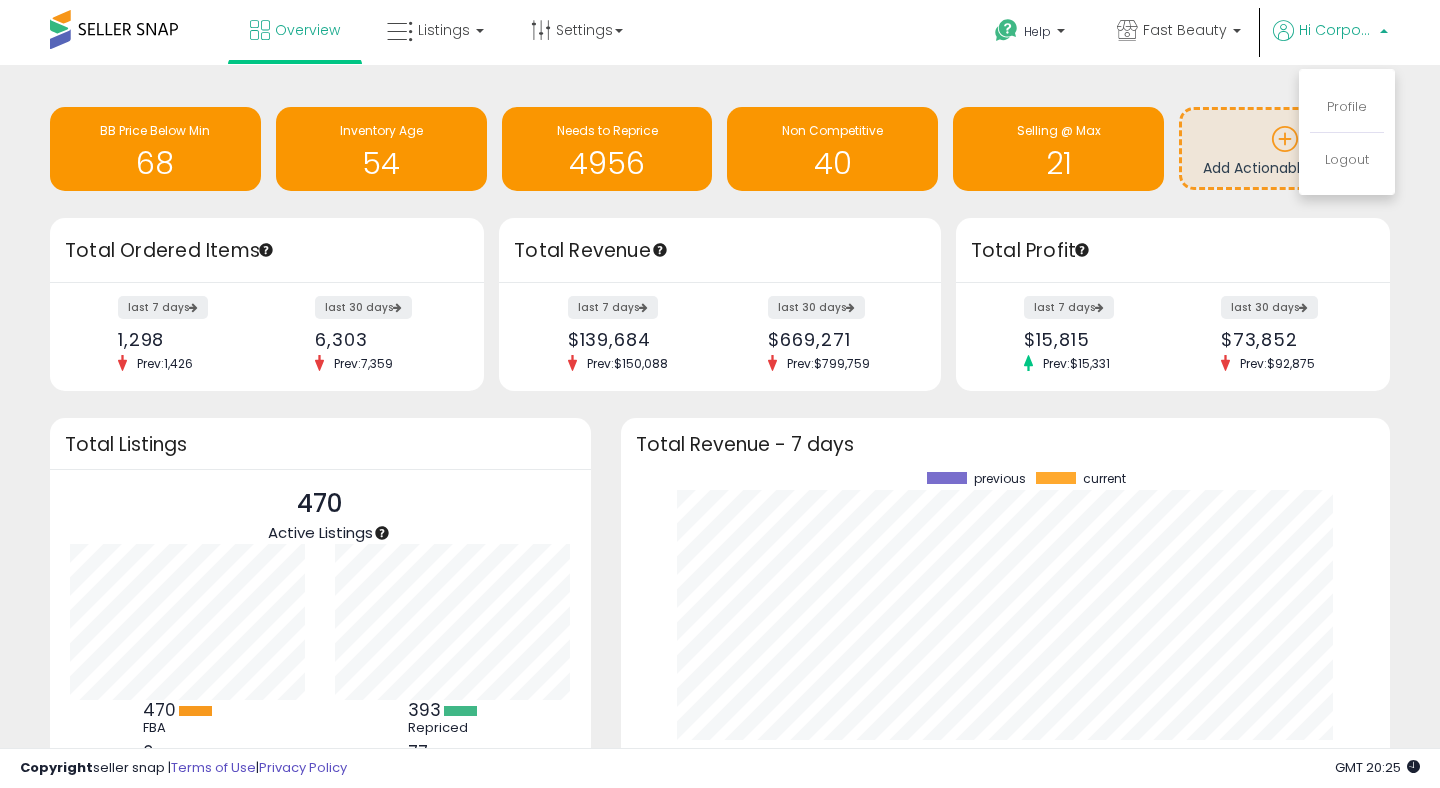click on "Hi Corporate" at bounding box center (1330, 32) 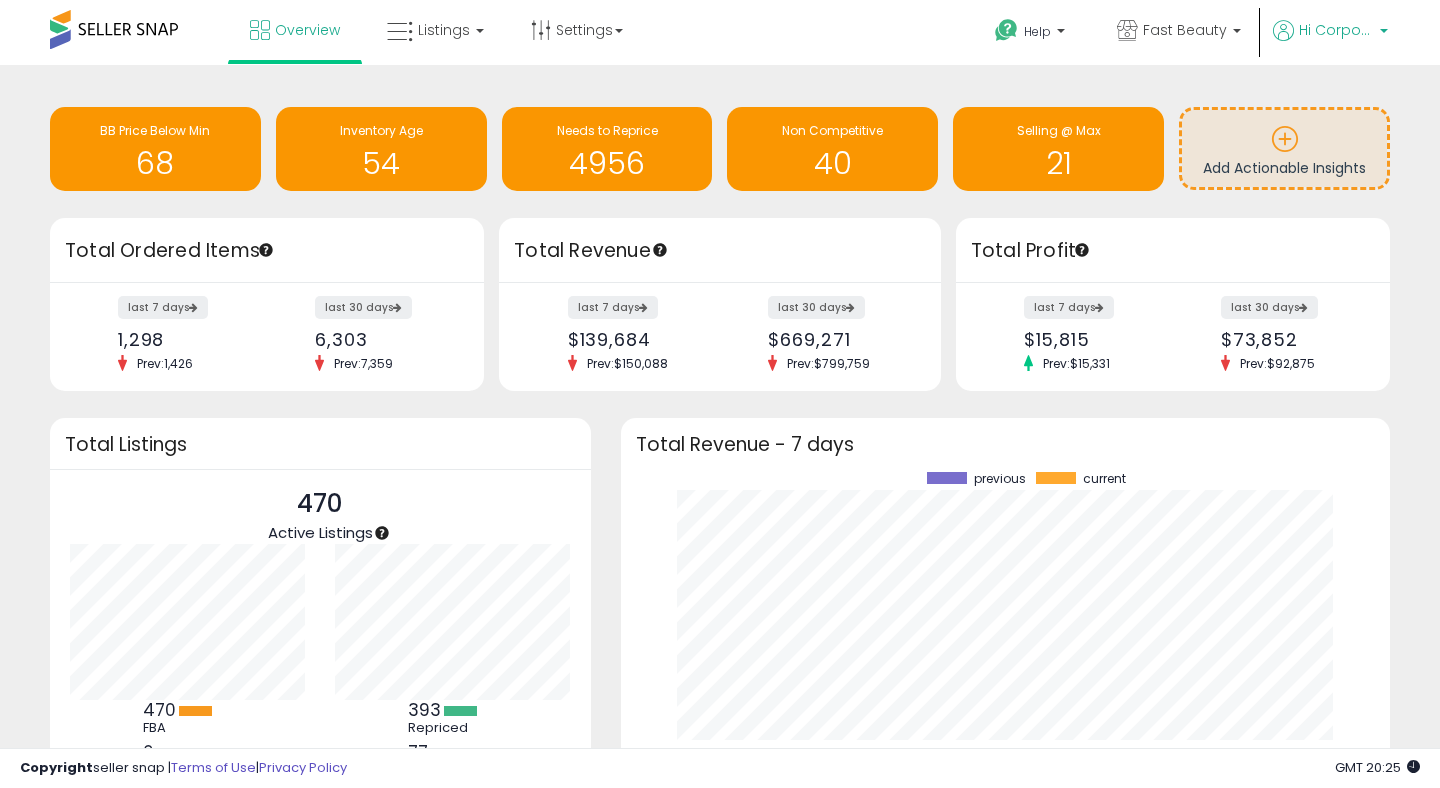 click on "Hi Corporate" at bounding box center (1330, 32) 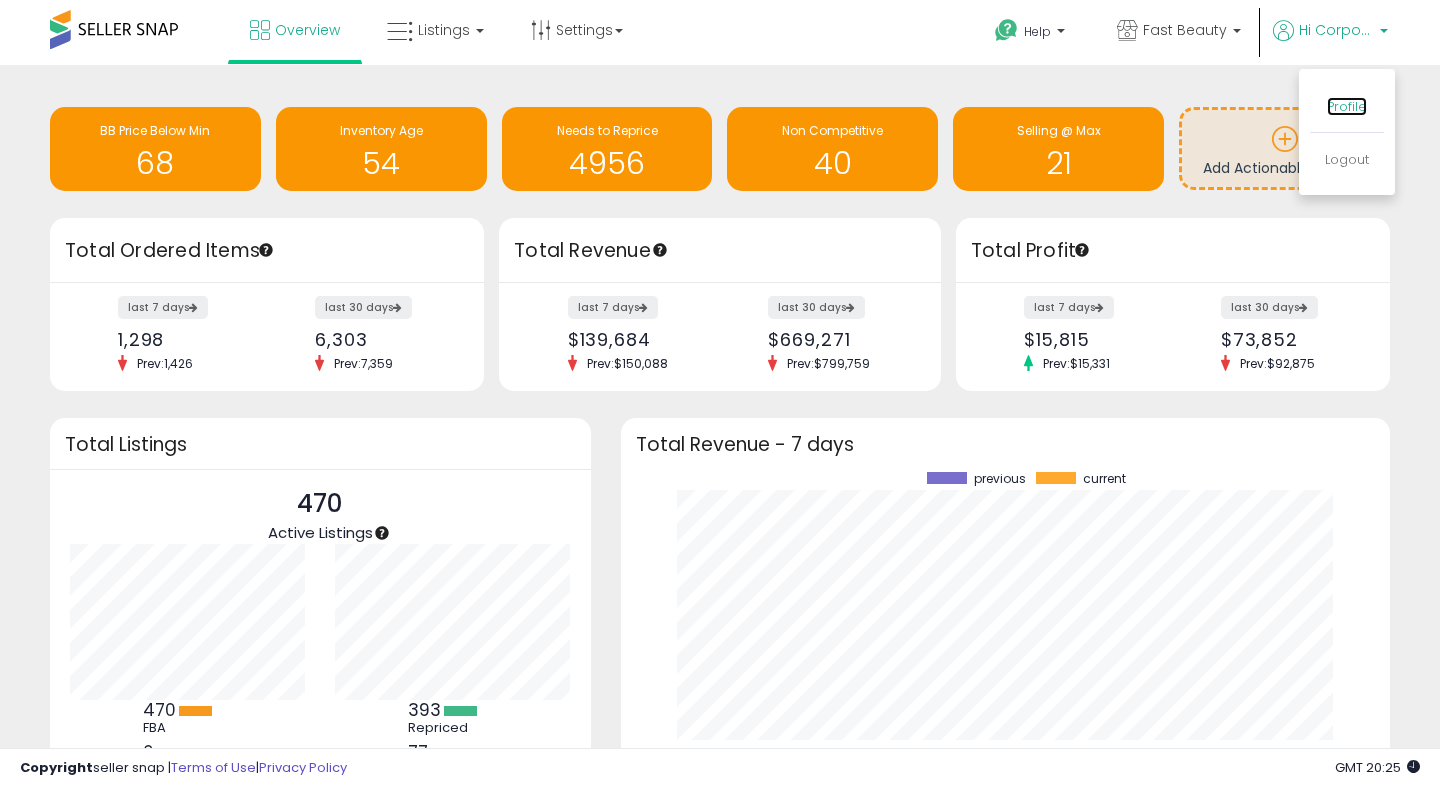click on "Profile" at bounding box center (1347, 106) 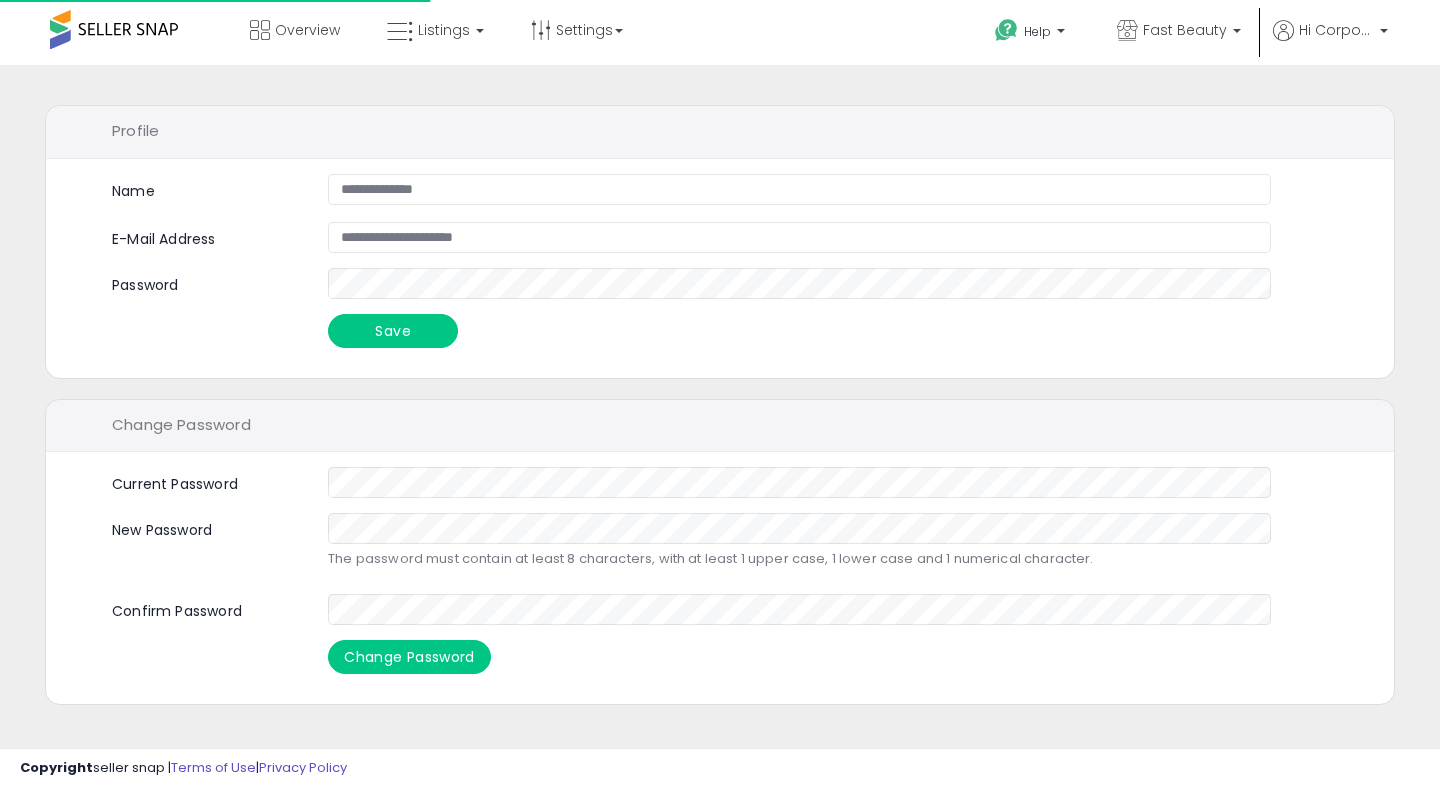 scroll, scrollTop: 0, scrollLeft: 0, axis: both 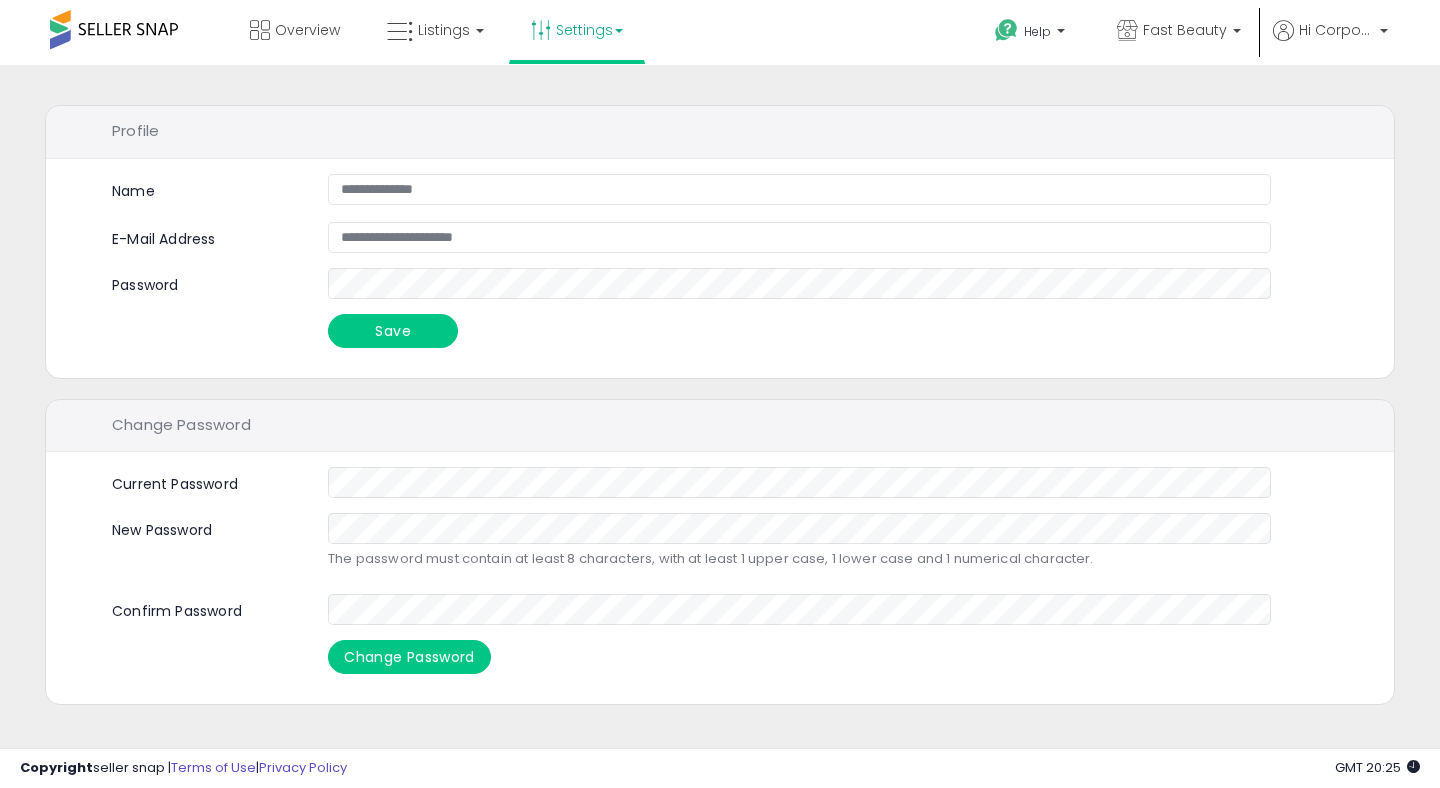 click on "Settings" at bounding box center [577, 30] 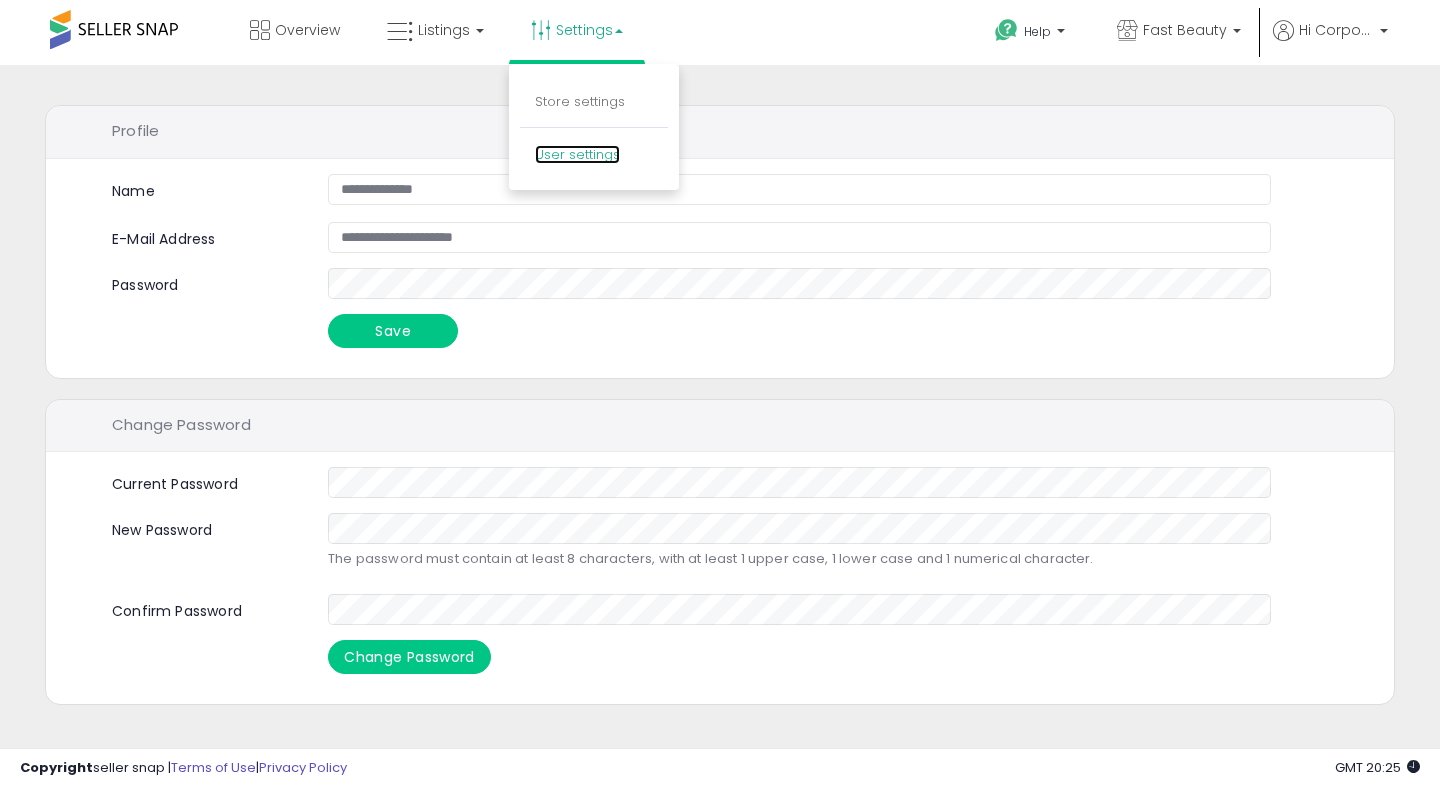click on "User
settings" at bounding box center (577, 154) 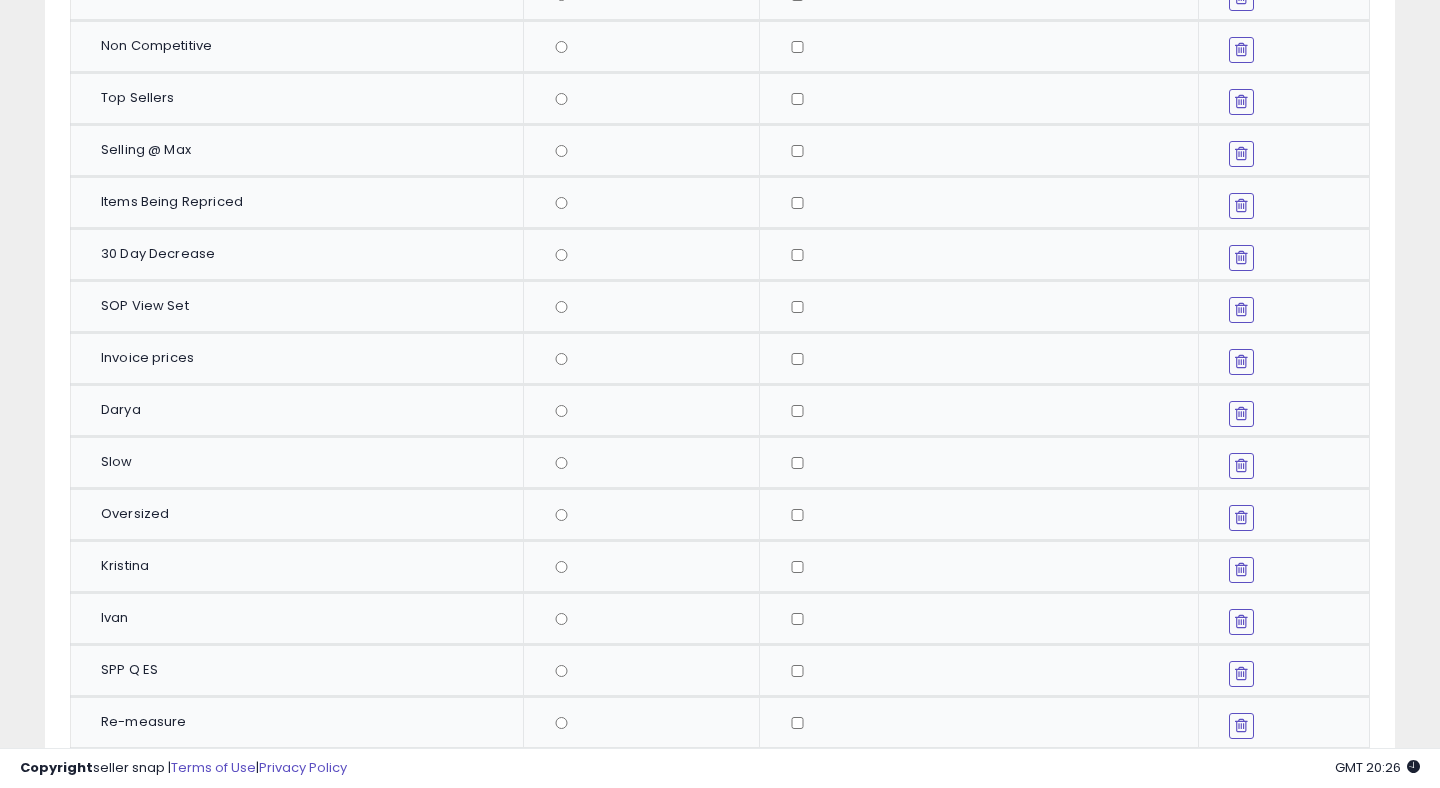scroll, scrollTop: 0, scrollLeft: 0, axis: both 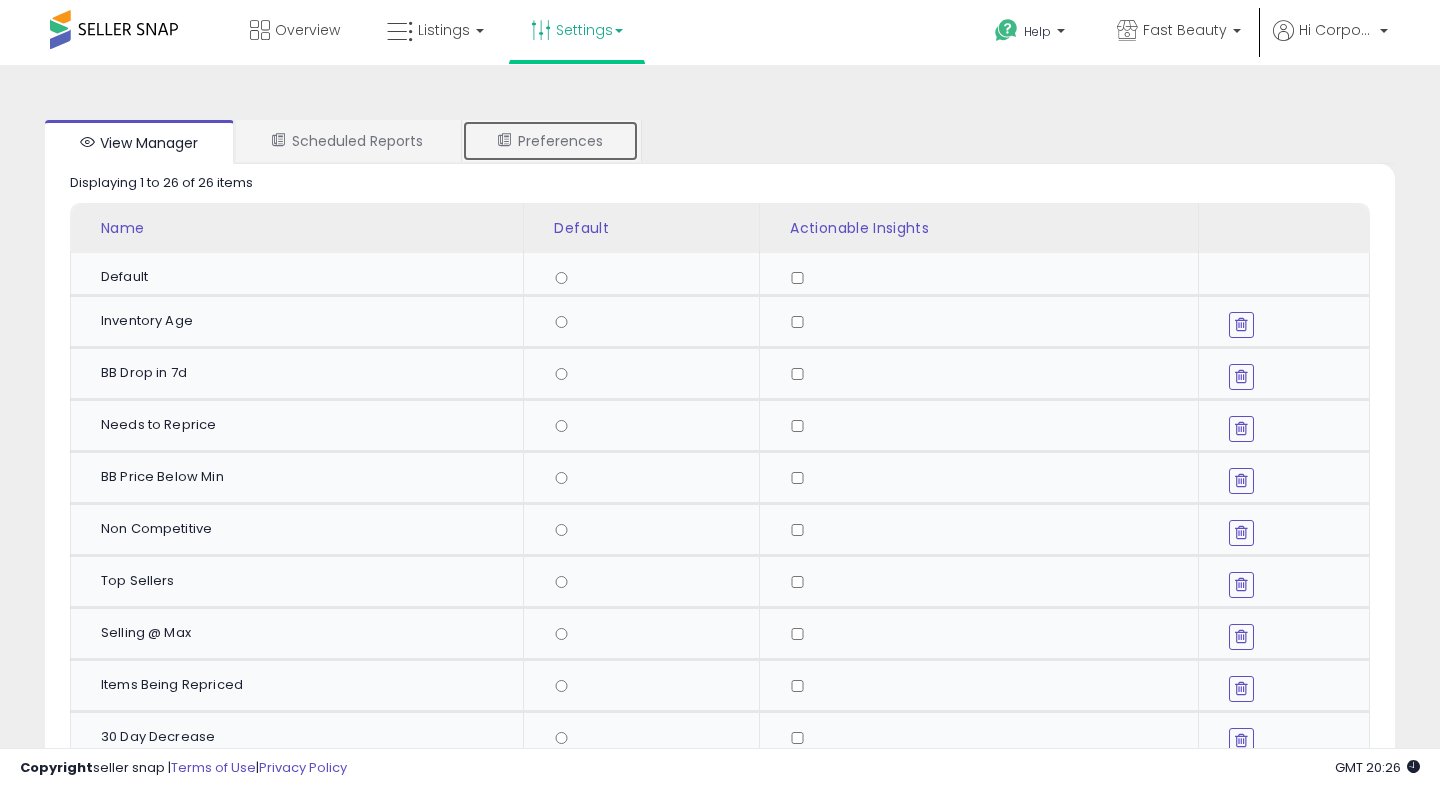 click on "Preferences" at bounding box center (550, 141) 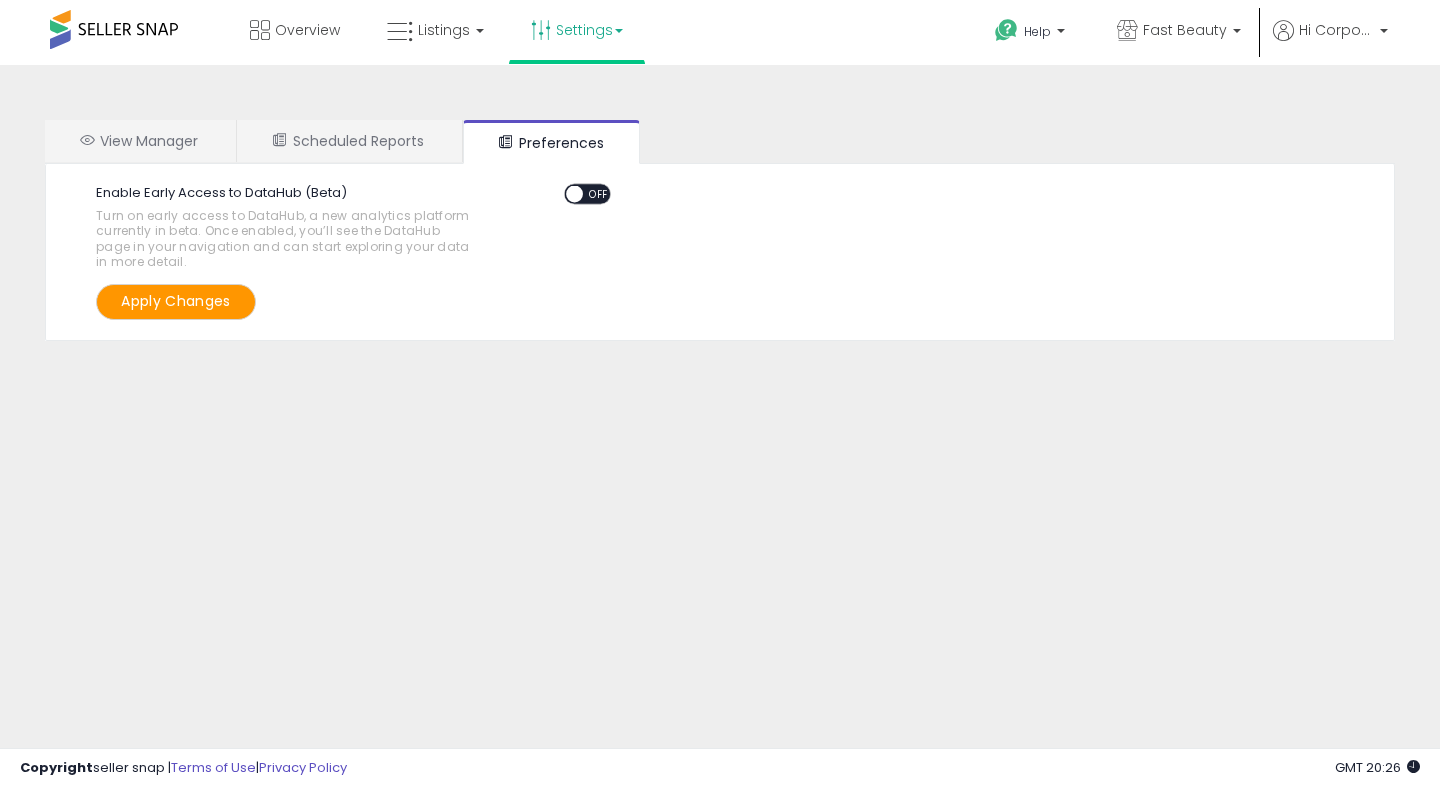 click on "OFF" at bounding box center [599, 194] 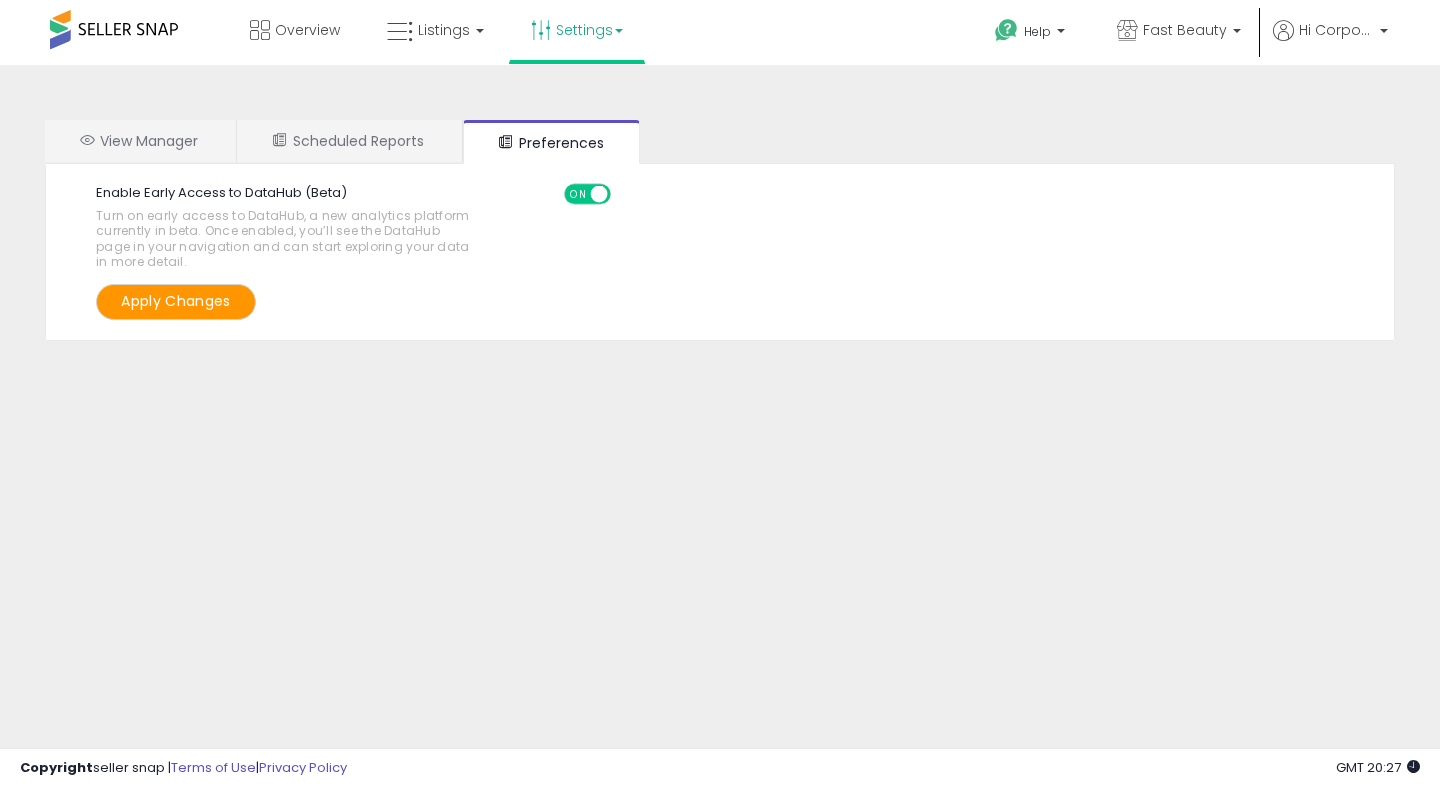 click on "ON" at bounding box center [578, 194] 